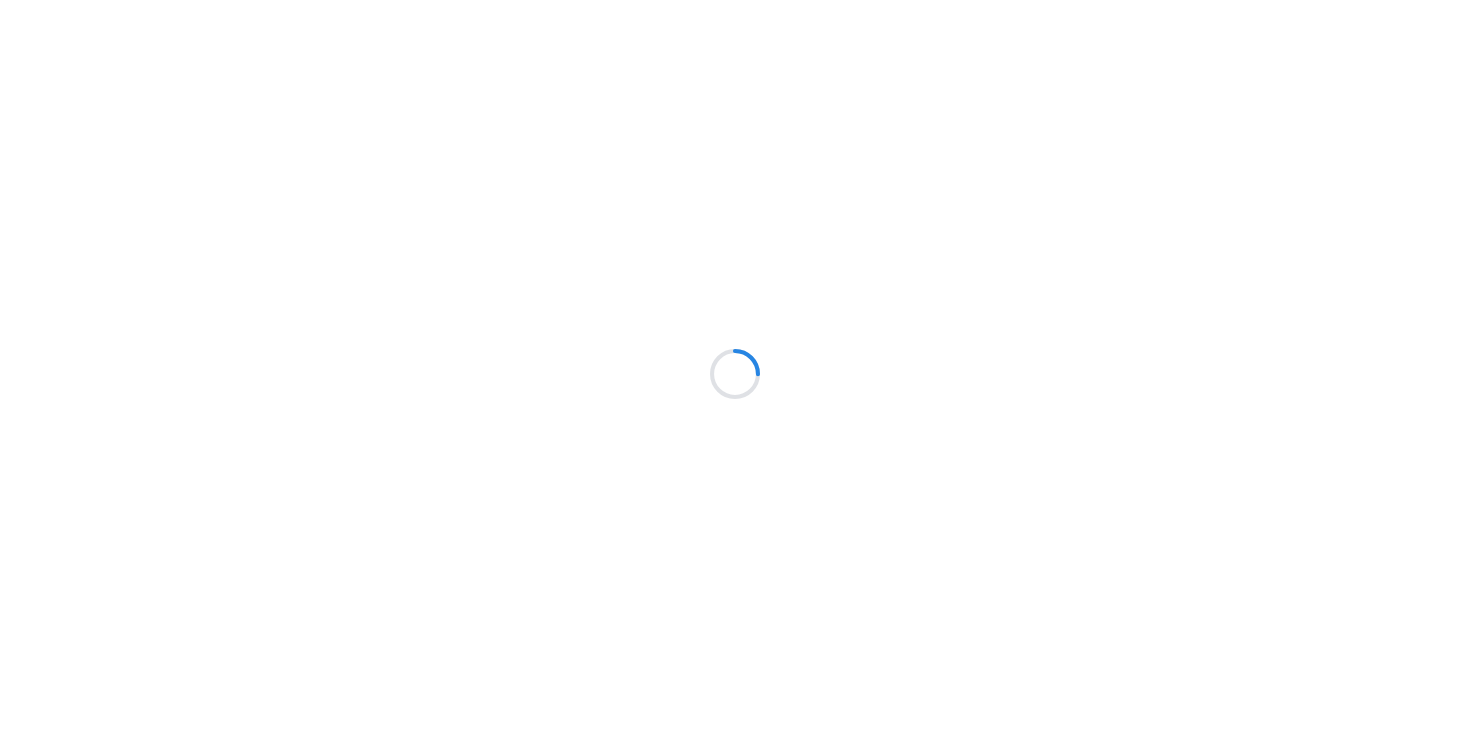 scroll, scrollTop: 0, scrollLeft: 0, axis: both 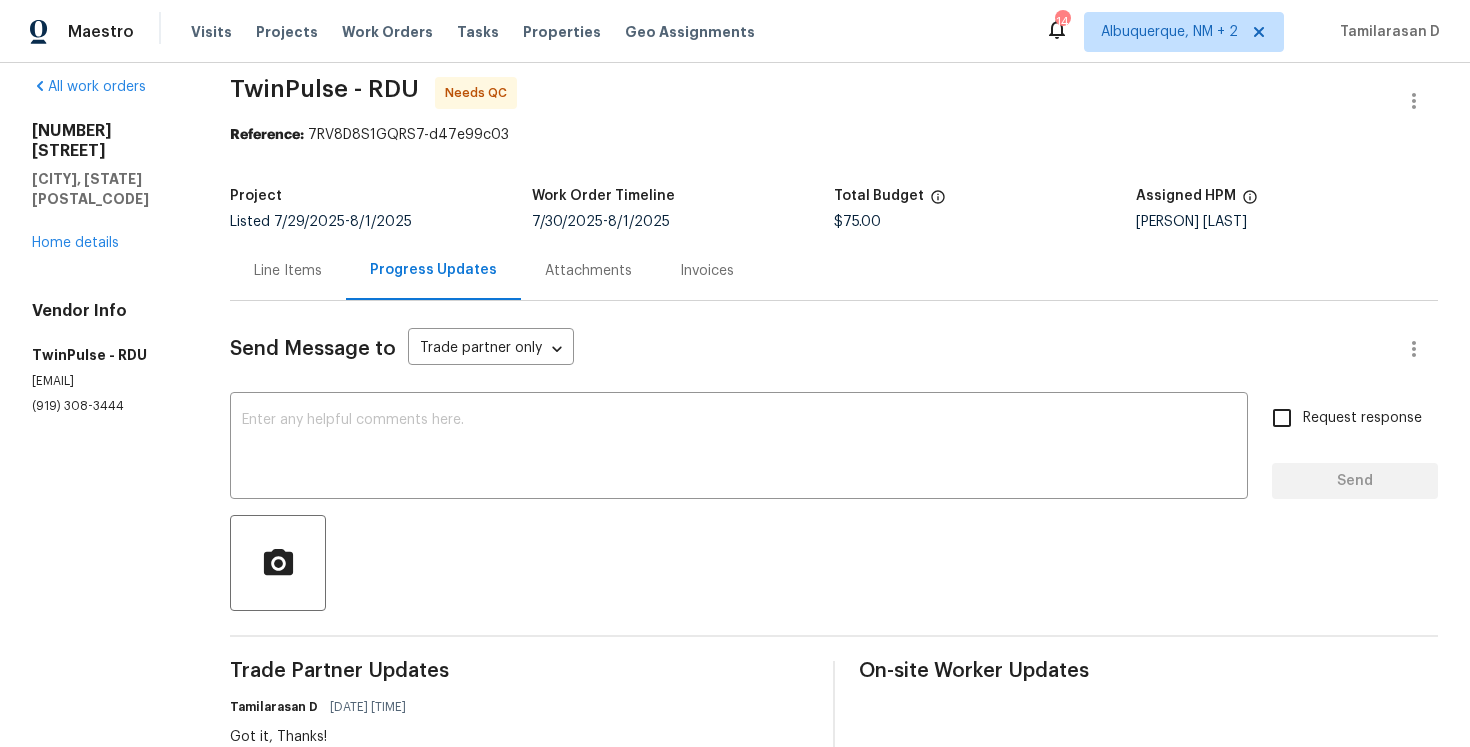 click on "Line Items" at bounding box center (288, 271) 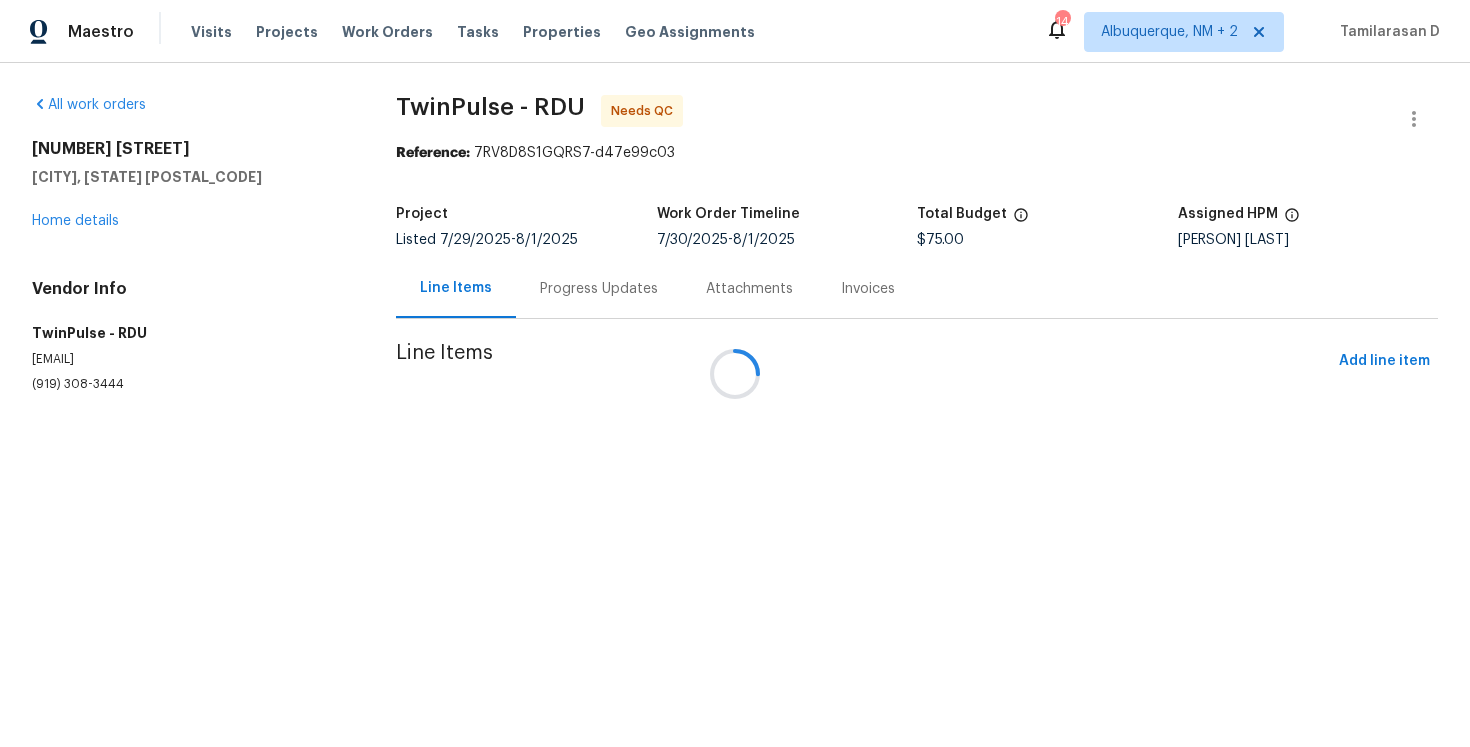 scroll, scrollTop: 0, scrollLeft: 0, axis: both 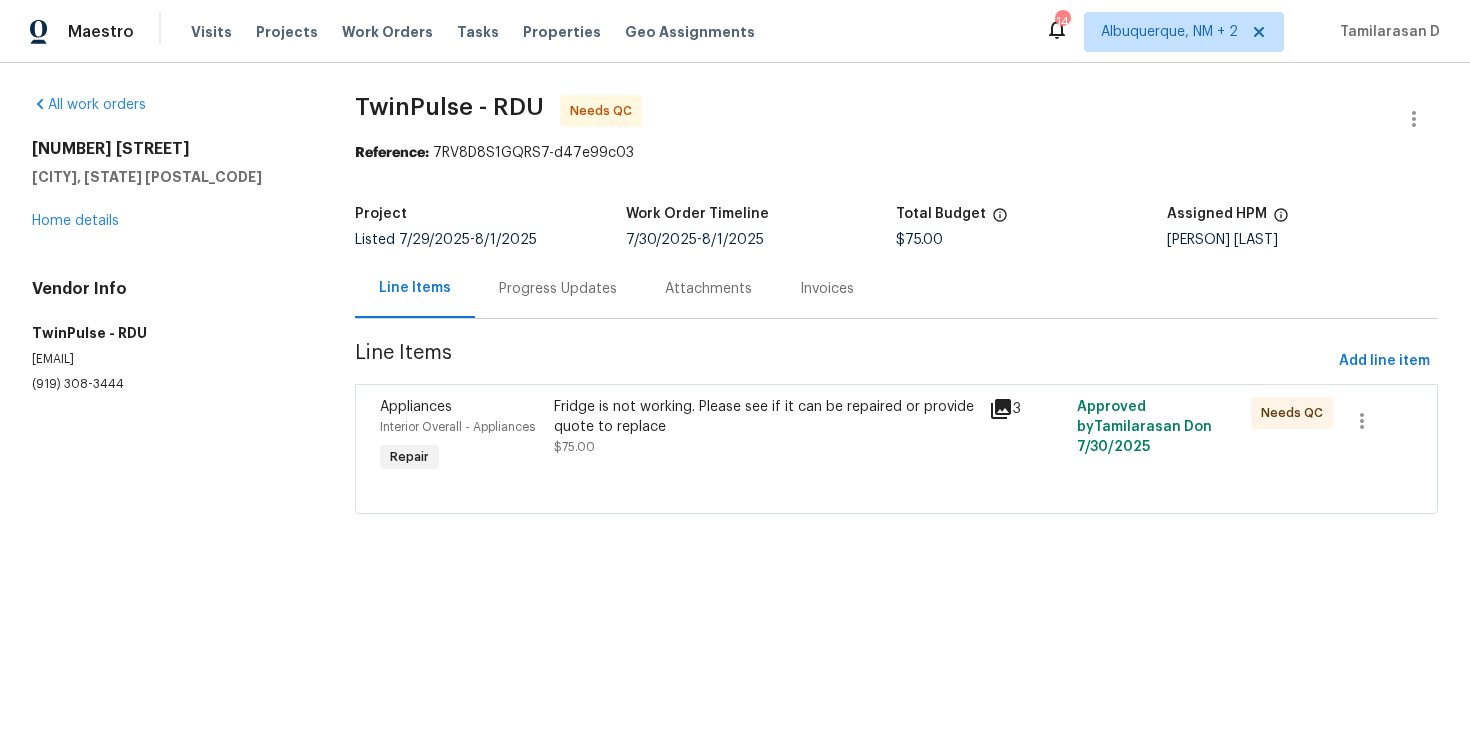 click on "Fridge is not working. Please see if it can be repaired or provide quote to replace $75.00" at bounding box center (766, 427) 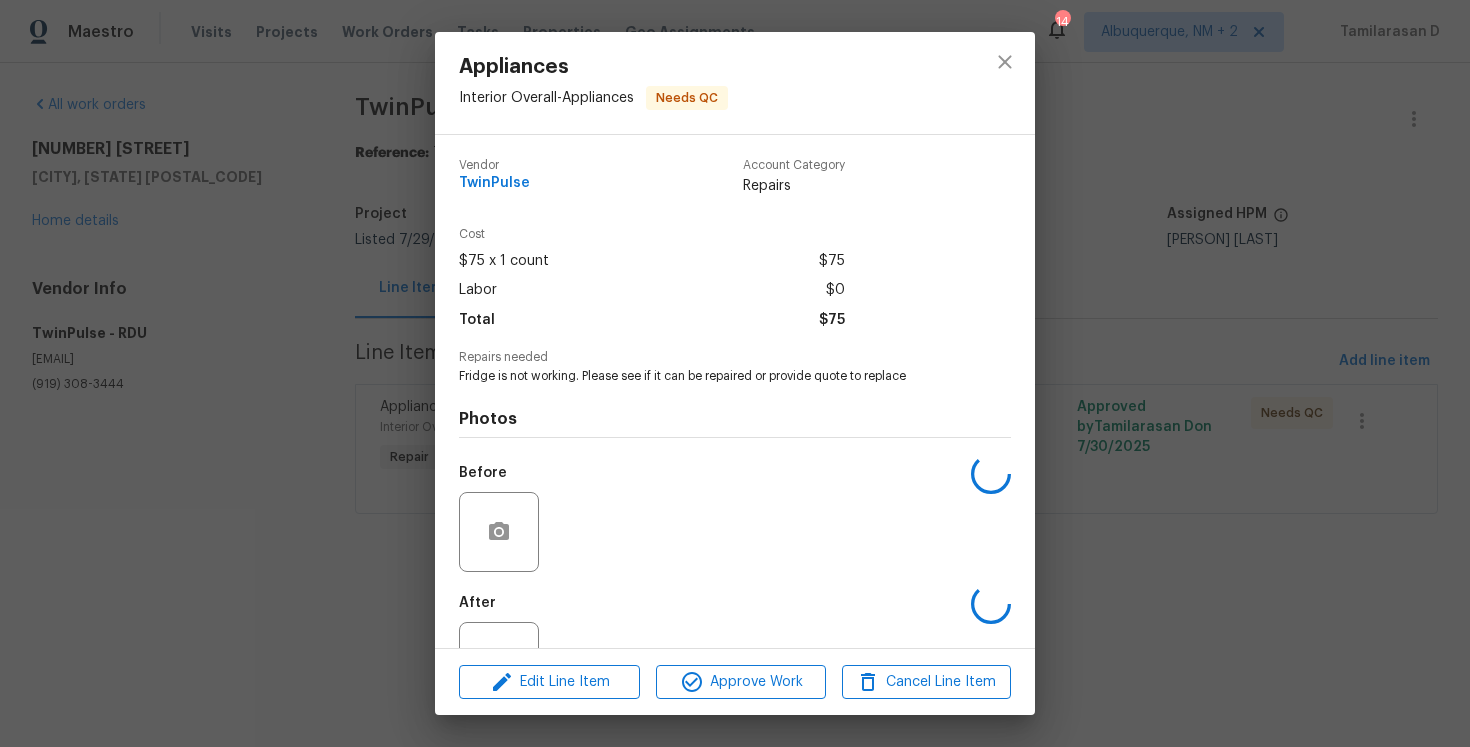 scroll, scrollTop: 74, scrollLeft: 0, axis: vertical 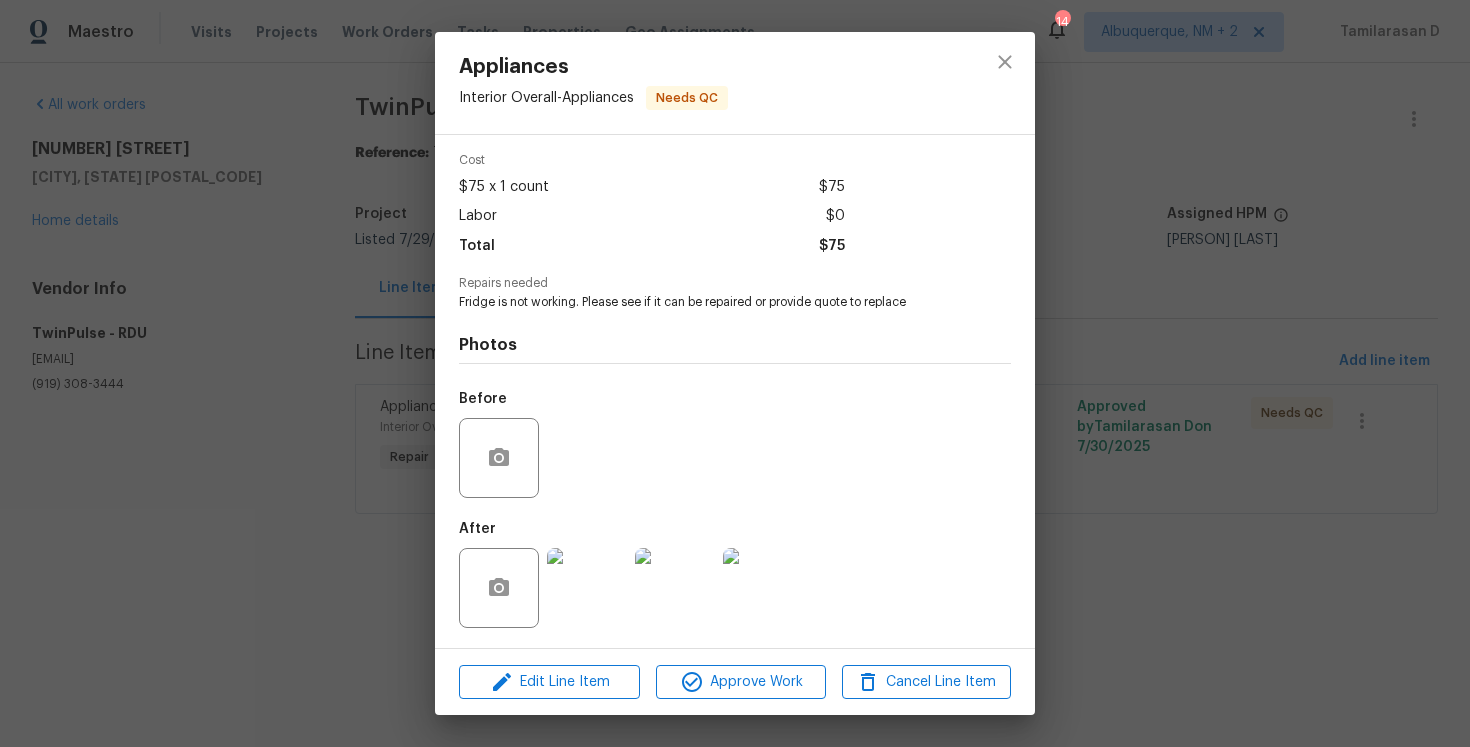 click at bounding box center [587, 588] 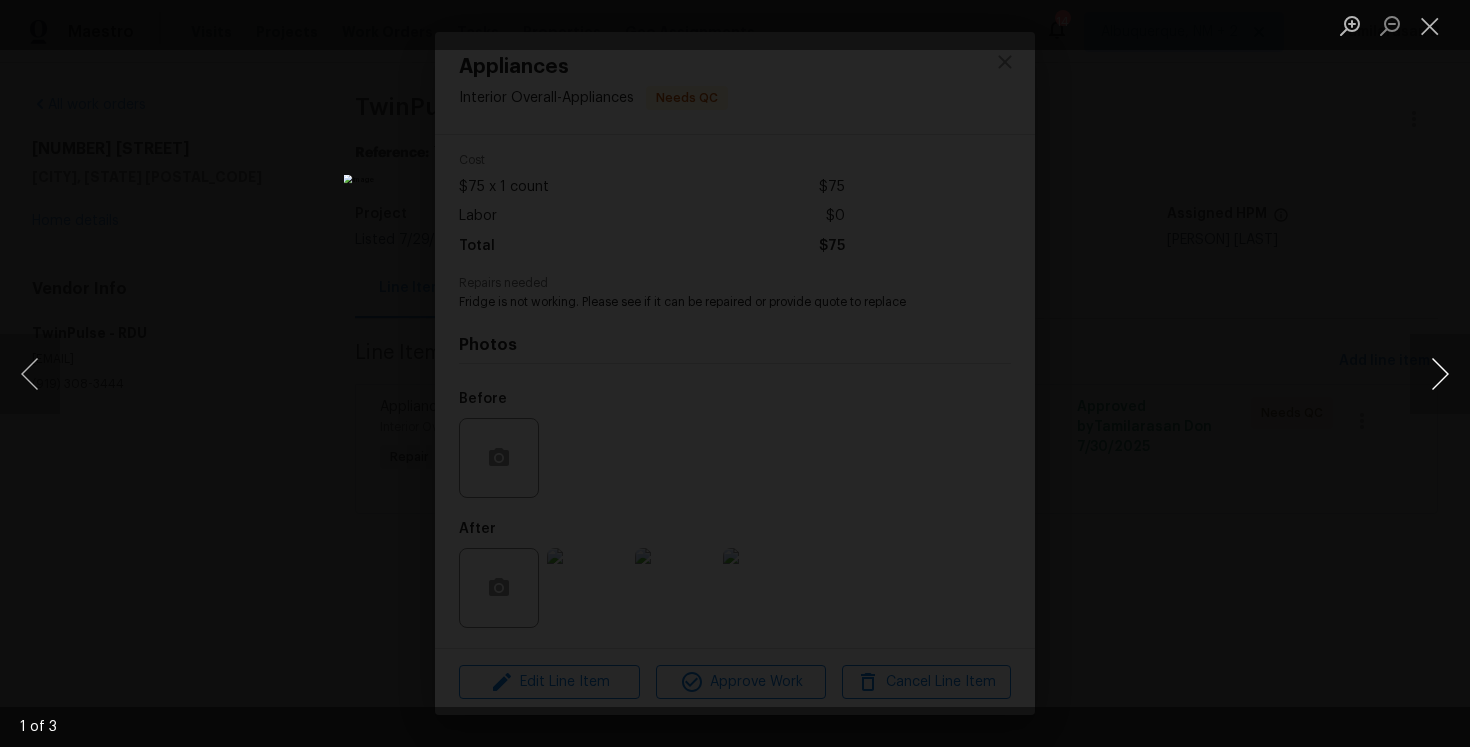 click at bounding box center [1440, 374] 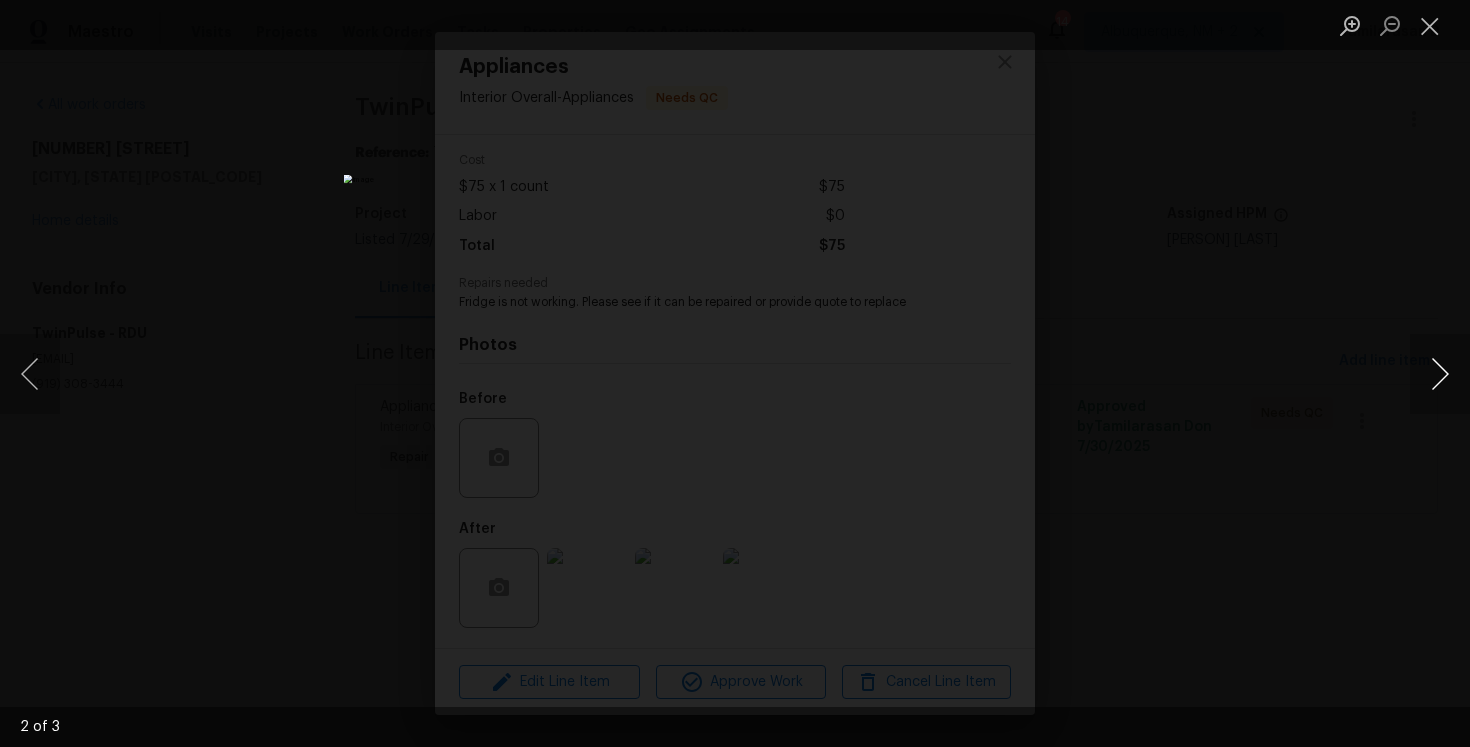 click at bounding box center [1440, 374] 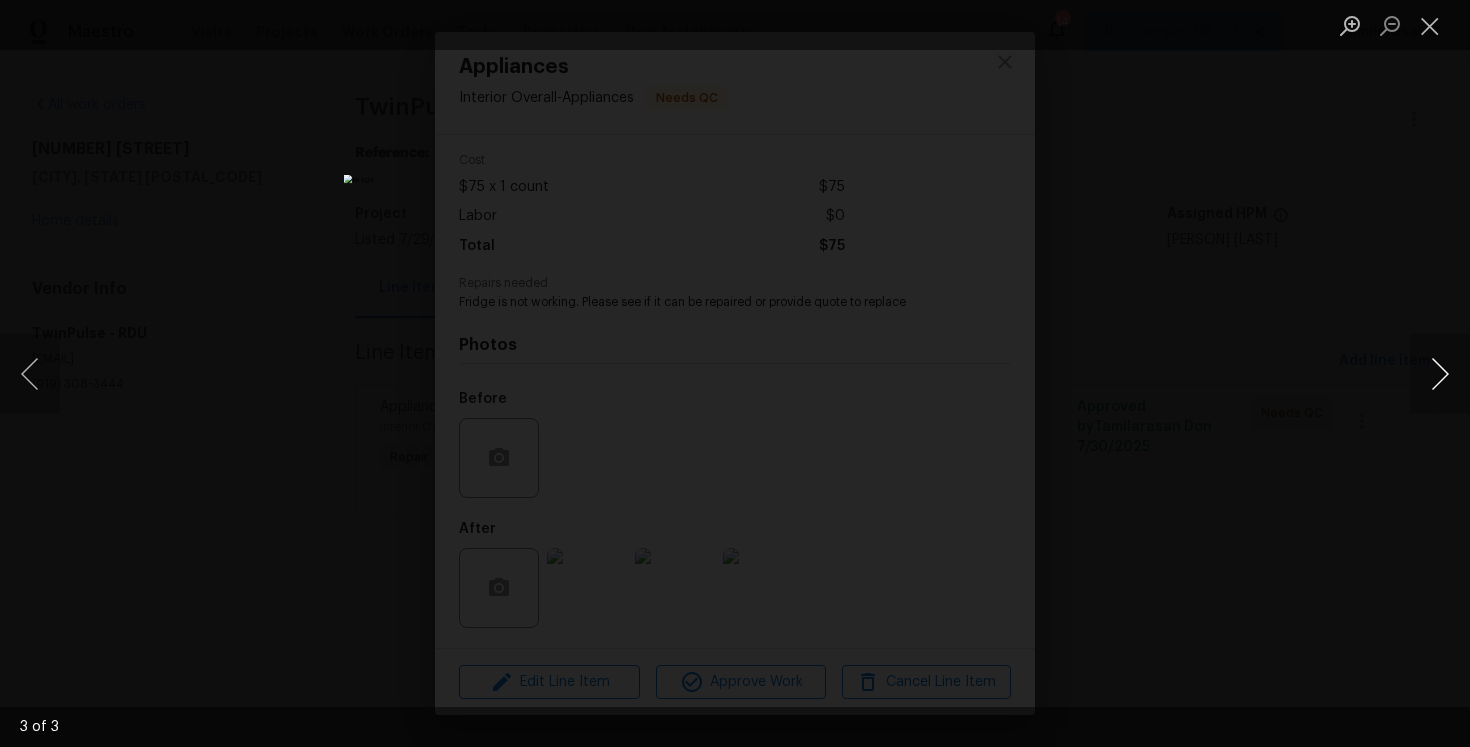 click at bounding box center (1440, 374) 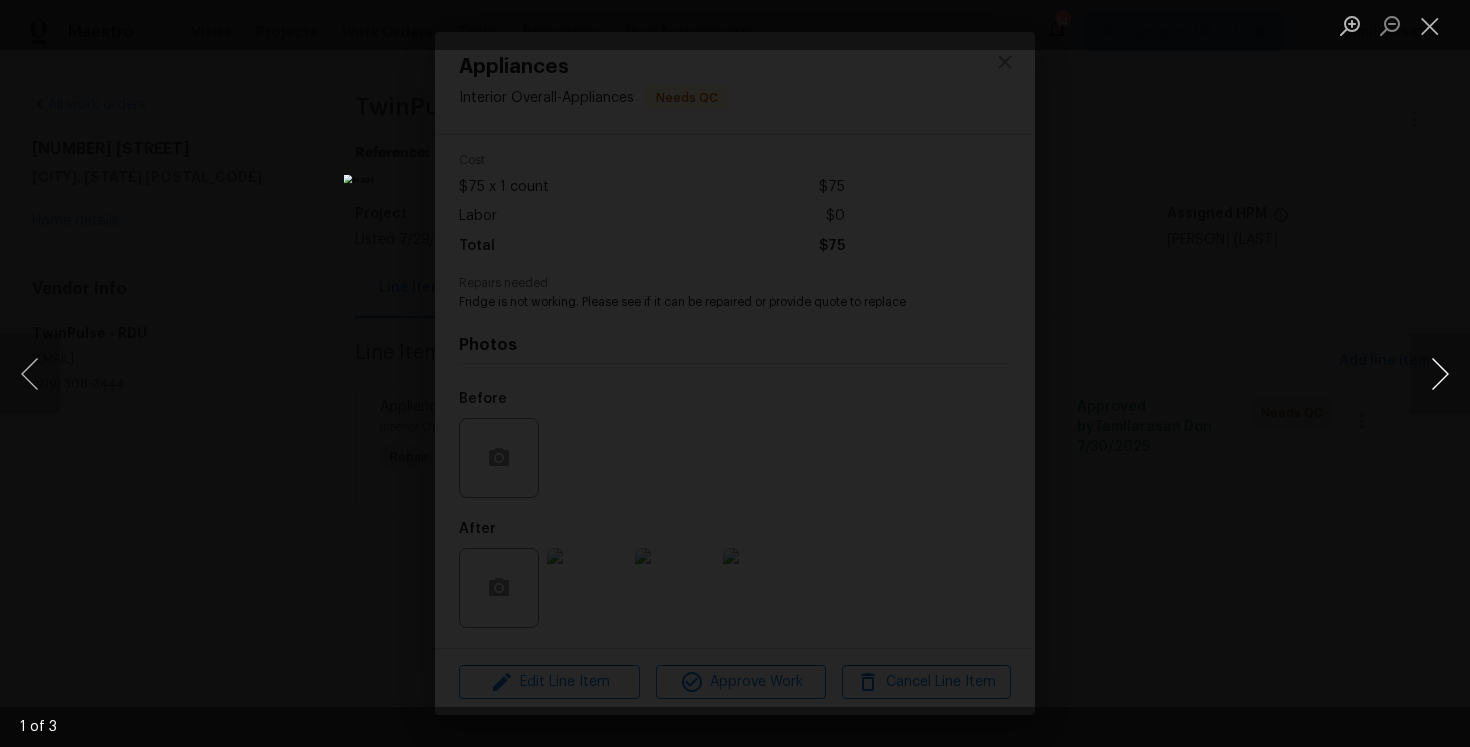 click at bounding box center [1440, 374] 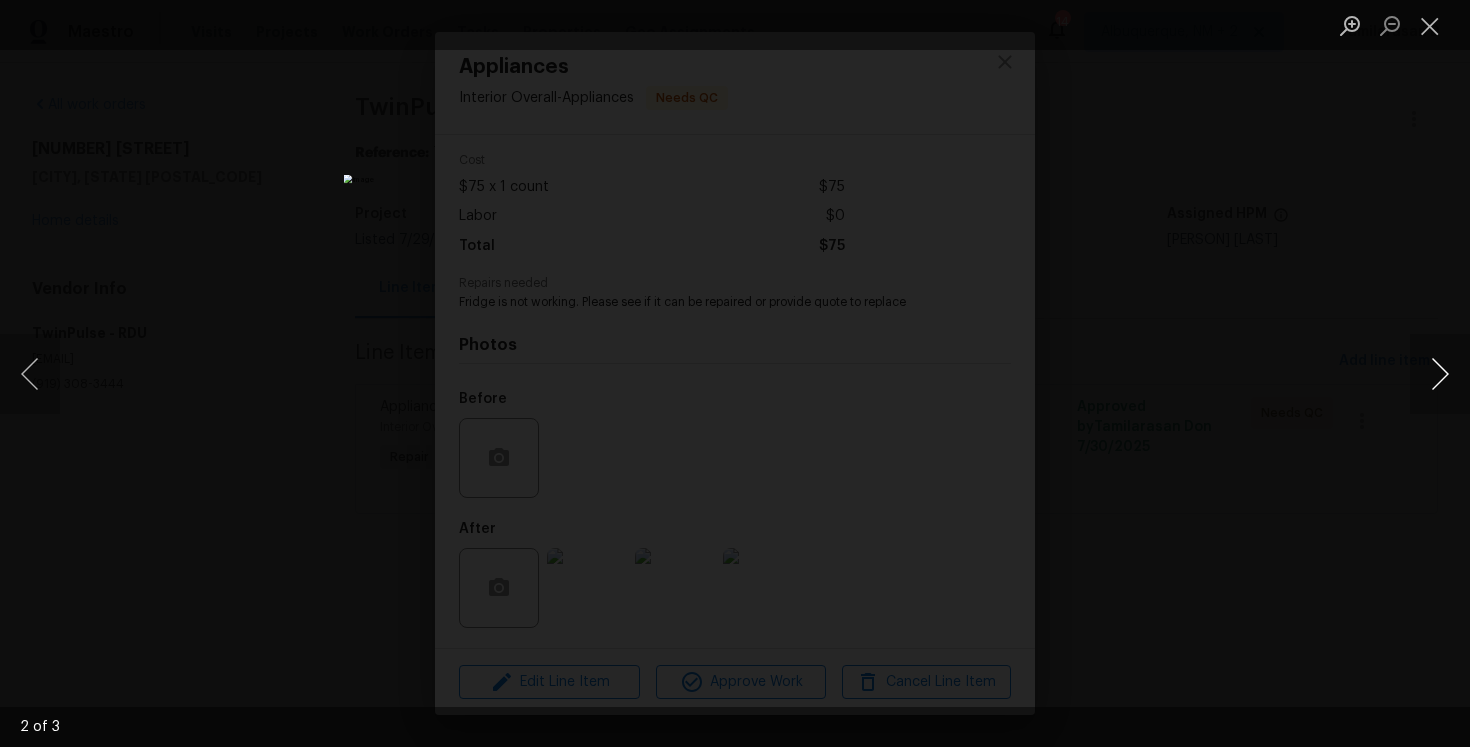 click at bounding box center (1440, 374) 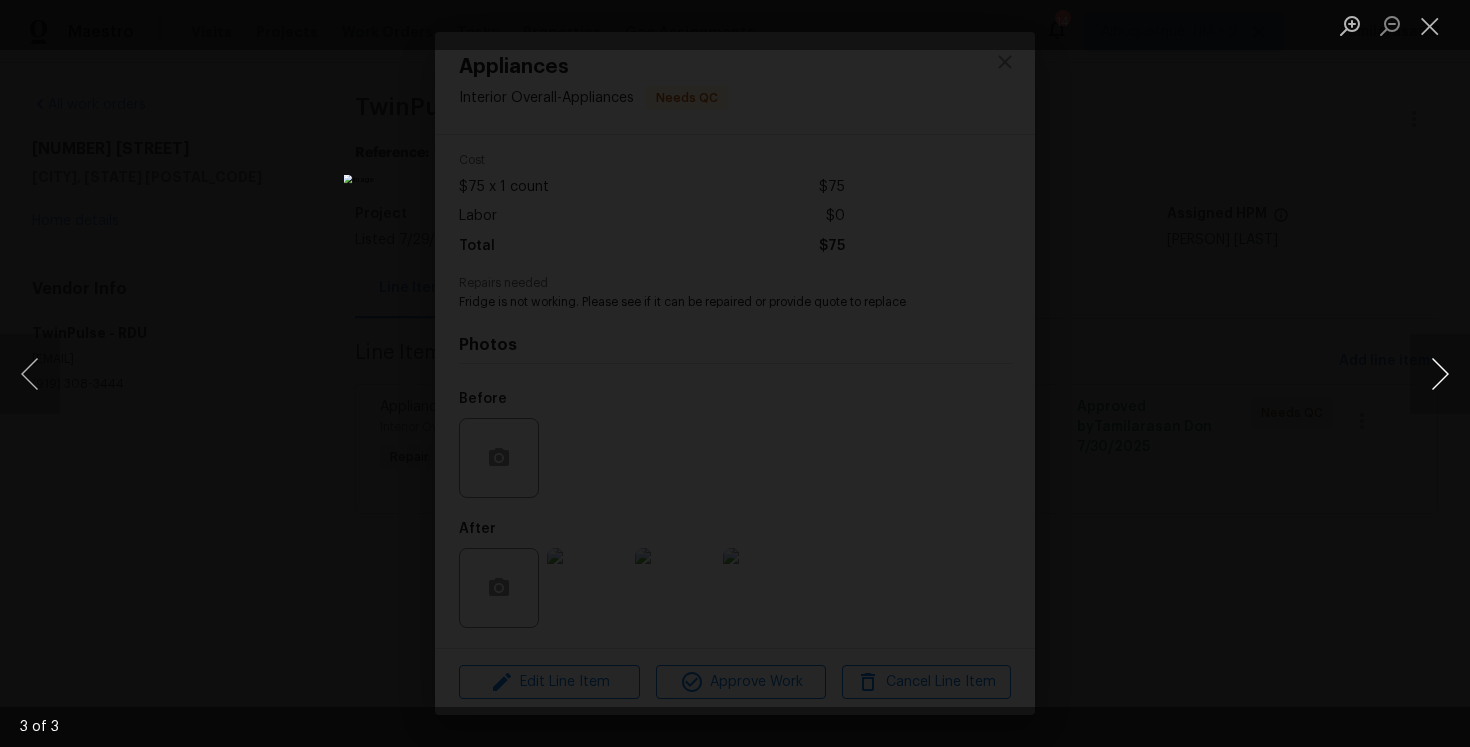 click at bounding box center (1440, 374) 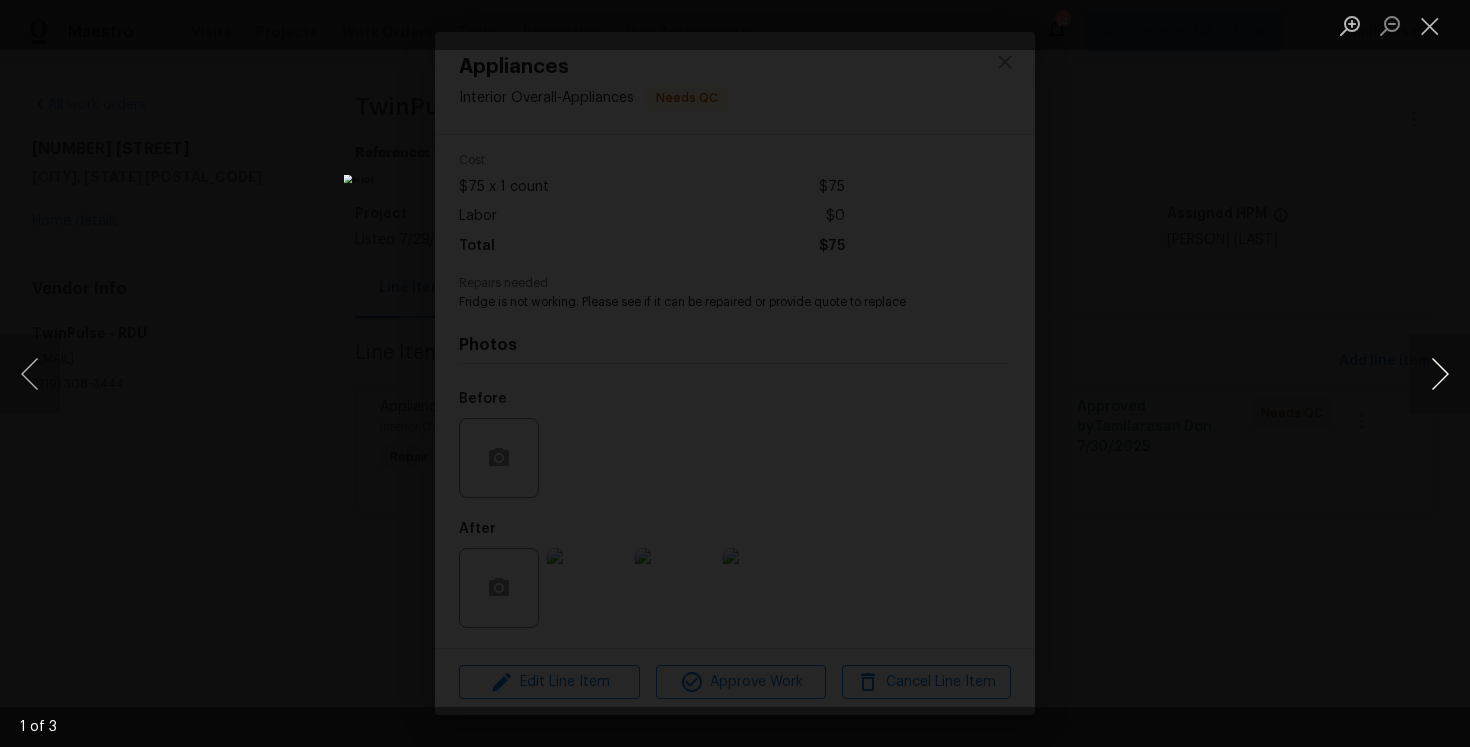 click at bounding box center (1440, 374) 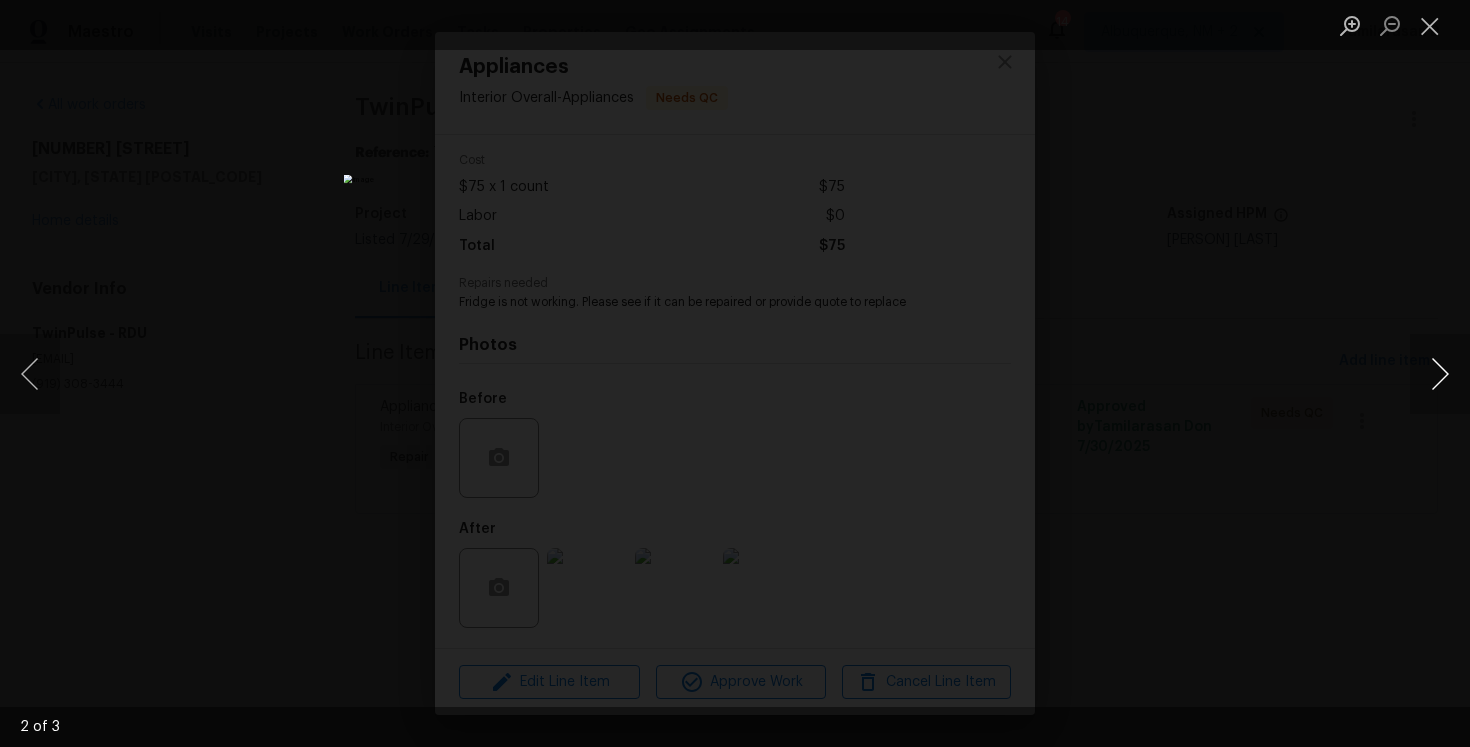 click at bounding box center [1440, 374] 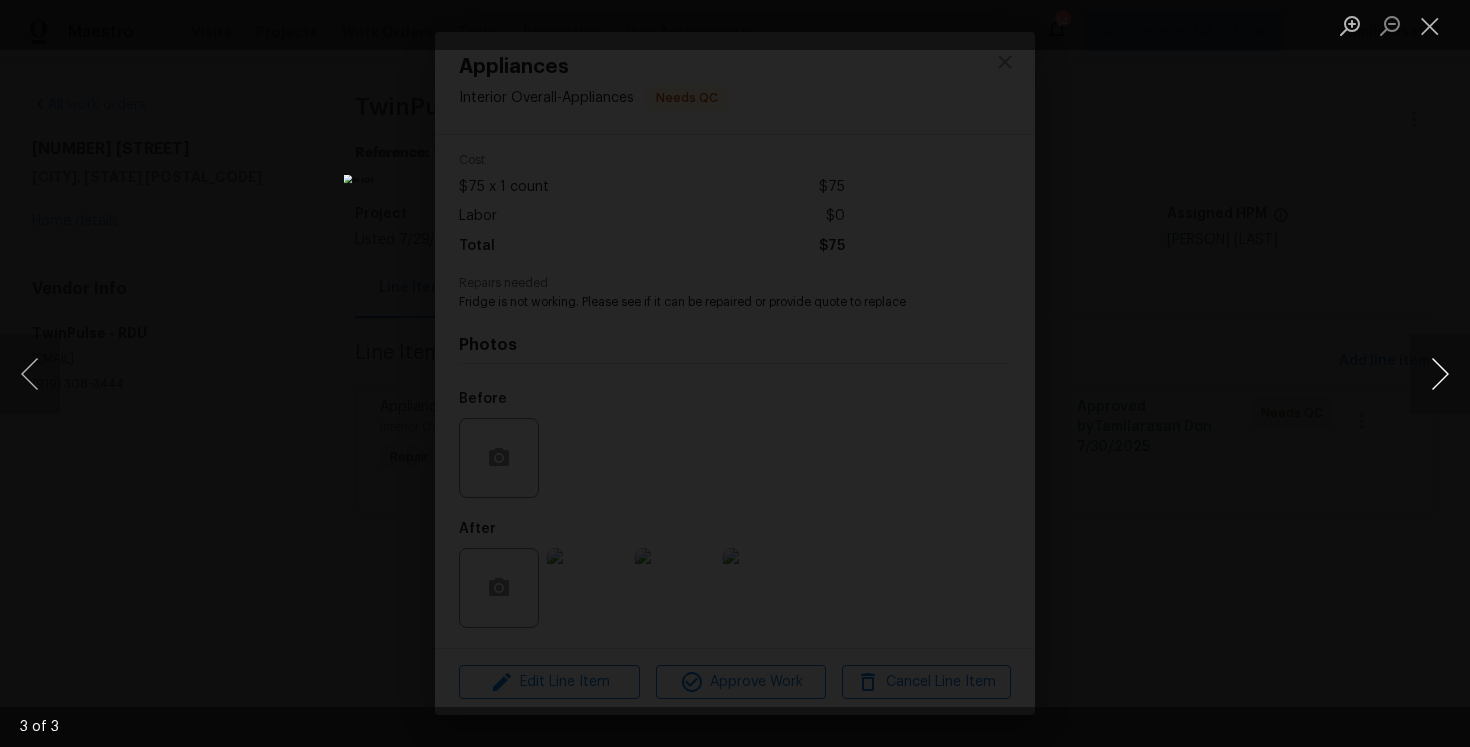 click at bounding box center [1440, 374] 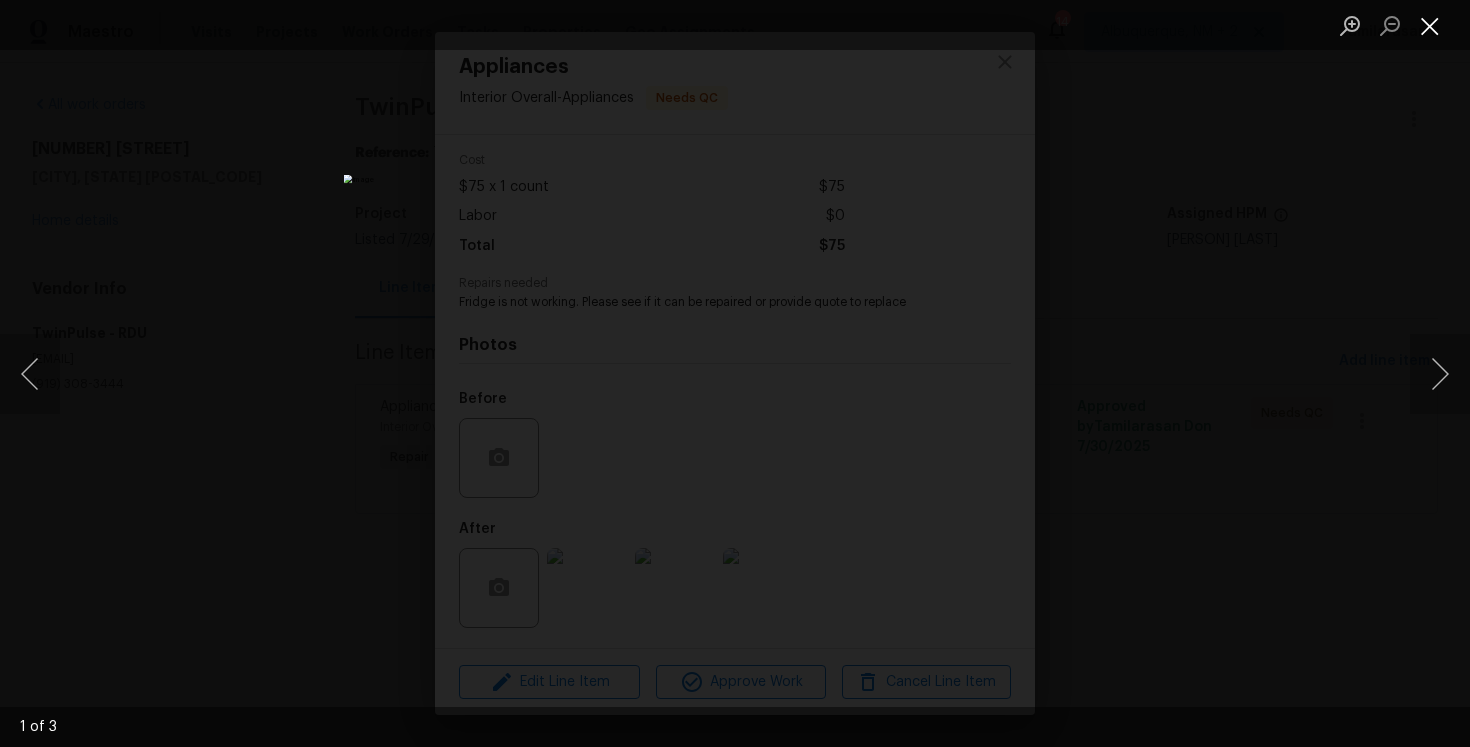 click at bounding box center [1430, 25] 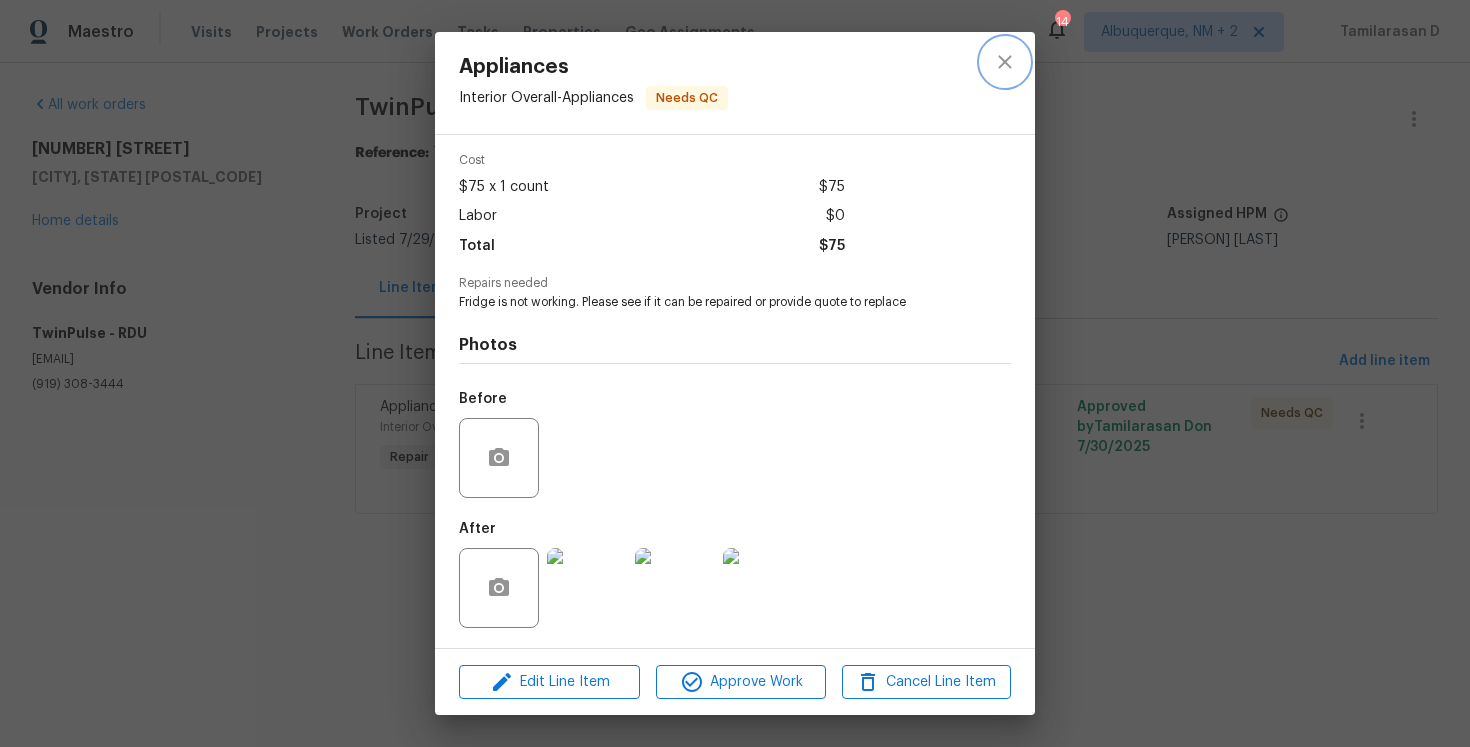 click 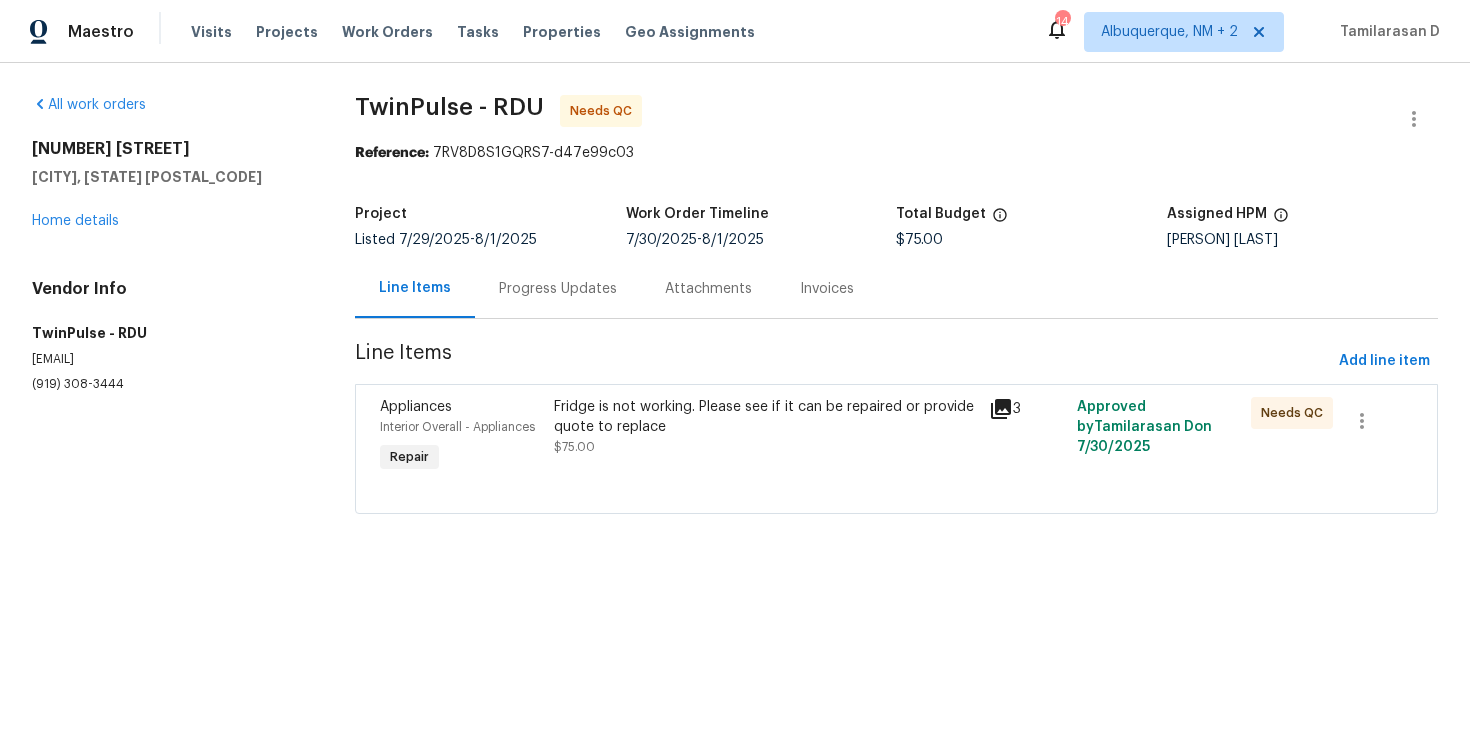 click on "Progress Updates" at bounding box center (558, 288) 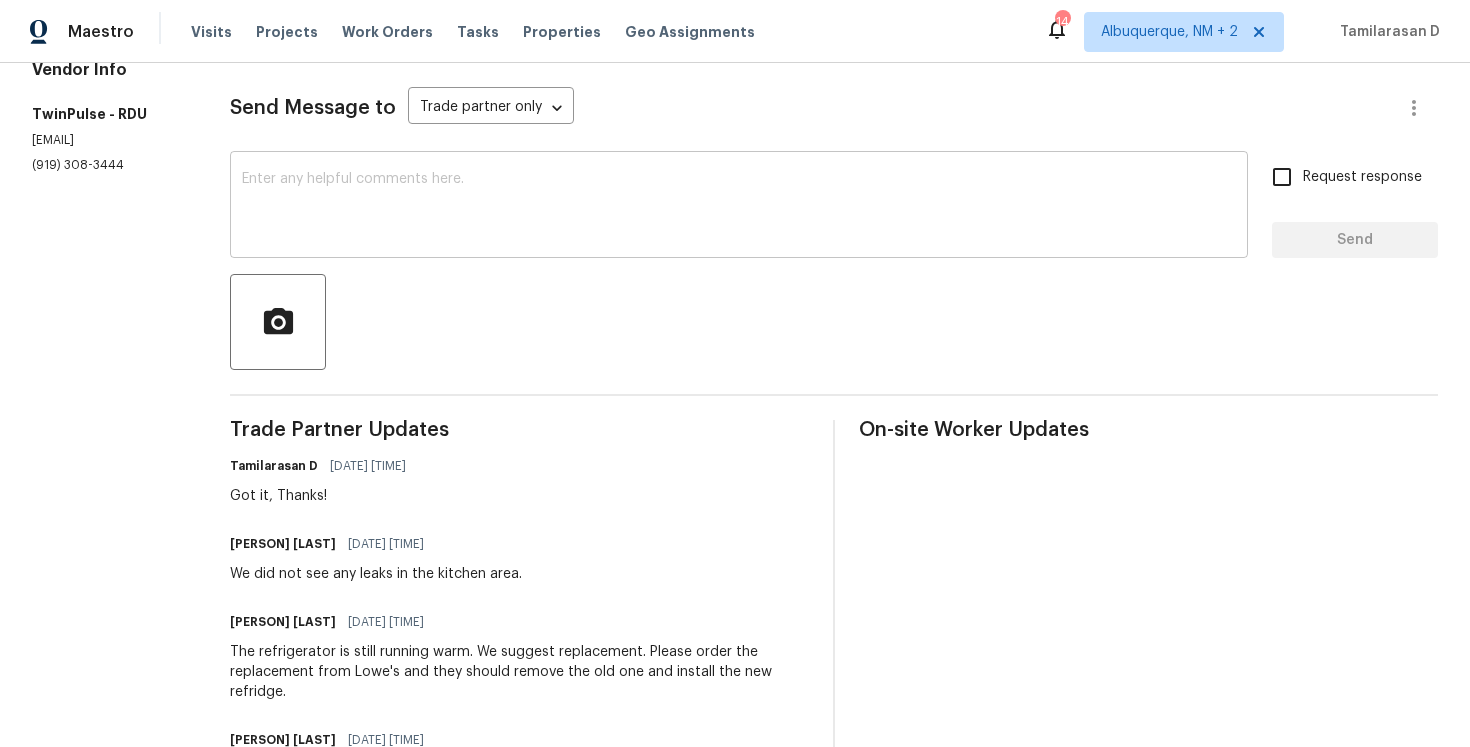scroll, scrollTop: 213, scrollLeft: 0, axis: vertical 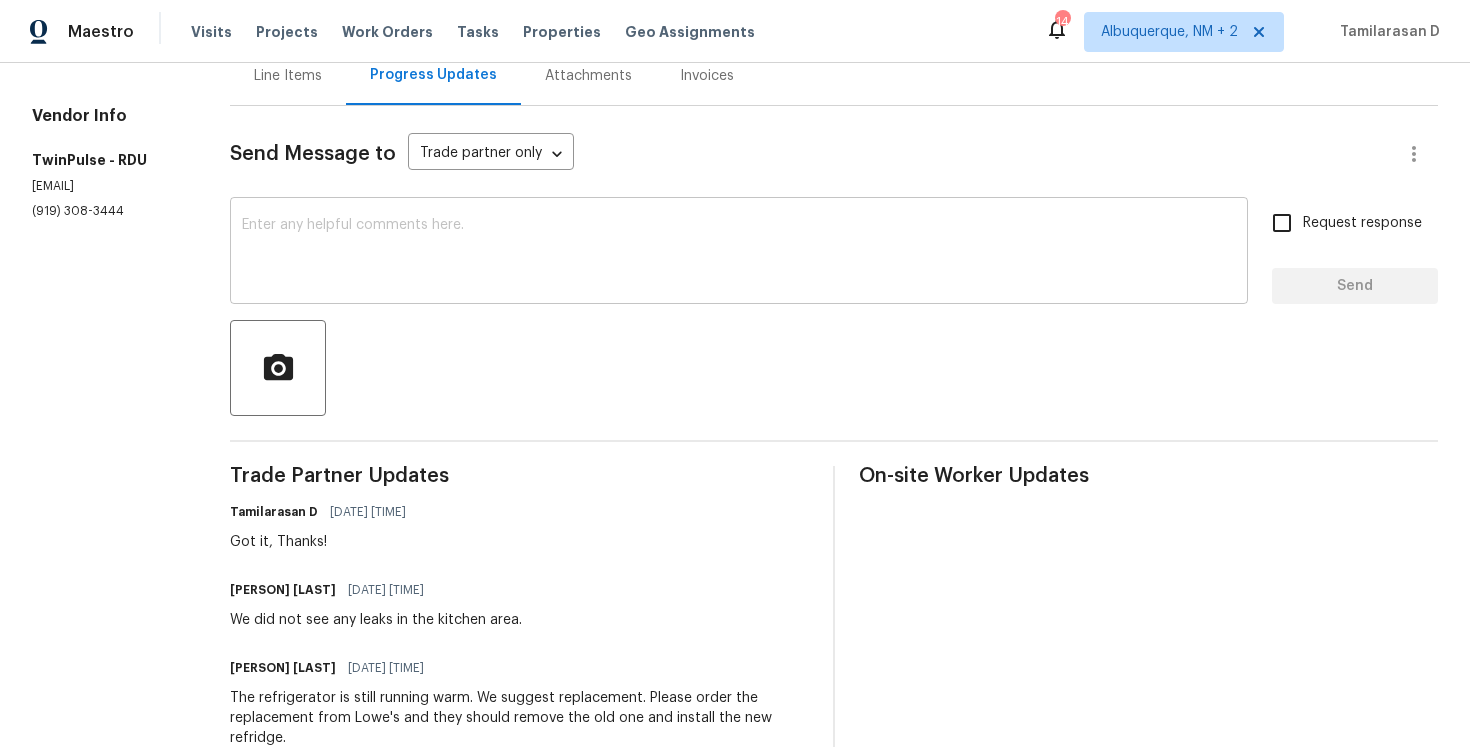 click at bounding box center (739, 253) 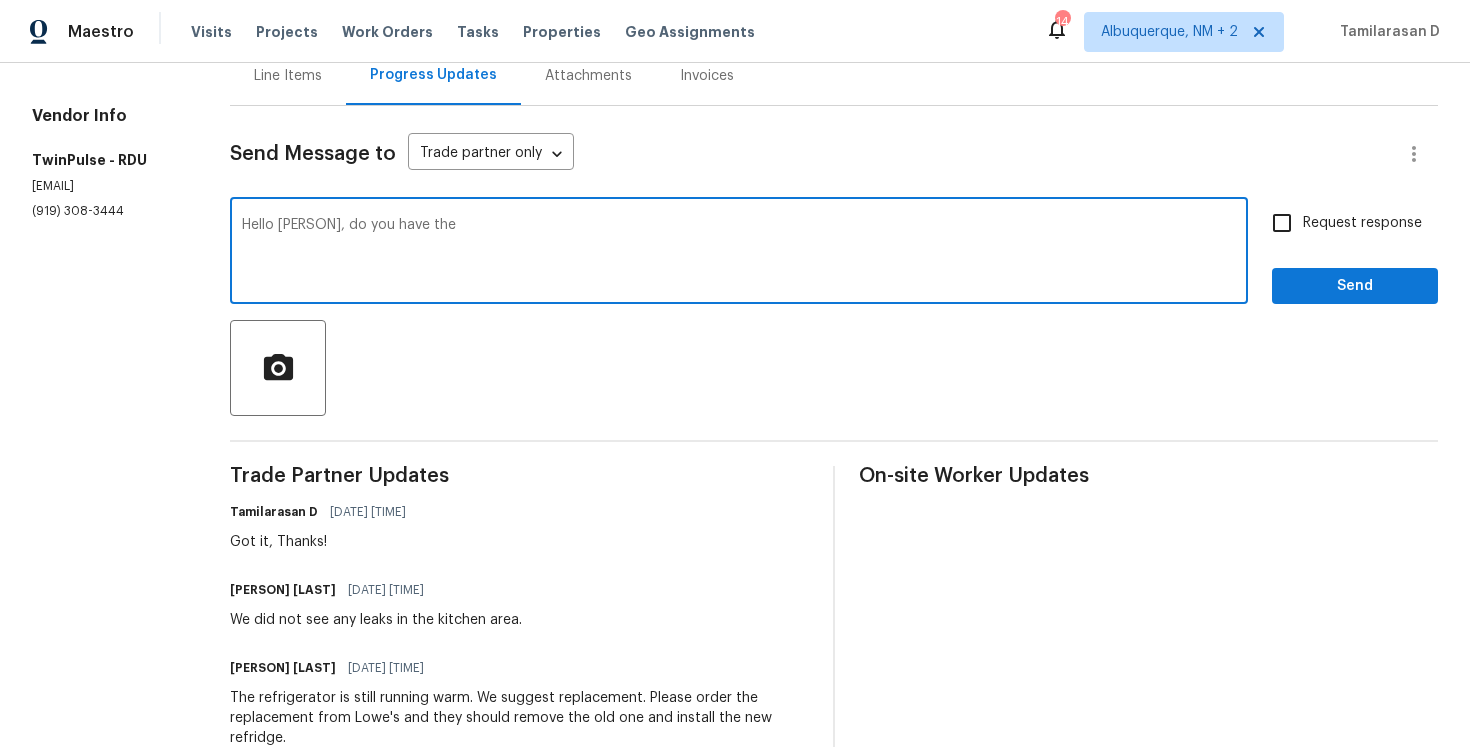 paste on "have pictures of refrigerator temperature inside" 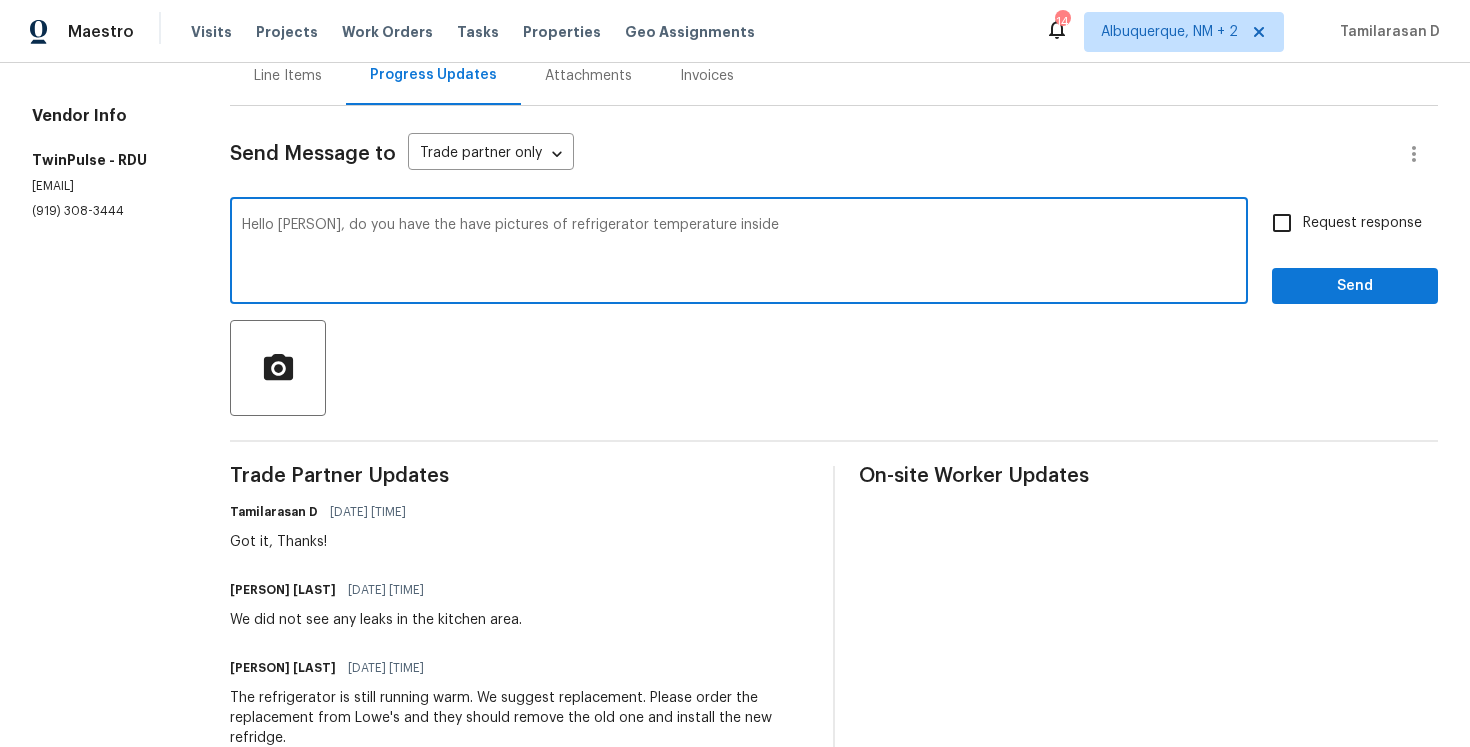 click on "Hello Gwen, do you have the have pictures of refrigerator temperature inside" at bounding box center [739, 253] 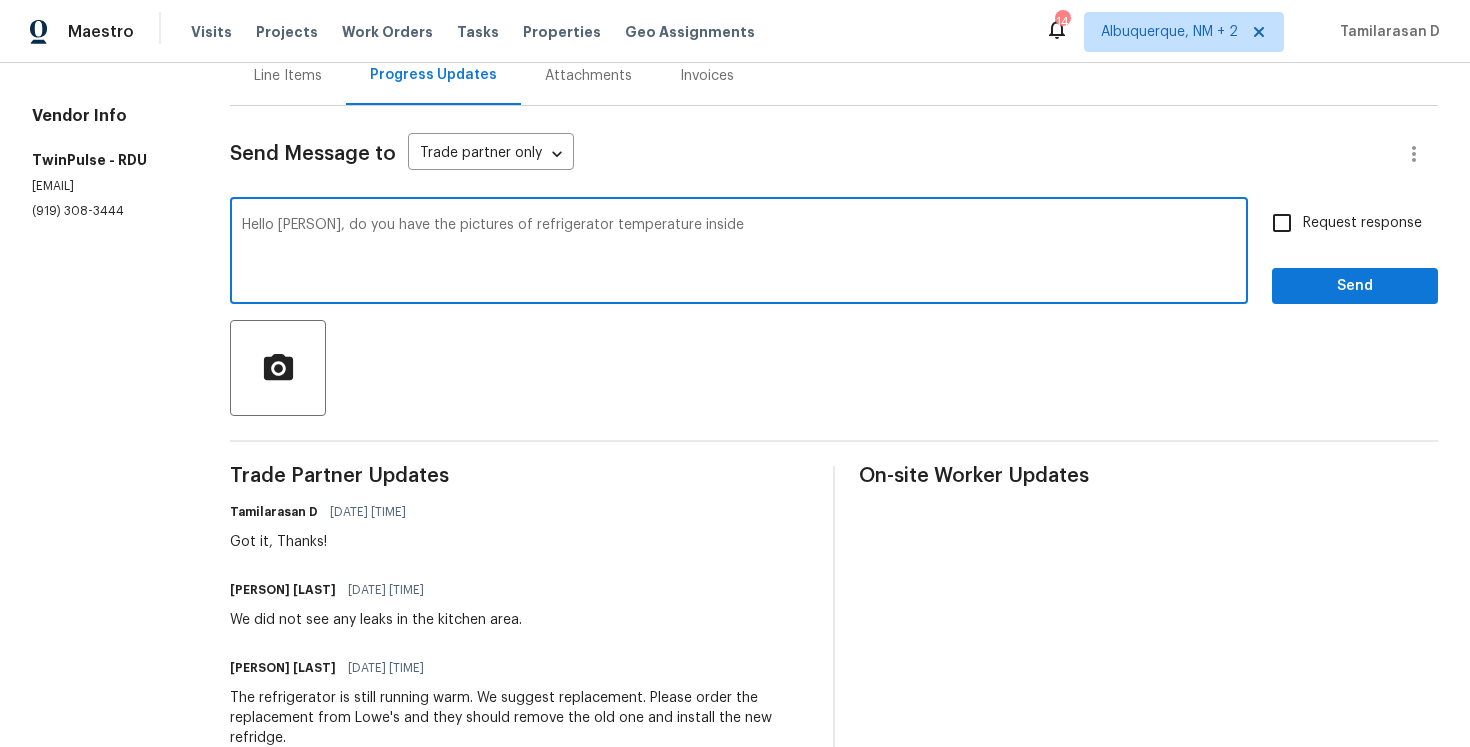 click on "Hello Gwen, do you have the pictures of refrigerator temperature inside" at bounding box center [739, 253] 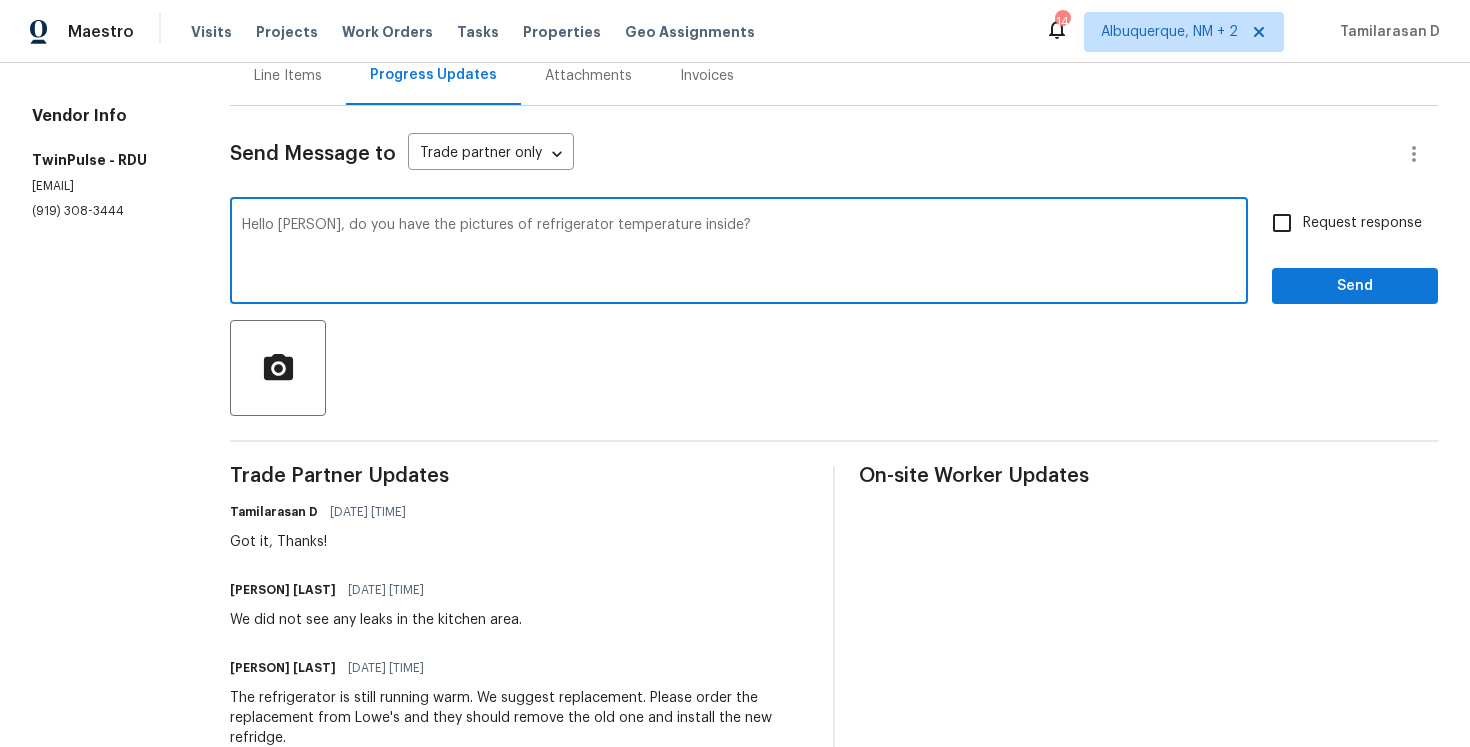 type on "Hello Gwen, do you have the pictures of refrigerator temperature inside?" 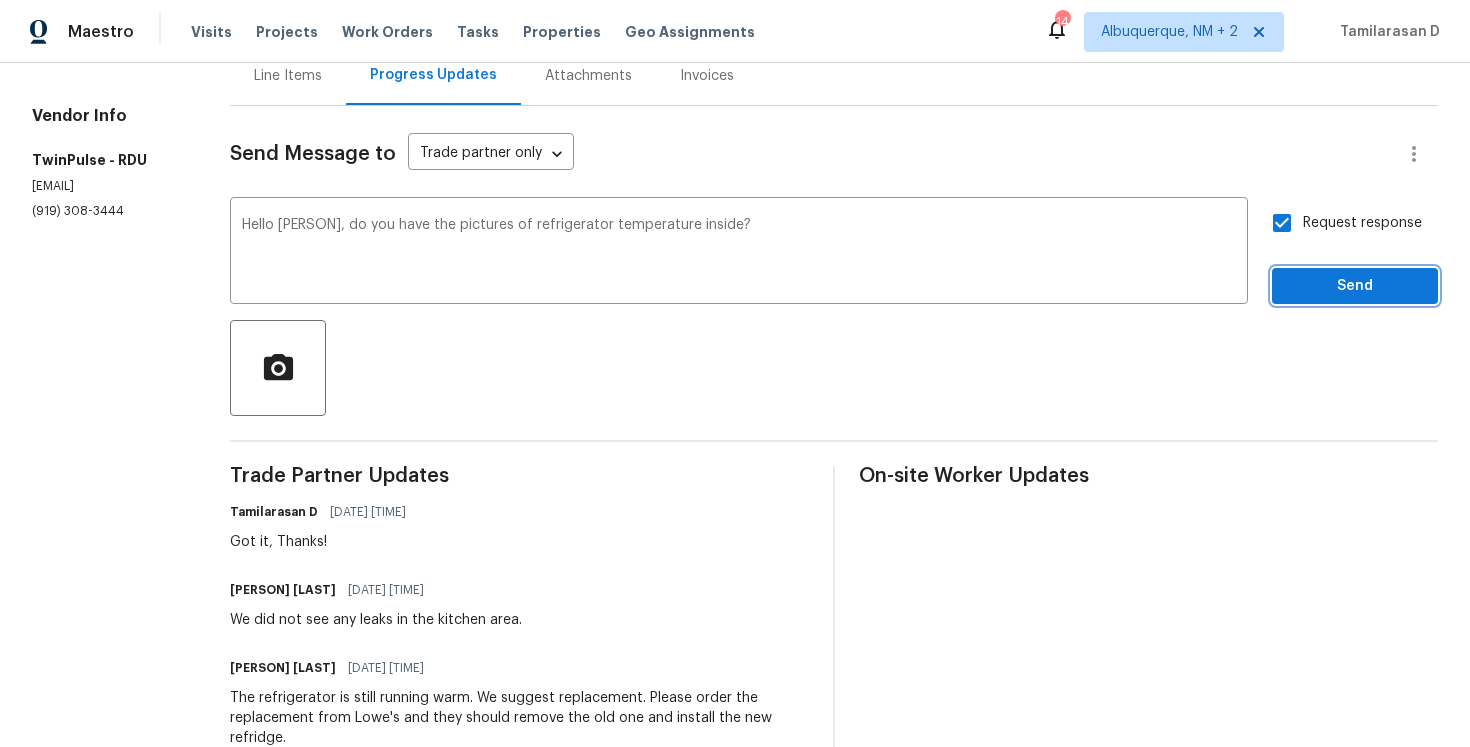 click on "Send" at bounding box center (1355, 286) 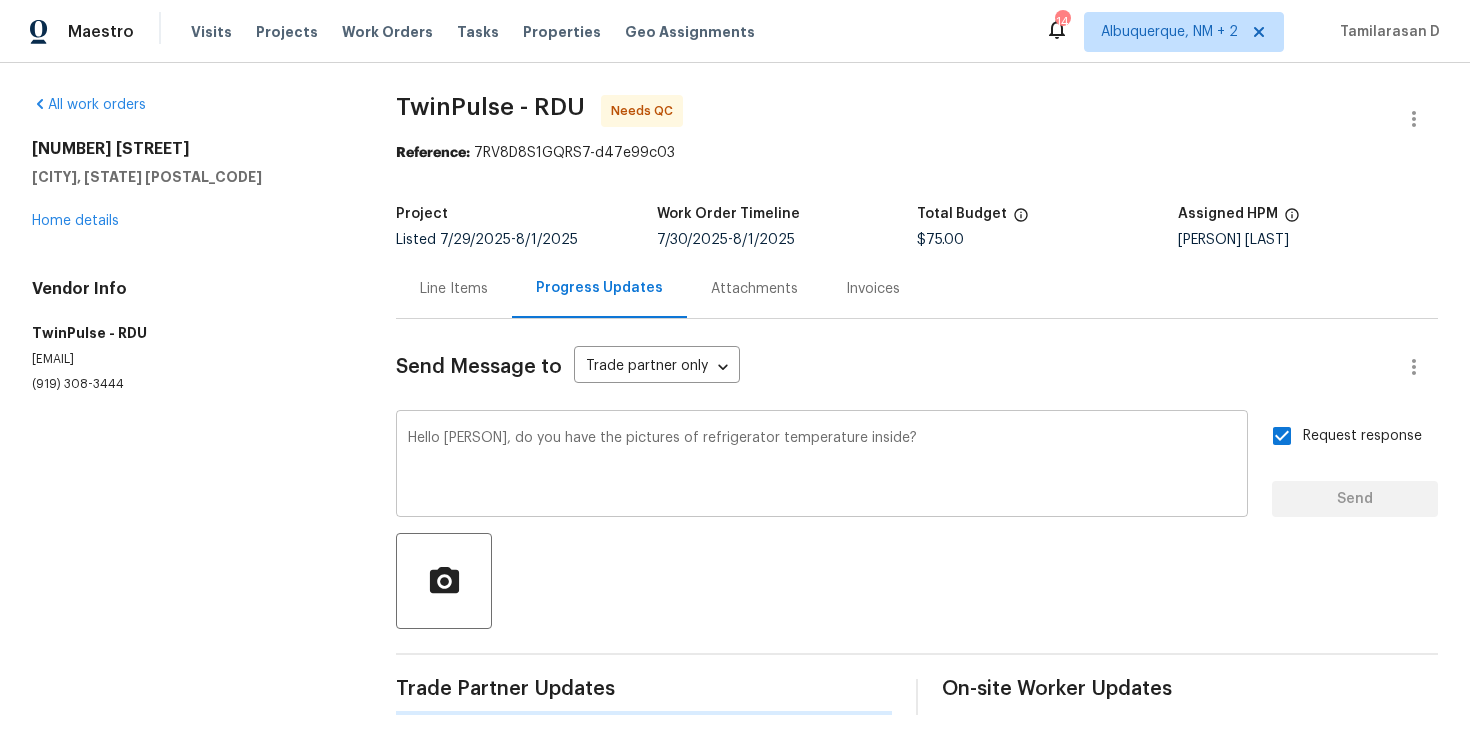 scroll, scrollTop: 0, scrollLeft: 0, axis: both 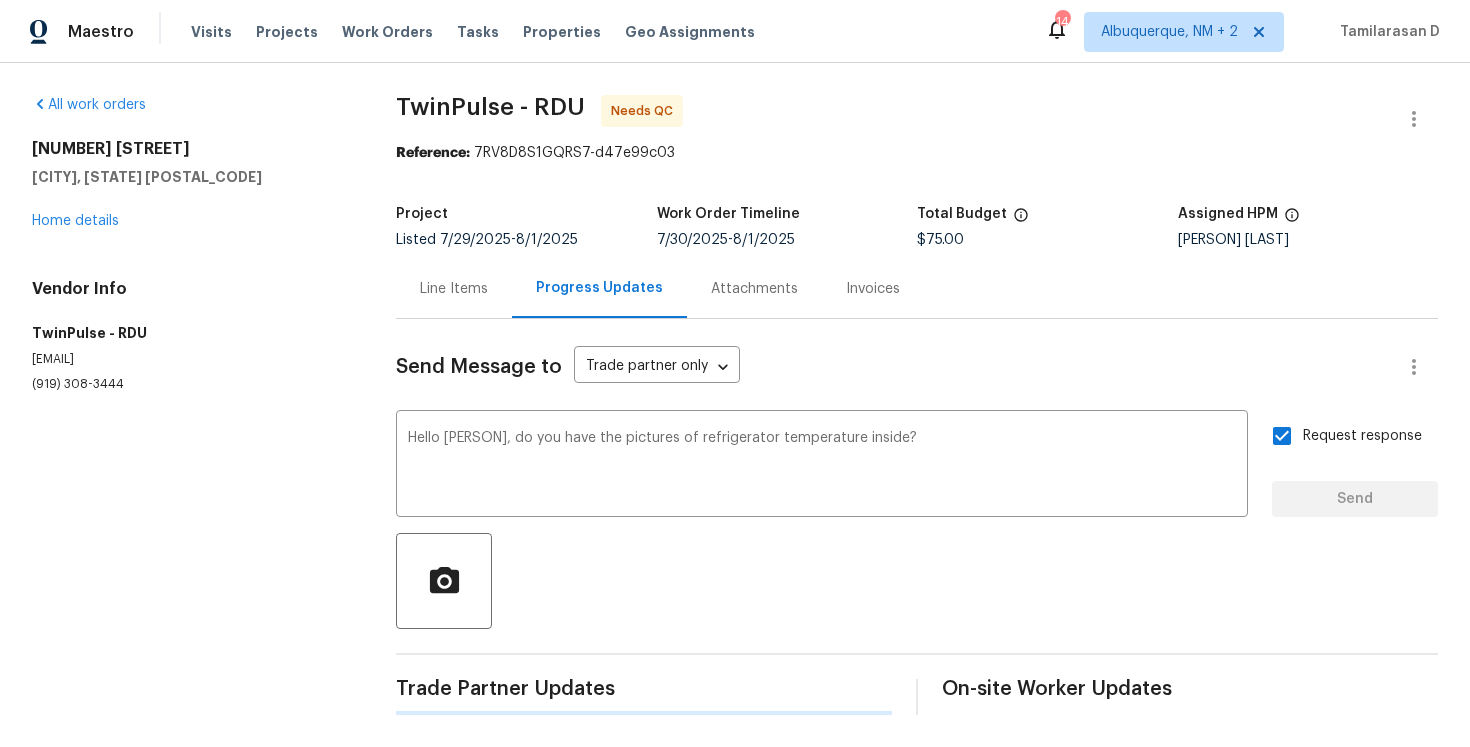 type 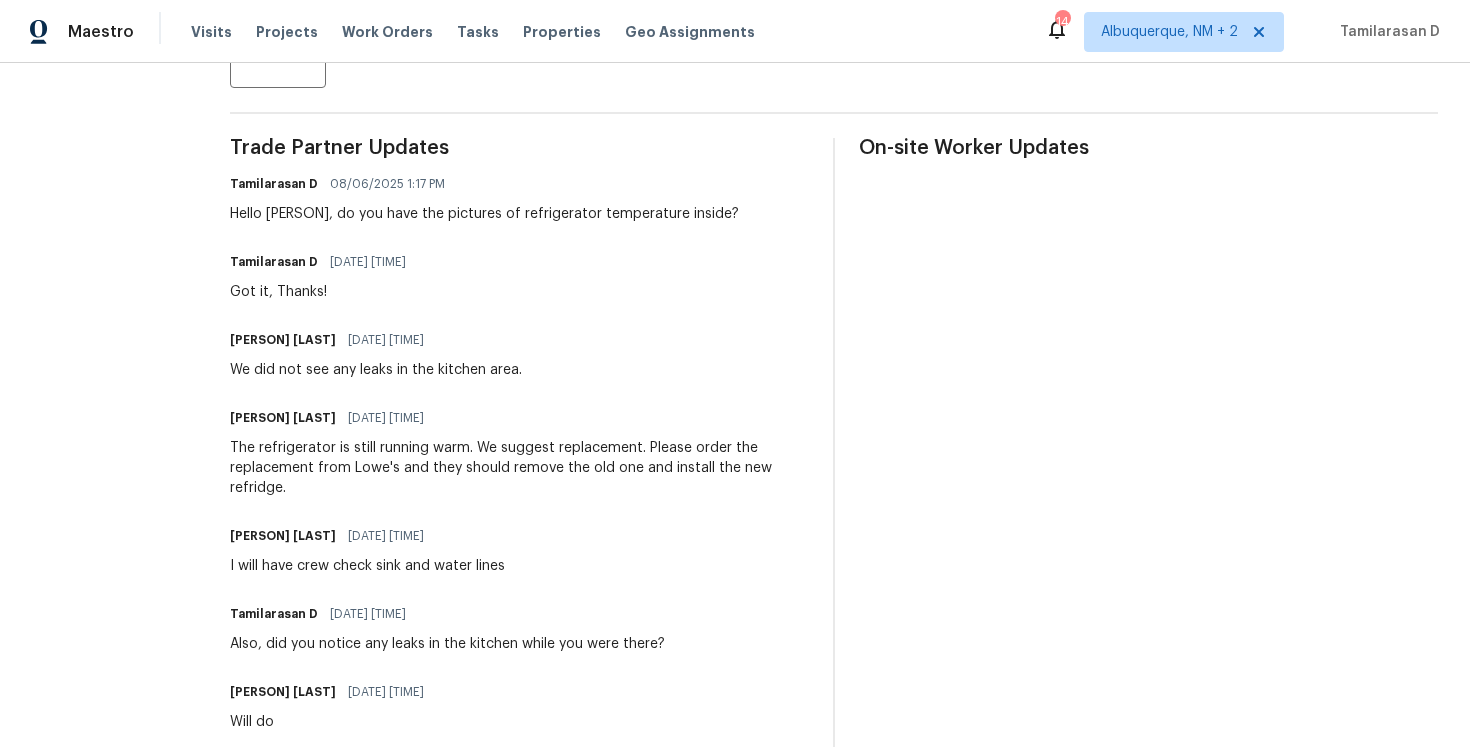 scroll, scrollTop: 0, scrollLeft: 0, axis: both 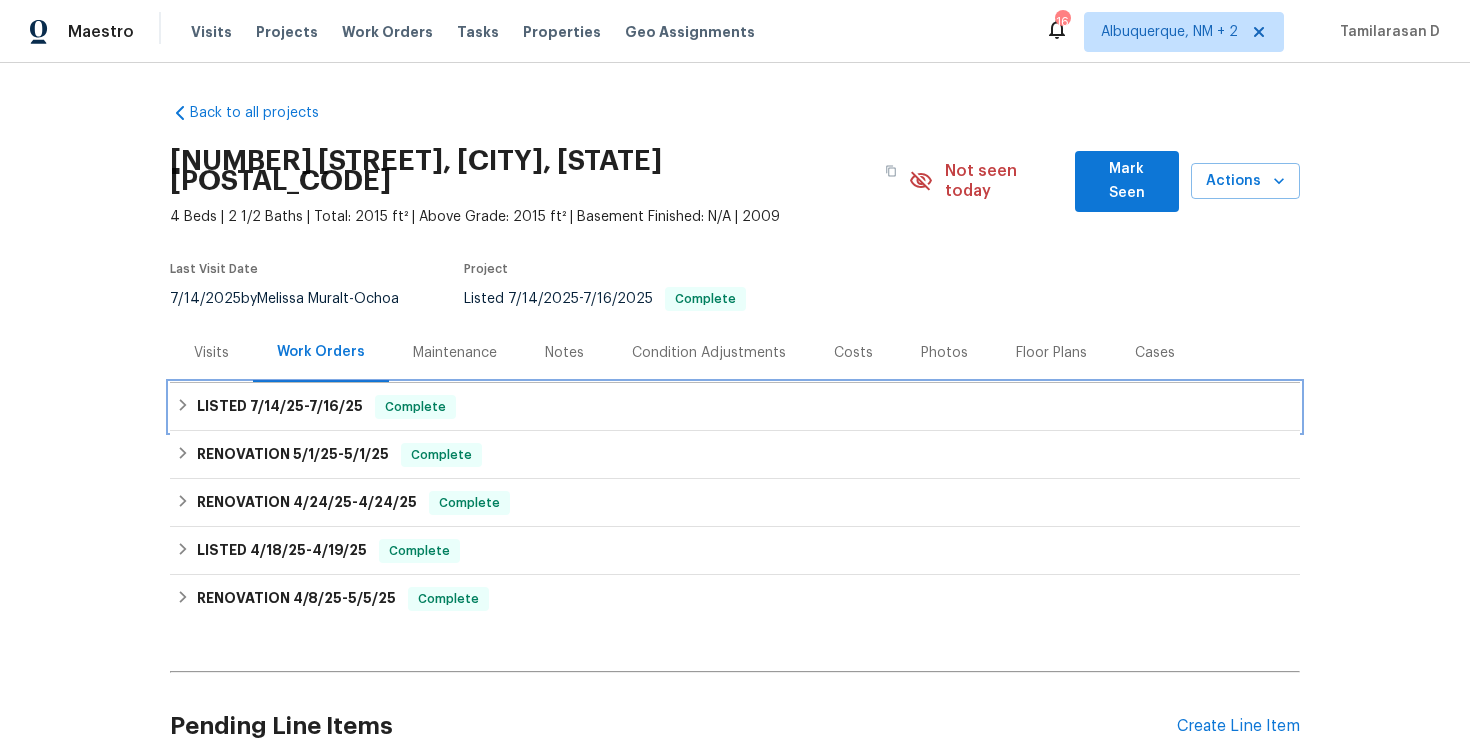 click on "LISTED   7/14/25  -  7/16/25 Complete" at bounding box center (735, 407) 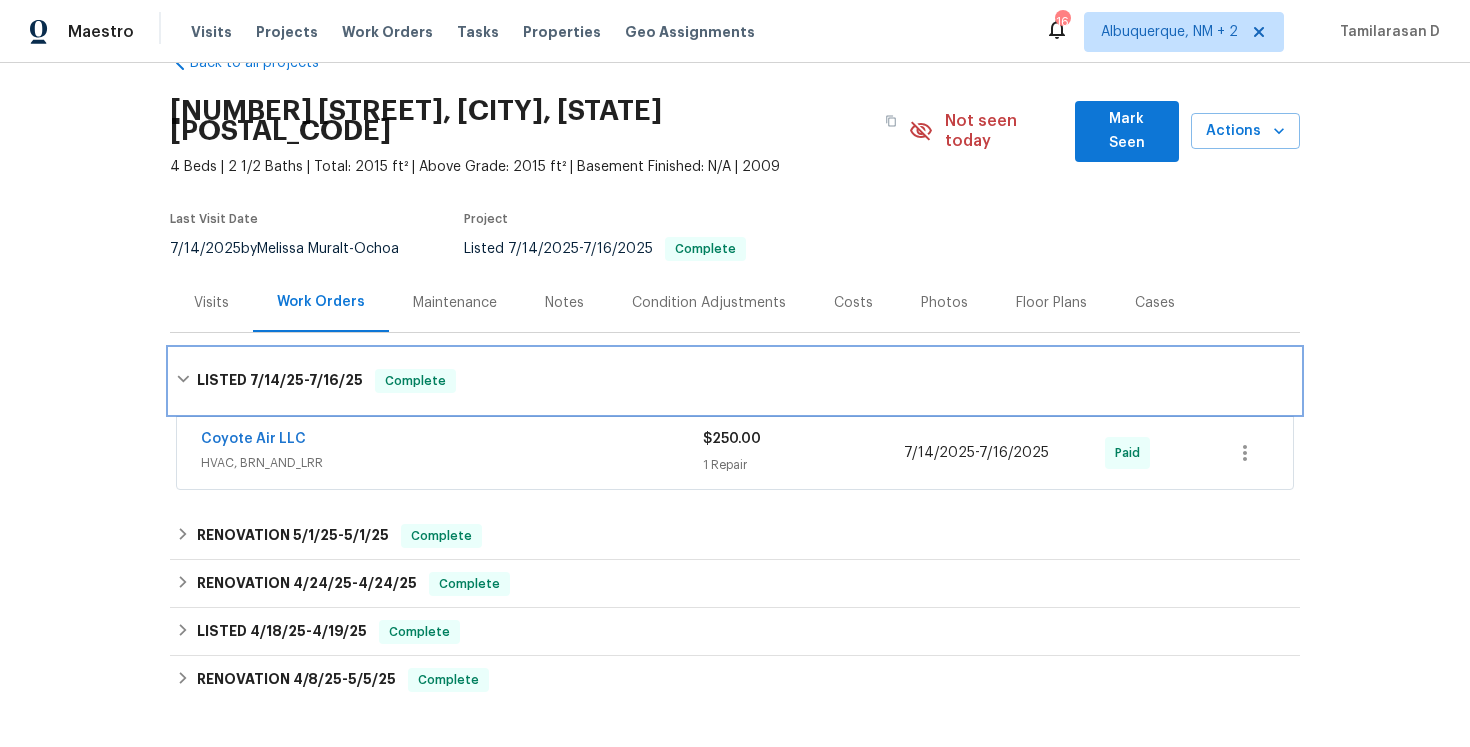 scroll, scrollTop: 55, scrollLeft: 0, axis: vertical 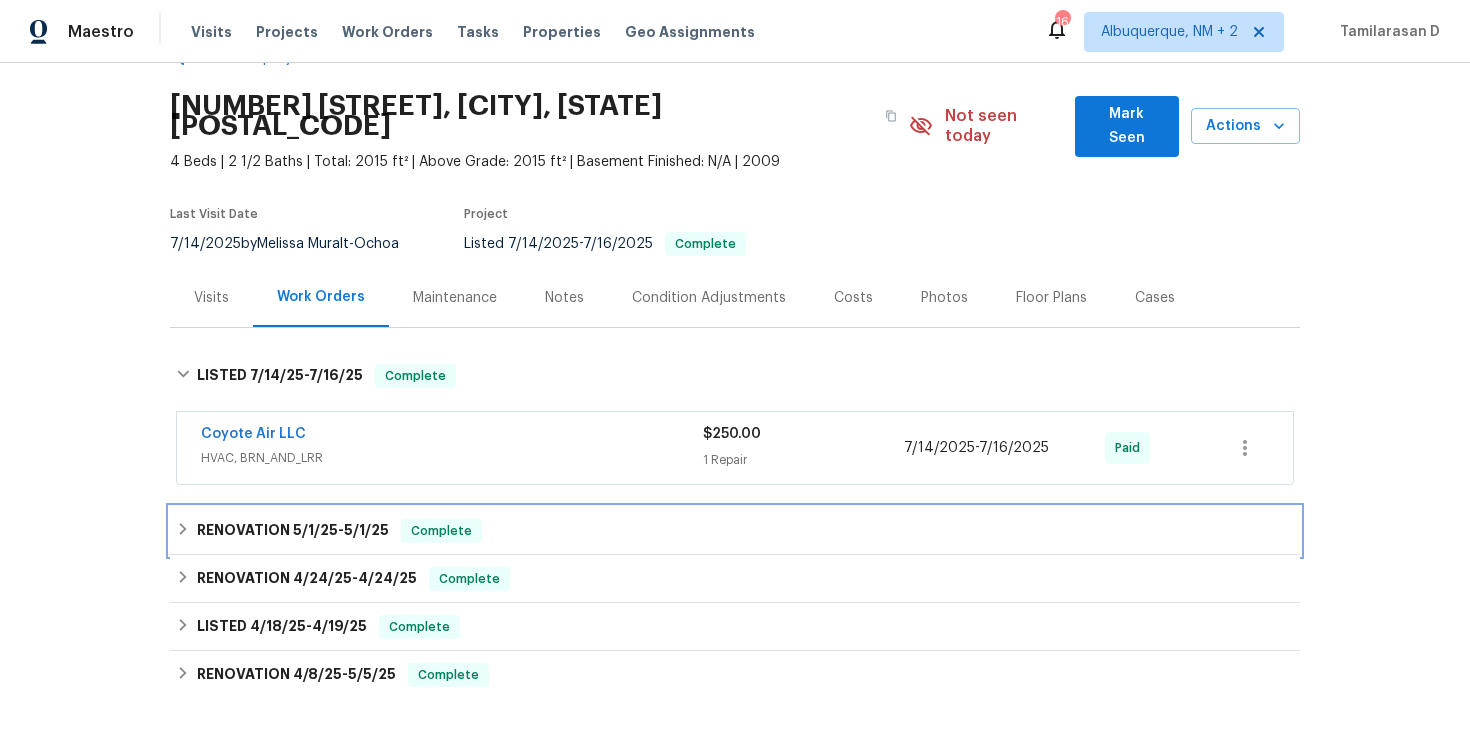 click on "RENOVATION   5/1/25  -  5/1/25" at bounding box center (293, 531) 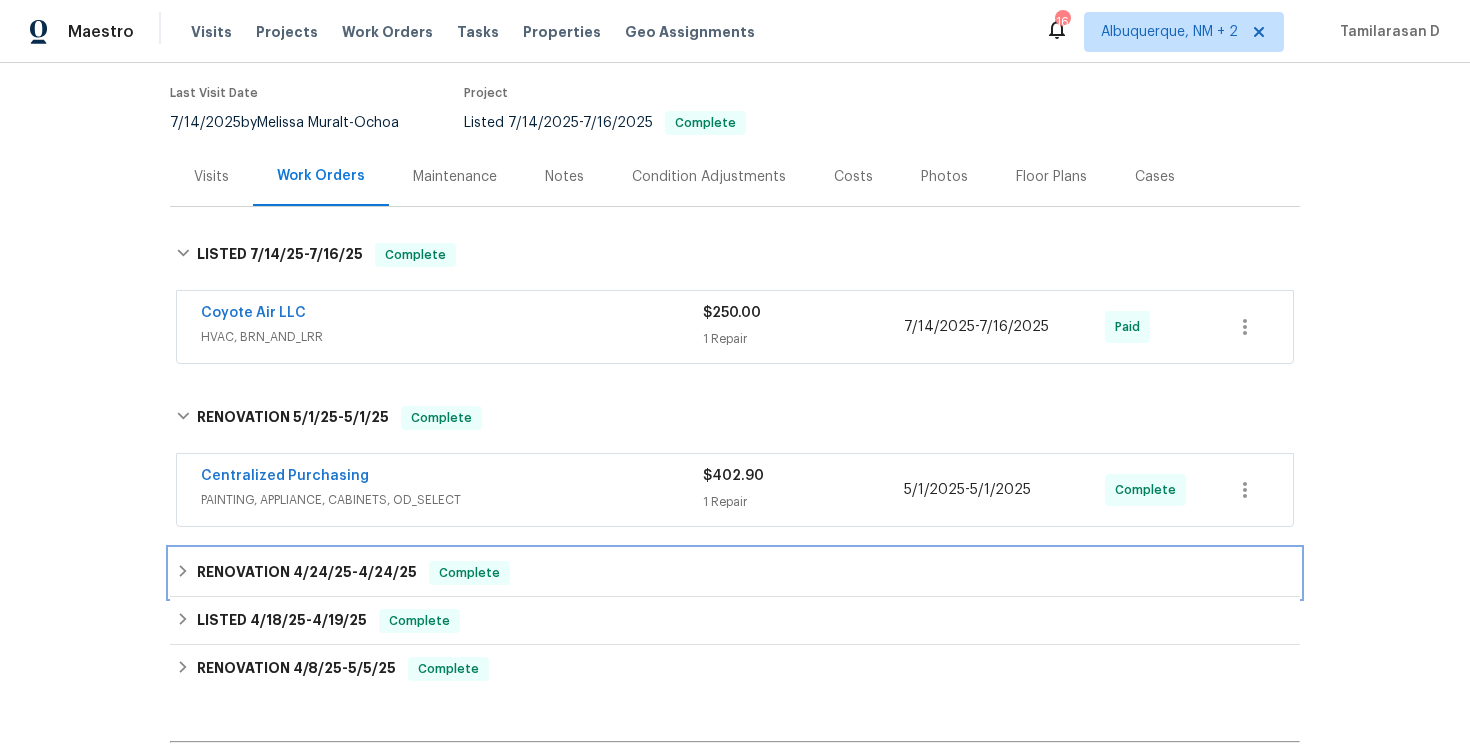 click on "RENOVATION   4/24/25  -  4/24/25 Complete" at bounding box center [735, 573] 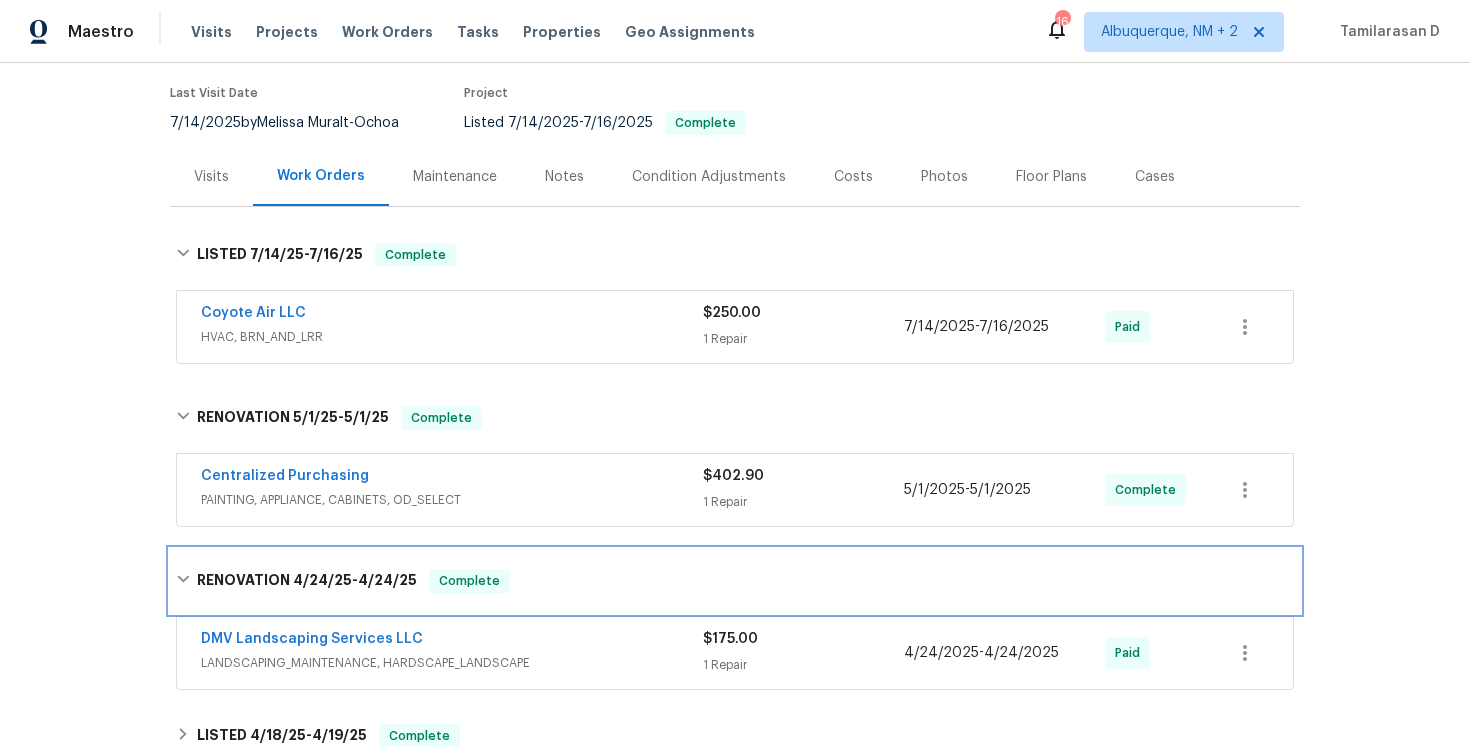 scroll, scrollTop: 357, scrollLeft: 0, axis: vertical 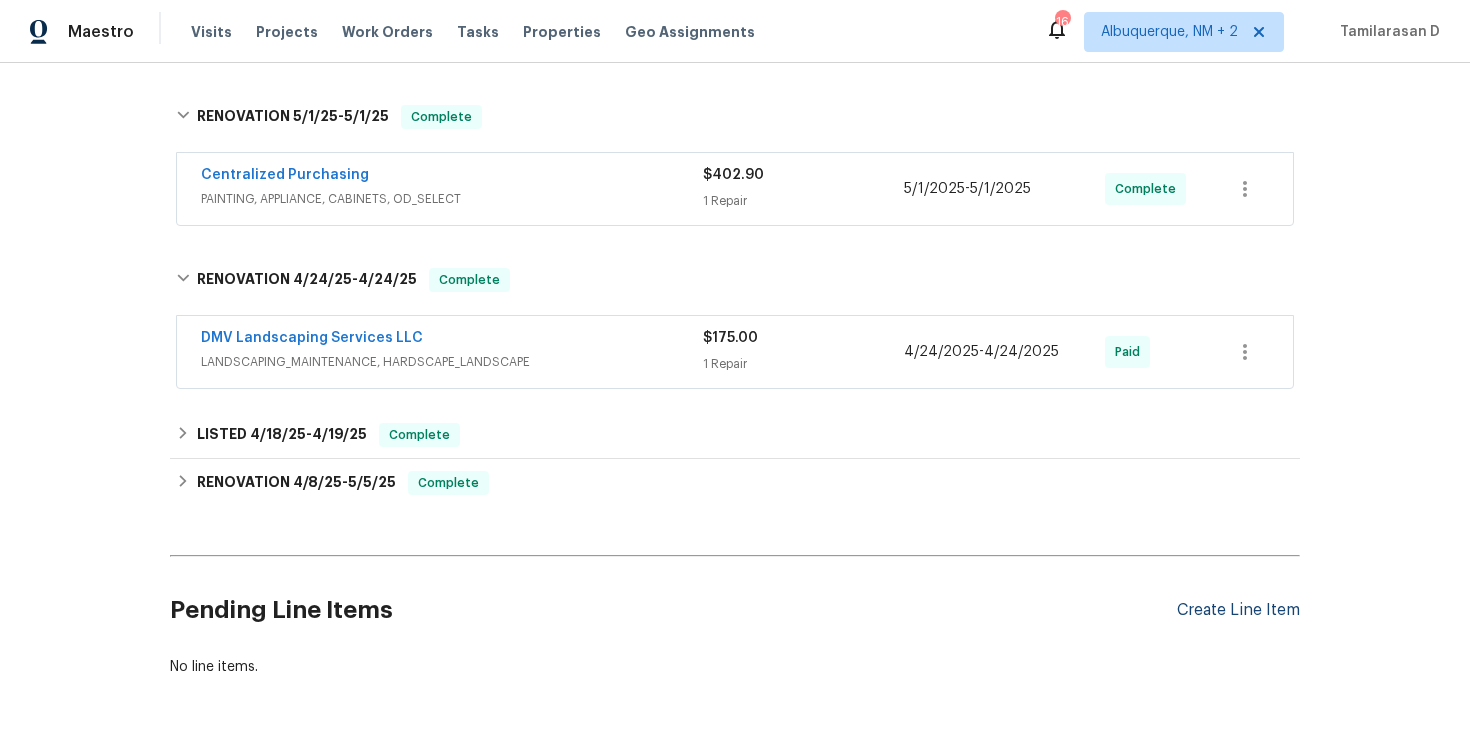 click on "Create Line Item" at bounding box center (1238, 610) 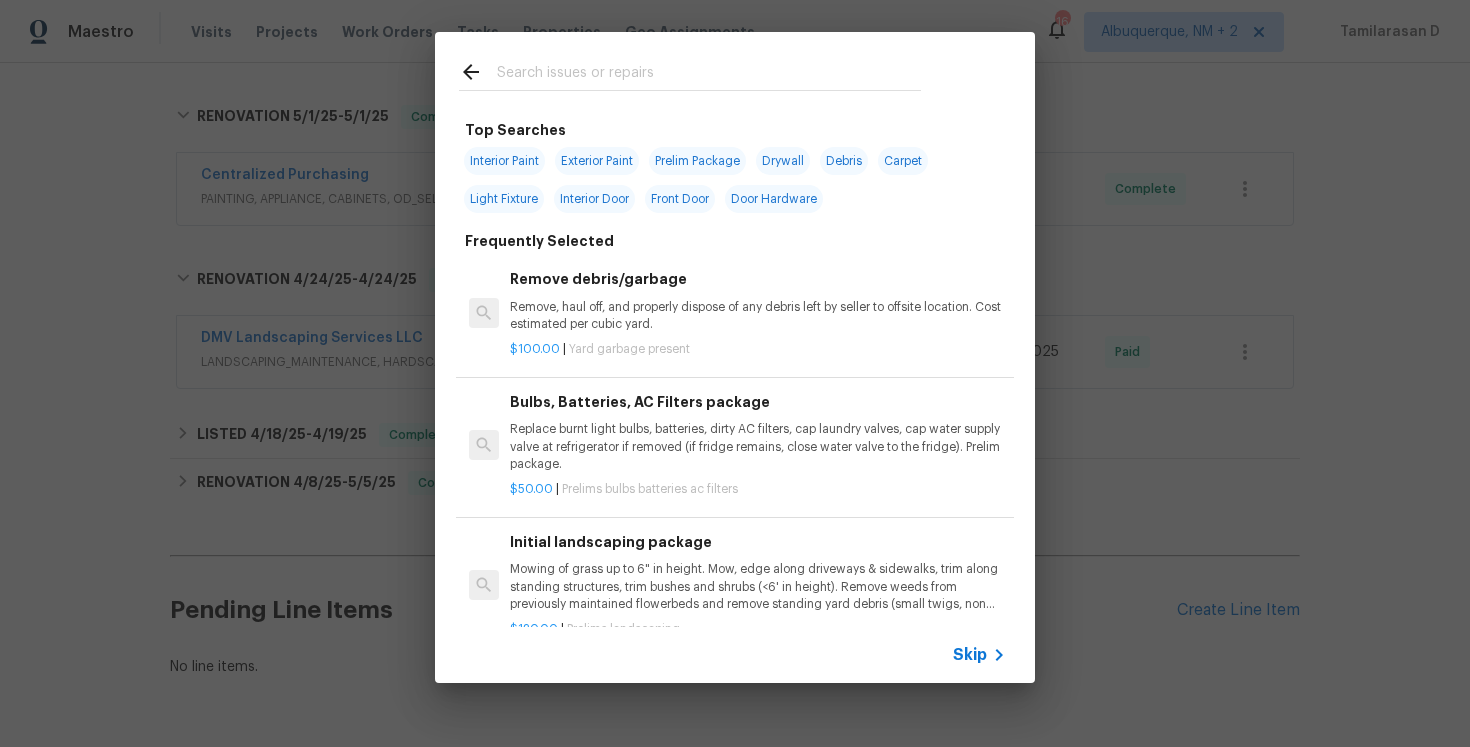 click on "Skip" at bounding box center [970, 655] 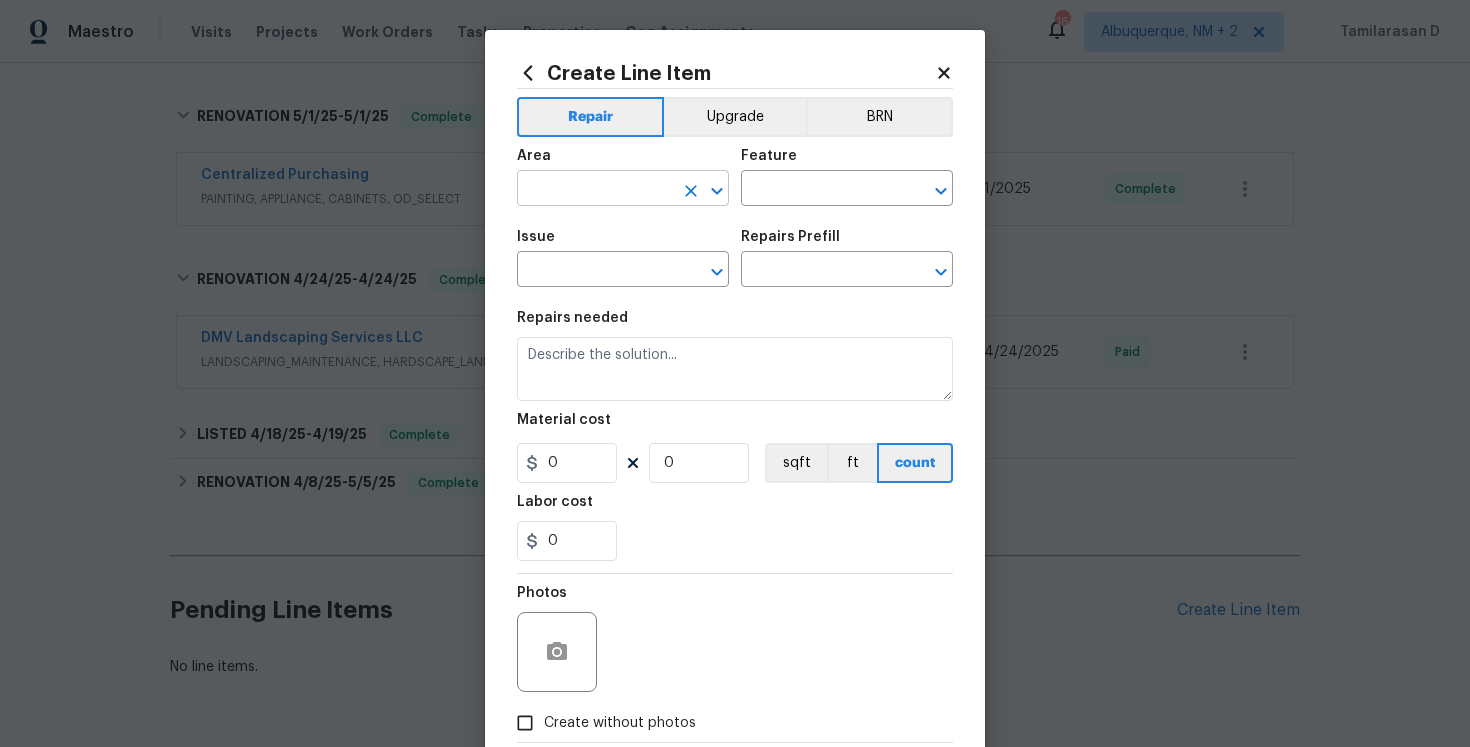 click at bounding box center [595, 190] 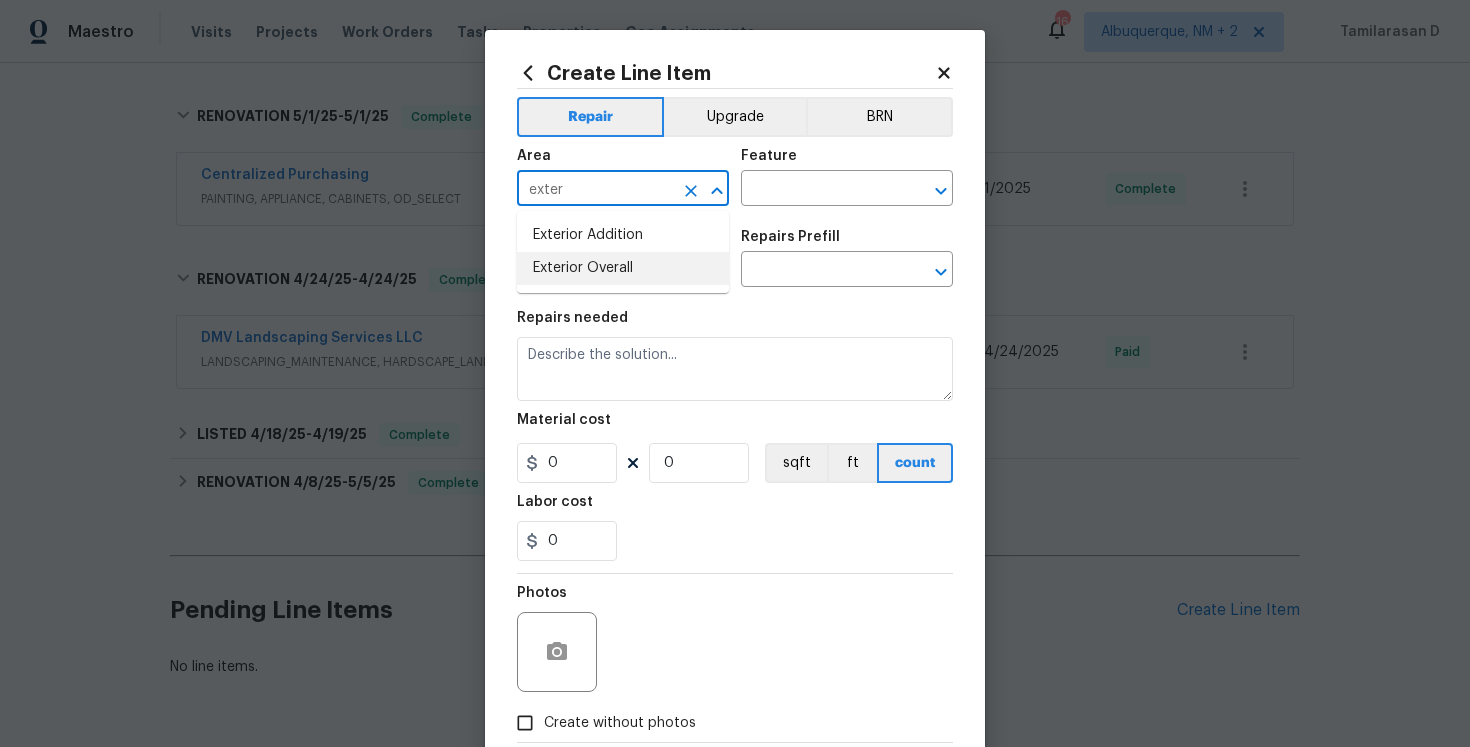 click on "Exterior Overall" at bounding box center [623, 268] 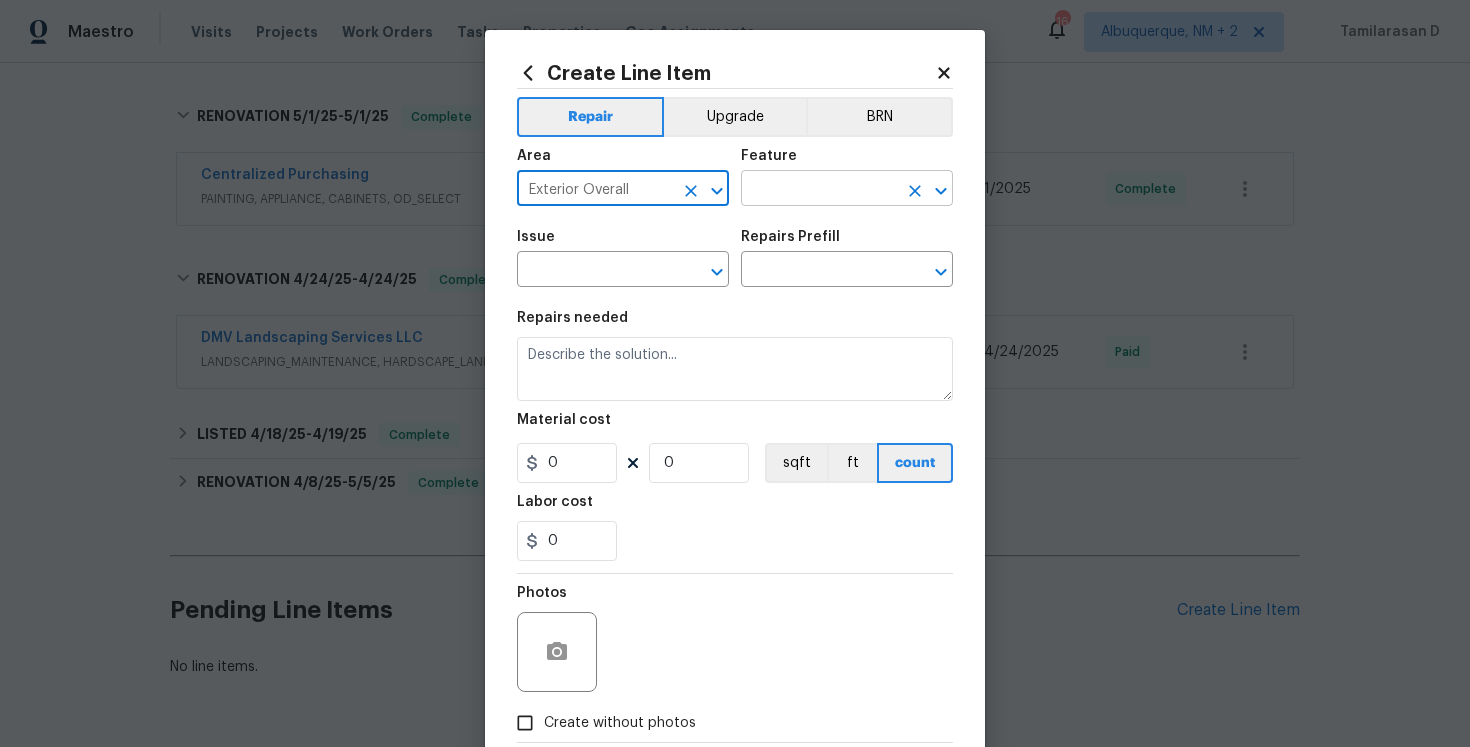 type on "Exterior Overall" 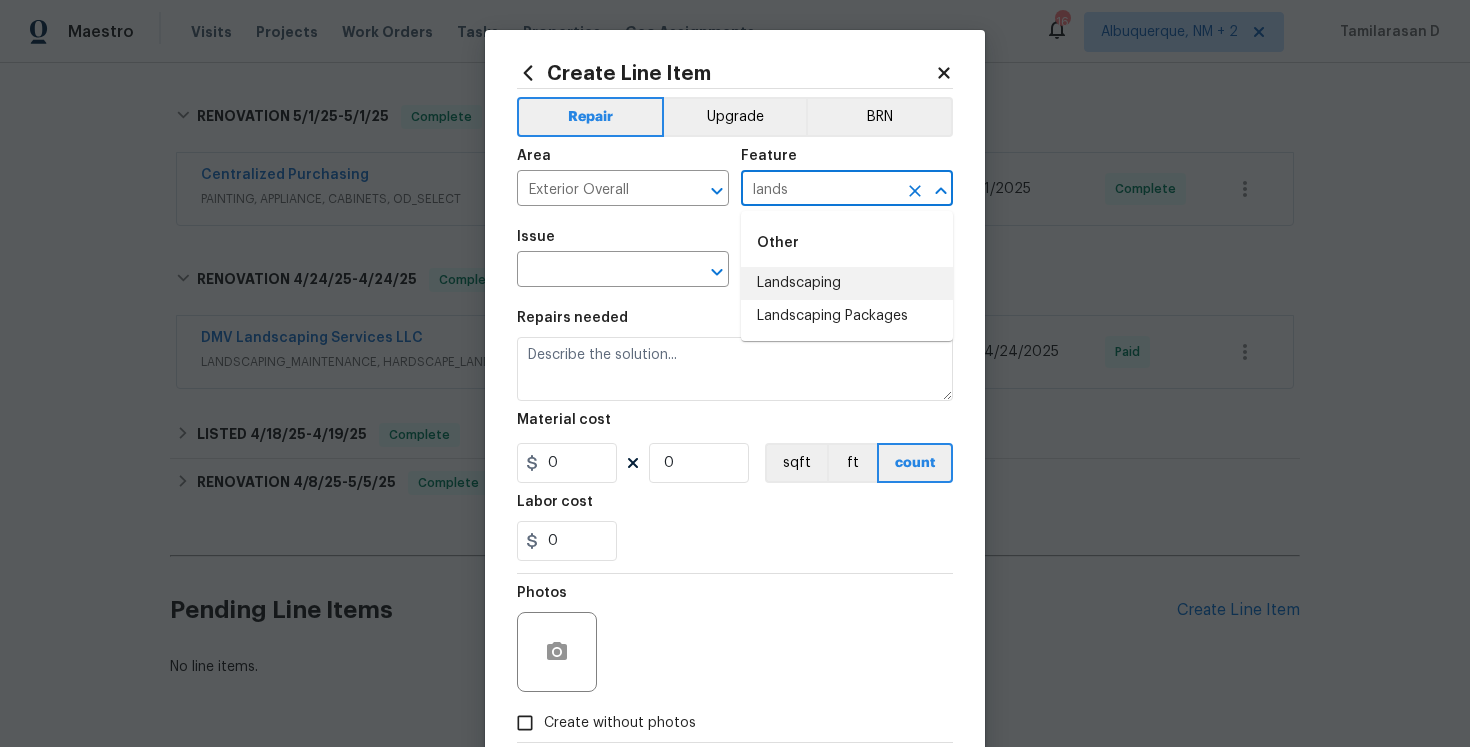 click on "Landscaping" at bounding box center [847, 283] 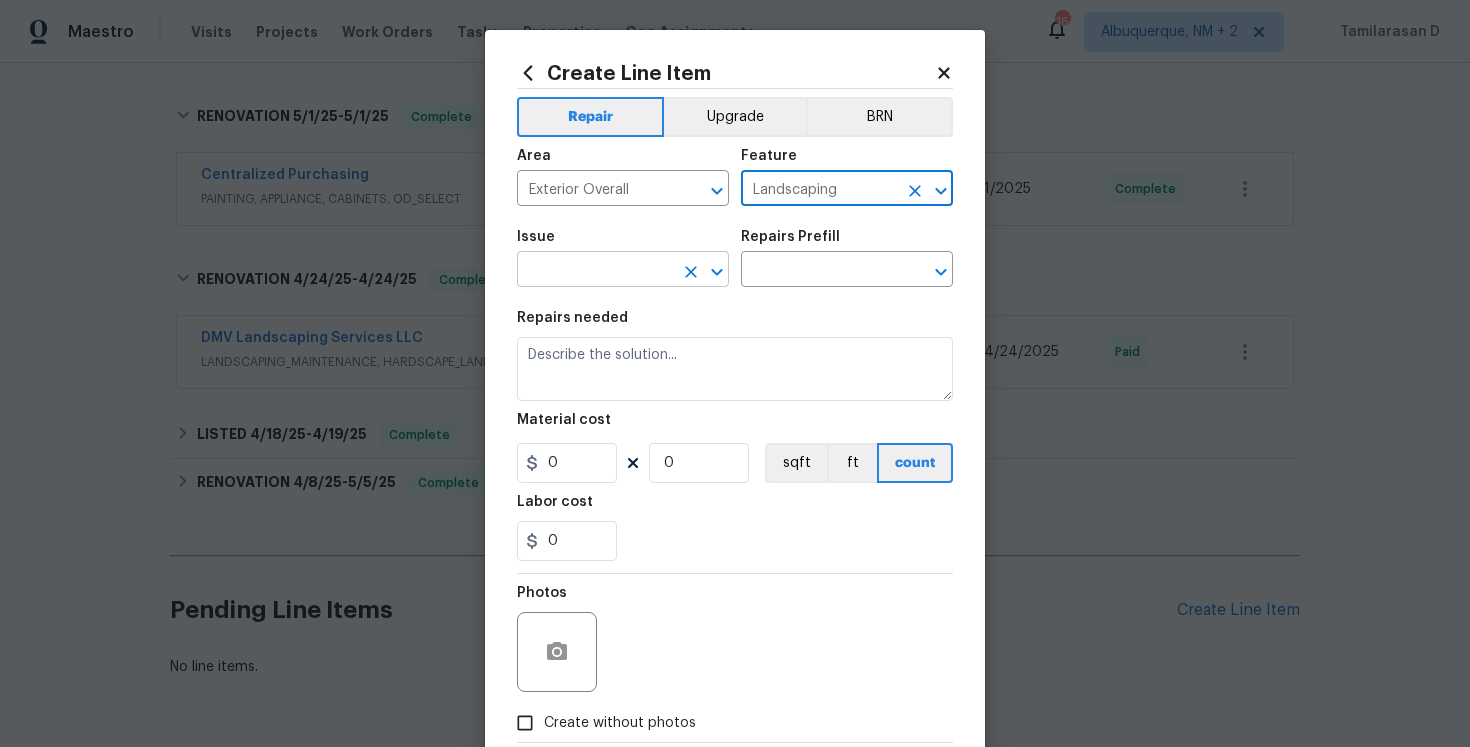 type on "Landscaping" 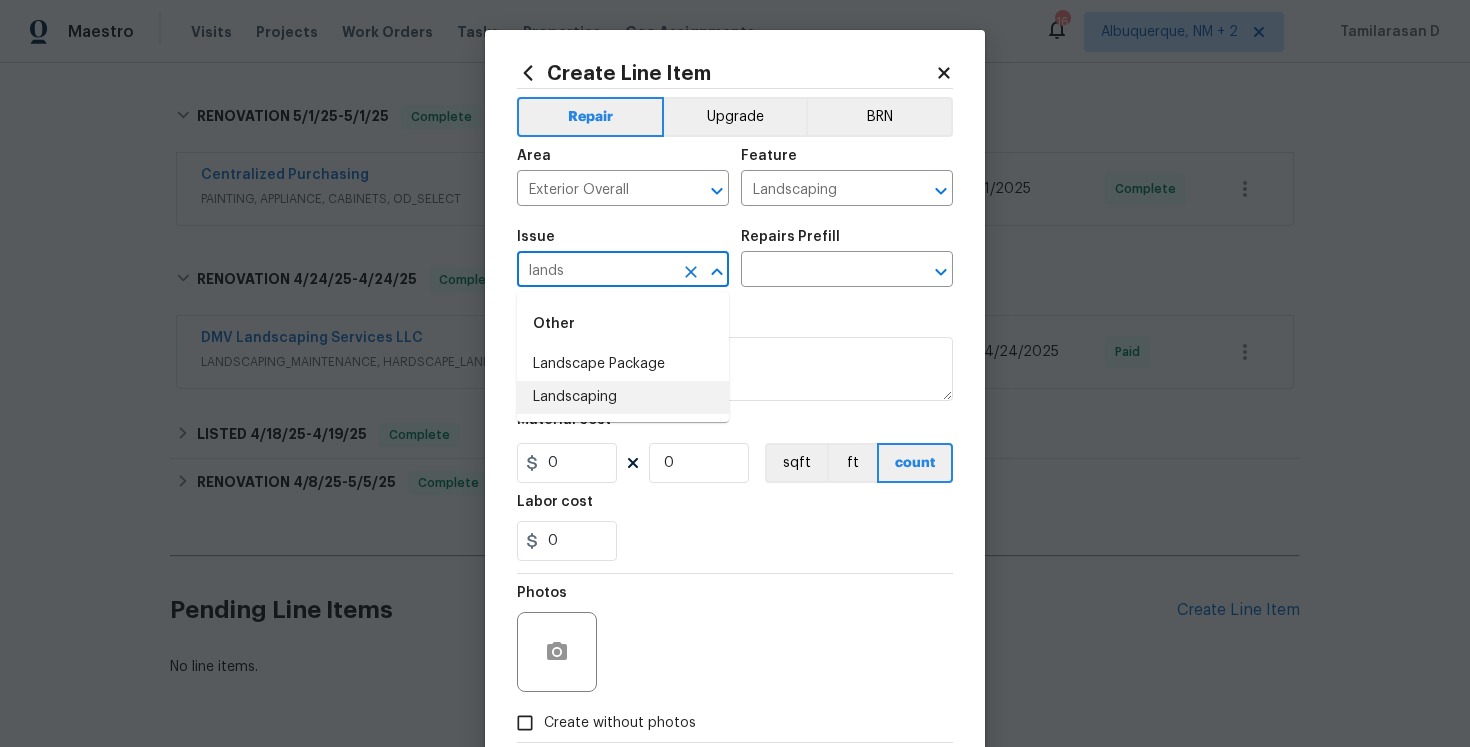click on "Landscaping" at bounding box center (623, 397) 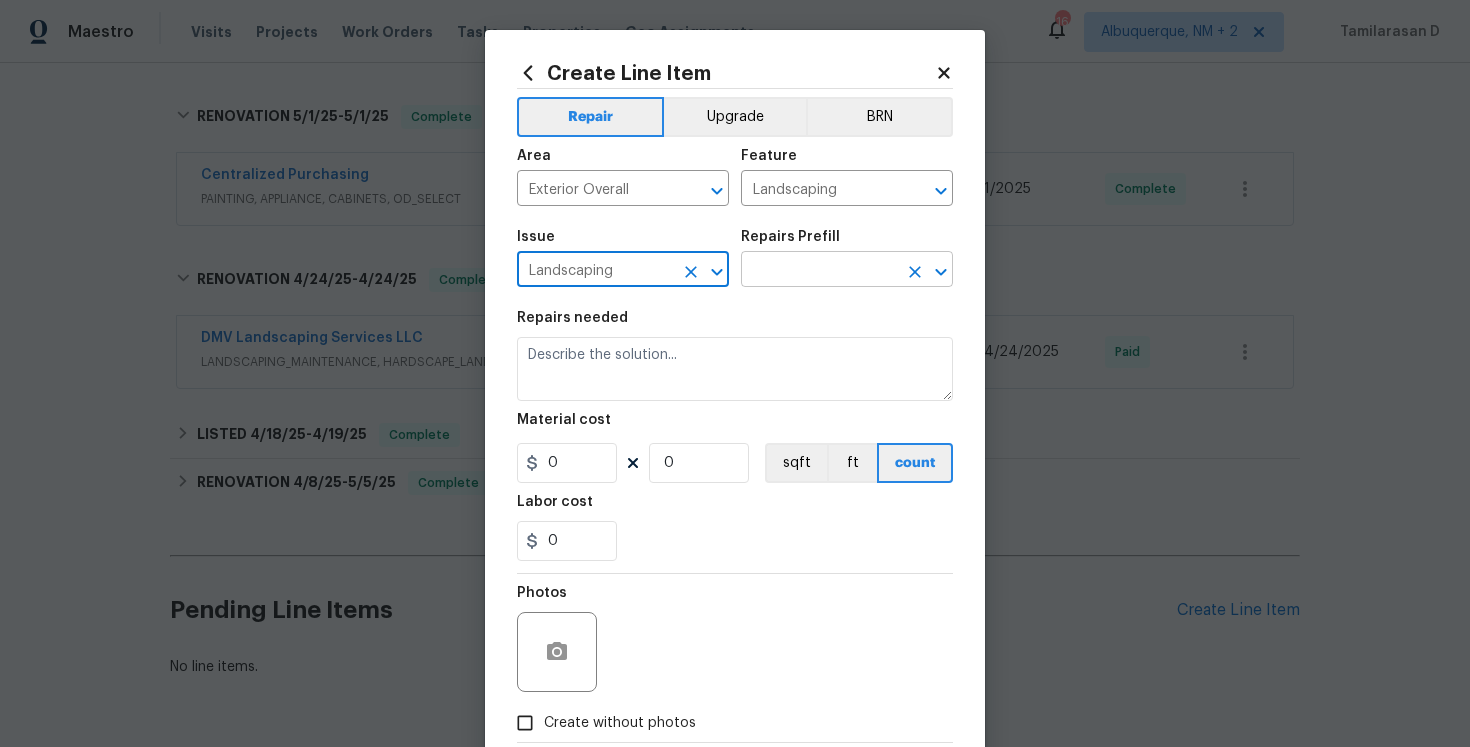 type on "Landscaping" 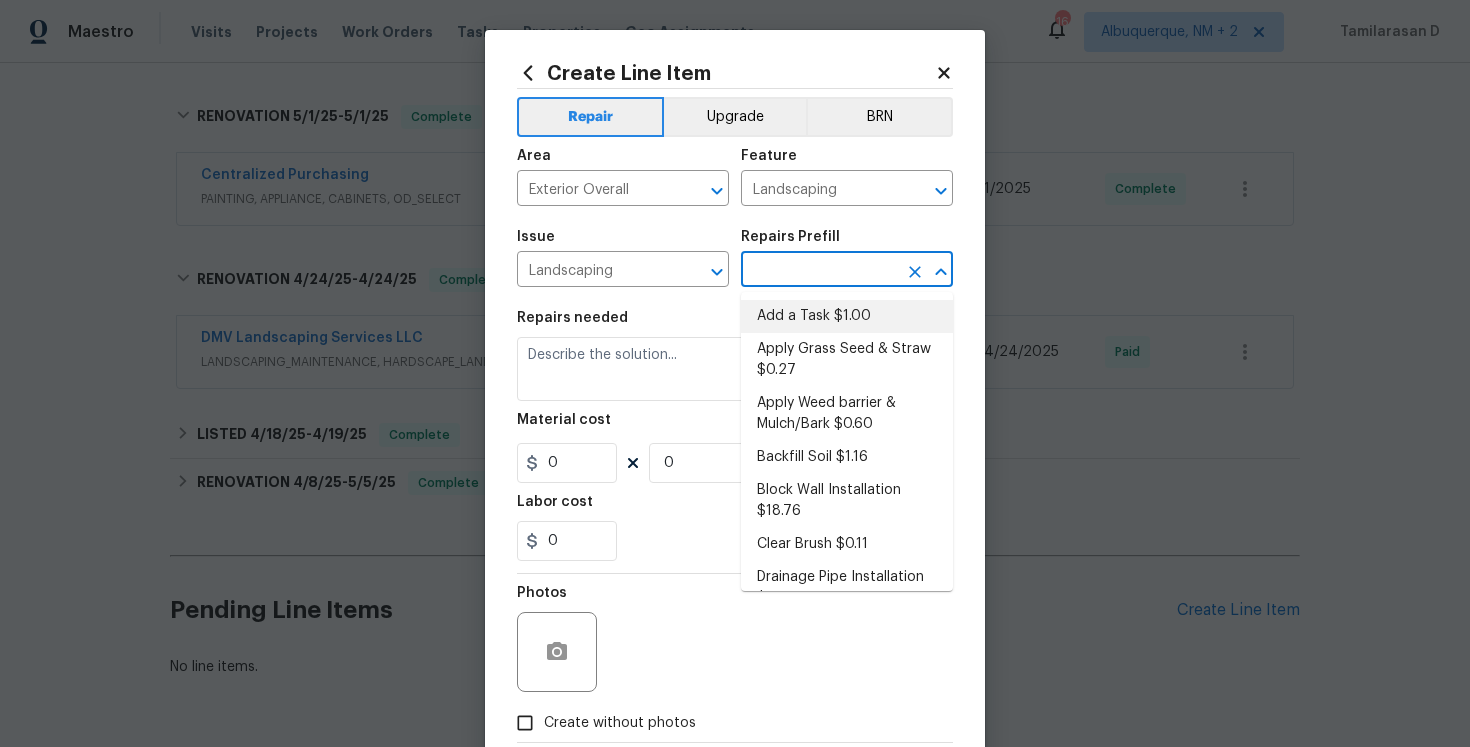click on "Add a Task $1.00" at bounding box center [847, 316] 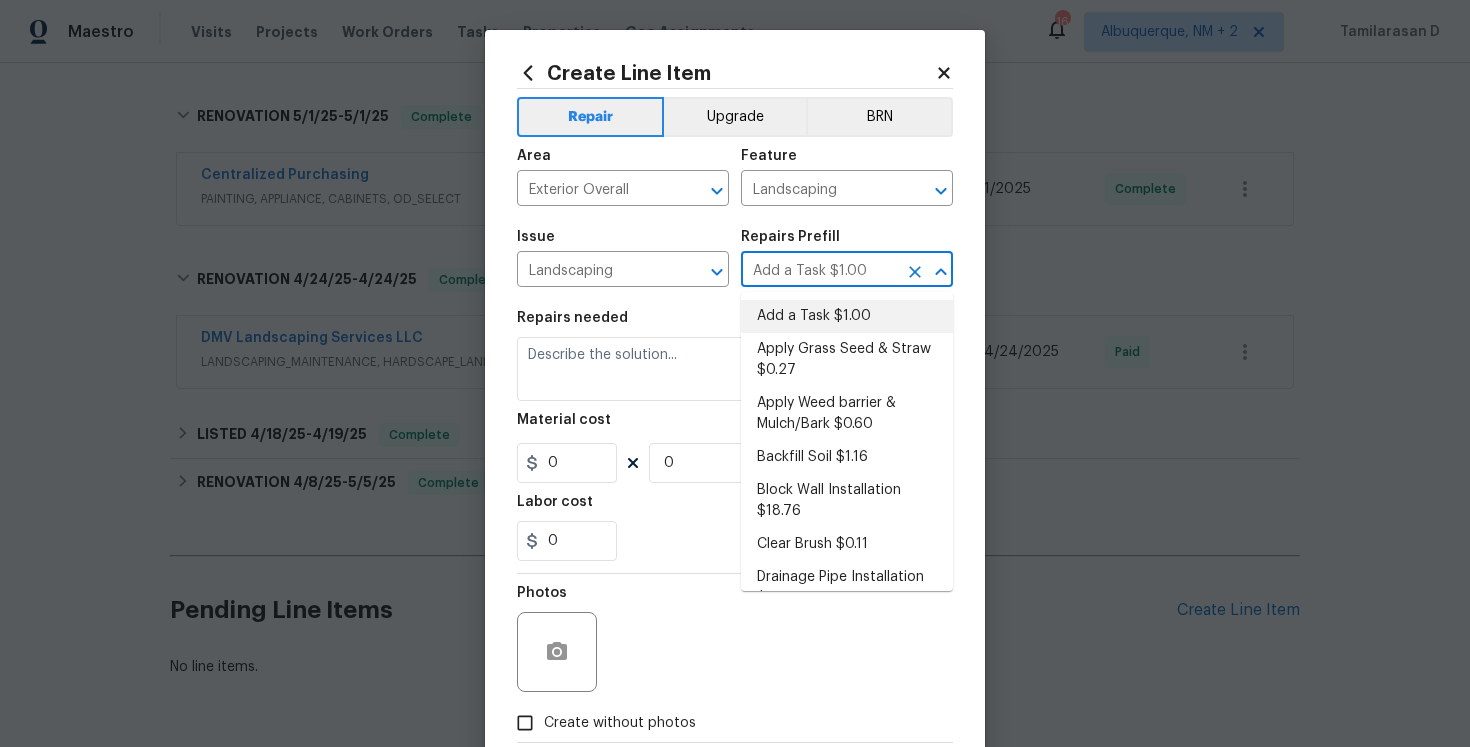 type on "HPM to detail" 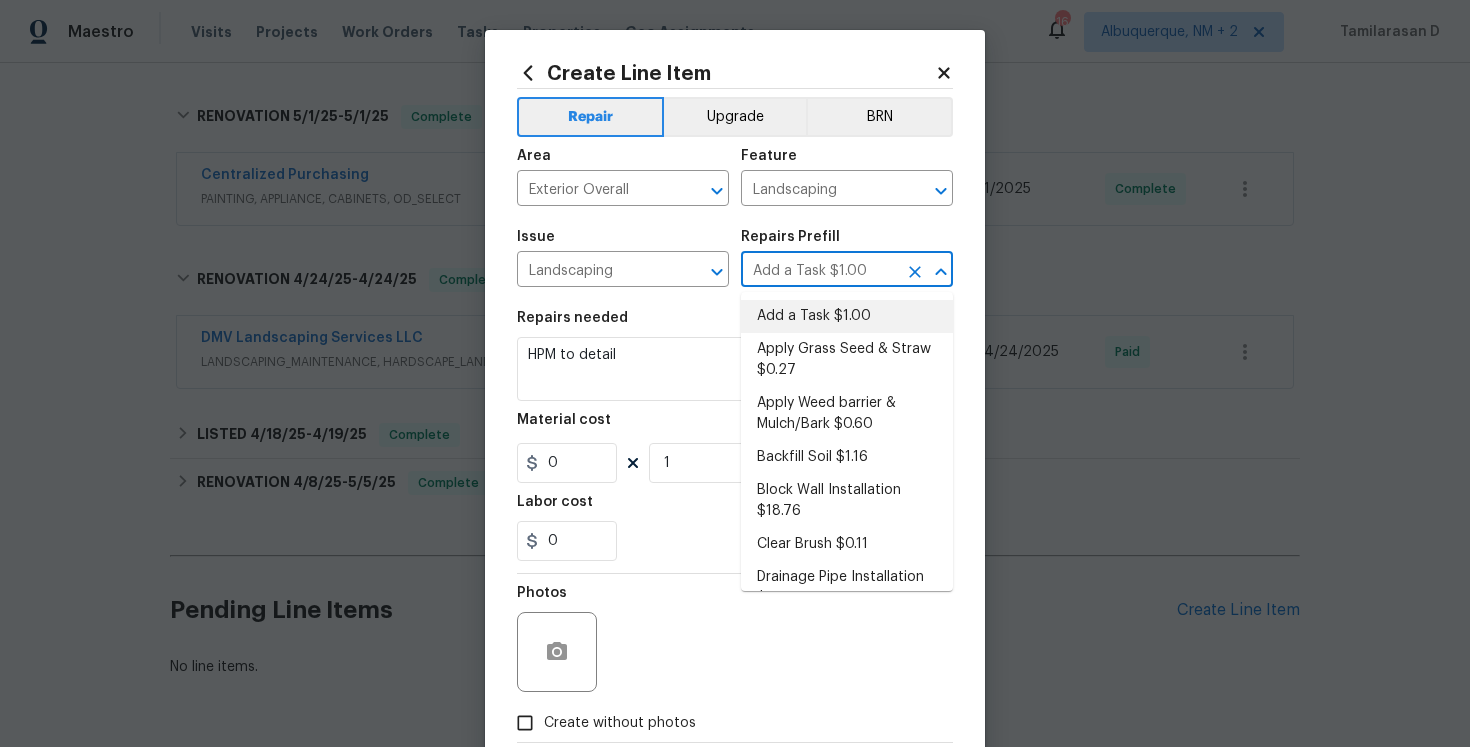 type on "1" 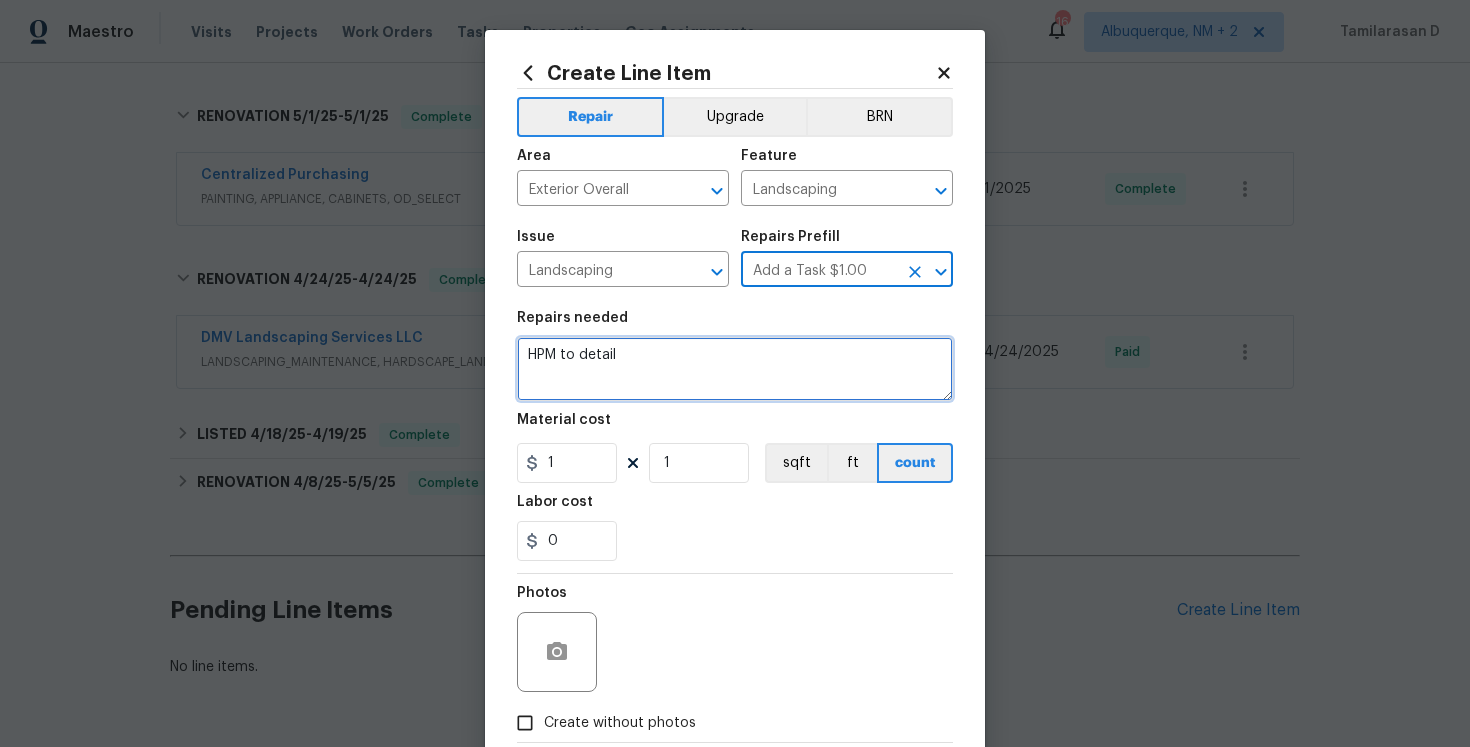 click on "HPM to detail" at bounding box center [735, 369] 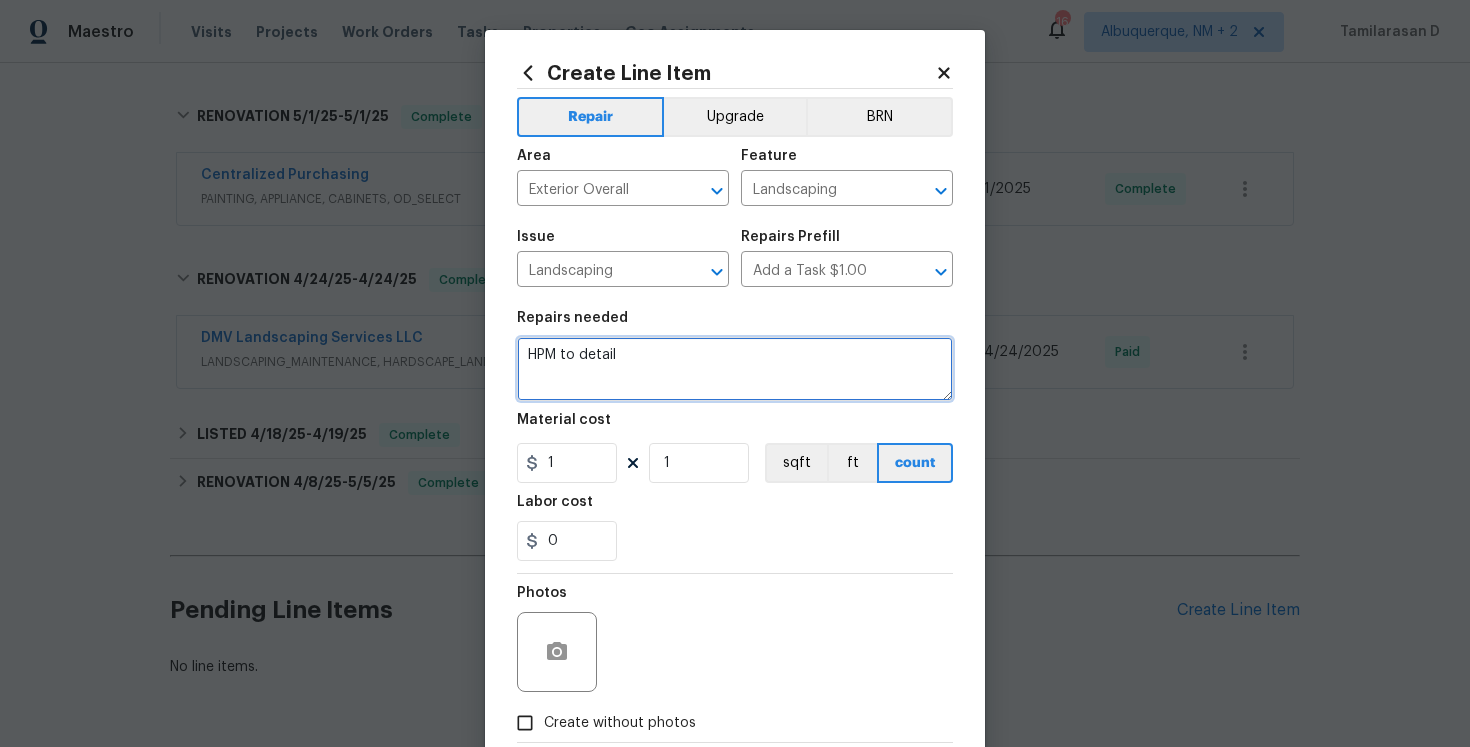 click on "HPM to detail" at bounding box center [735, 369] 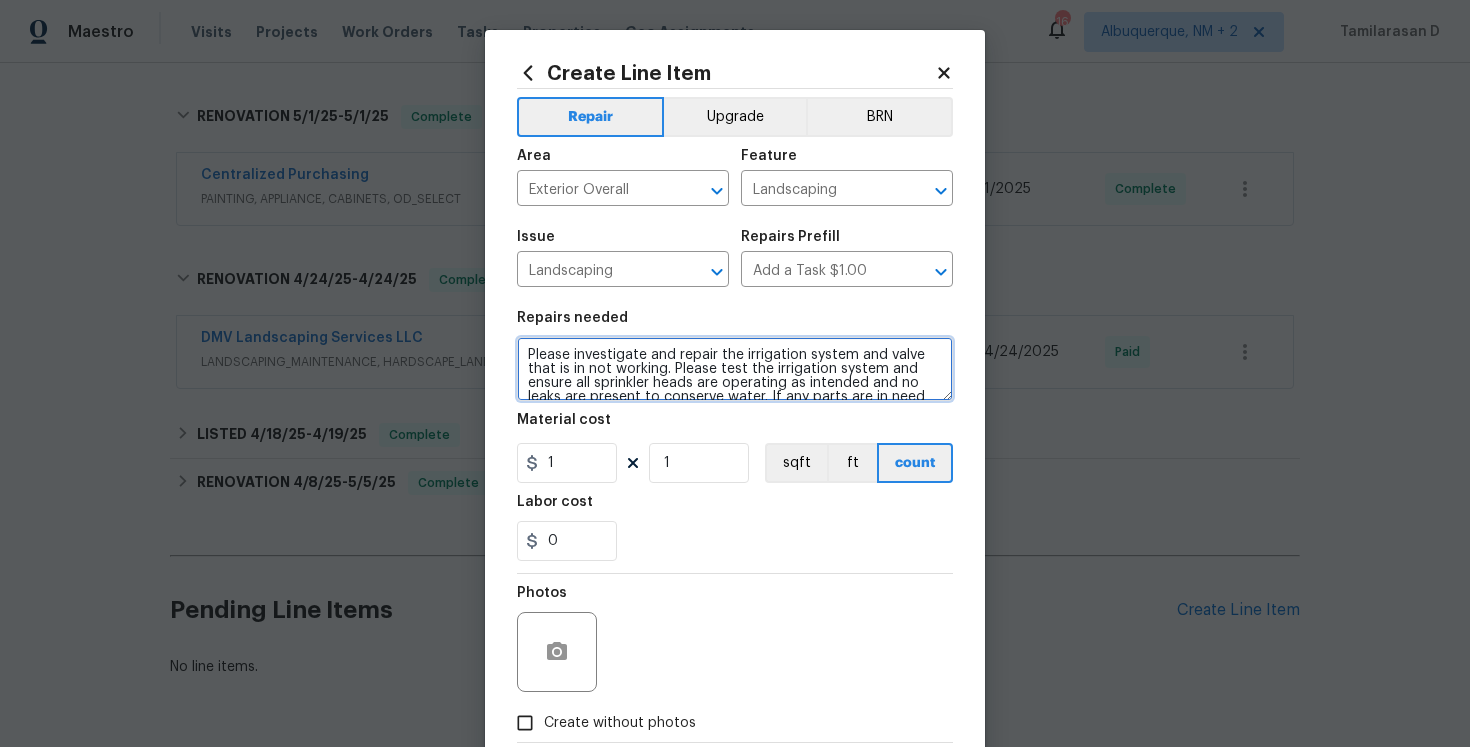 scroll, scrollTop: 88, scrollLeft: 0, axis: vertical 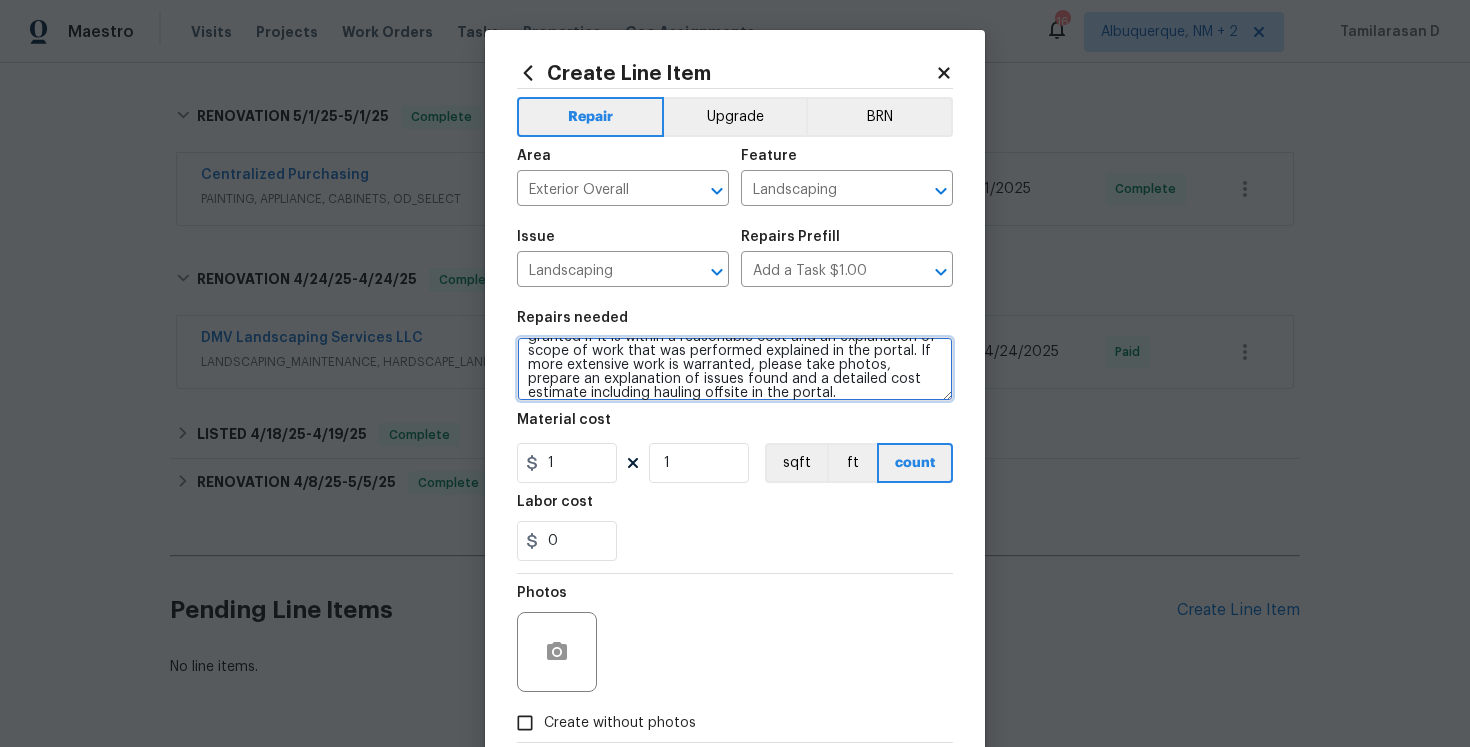 type on "Please investigate and repair the irrigation system and valve that is in not working. Please test the irrigation system and ensure all sprinkler heads are operating as intended and no leaks are present to conserve water. If any parts are in need of repair/replacement. A CO approval for small parts will be granted if it is within a reasonable cost and an explanation of scope of work that was performed explained in the portal. If more extensive work is warranted, please take photos, prepare an explanation of issues found and a detailed cost estimate including hauling offsite in the portal." 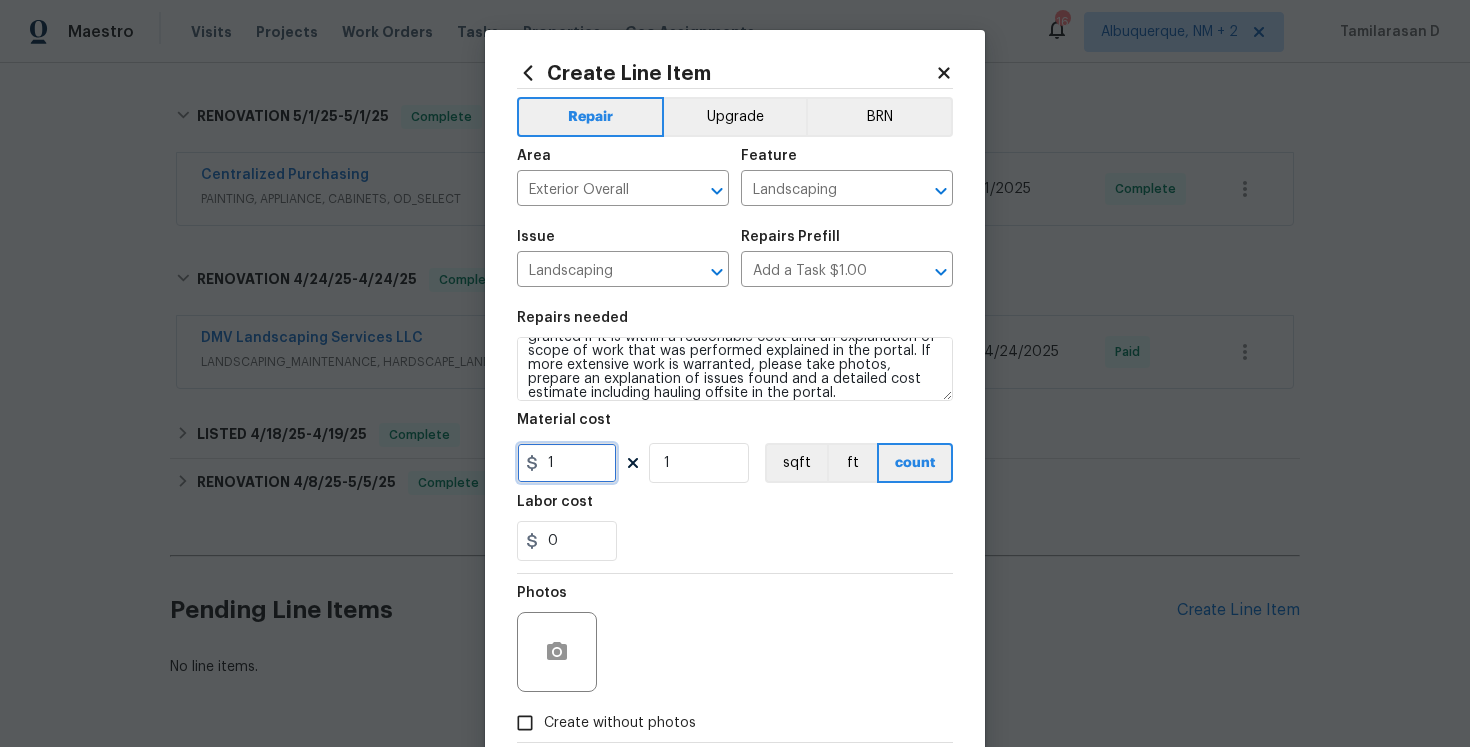 click on "1" at bounding box center (567, 463) 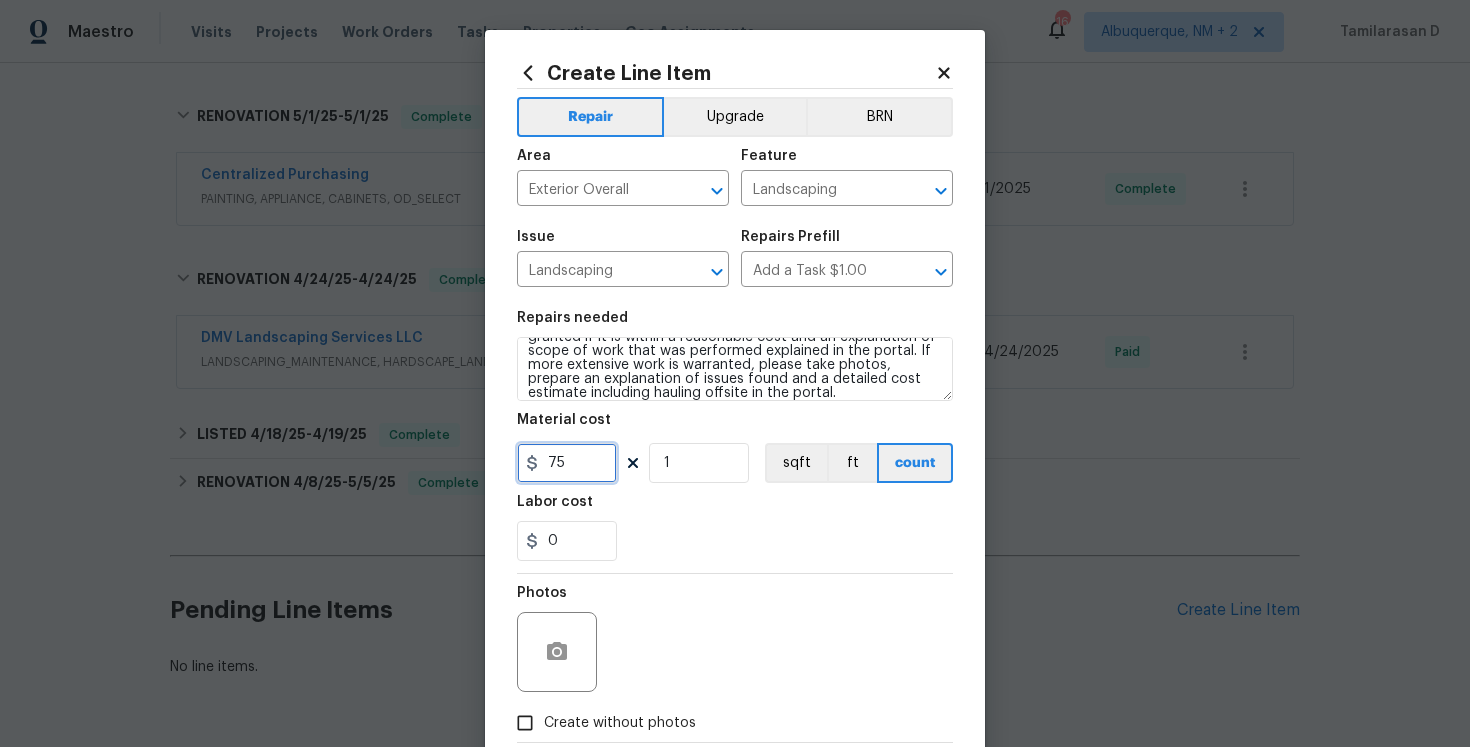 type on "75" 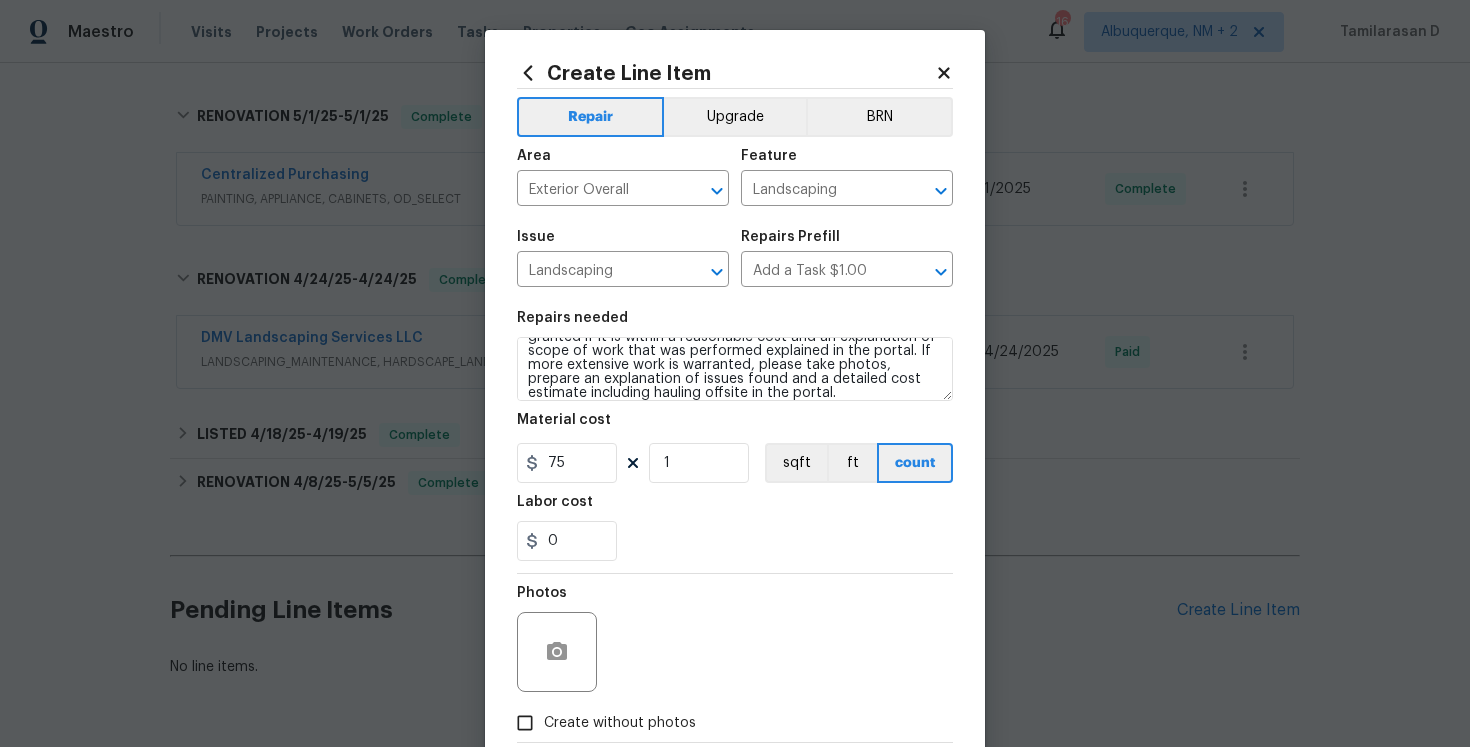 click on "0" at bounding box center [735, 541] 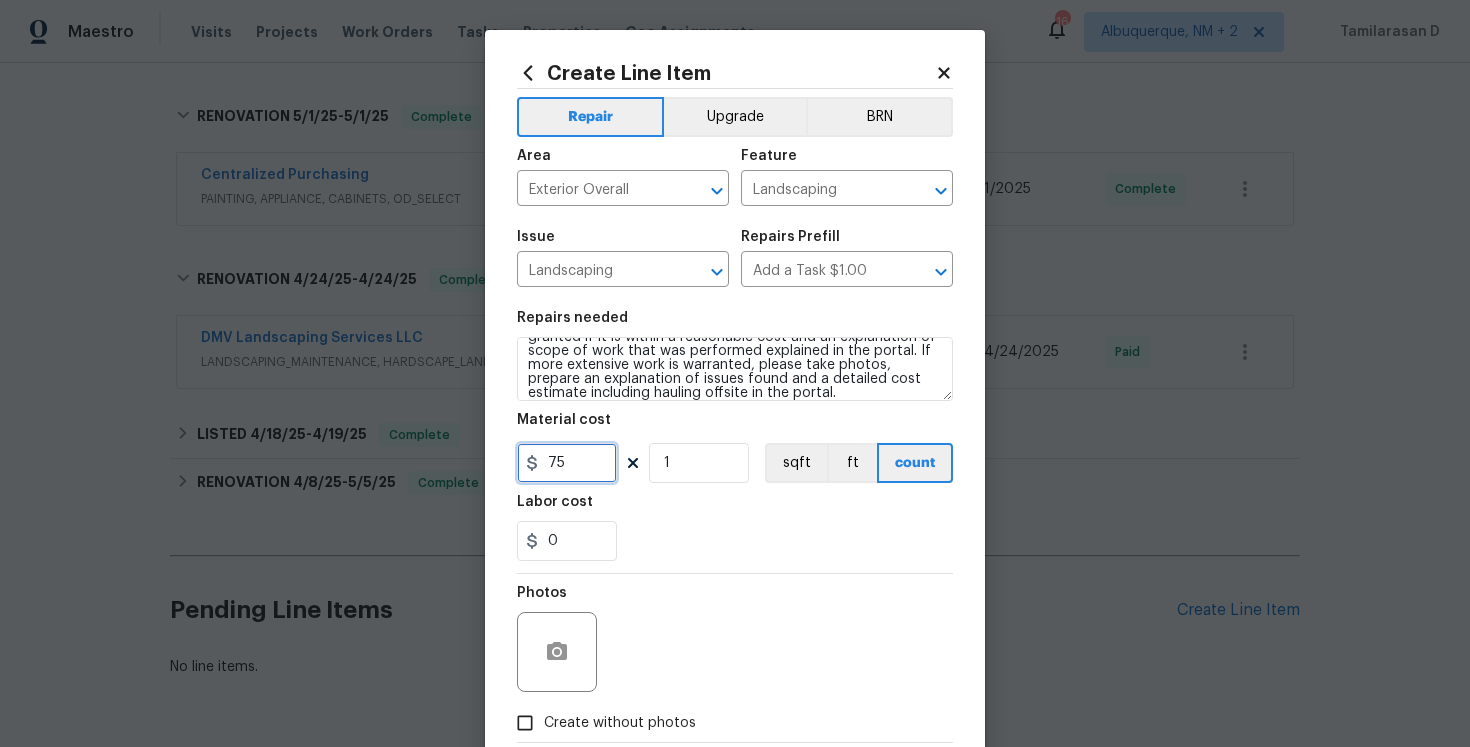 click on "75" at bounding box center (567, 463) 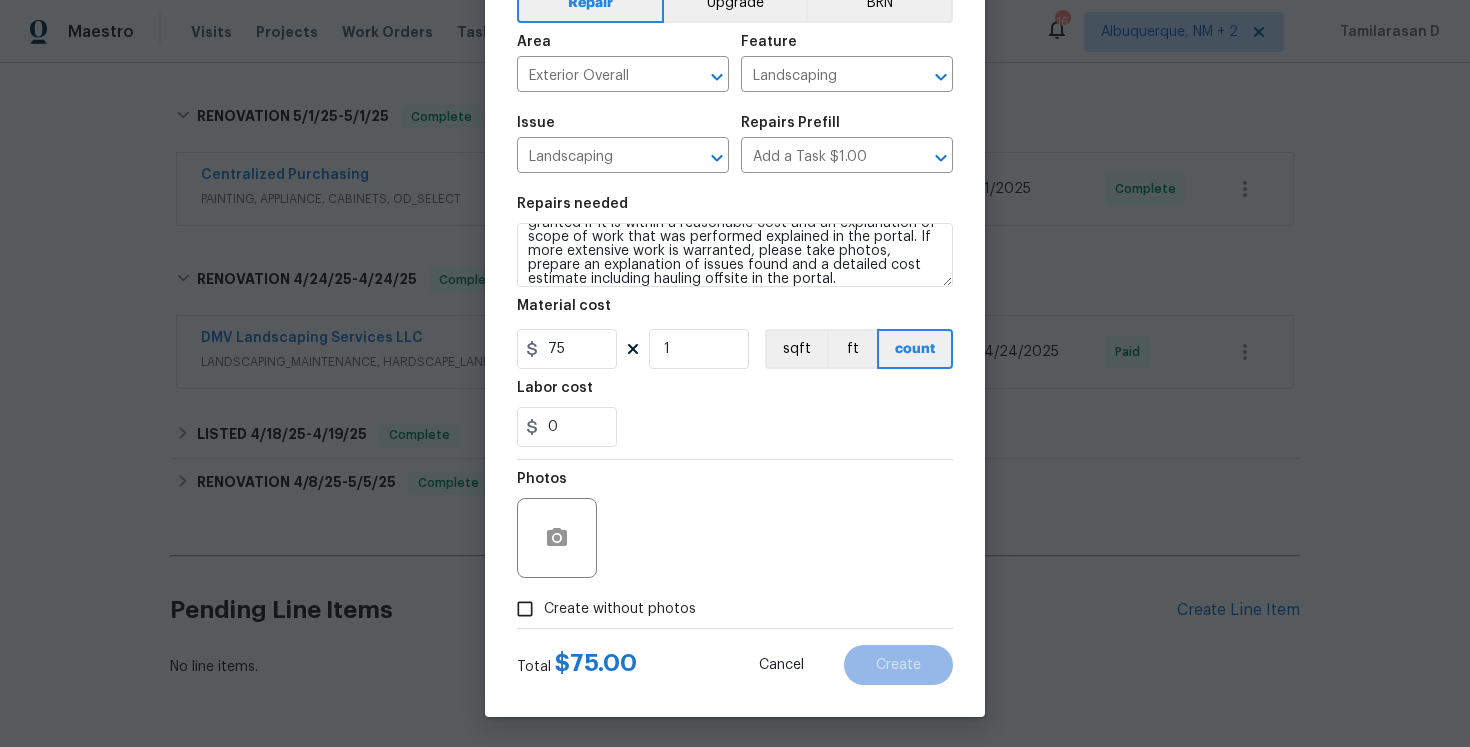 click on "Create without photos" at bounding box center [525, 609] 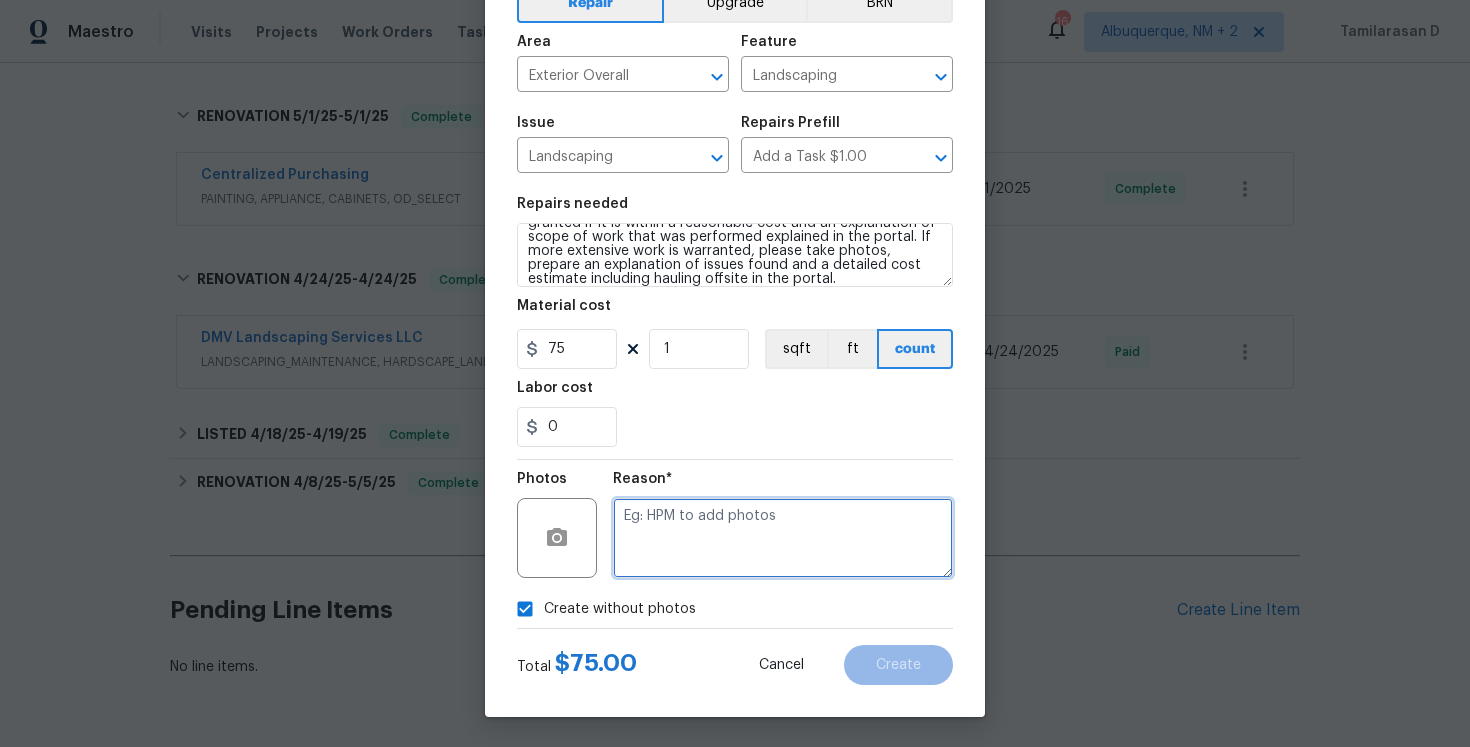 click at bounding box center [783, 538] 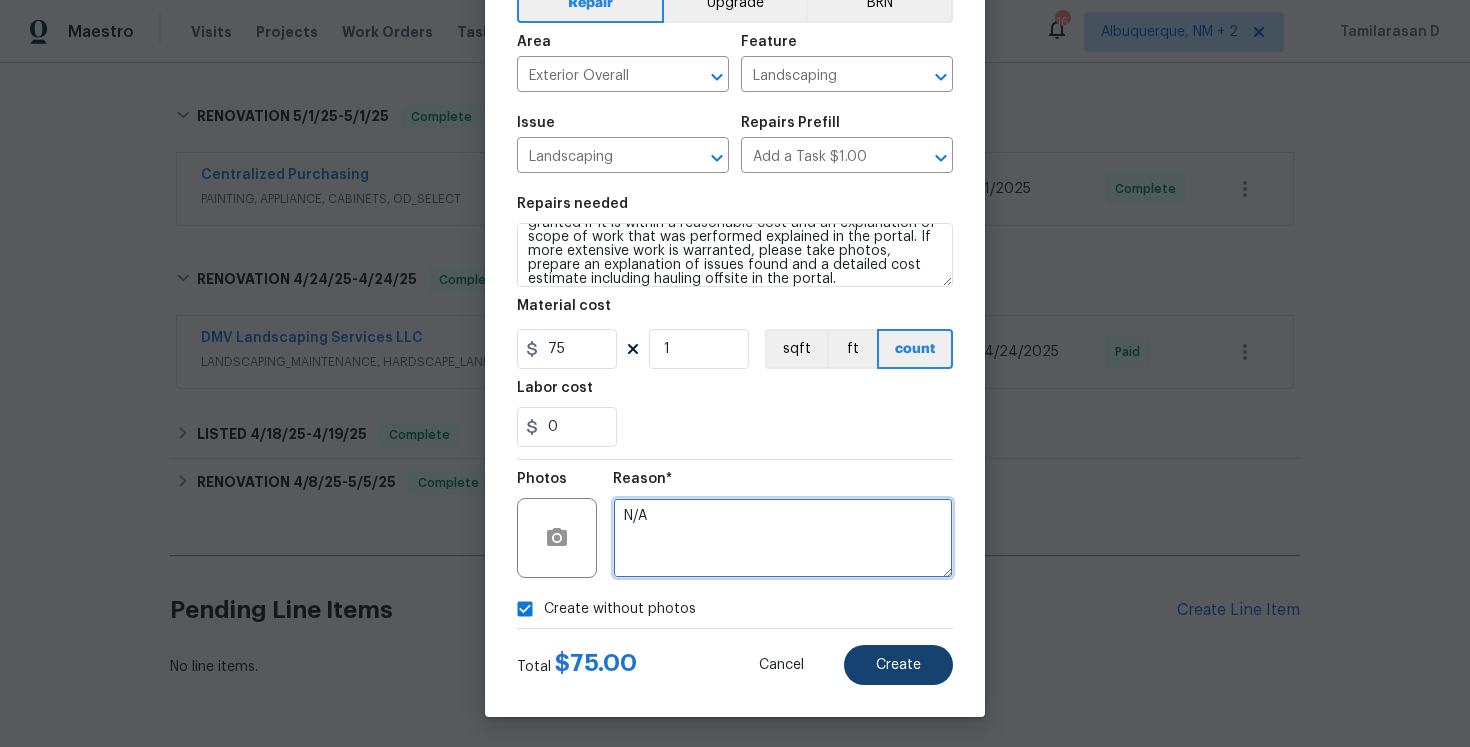 type on "N/A" 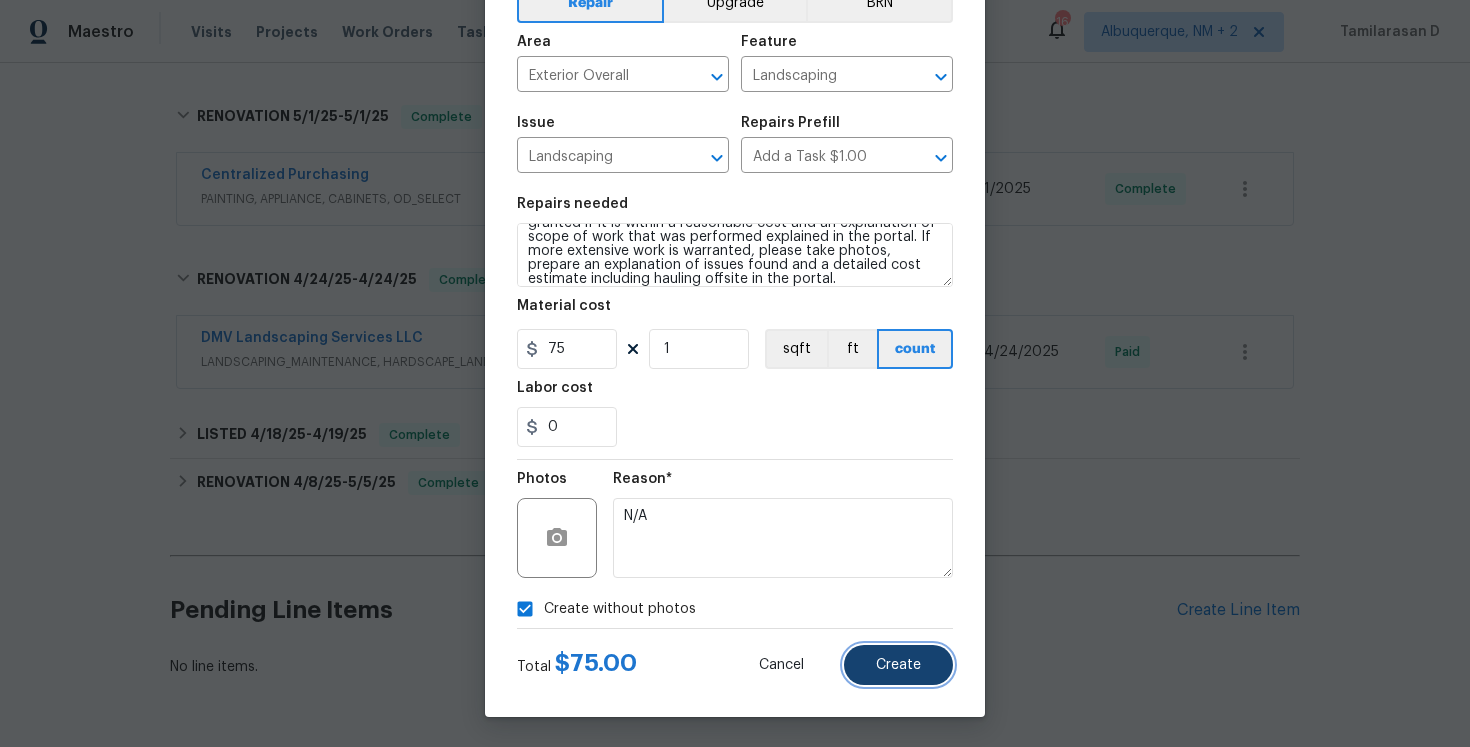 click on "Create" at bounding box center (898, 665) 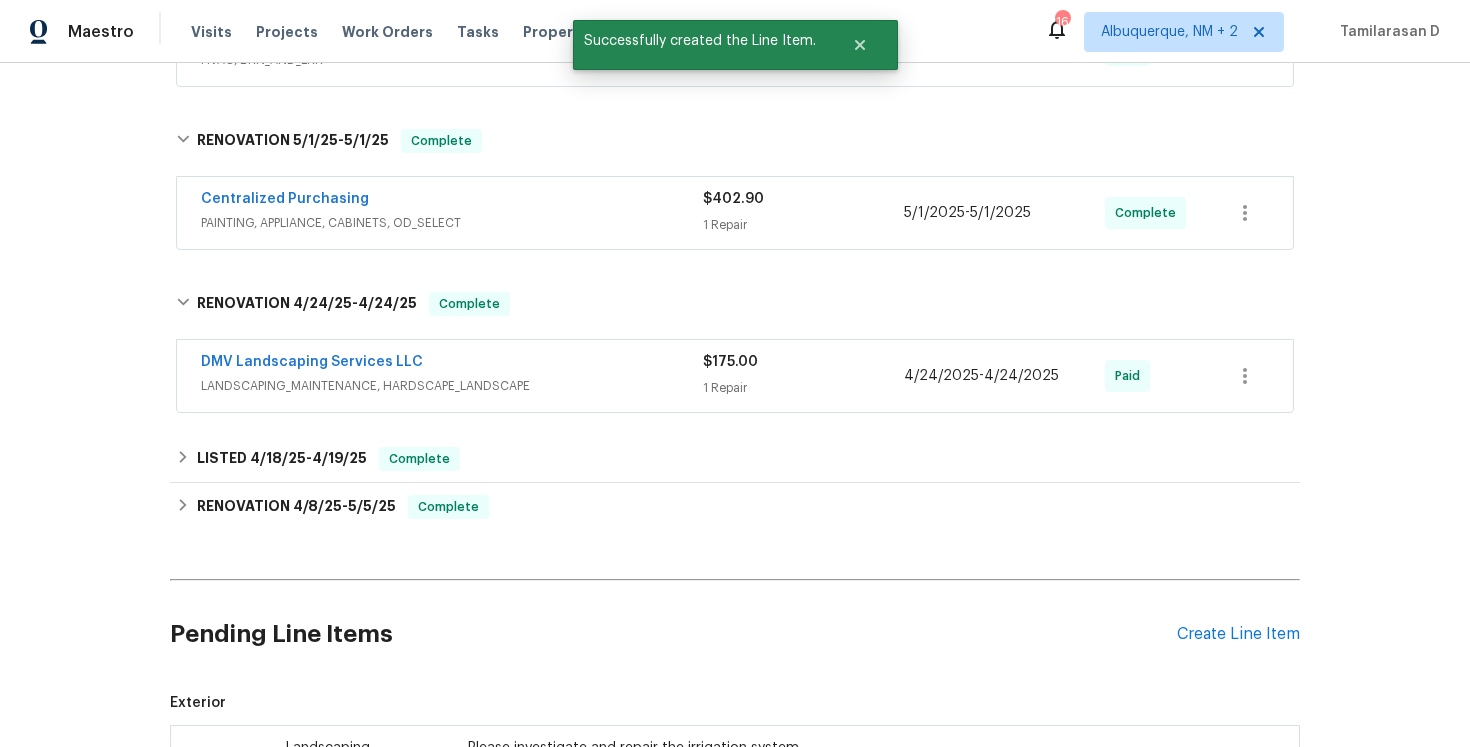 scroll, scrollTop: 600, scrollLeft: 0, axis: vertical 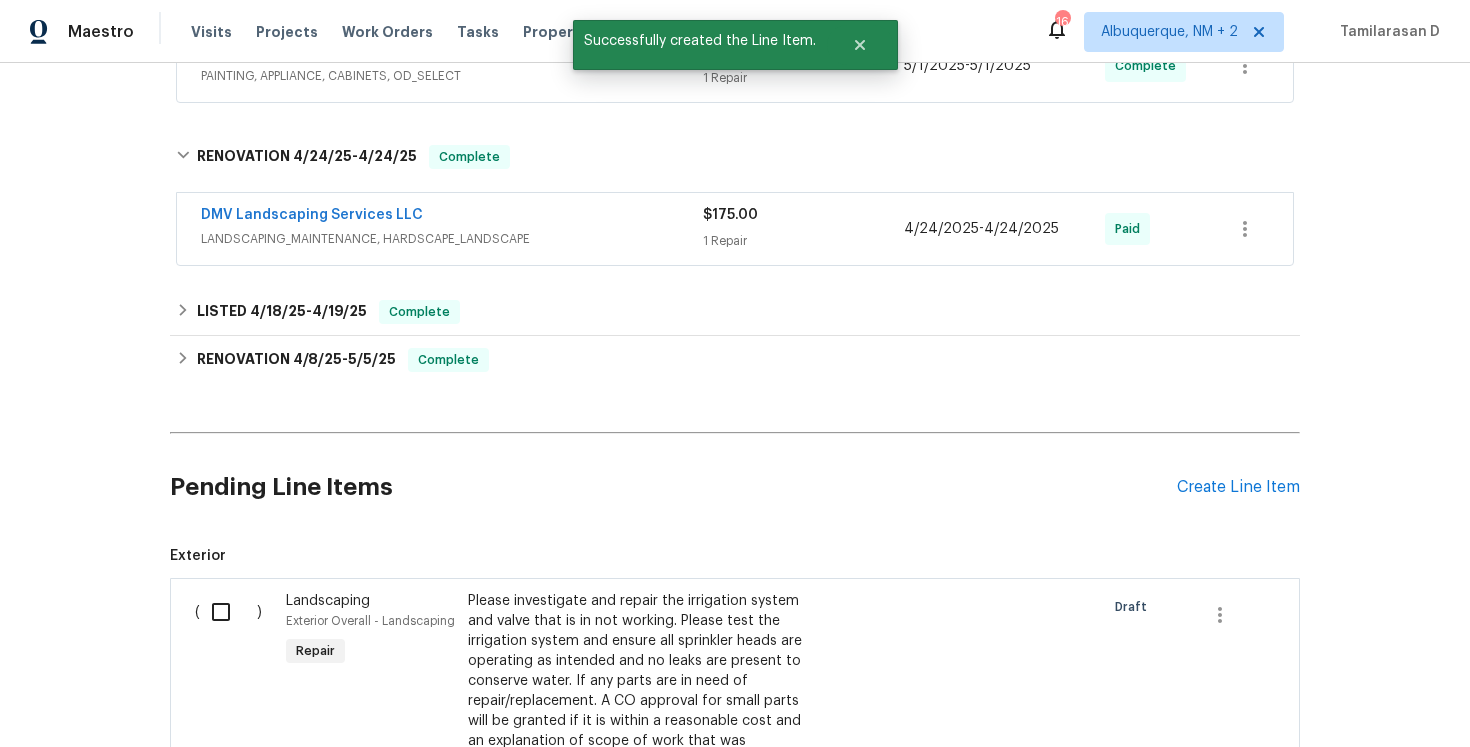 click at bounding box center (228, 612) 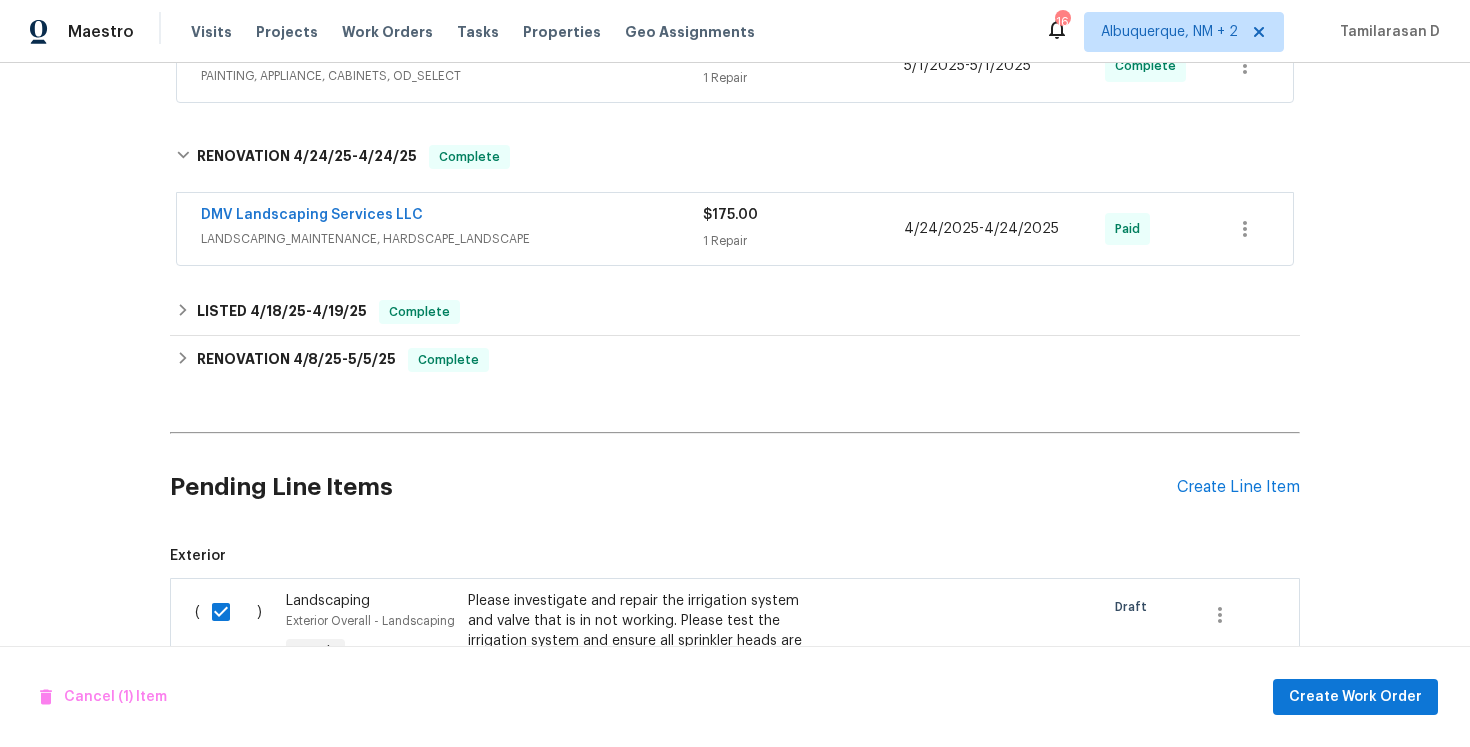 scroll, scrollTop: 1031, scrollLeft: 0, axis: vertical 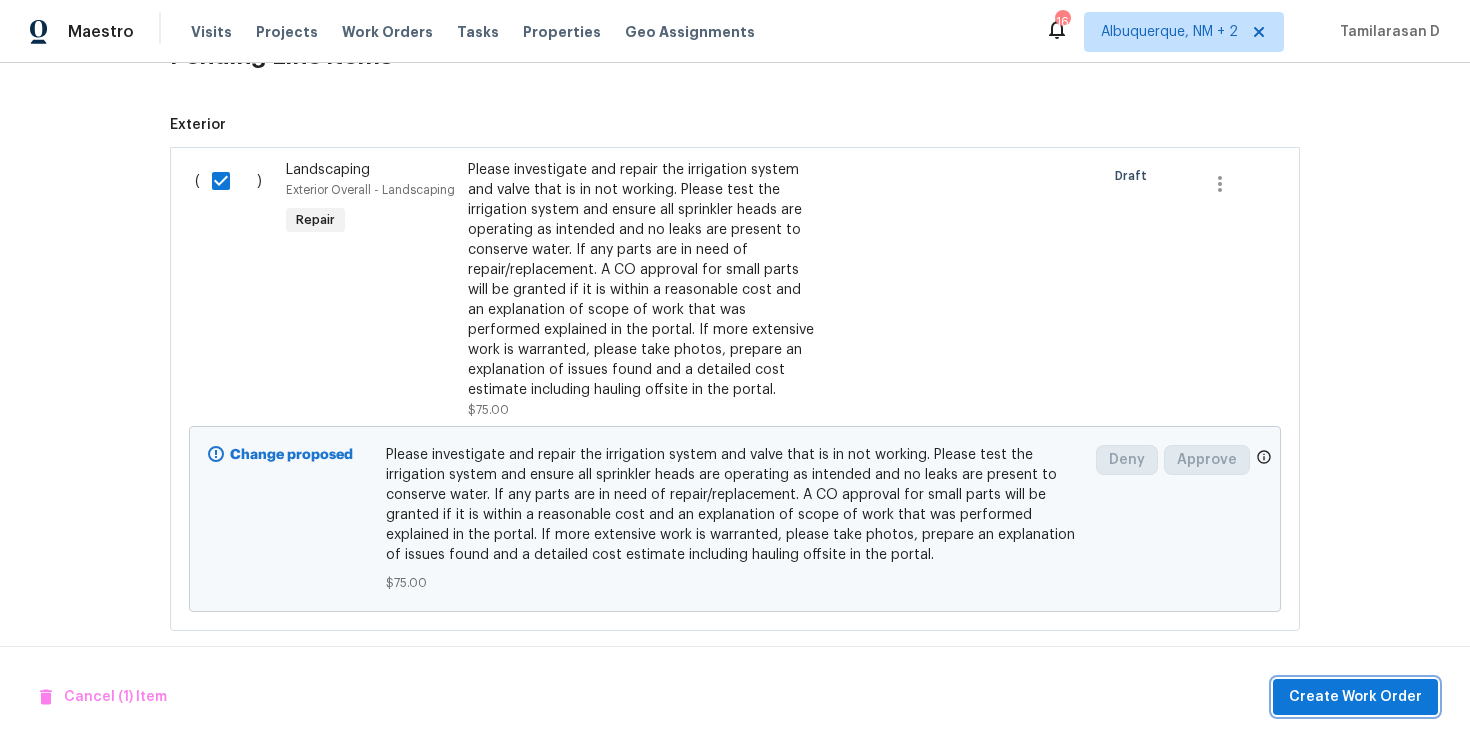 click on "Create Work Order" at bounding box center [1355, 697] 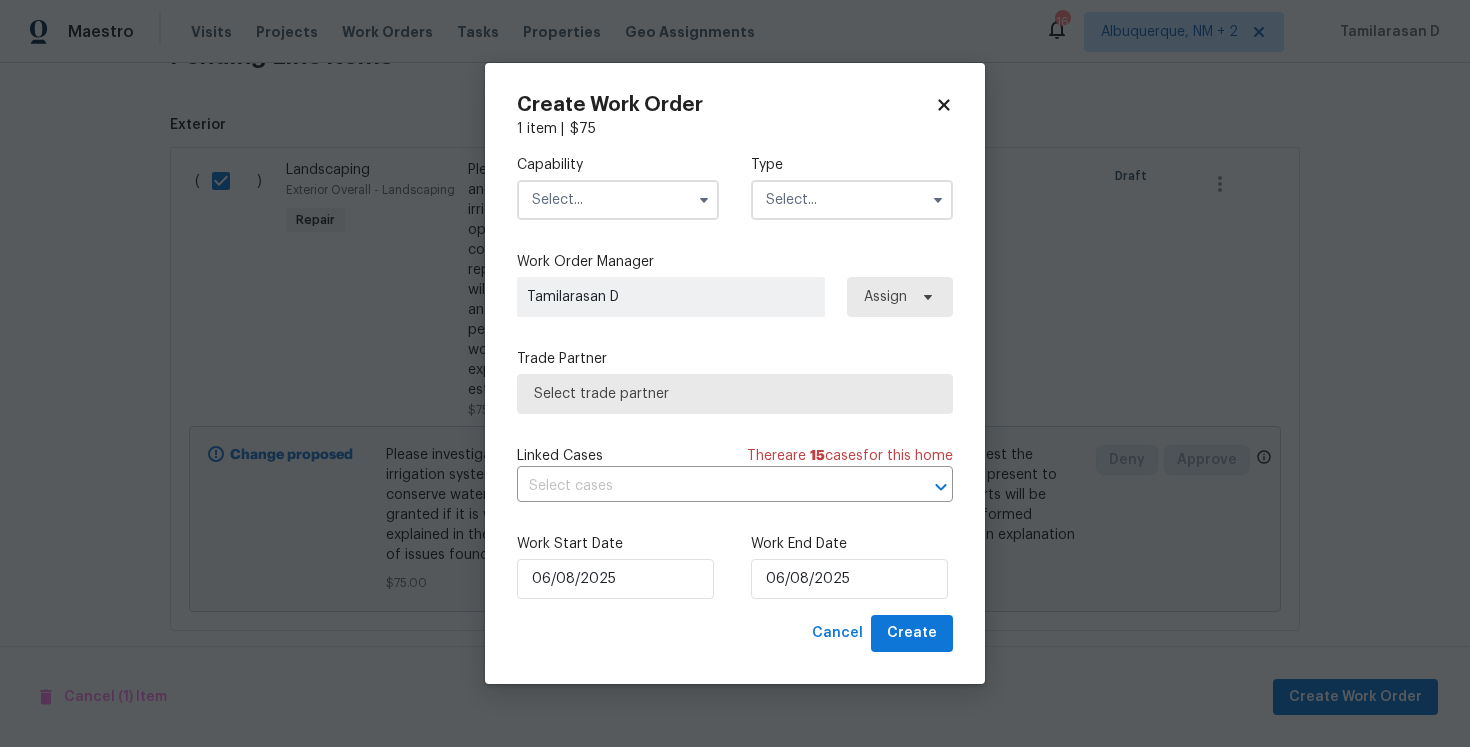 click at bounding box center [852, 200] 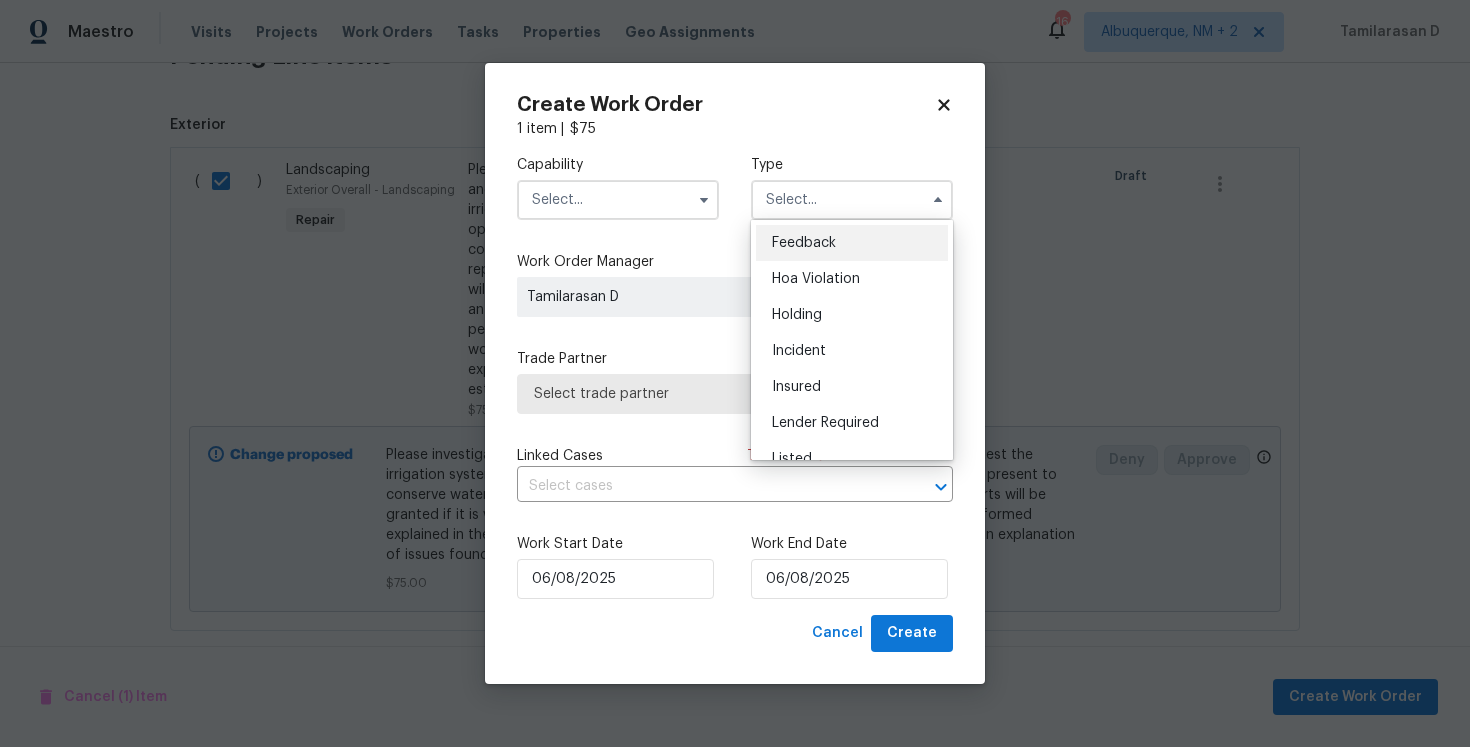 click on "Feedback" at bounding box center [804, 243] 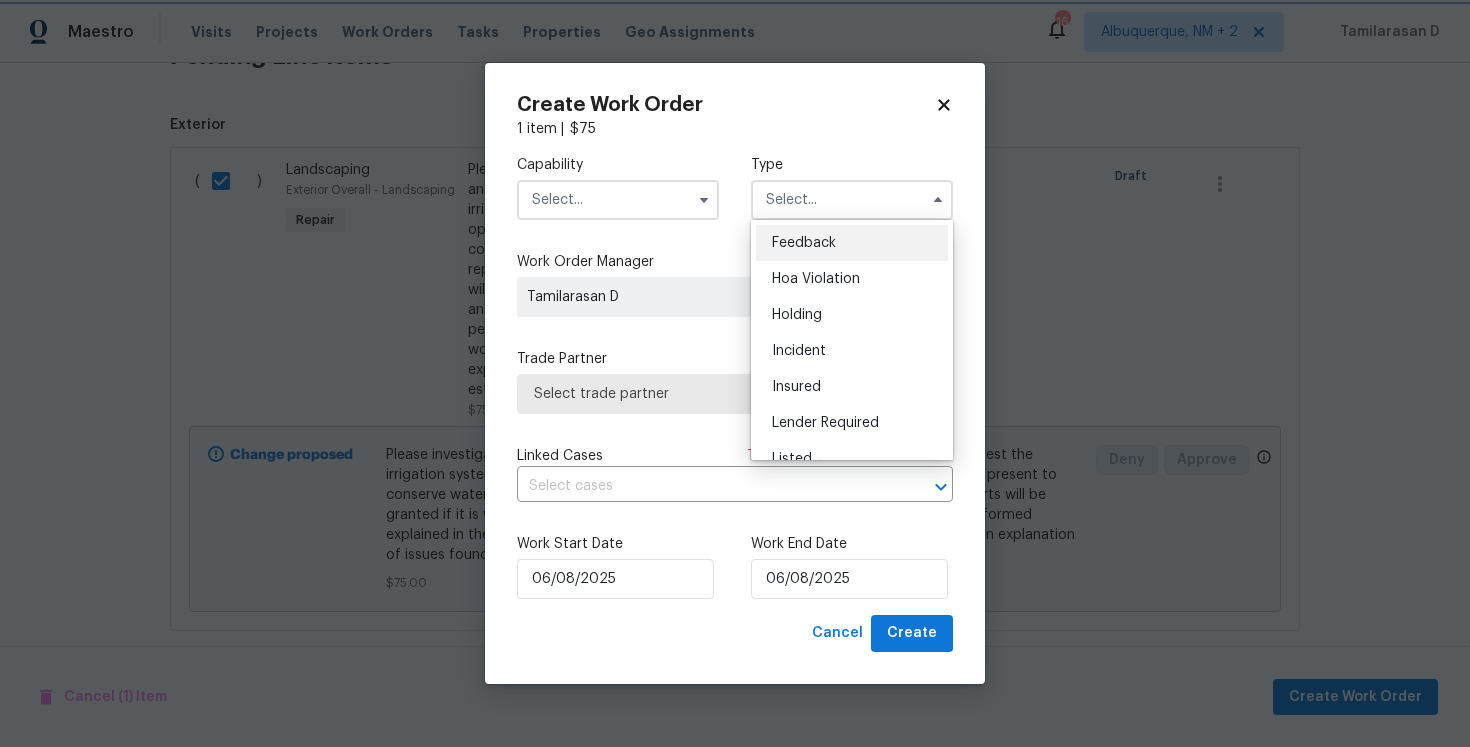 type on "Feedback" 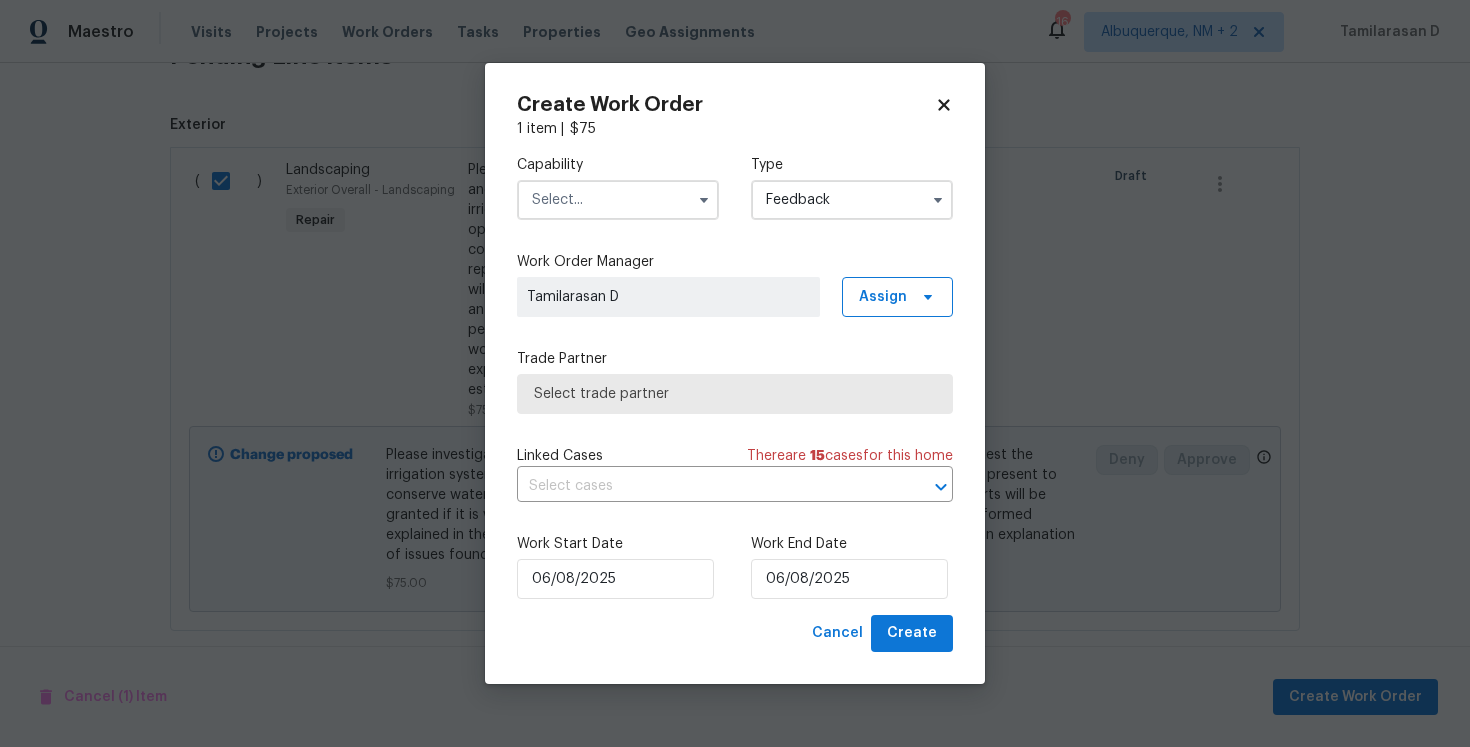 click at bounding box center (618, 200) 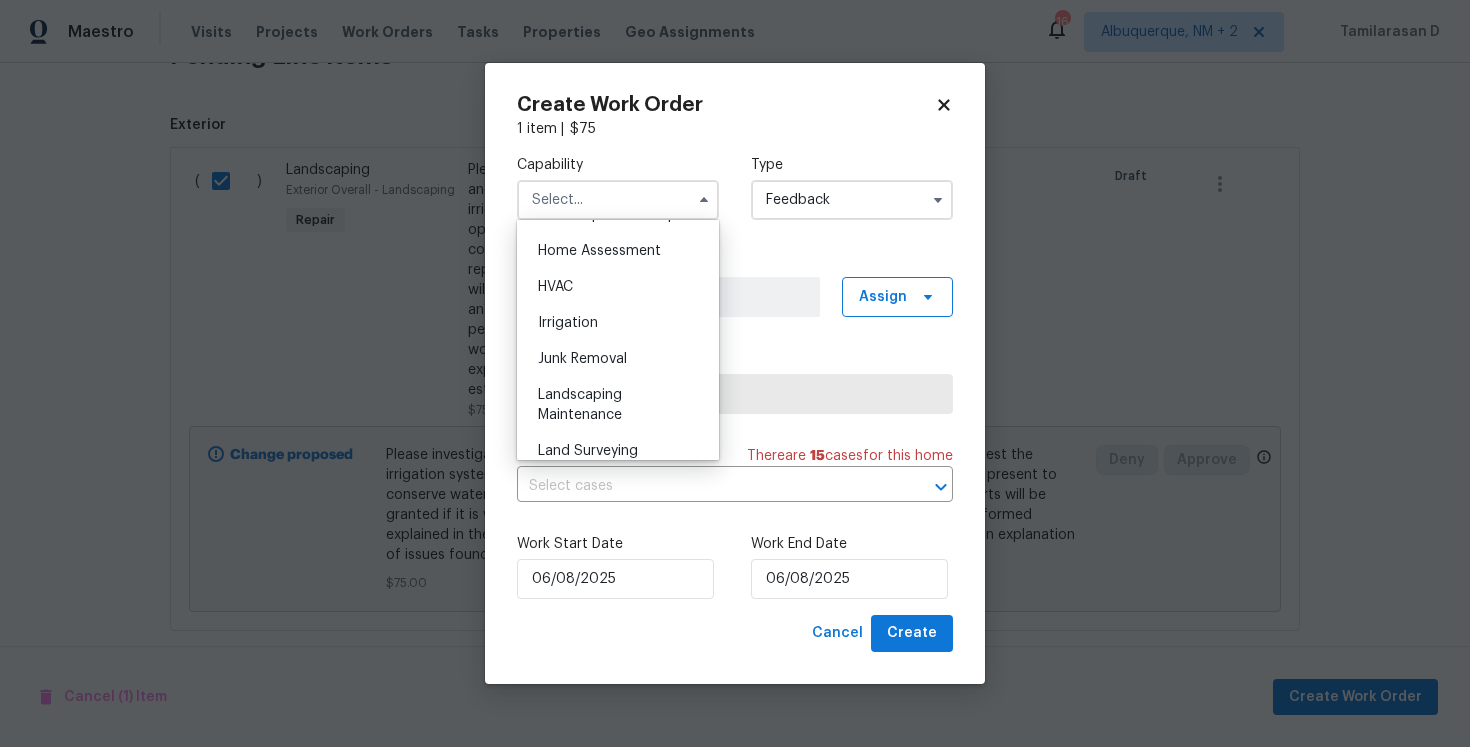 scroll, scrollTop: 1161, scrollLeft: 0, axis: vertical 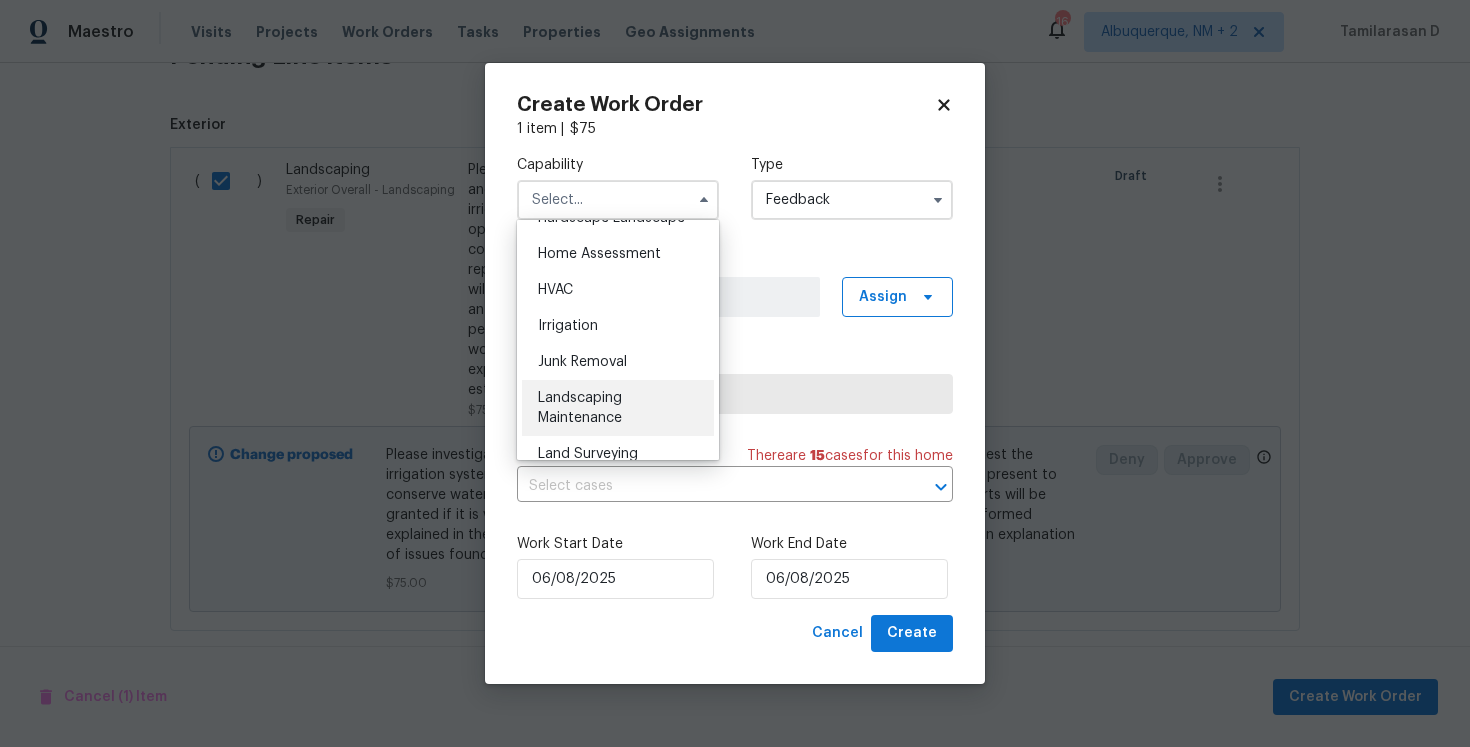 click on "Landscaping Maintenance" at bounding box center [580, 408] 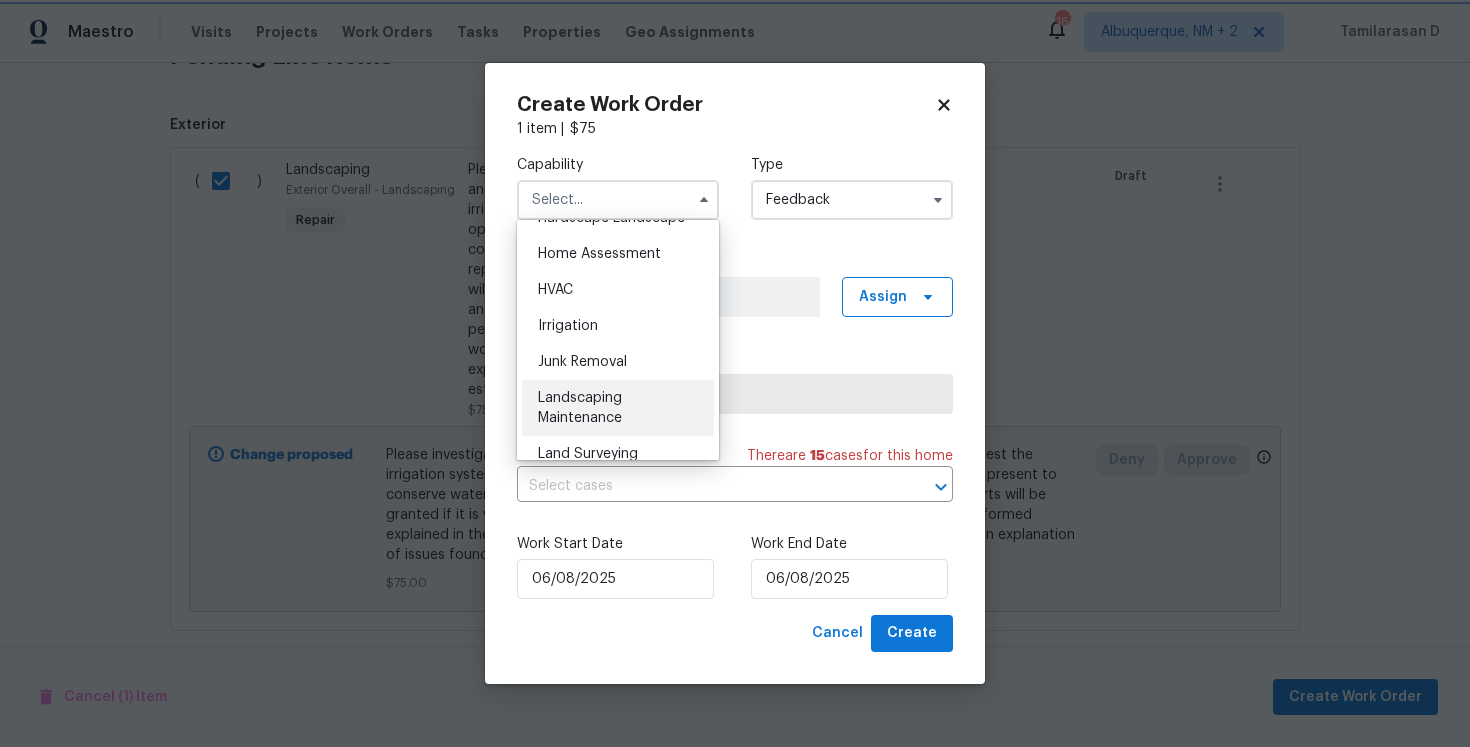 type on "Landscaping Maintenance" 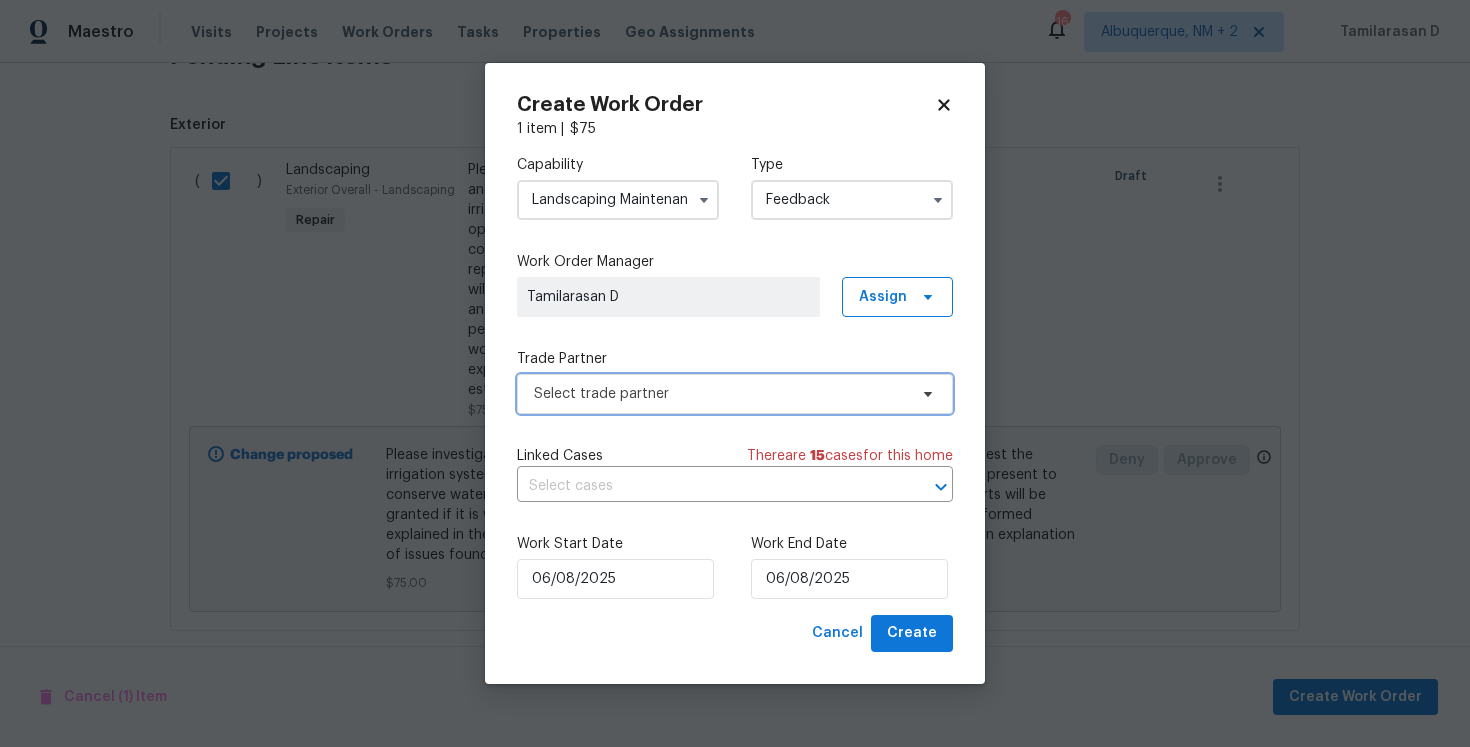 click on "Select trade partner" at bounding box center [735, 394] 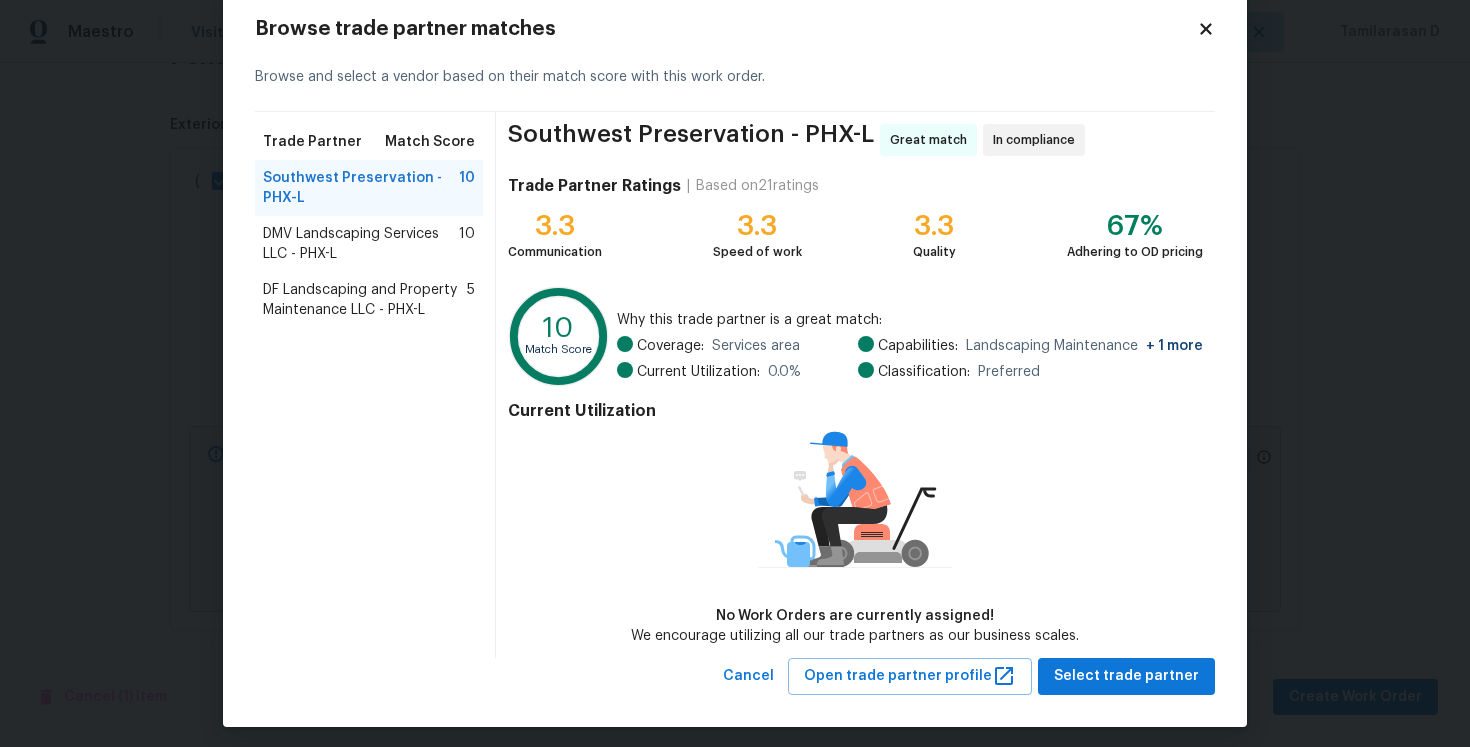 scroll, scrollTop: 51, scrollLeft: 0, axis: vertical 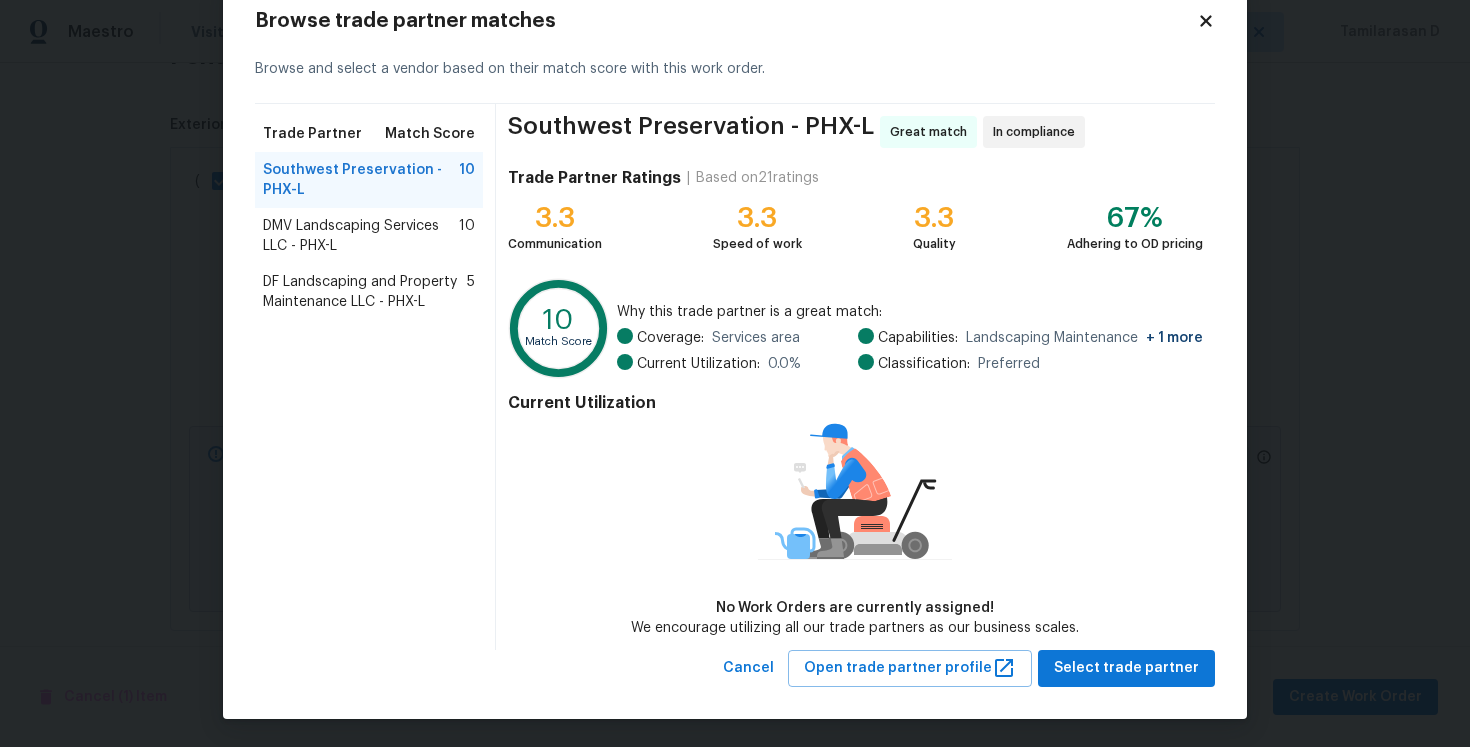 click on "DMV Landscaping Services LLC - PHX-L" at bounding box center [361, 236] 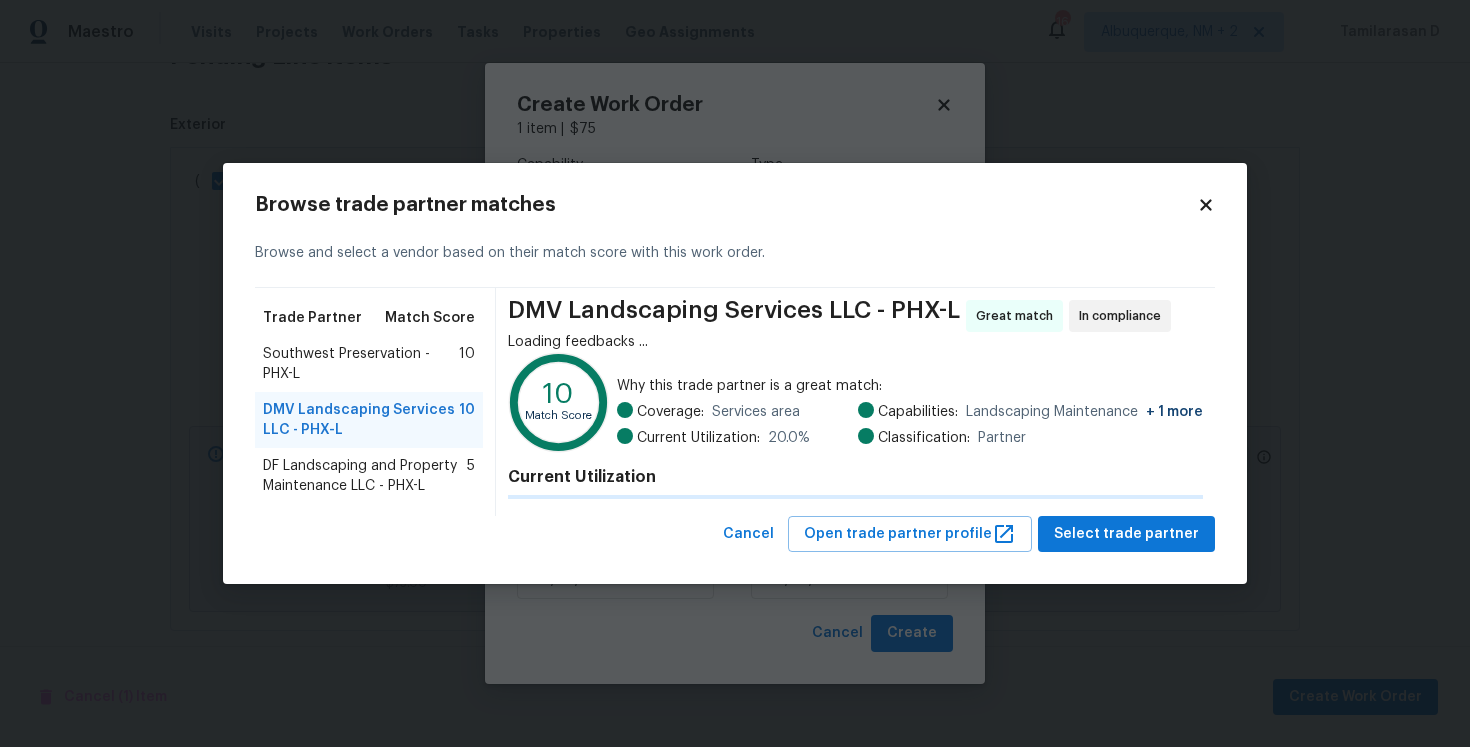 scroll, scrollTop: 0, scrollLeft: 0, axis: both 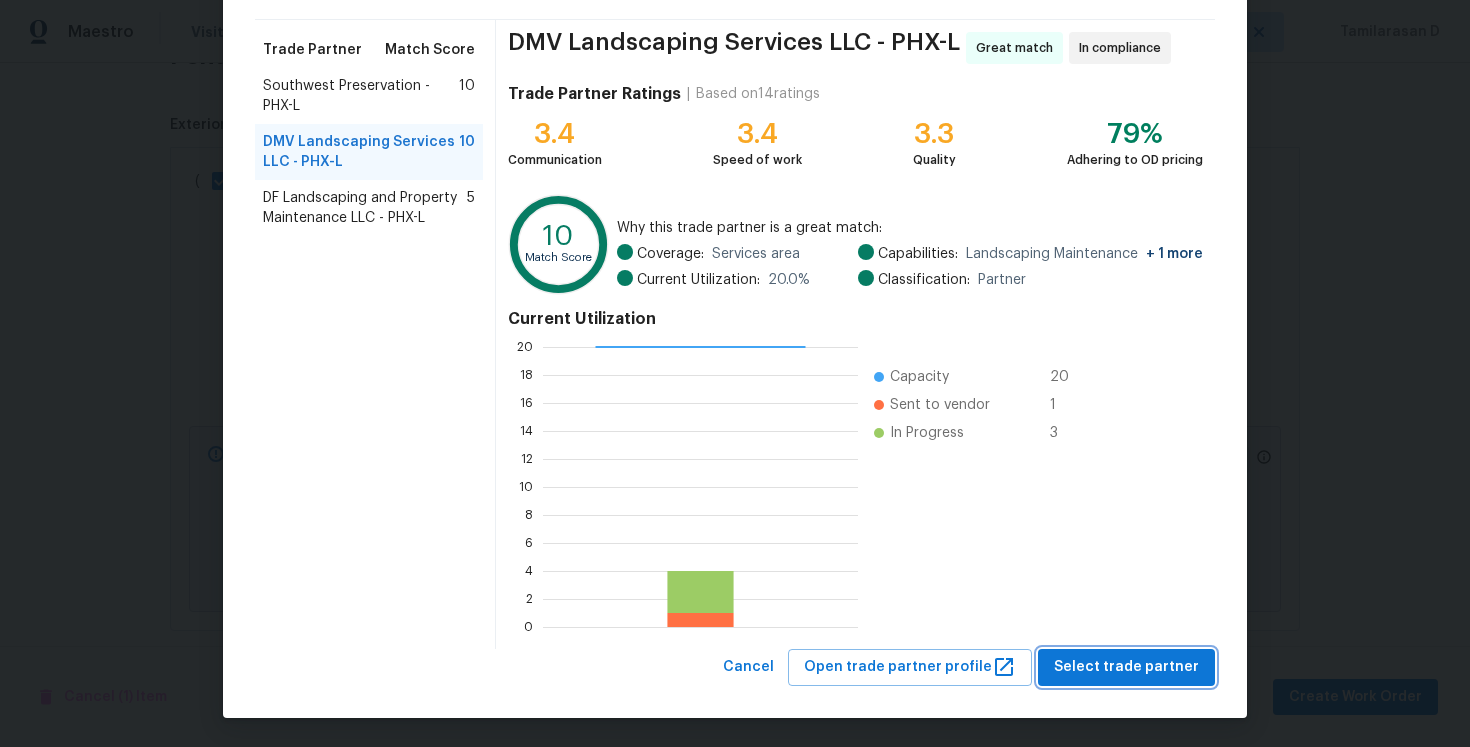 click on "Select trade partner" at bounding box center [1126, 667] 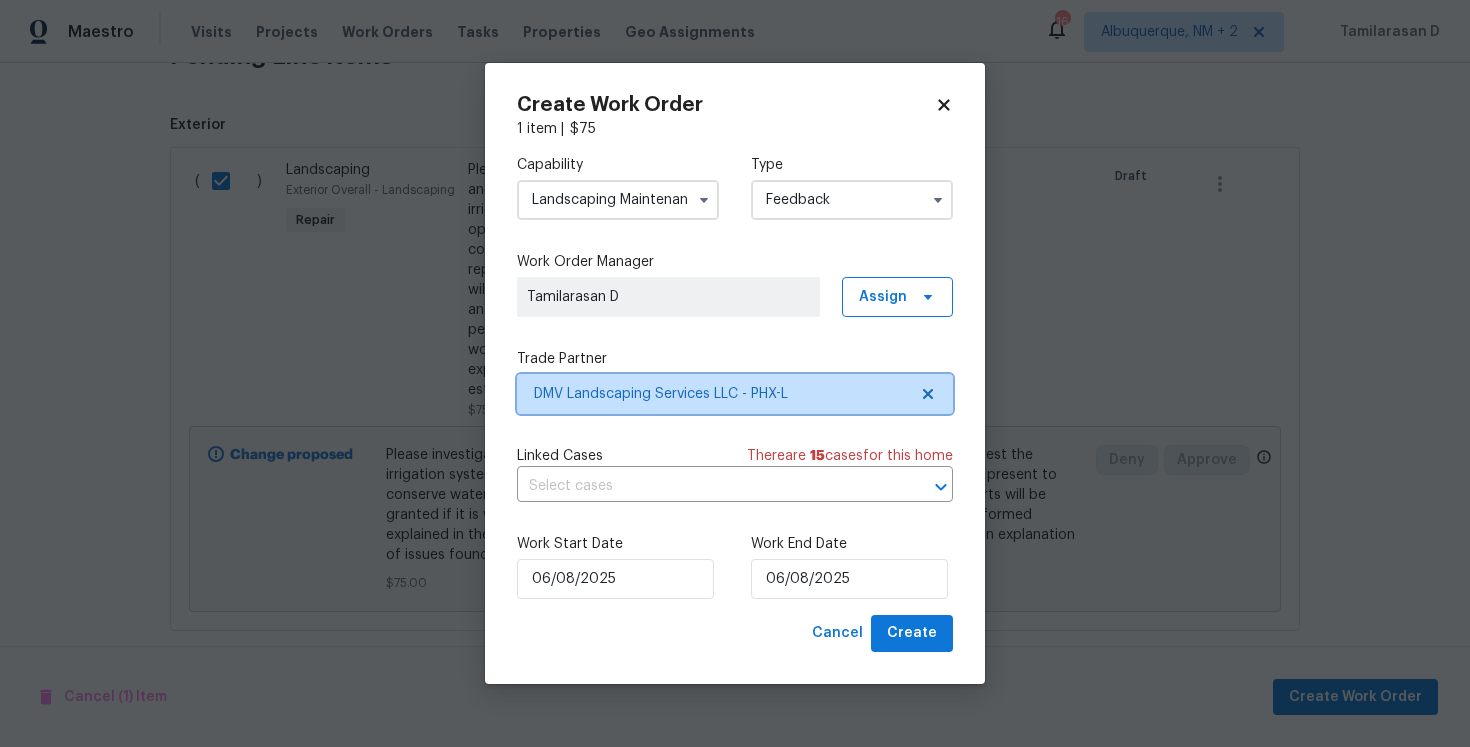 scroll, scrollTop: 0, scrollLeft: 0, axis: both 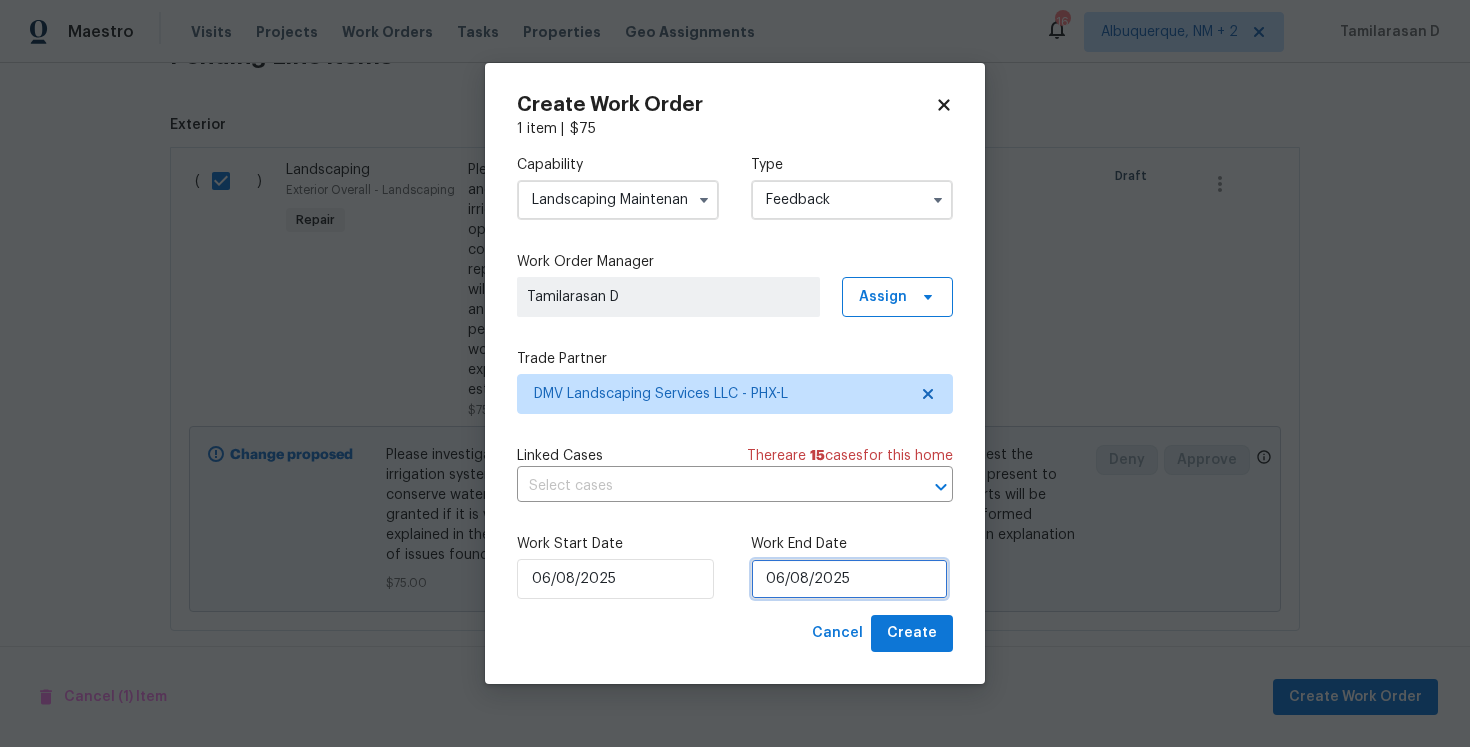 click on "06/08/2025" at bounding box center [849, 579] 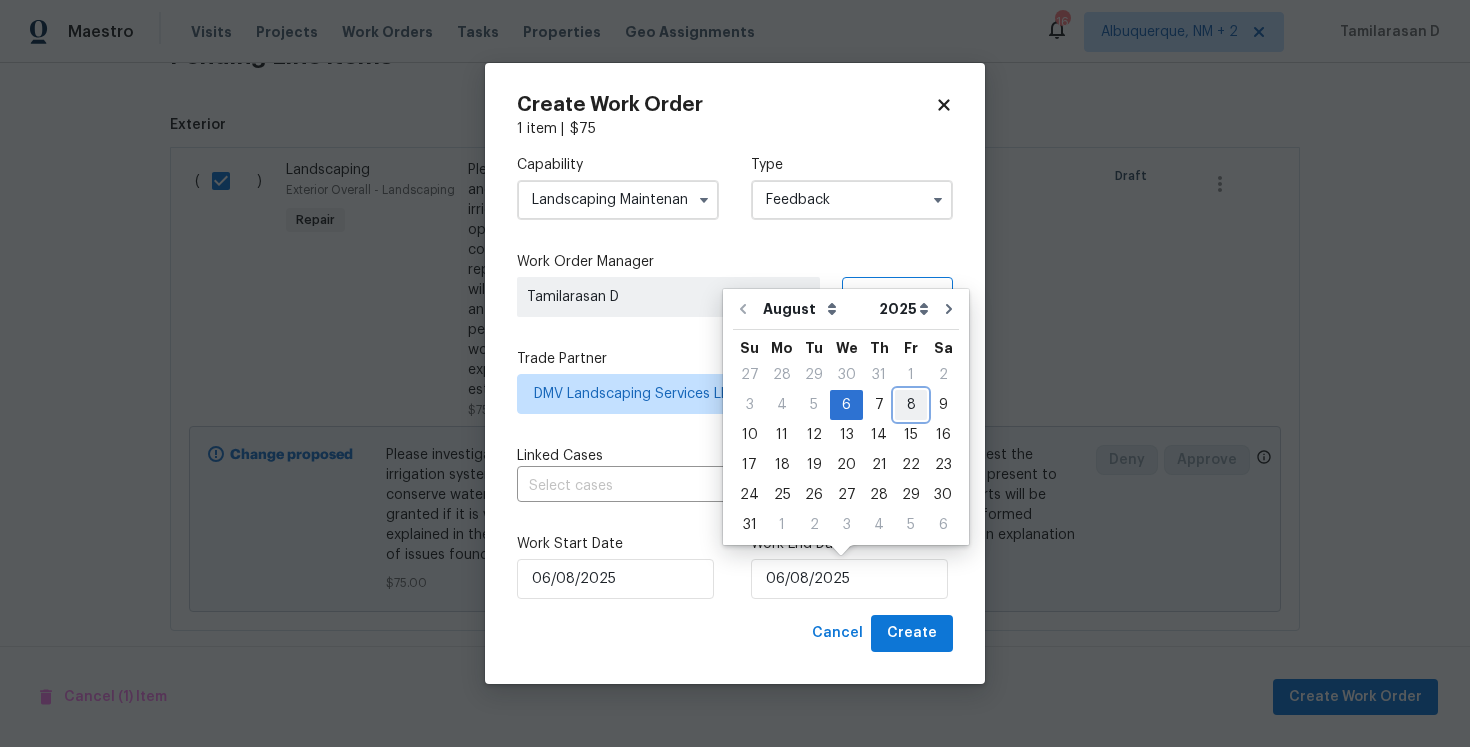 click on "8" at bounding box center (911, 405) 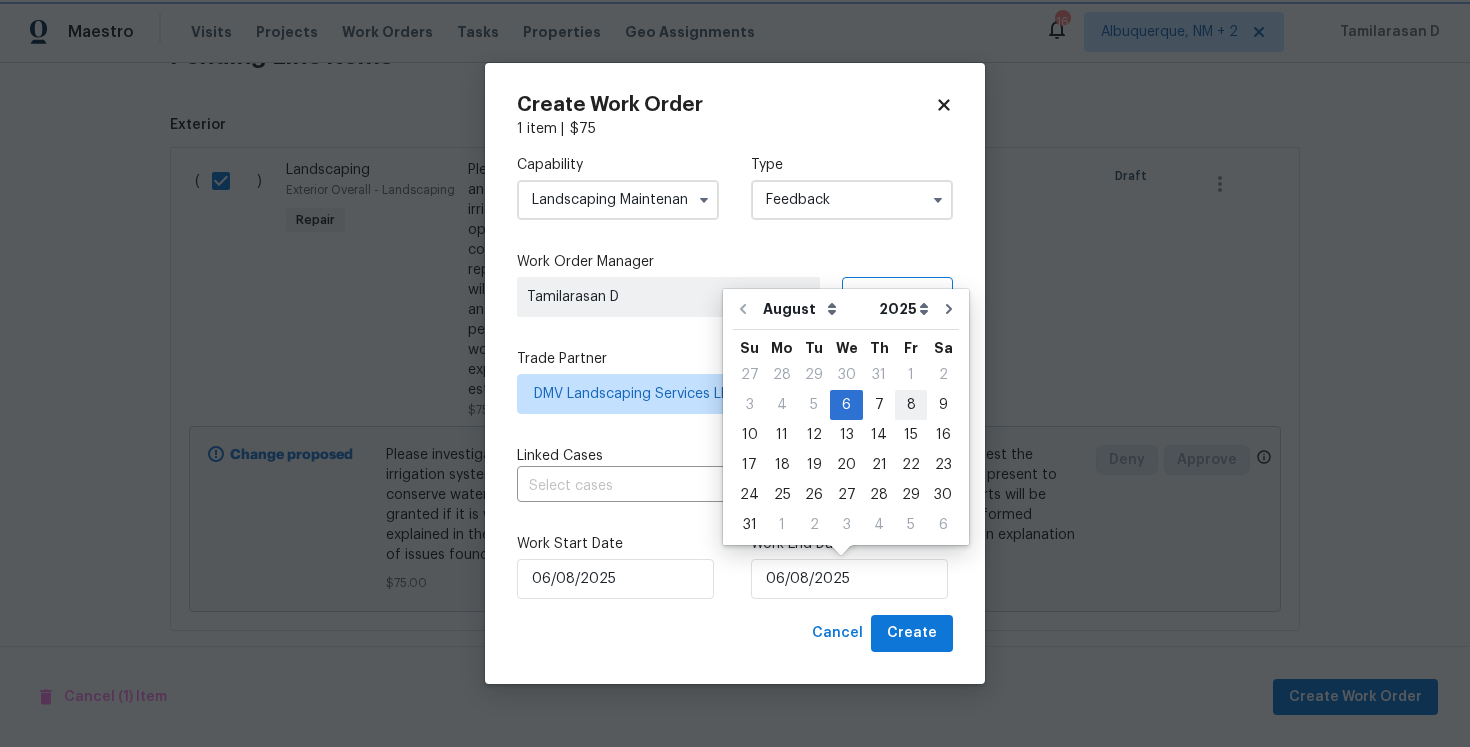 type on "08/08/2025" 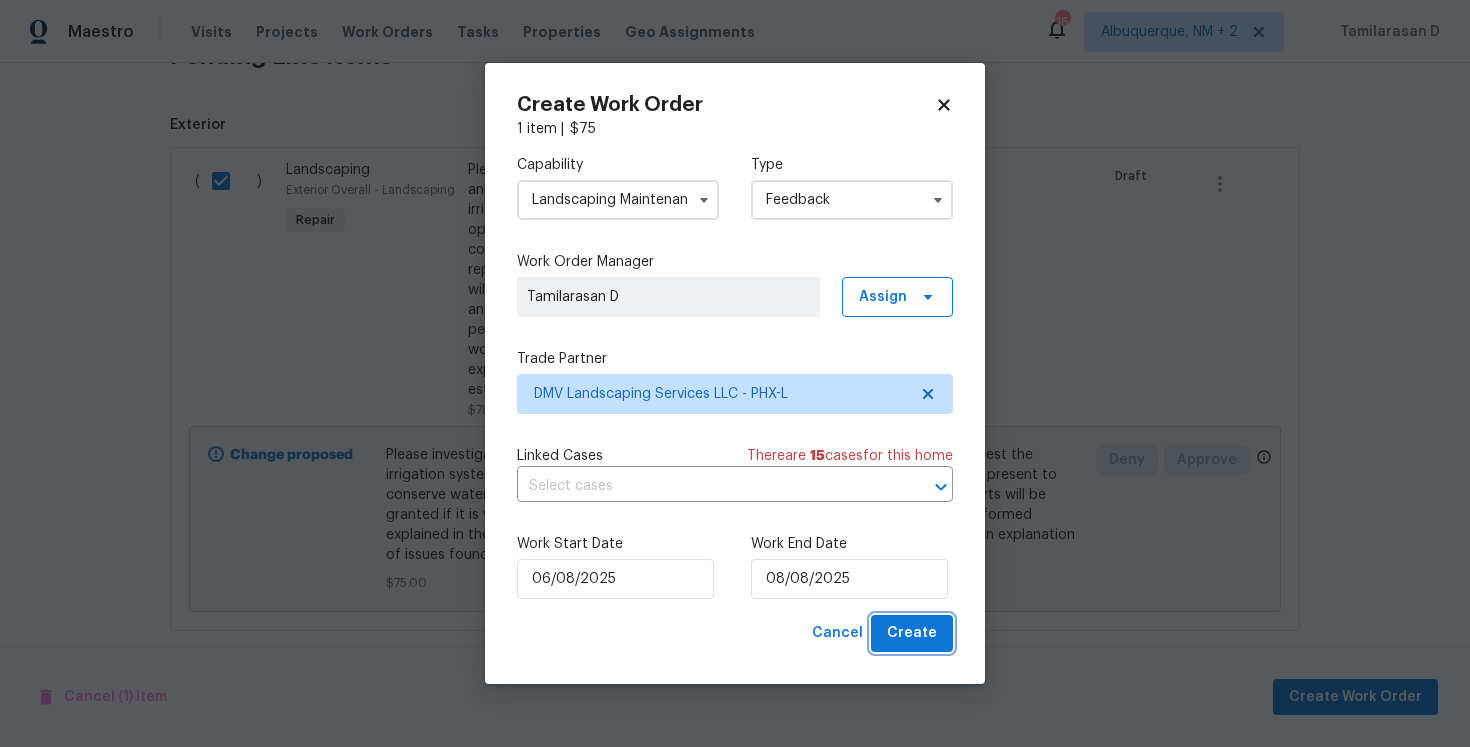 click on "Create" at bounding box center [912, 633] 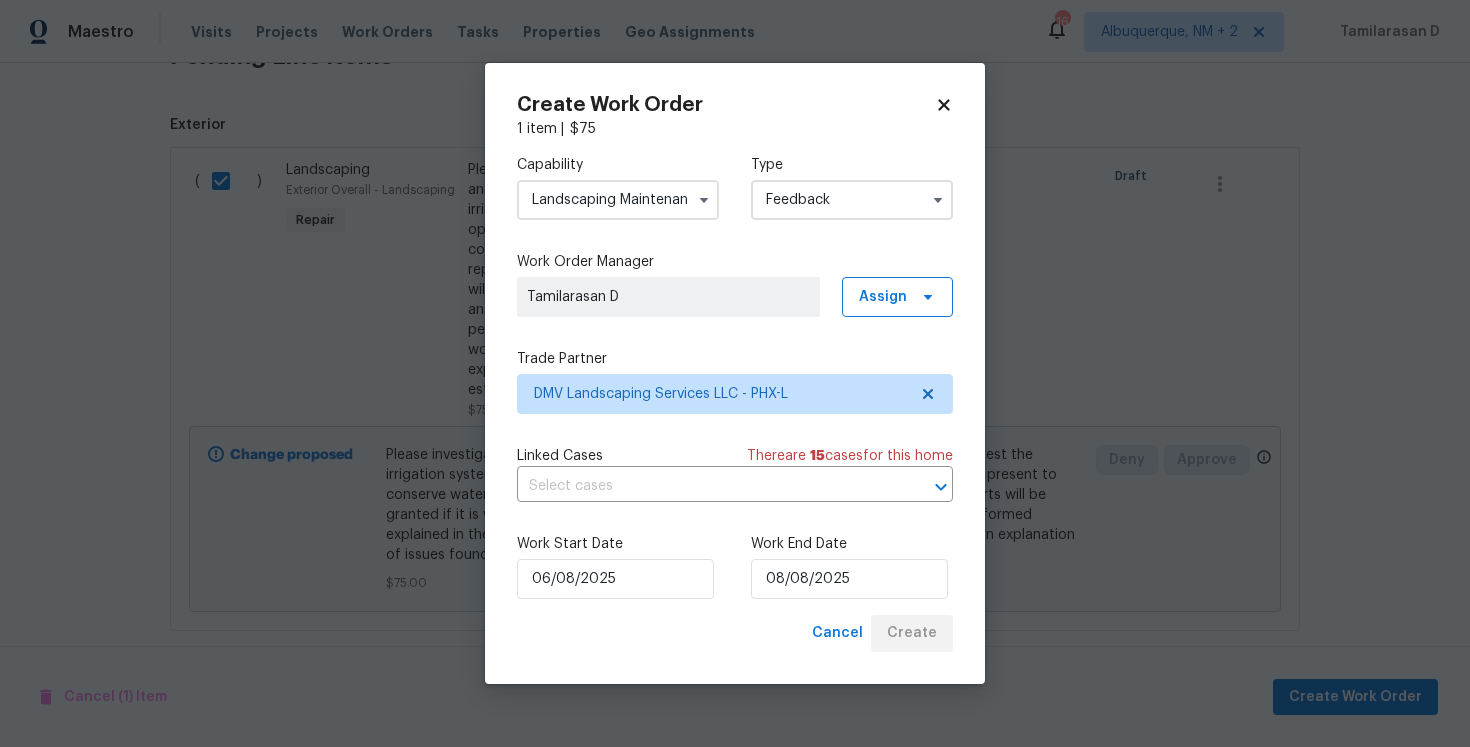 checkbox on "false" 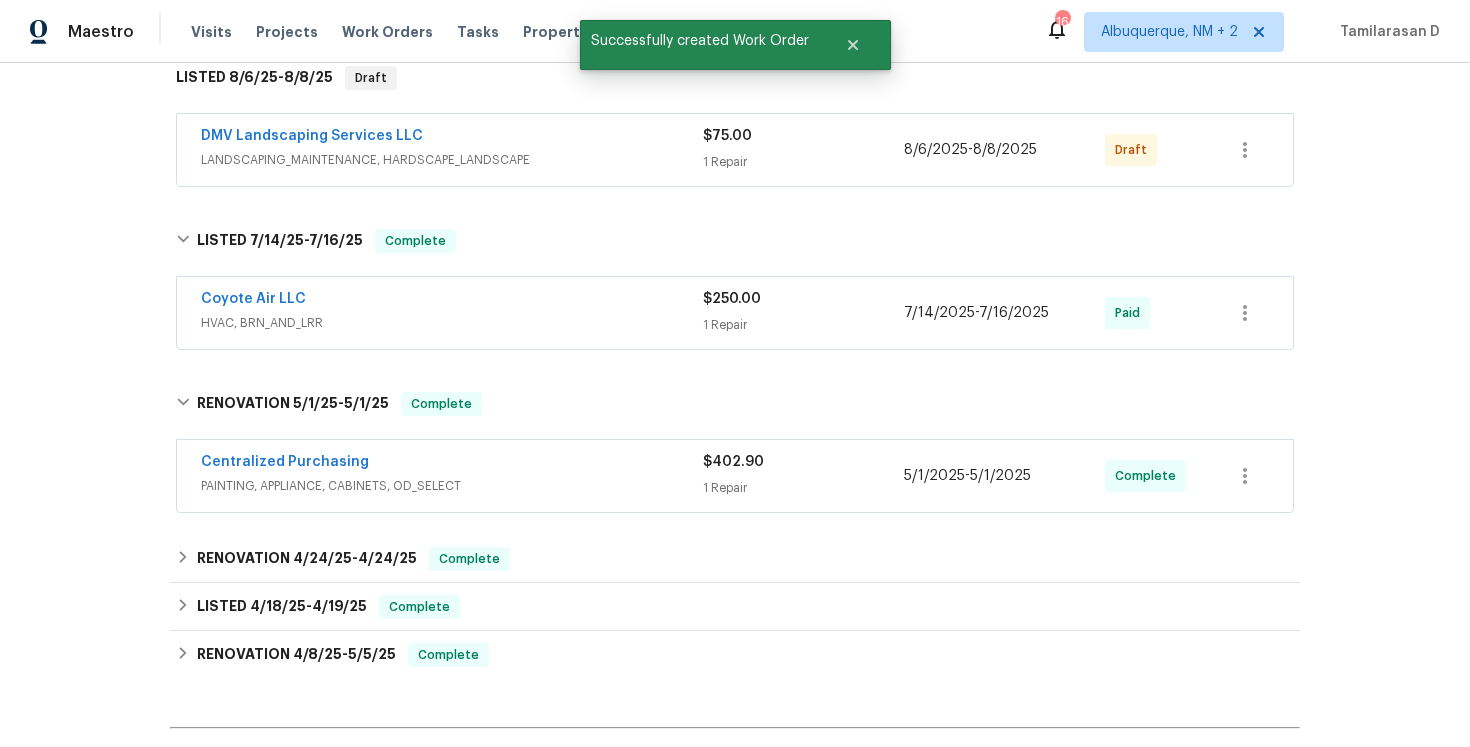 scroll, scrollTop: 0, scrollLeft: 0, axis: both 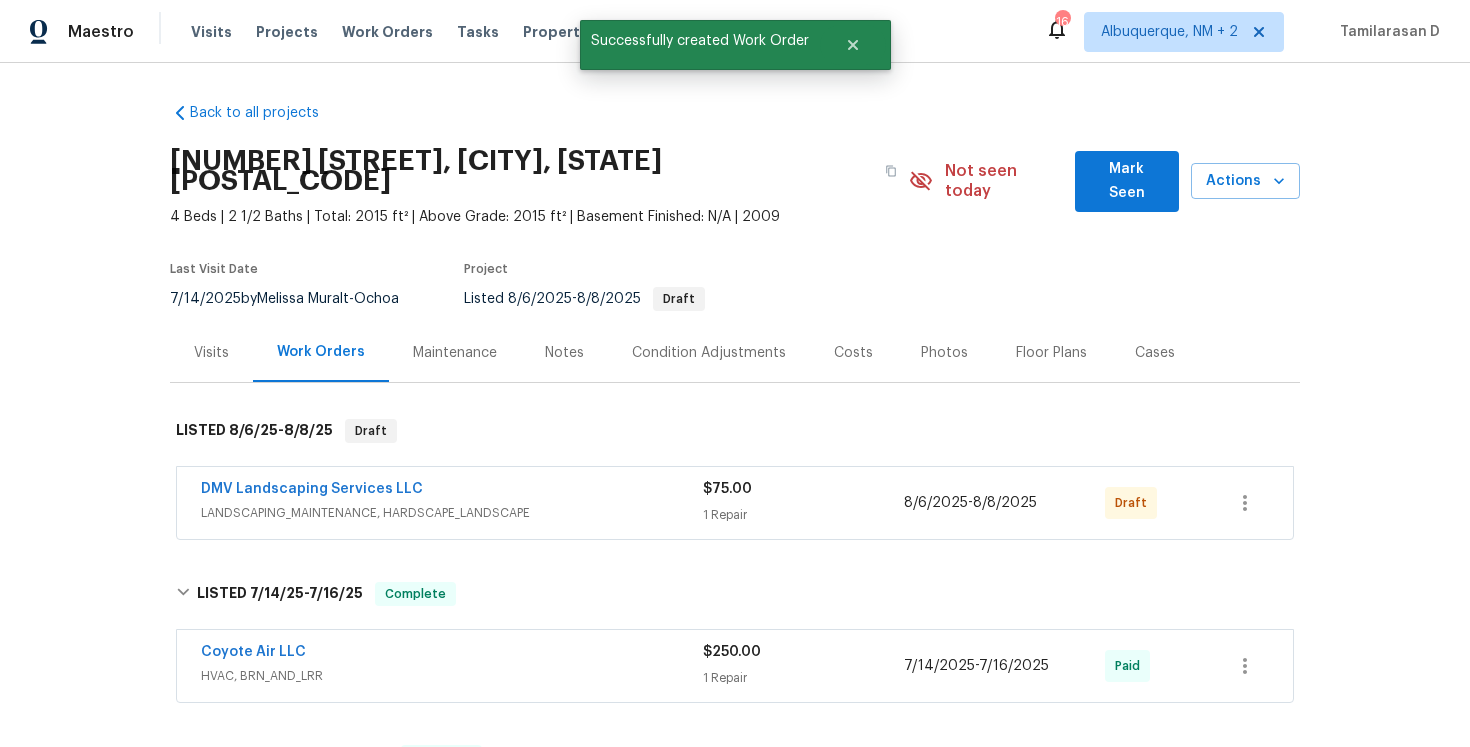 click on "DMV Landscaping Services LLC" at bounding box center (452, 491) 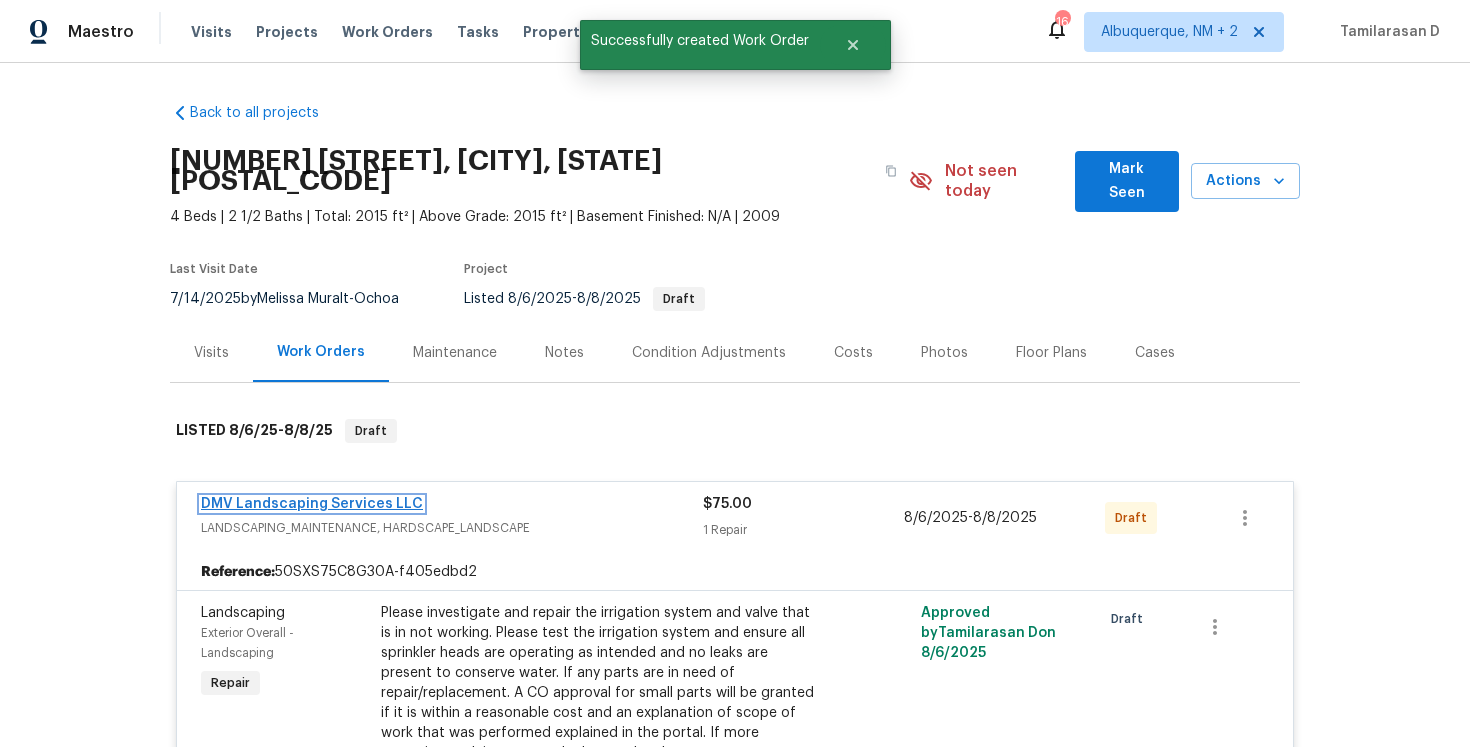 click on "DMV Landscaping Services LLC" at bounding box center [312, 504] 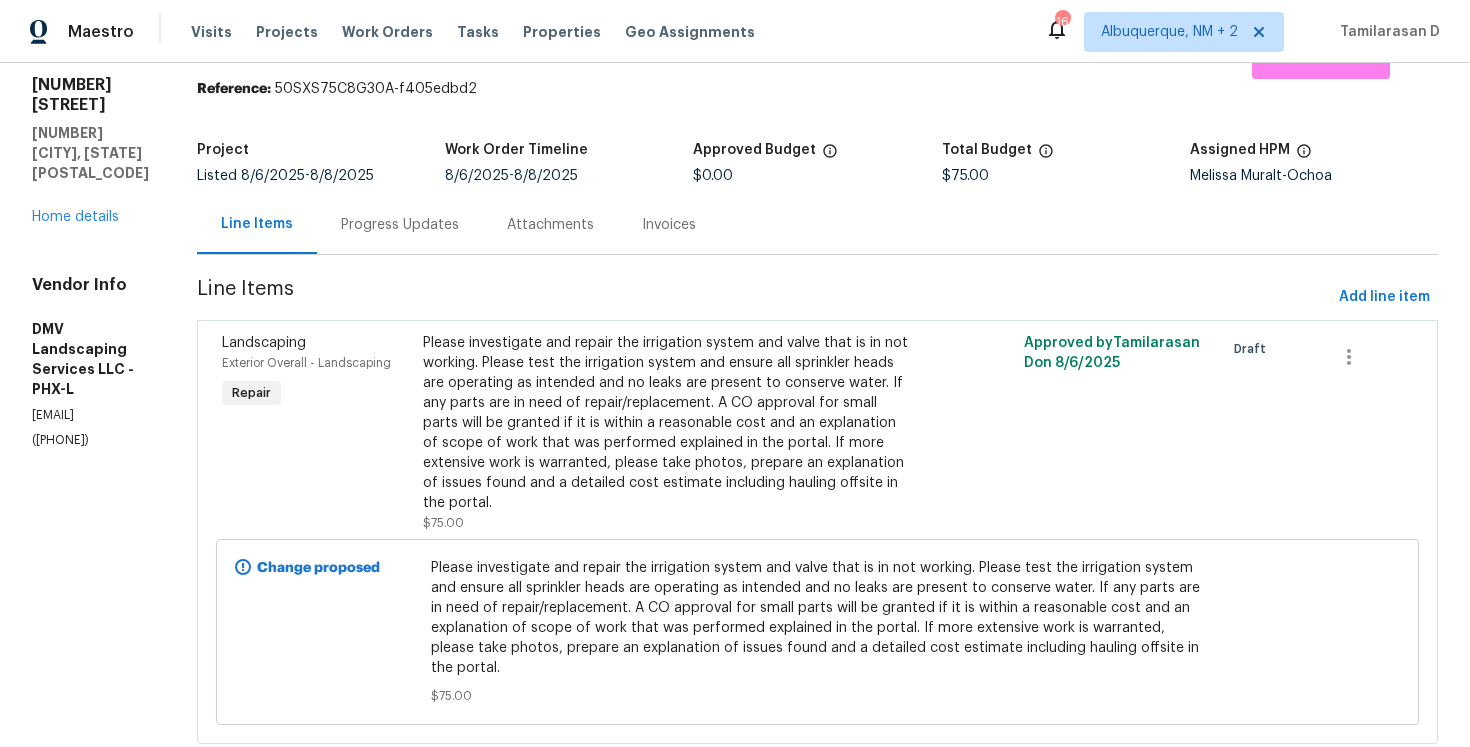 scroll, scrollTop: 73, scrollLeft: 0, axis: vertical 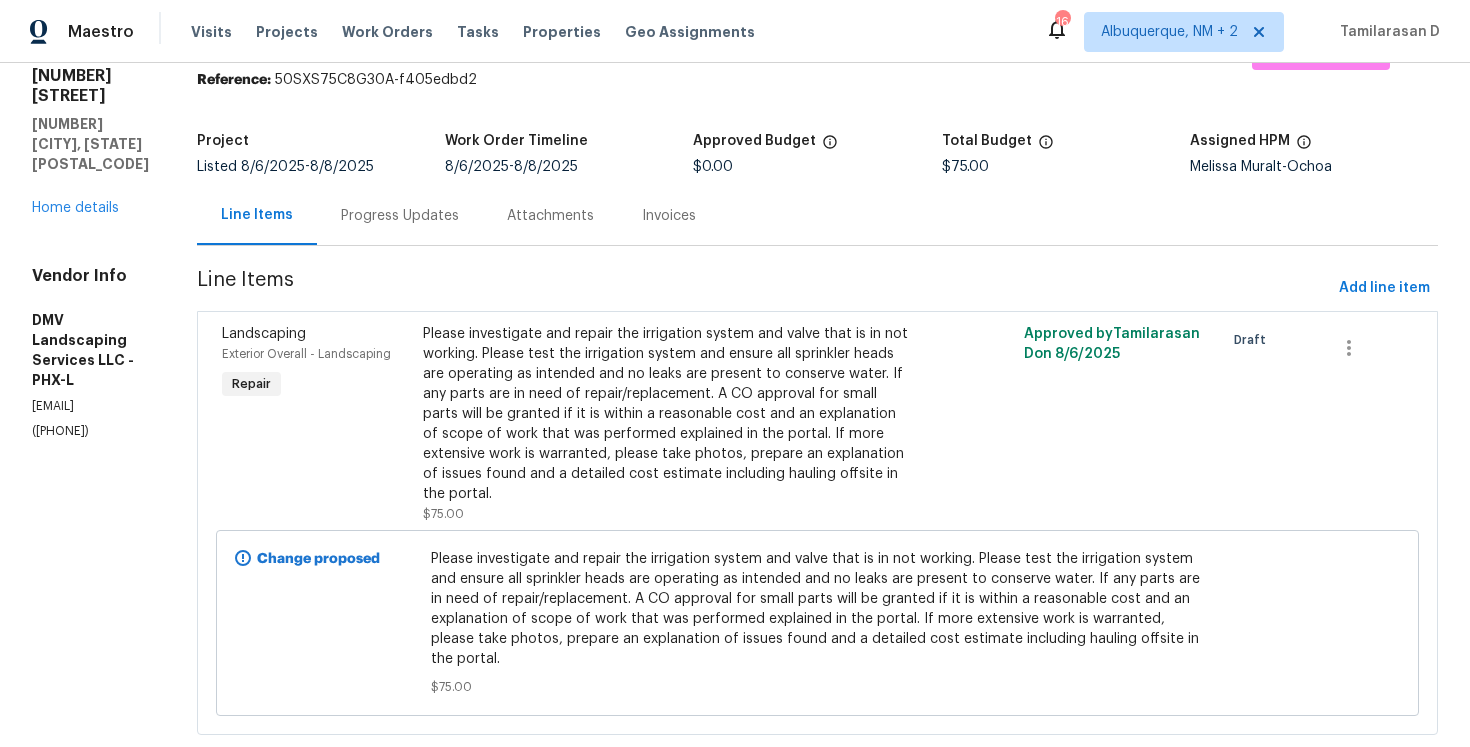 click on "Progress Updates" at bounding box center (400, 215) 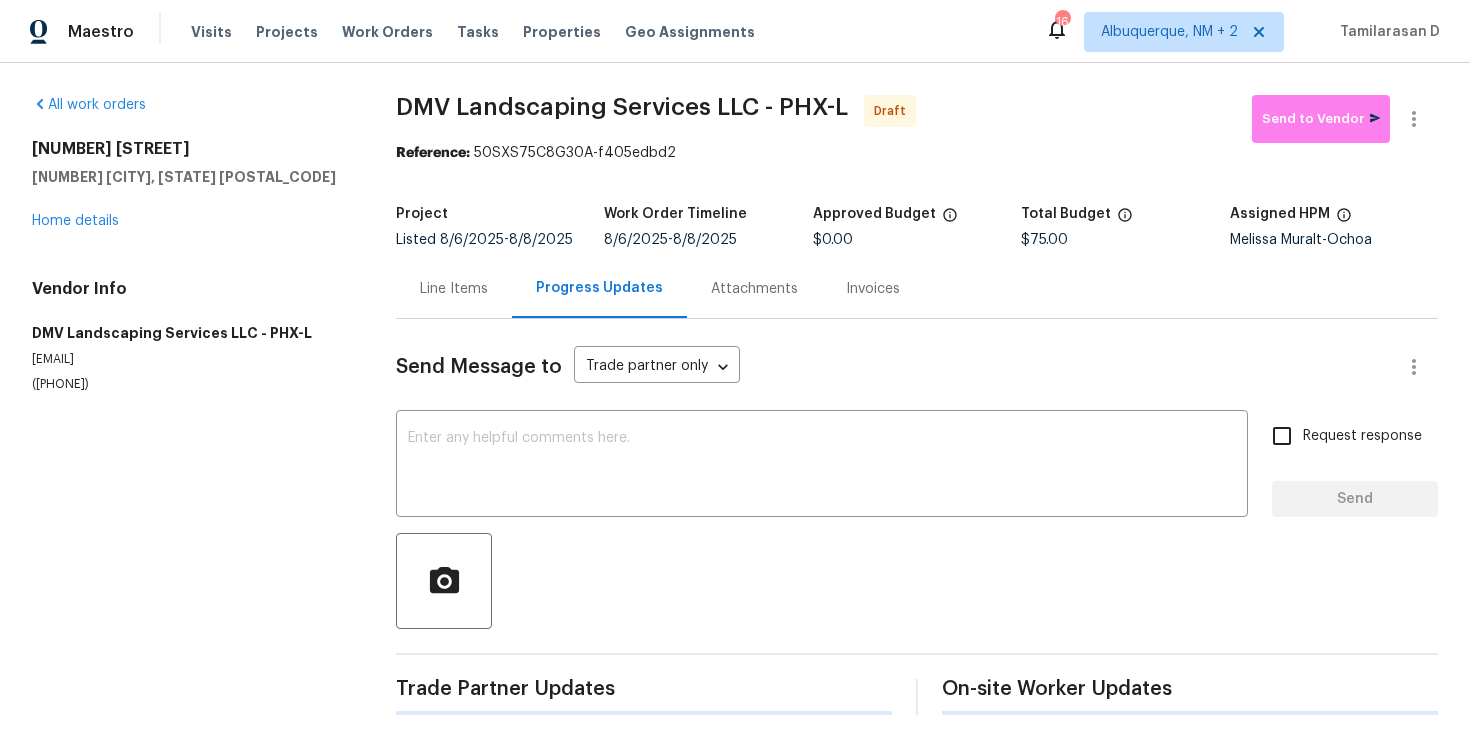 click on "Send Message to Trade partner only Trade partner only ​" at bounding box center [893, 367] 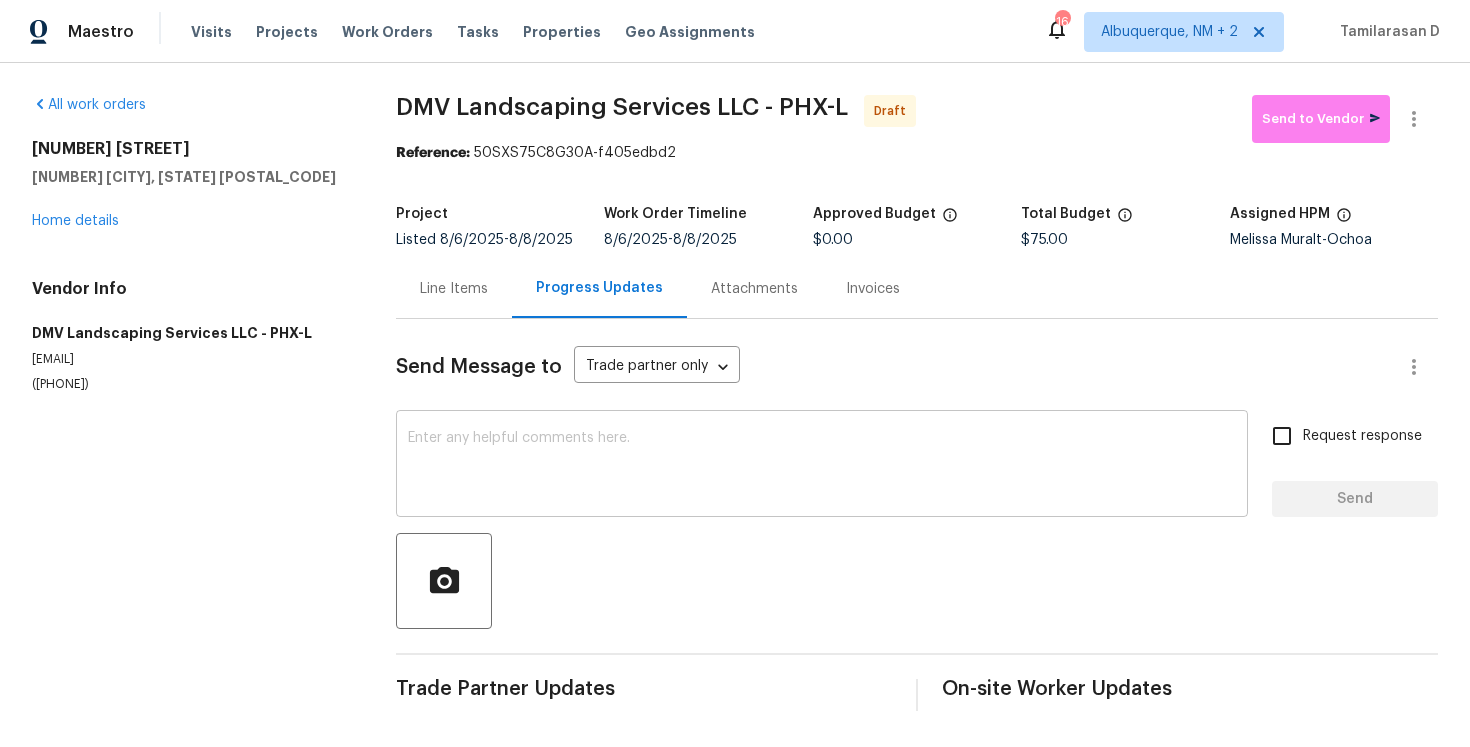 click at bounding box center (822, 466) 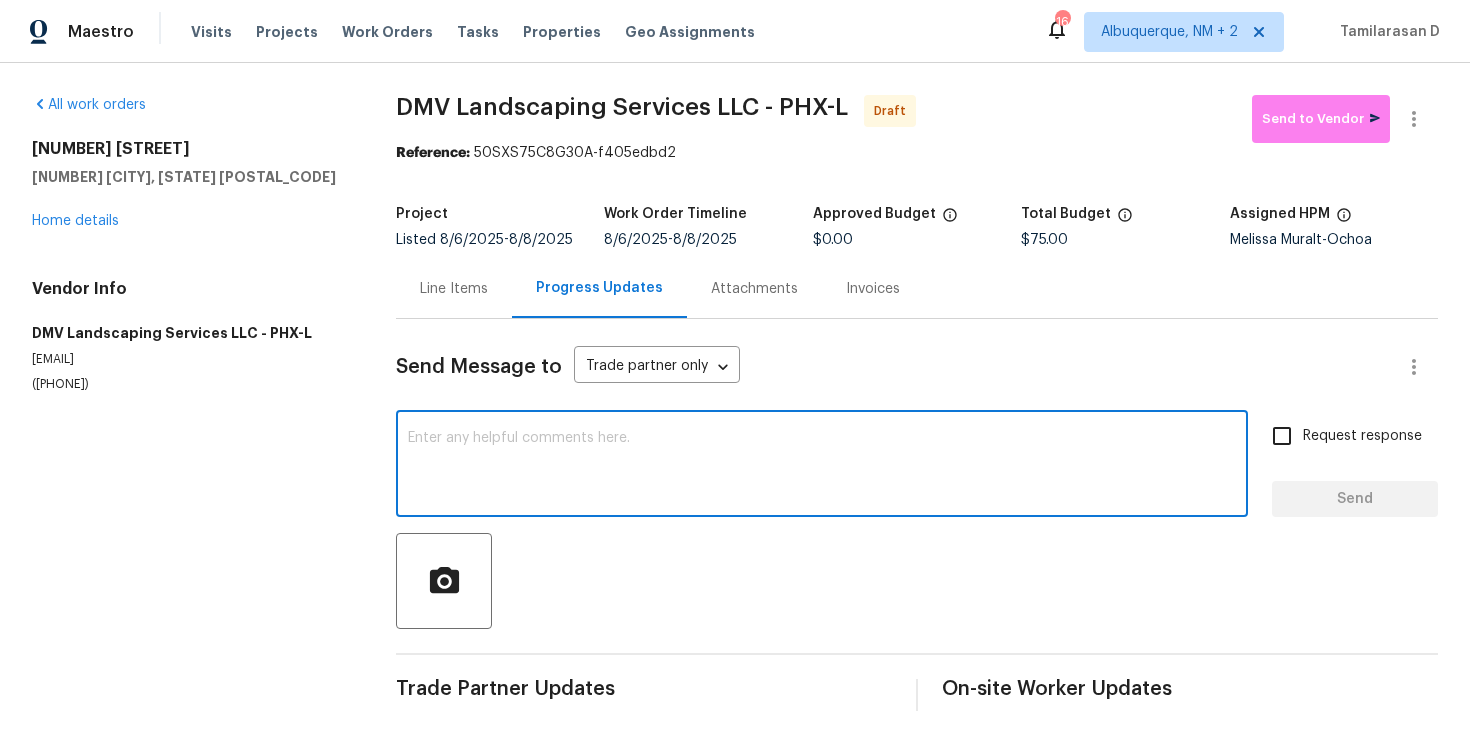 paste on "Hey, this is Tamil from Opendoor. I’m confirming you received the WO for the property at (Address). Please review and accept the WO within 24 hours and provide a scheduled date. Please disregard the contact information for the HPM included in the WO. Our Centralised LWO Team is responsible for Listed WOs." 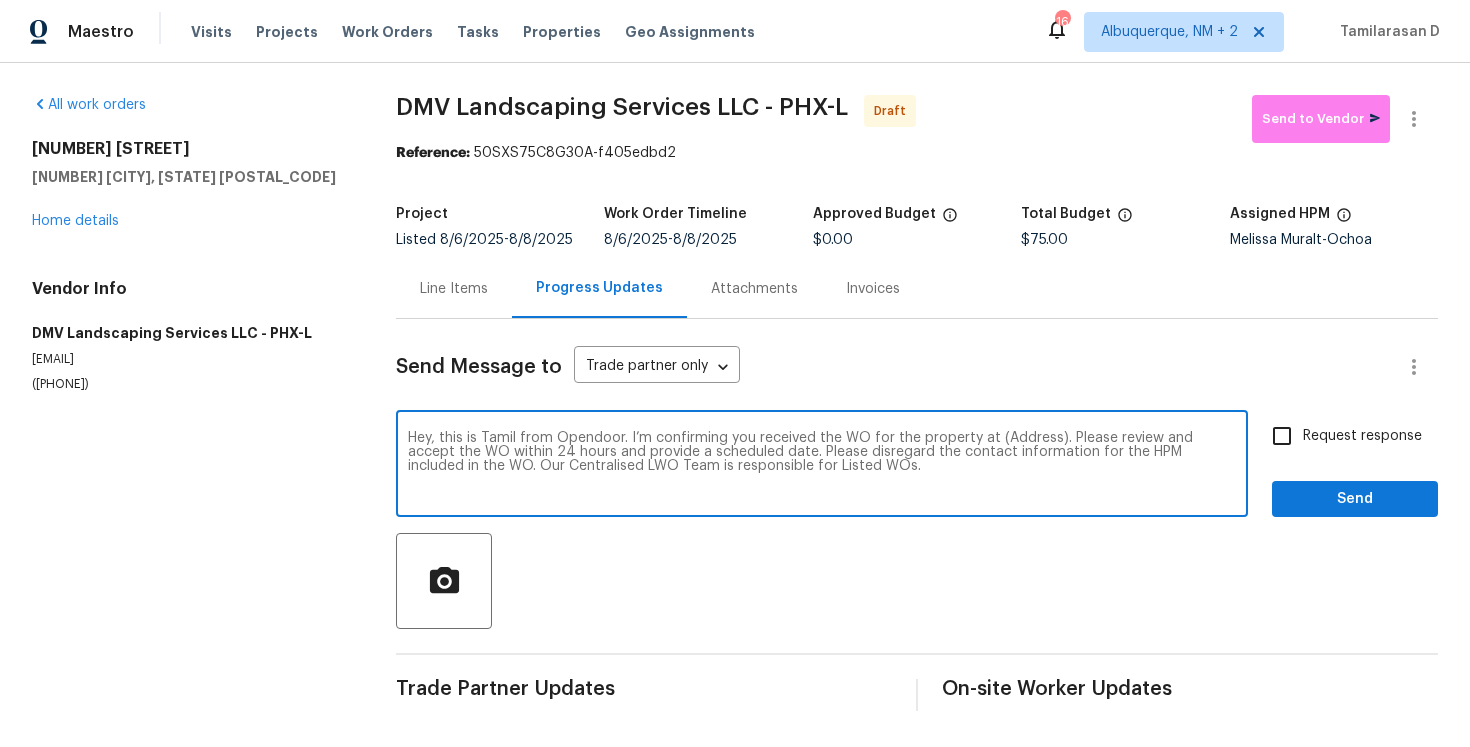 click on "Hey, this is Tamil from Opendoor. I’m confirming you received the WO for the property at (Address). Please review and accept the WO within 24 hours and provide a scheduled date. Please disregard the contact information for the HPM included in the WO. Our Centralised LWO Team is responsible for Listed WOs." at bounding box center [822, 466] 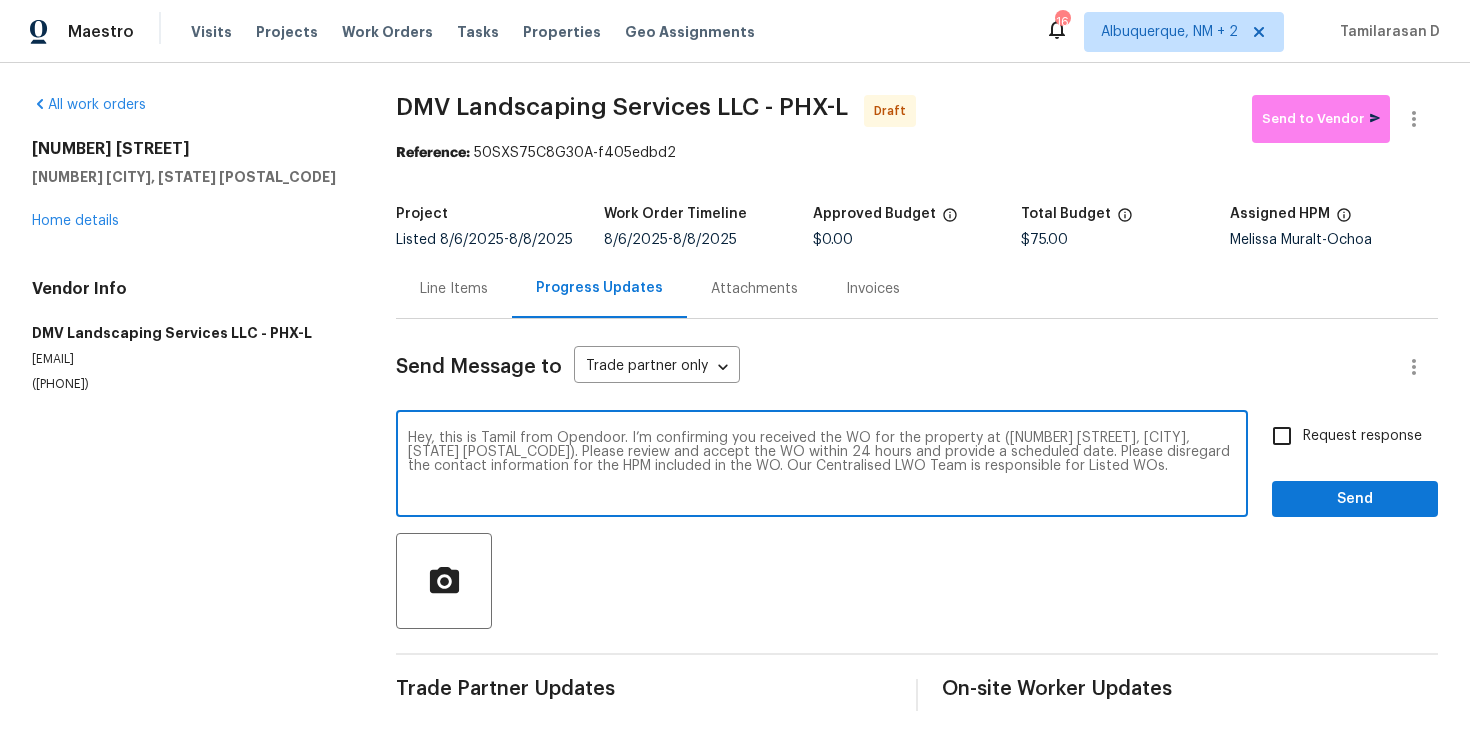 type on "Hey, this is Tamil from Opendoor. I’m confirming you received the WO for the property at (41341 W Parkhill Dr, Maricopa, AZ 85138). Please review and accept the WO within 24 hours and provide a scheduled date. Please disregard the contact information for the HPM included in the WO. Our Centralised LWO Team is responsible for Listed WOs." 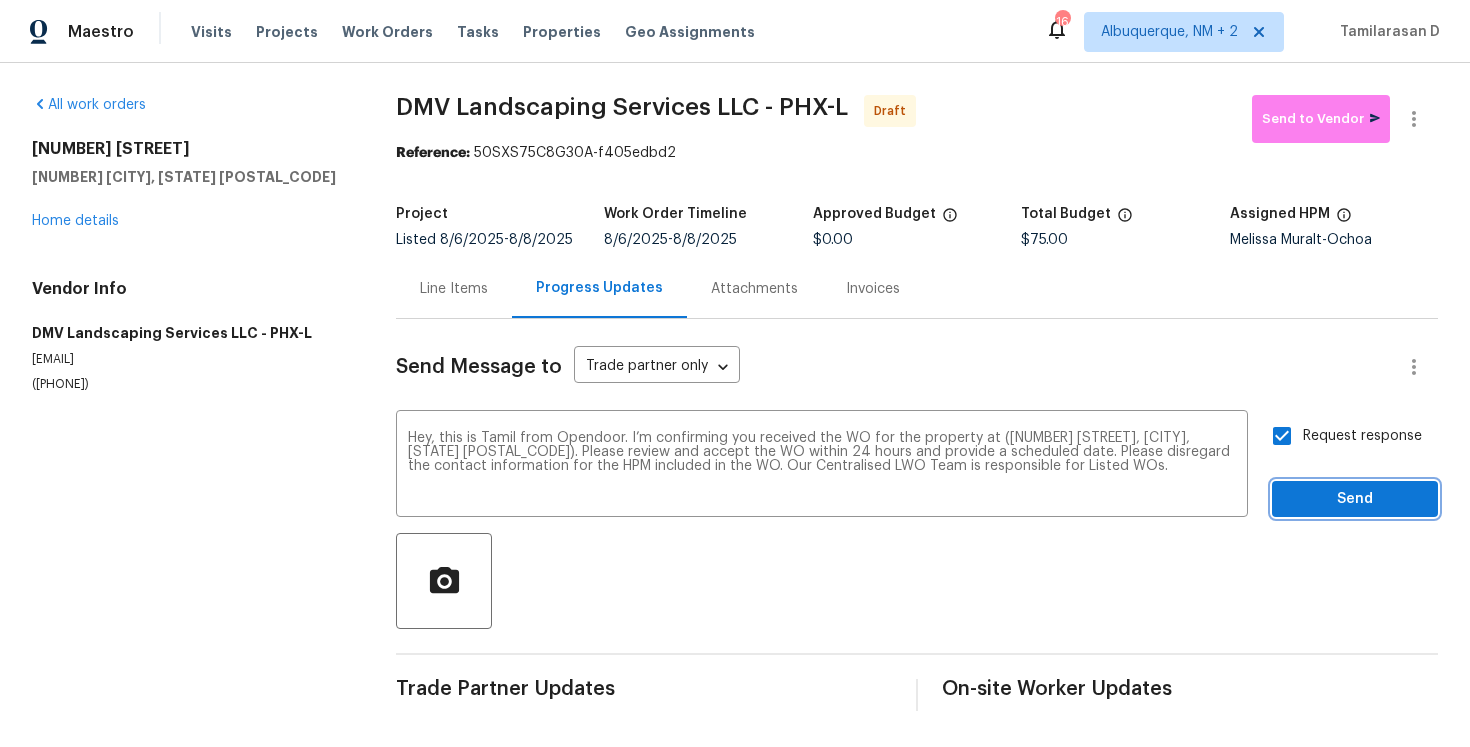 click on "Send" at bounding box center [1355, 499] 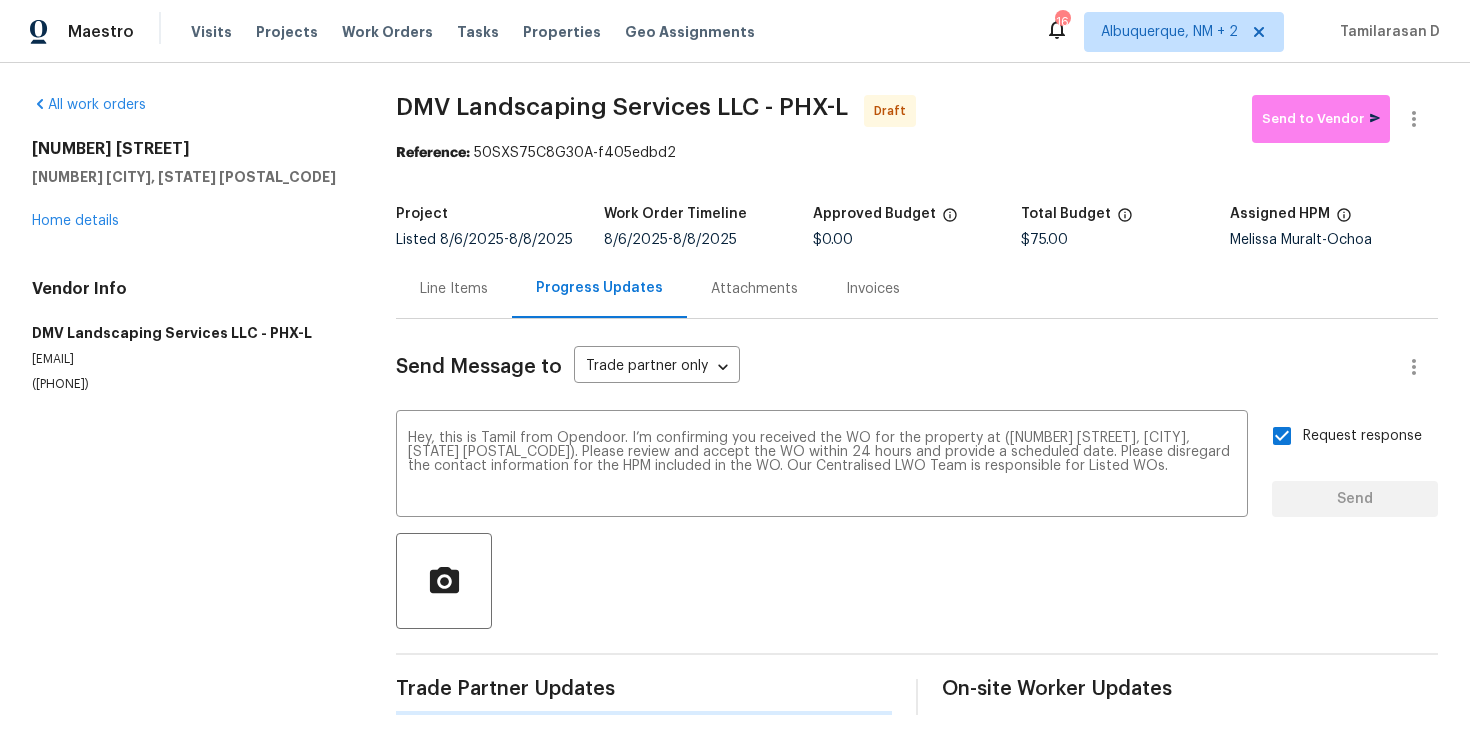 type 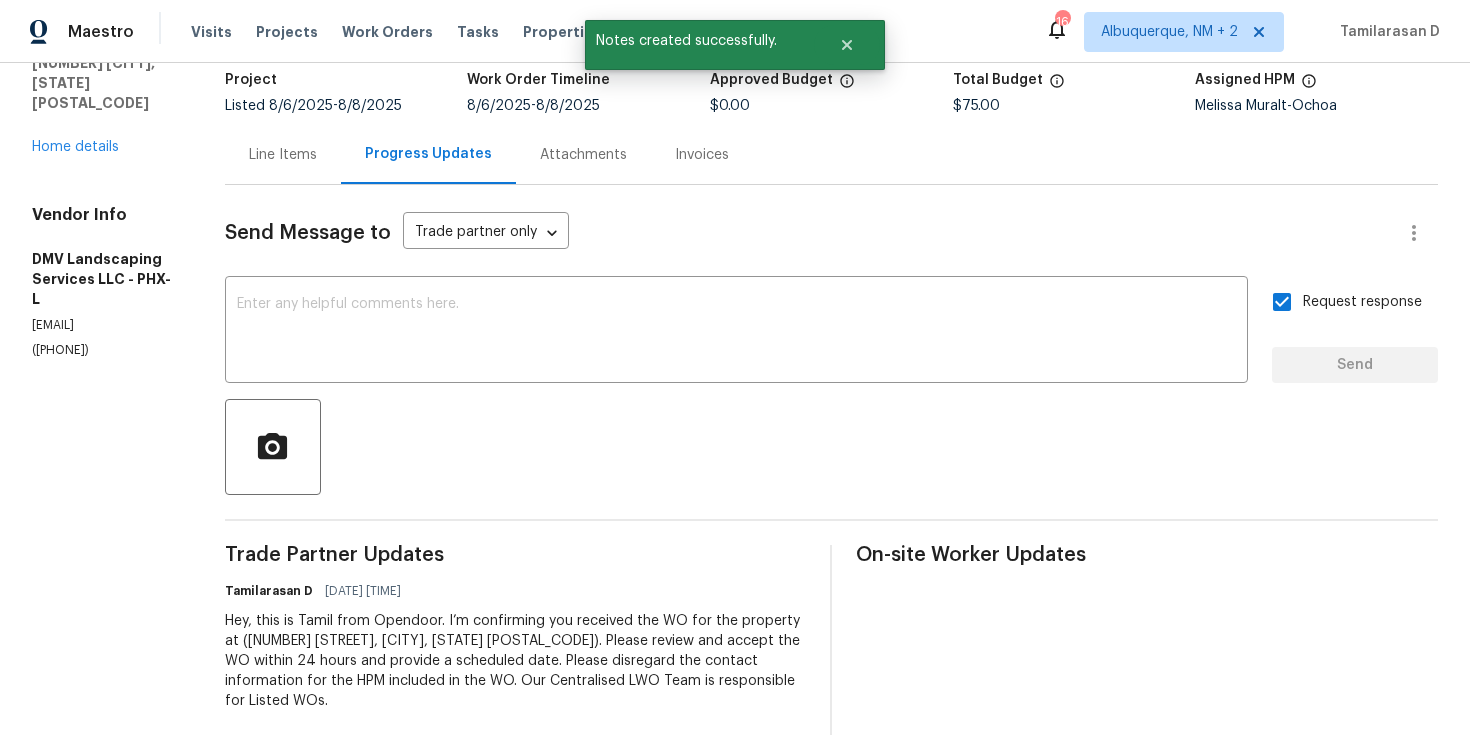 scroll, scrollTop: 0, scrollLeft: 0, axis: both 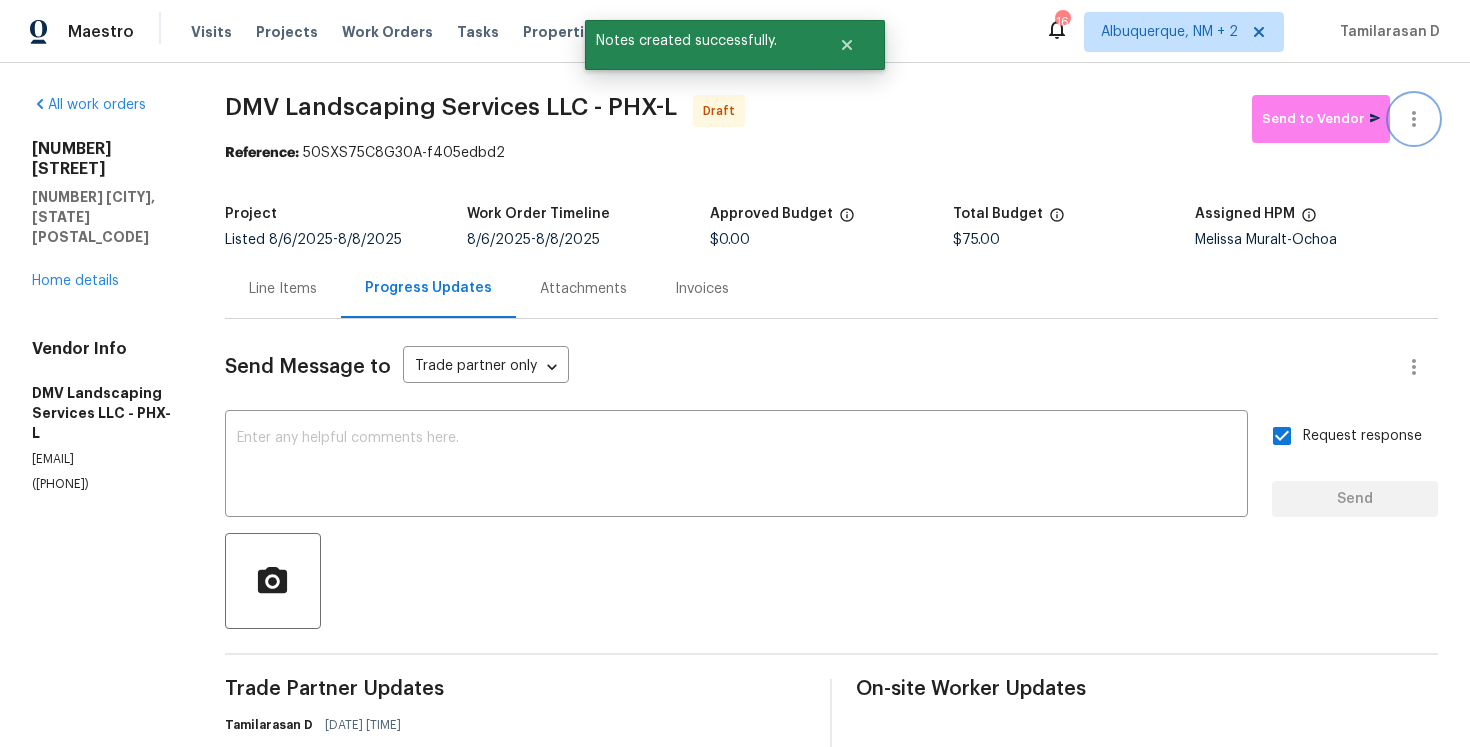 click at bounding box center [1414, 119] 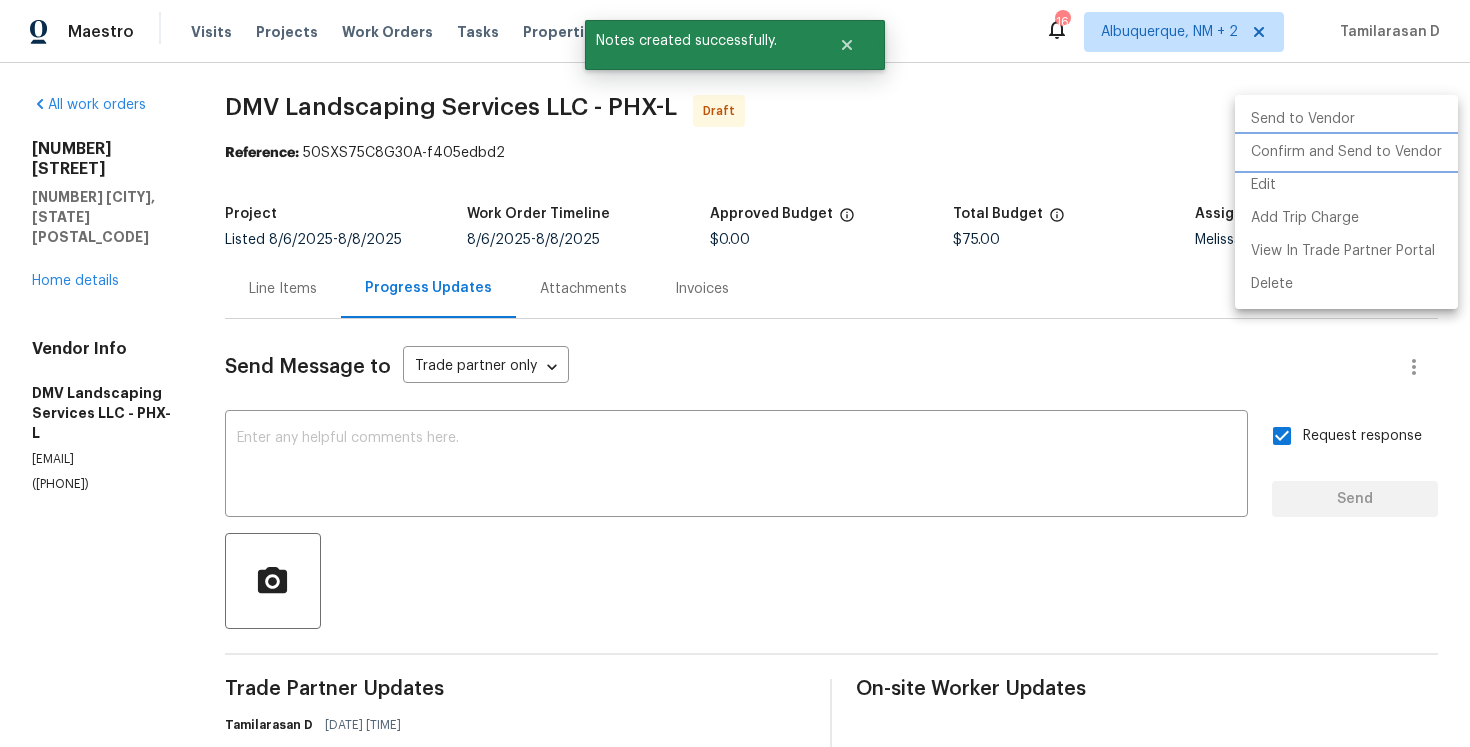 click on "Confirm and Send to Vendor" at bounding box center (1346, 152) 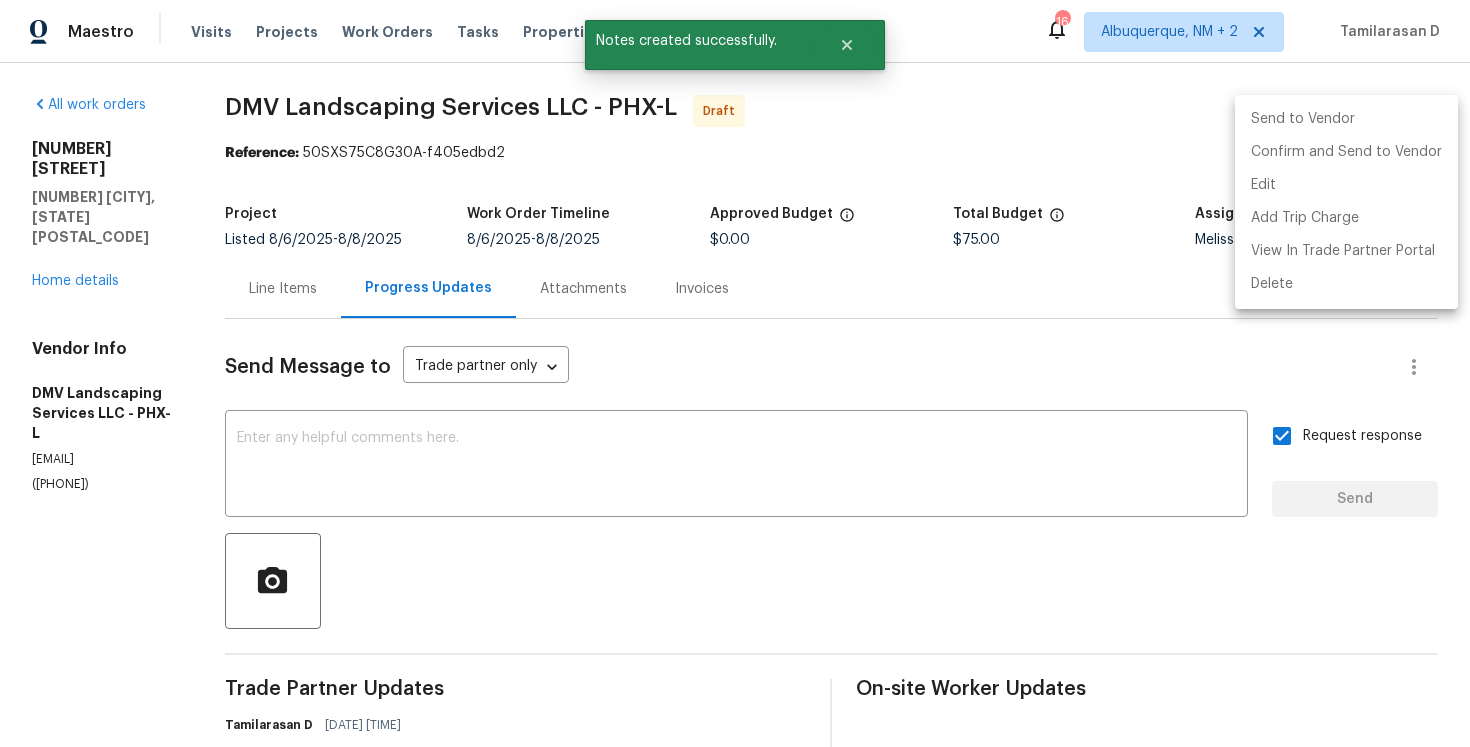 click at bounding box center [735, 373] 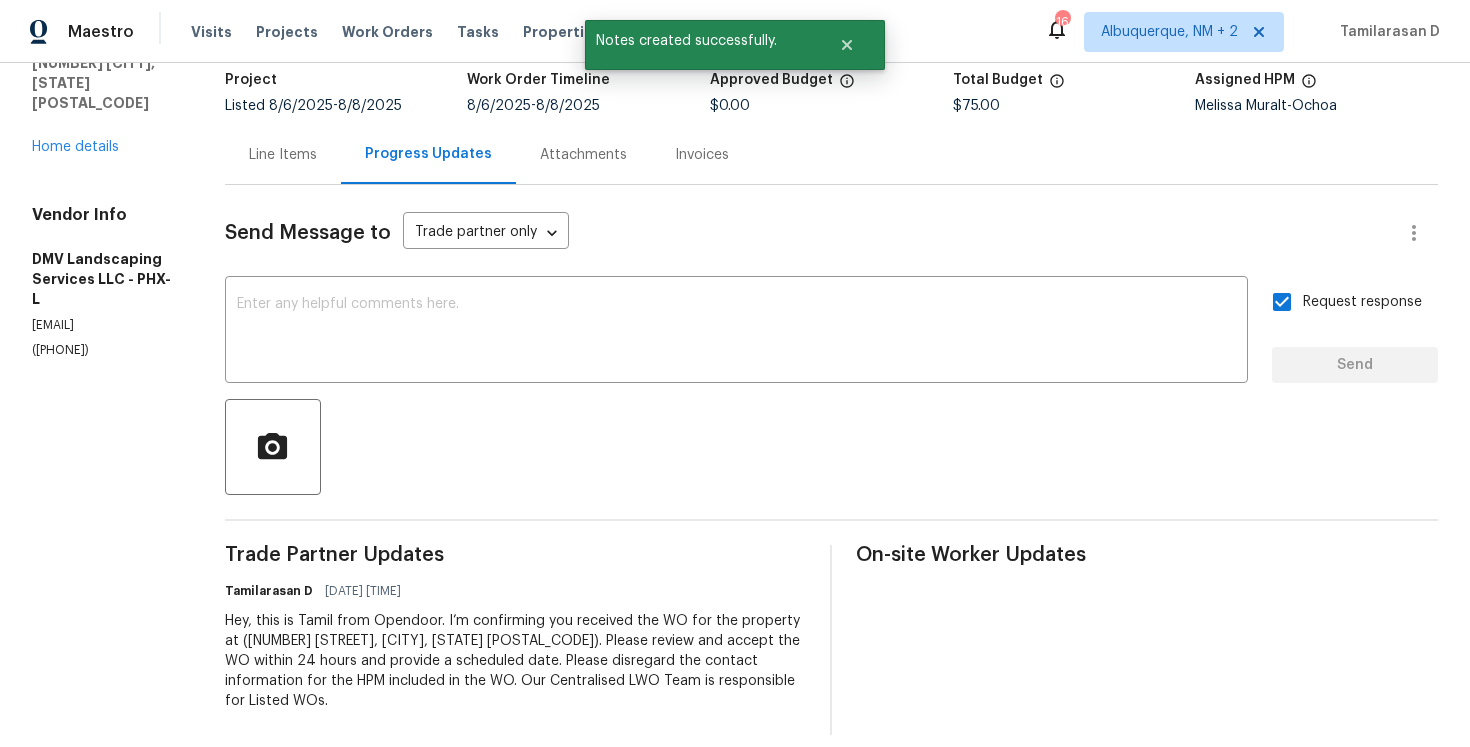 scroll, scrollTop: 0, scrollLeft: 0, axis: both 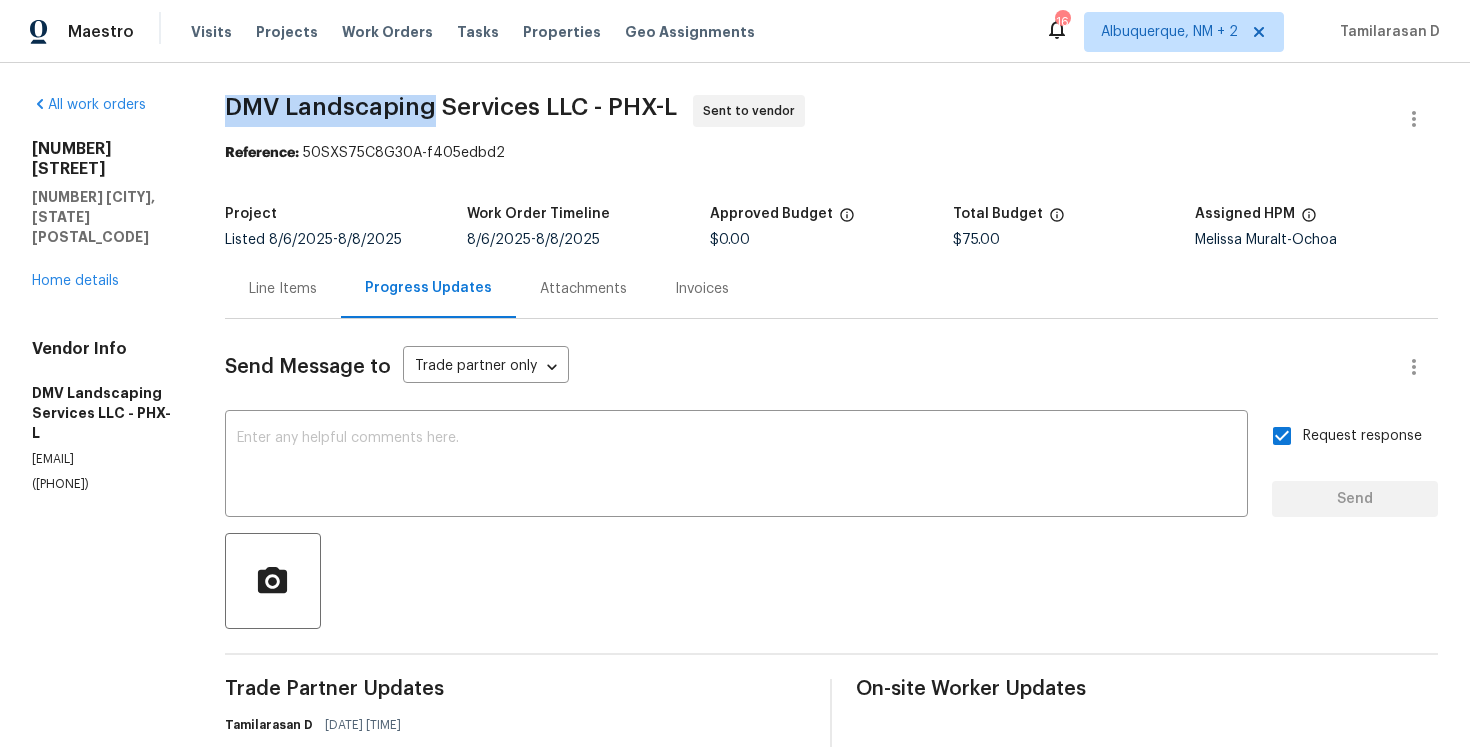 drag, startPoint x: 230, startPoint y: 112, endPoint x: 436, endPoint y: 109, distance: 206.02185 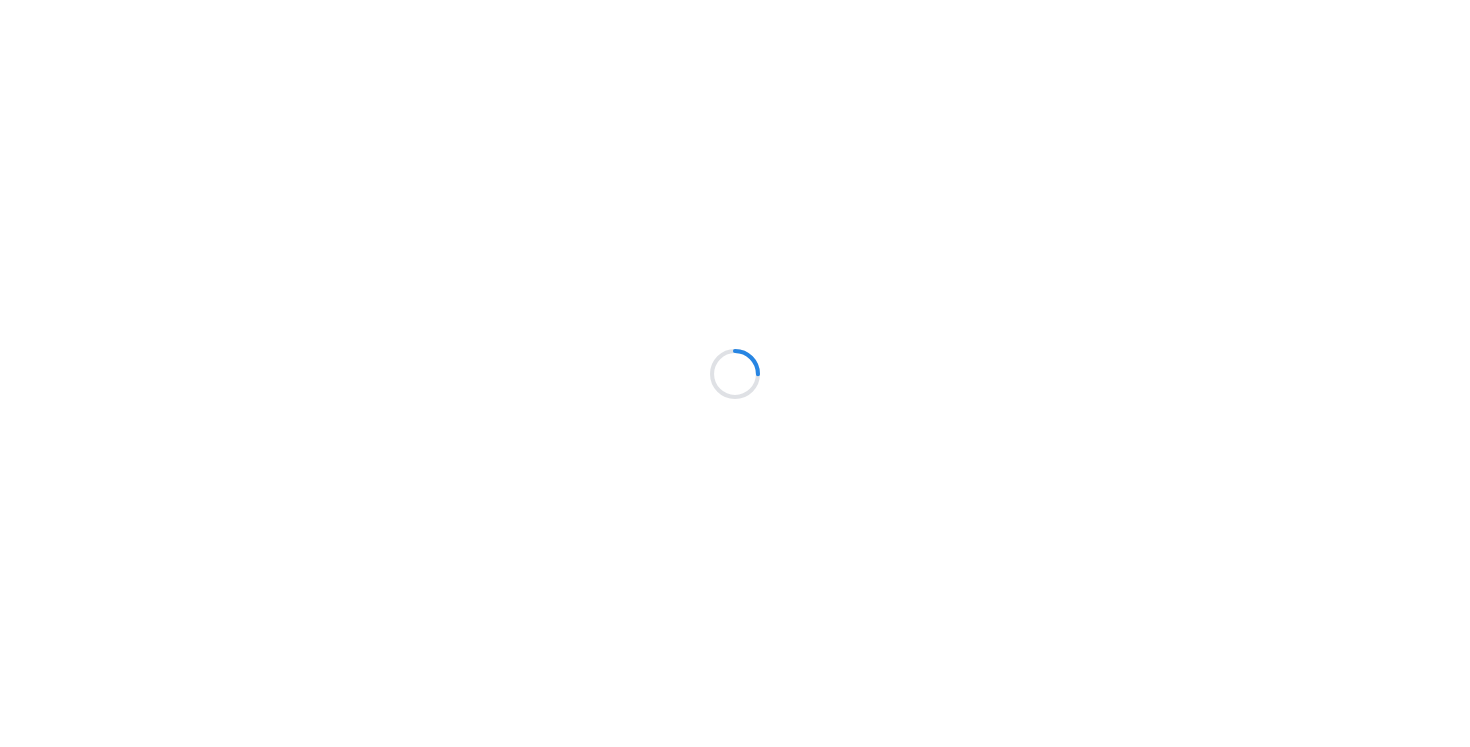 scroll, scrollTop: 0, scrollLeft: 0, axis: both 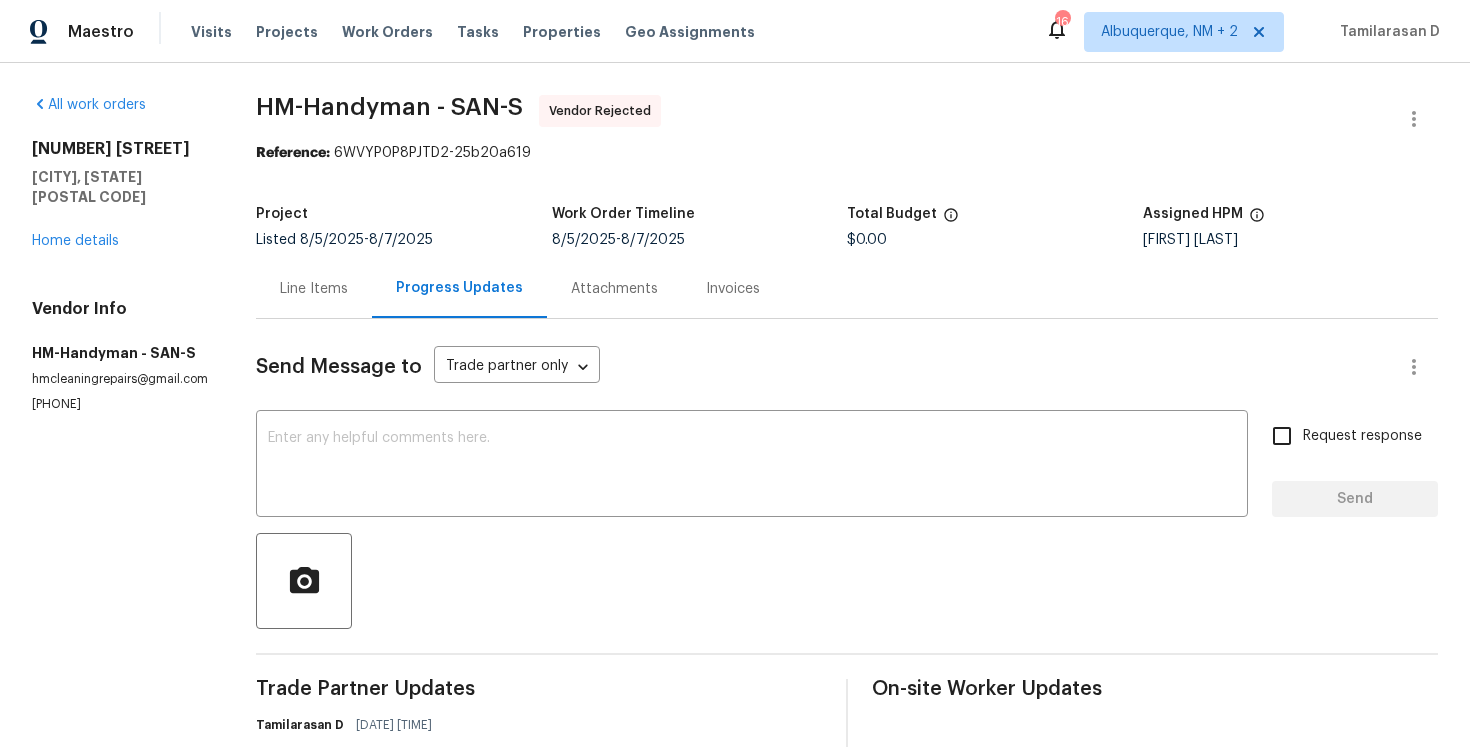click at bounding box center [1414, 119] 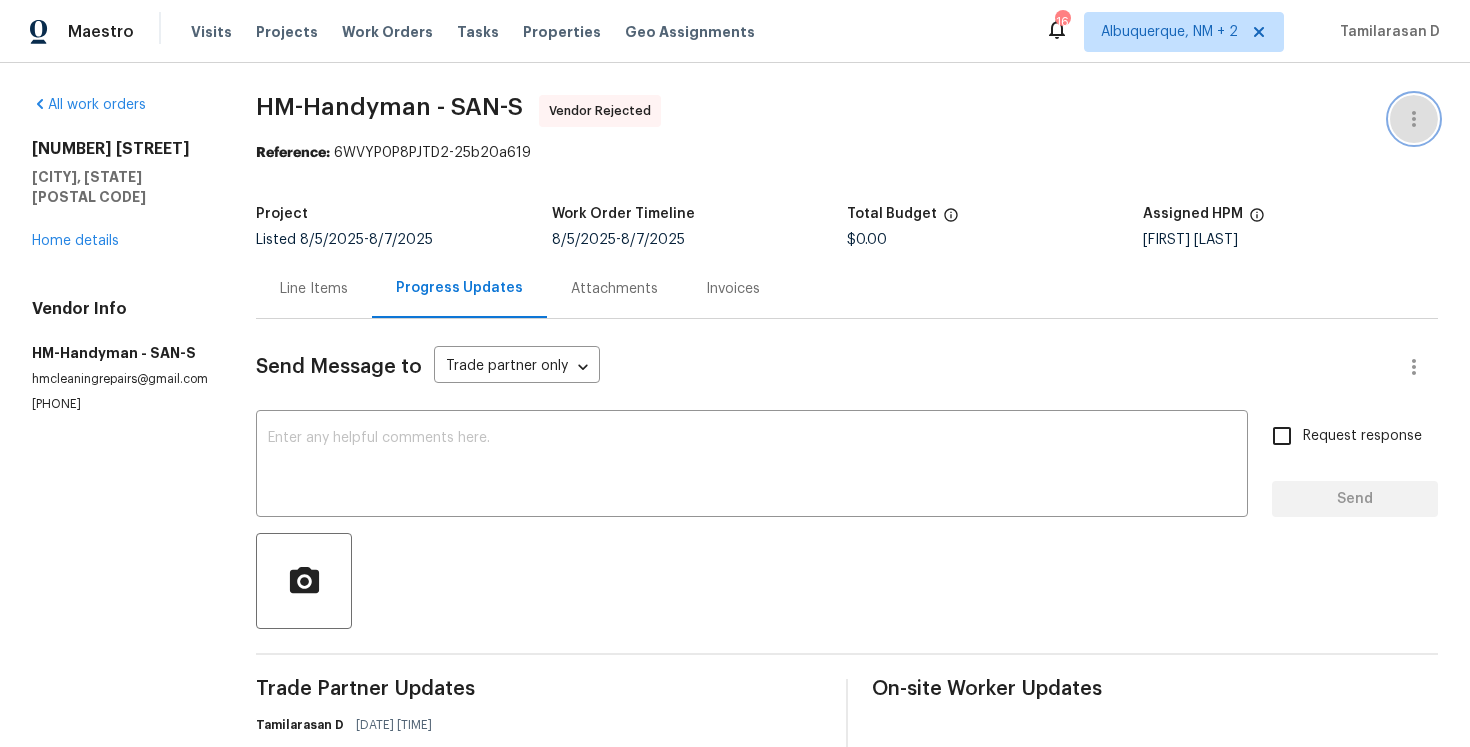 click 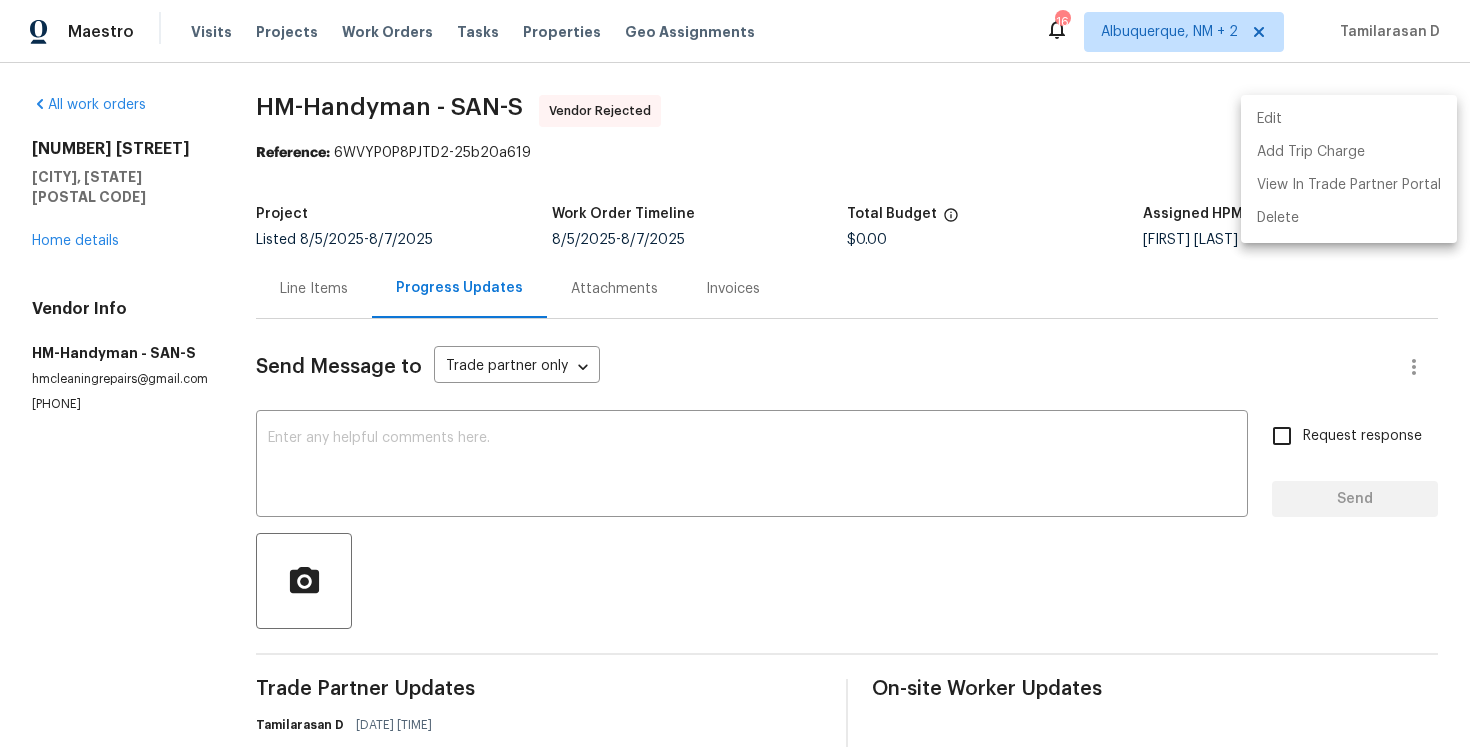 click on "Edit" at bounding box center (1349, 119) 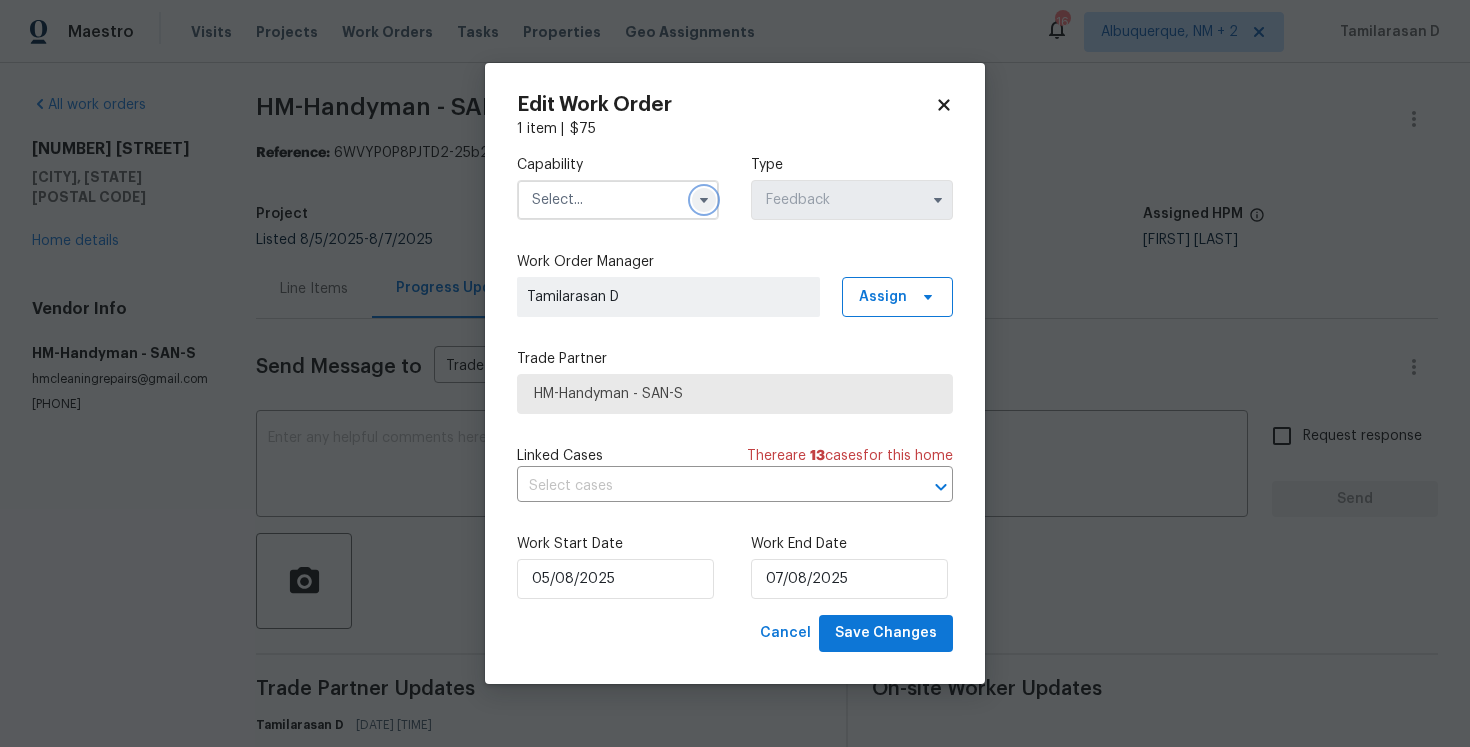 click 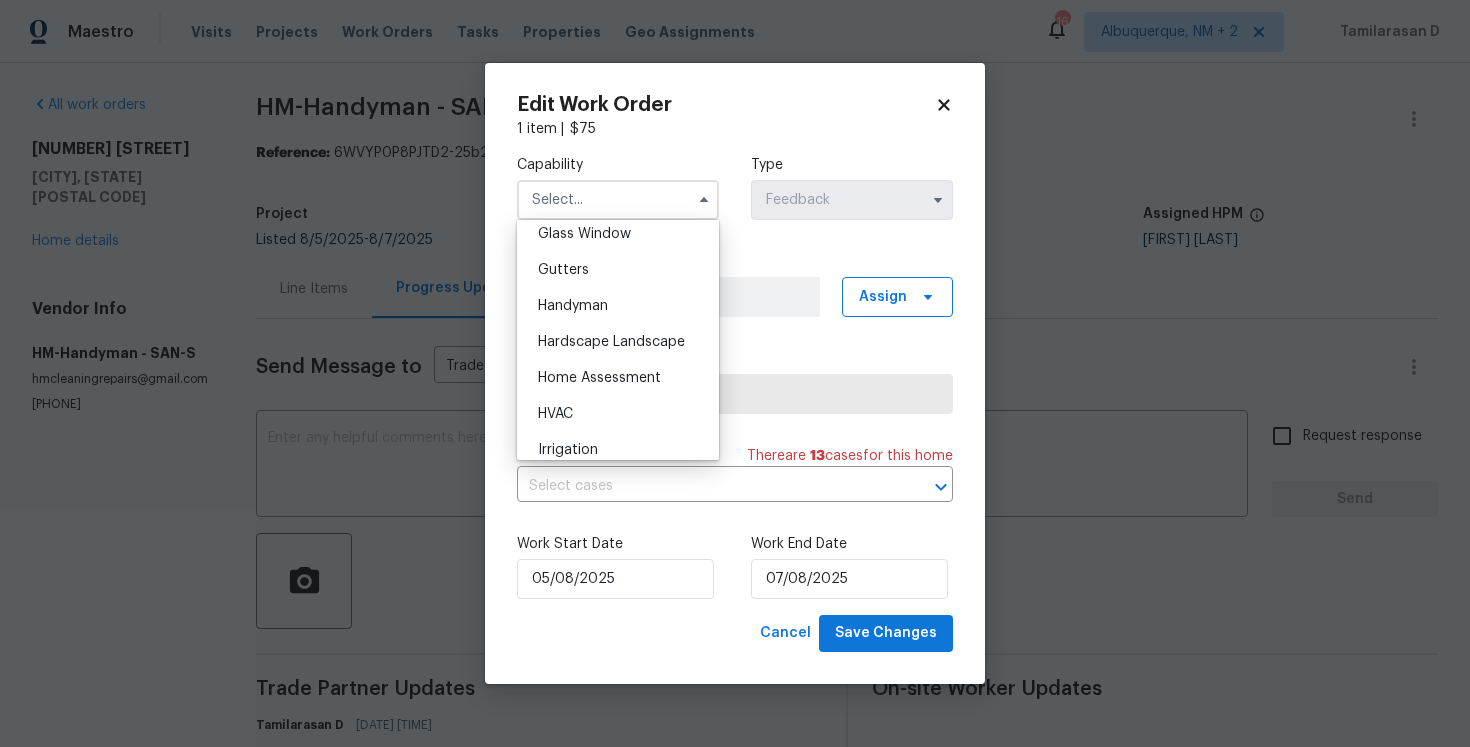 scroll, scrollTop: 1073, scrollLeft: 0, axis: vertical 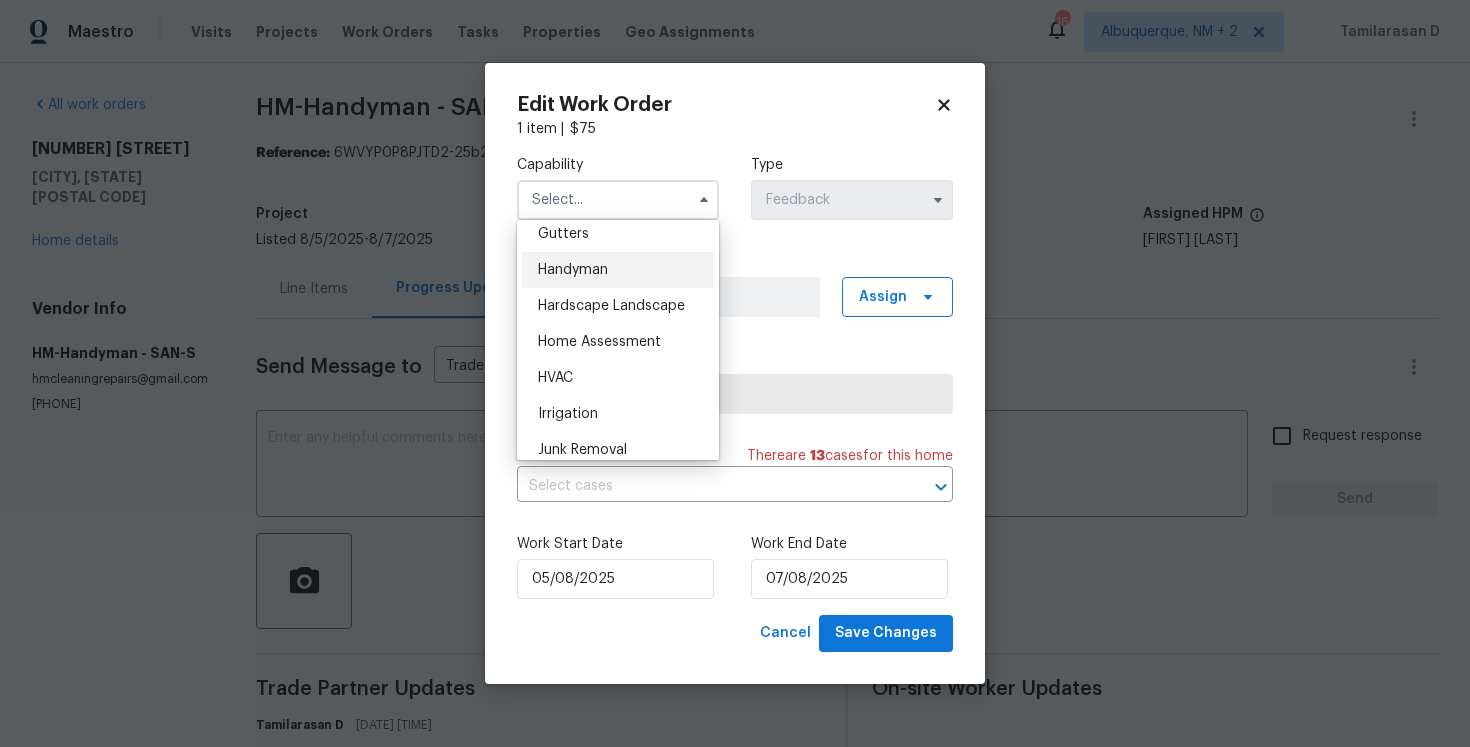 click on "Handyman" at bounding box center [573, 270] 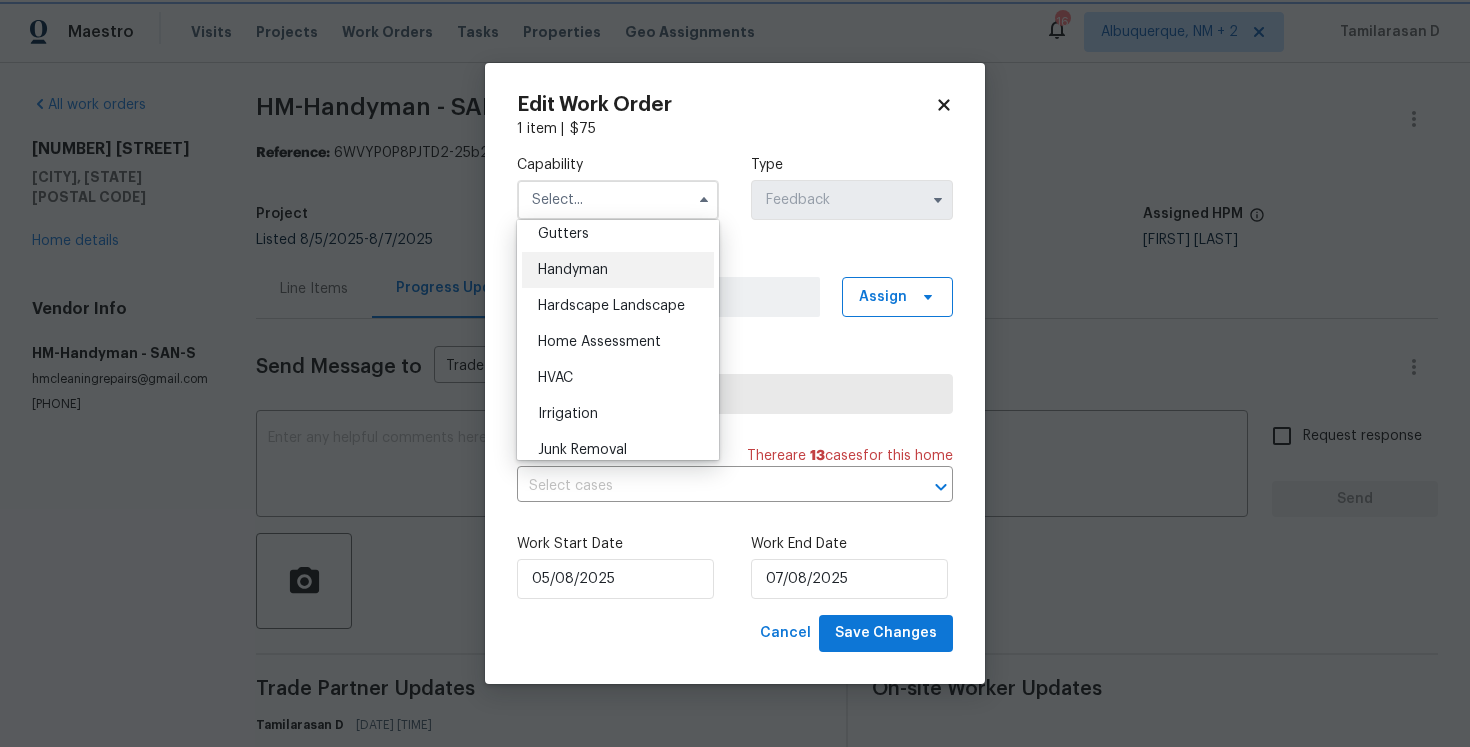 type on "Handyman" 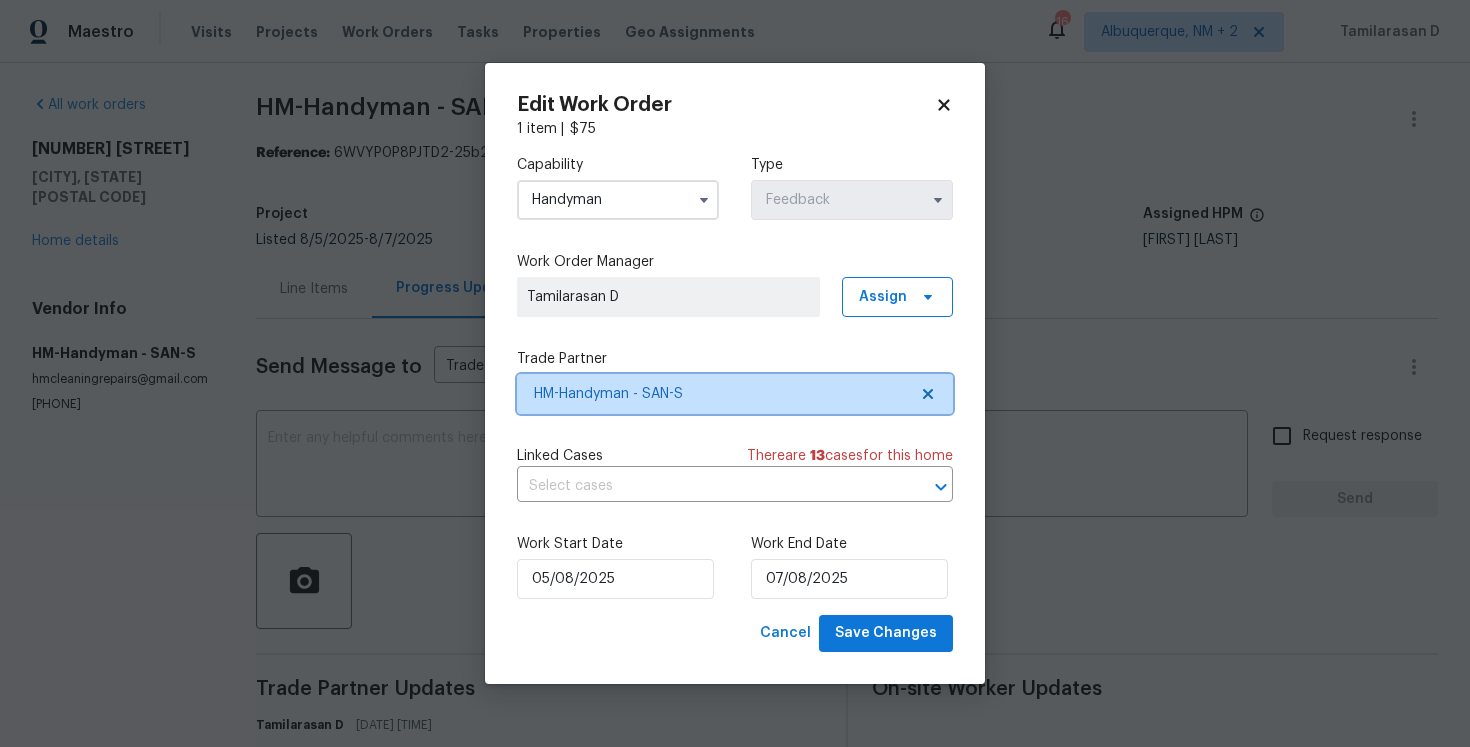 click on "HM-Handyman - SAN-S" at bounding box center (720, 394) 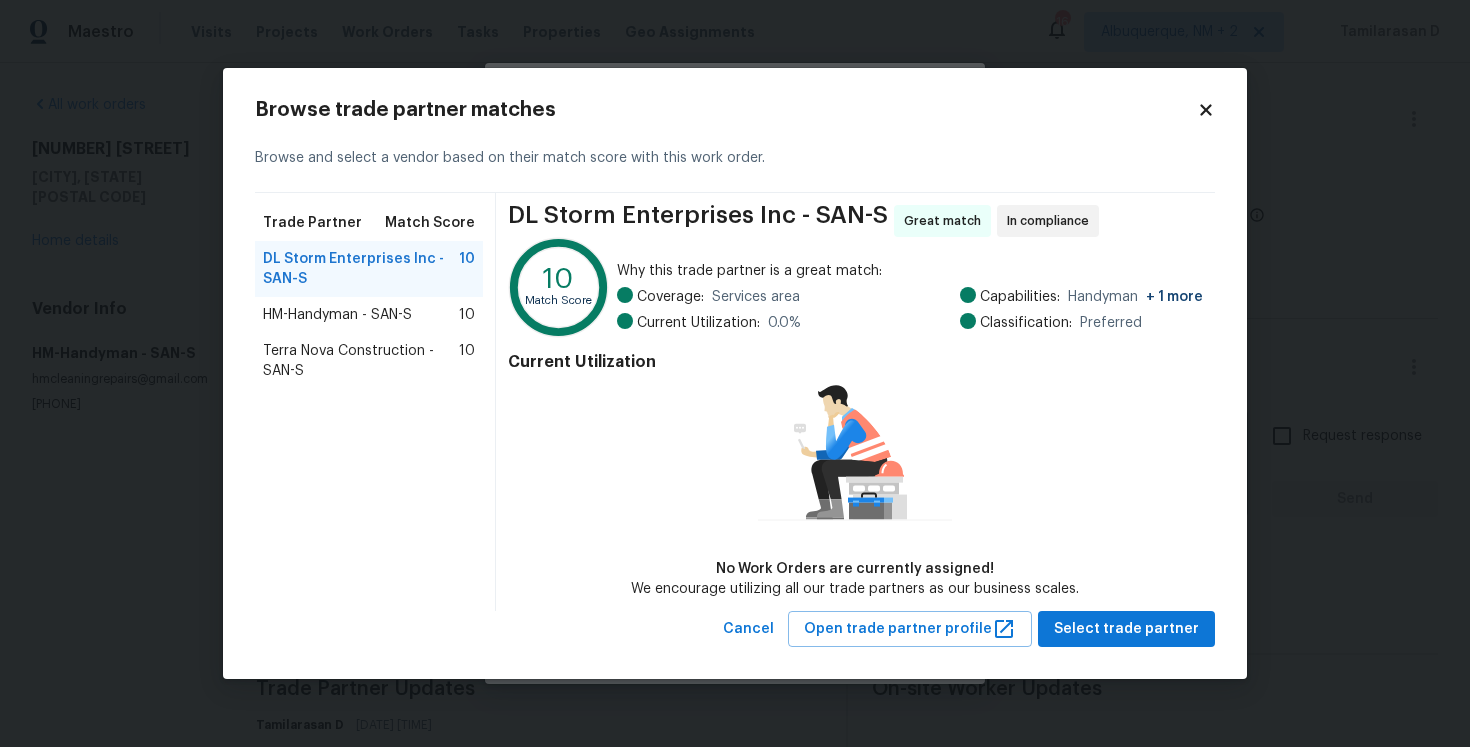 click on "HM-Handyman - SAN-S" at bounding box center (337, 315) 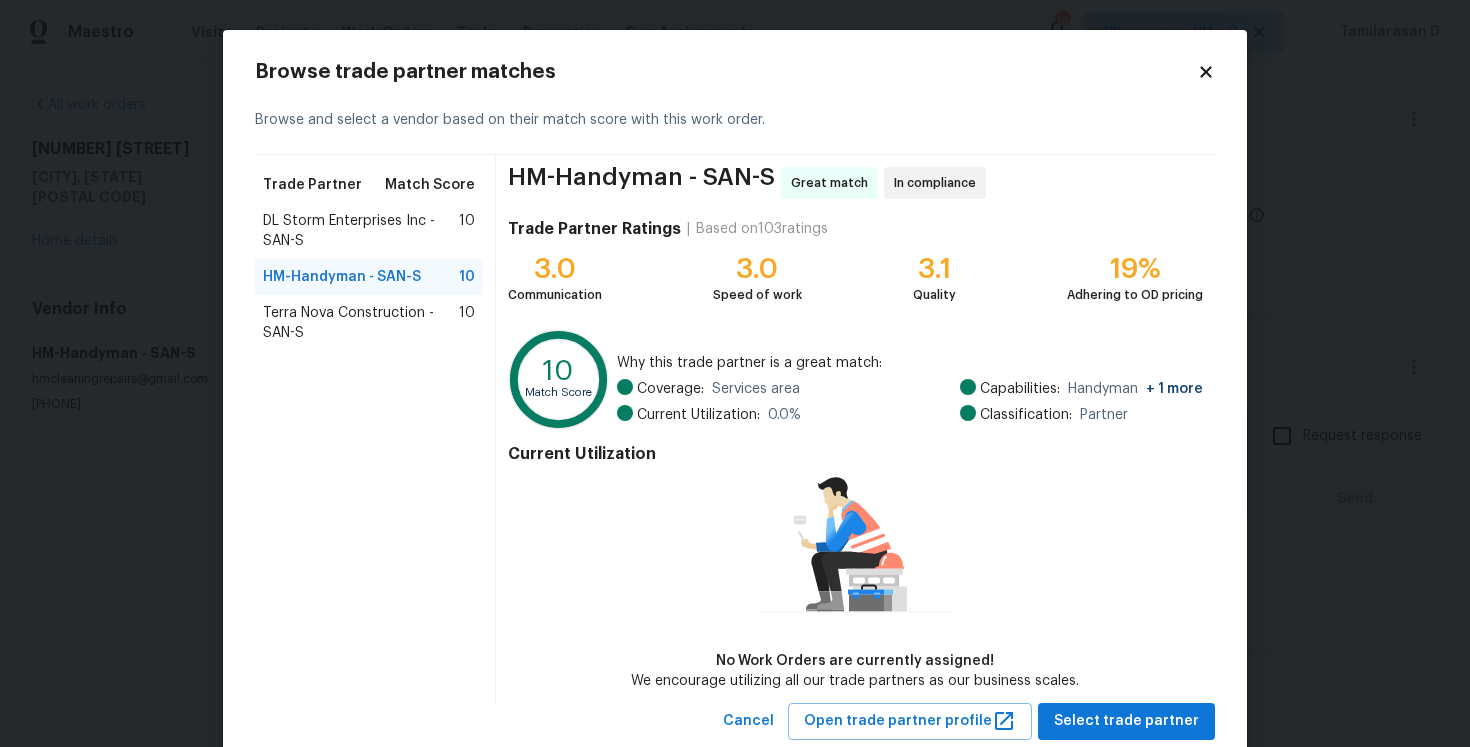 click on "DL Storm Enterprises Inc - SAN-S" at bounding box center (361, 231) 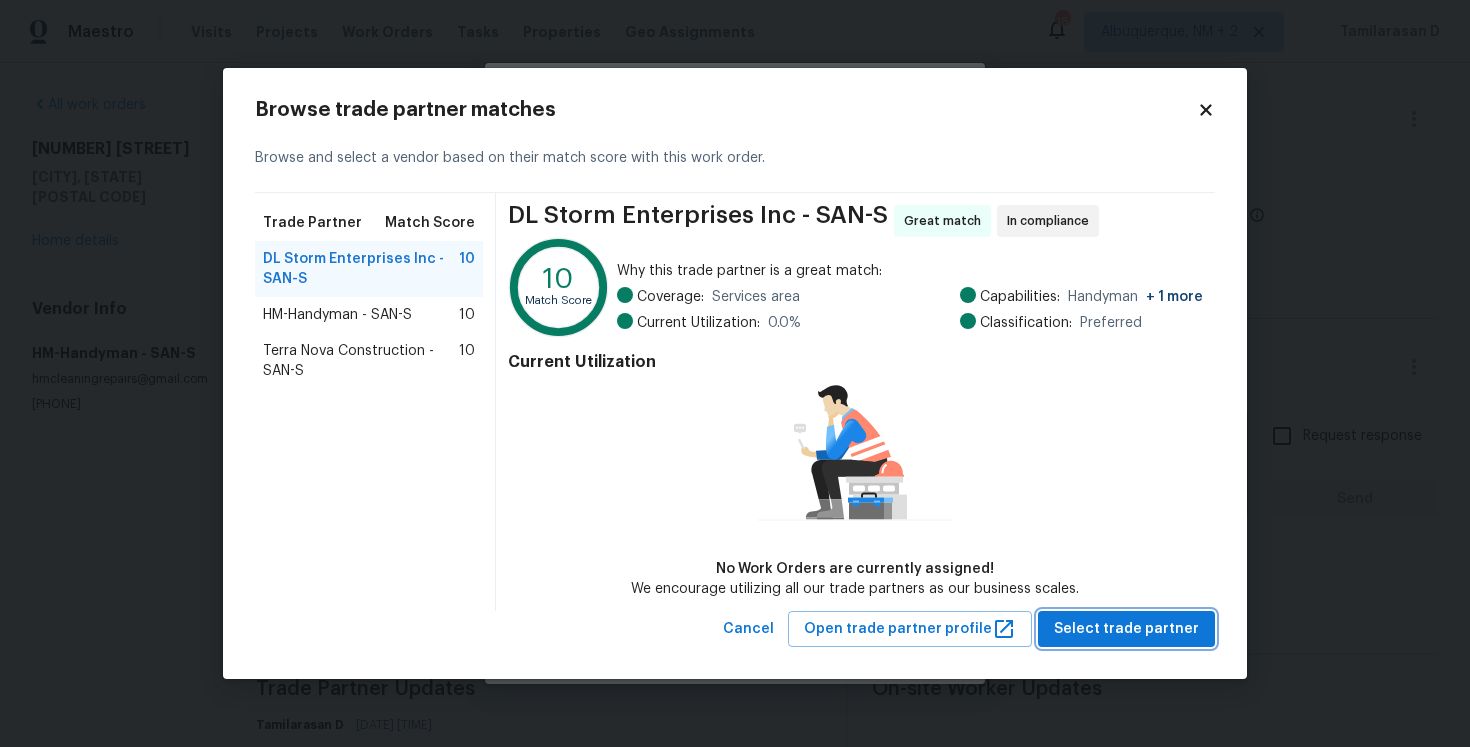 click on "Select trade partner" at bounding box center [1126, 629] 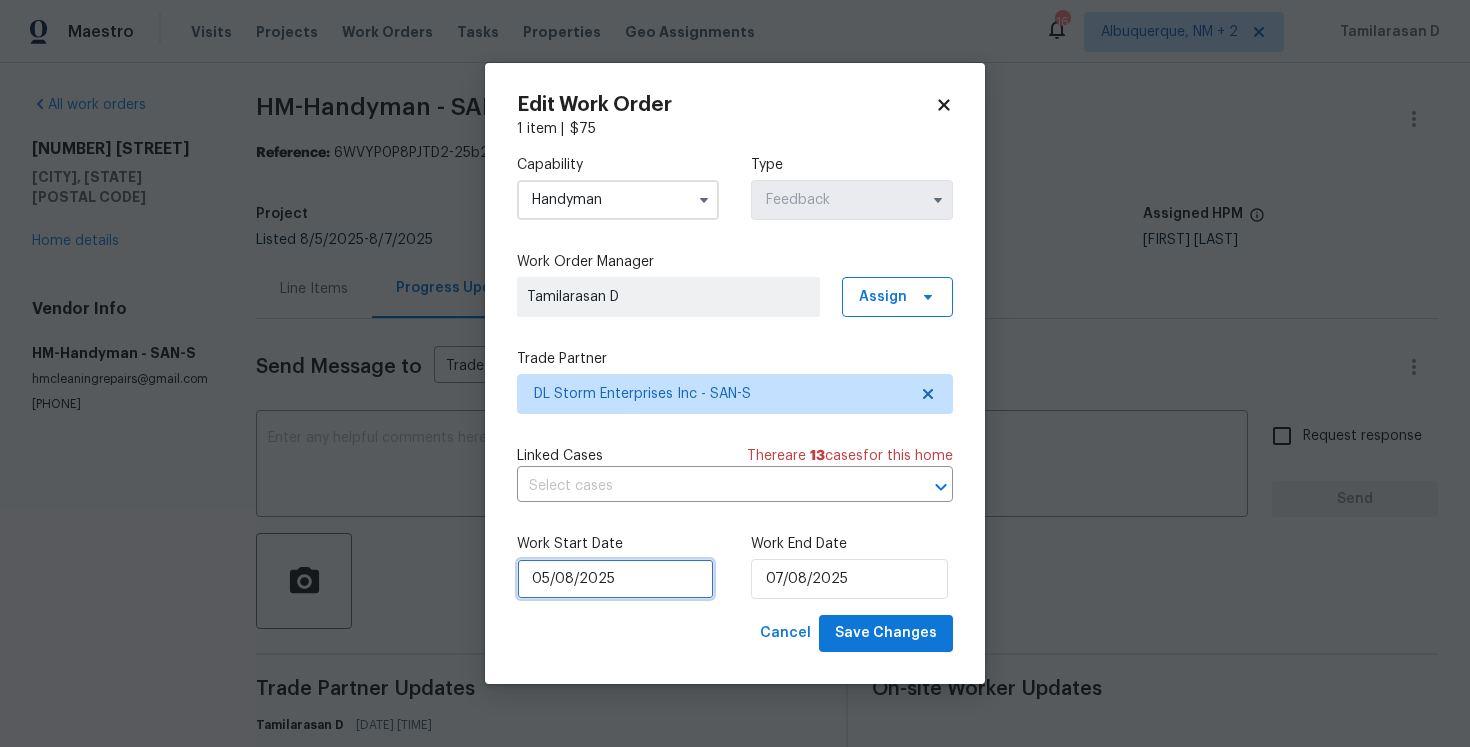 click on "05/08/2025" at bounding box center (615, 579) 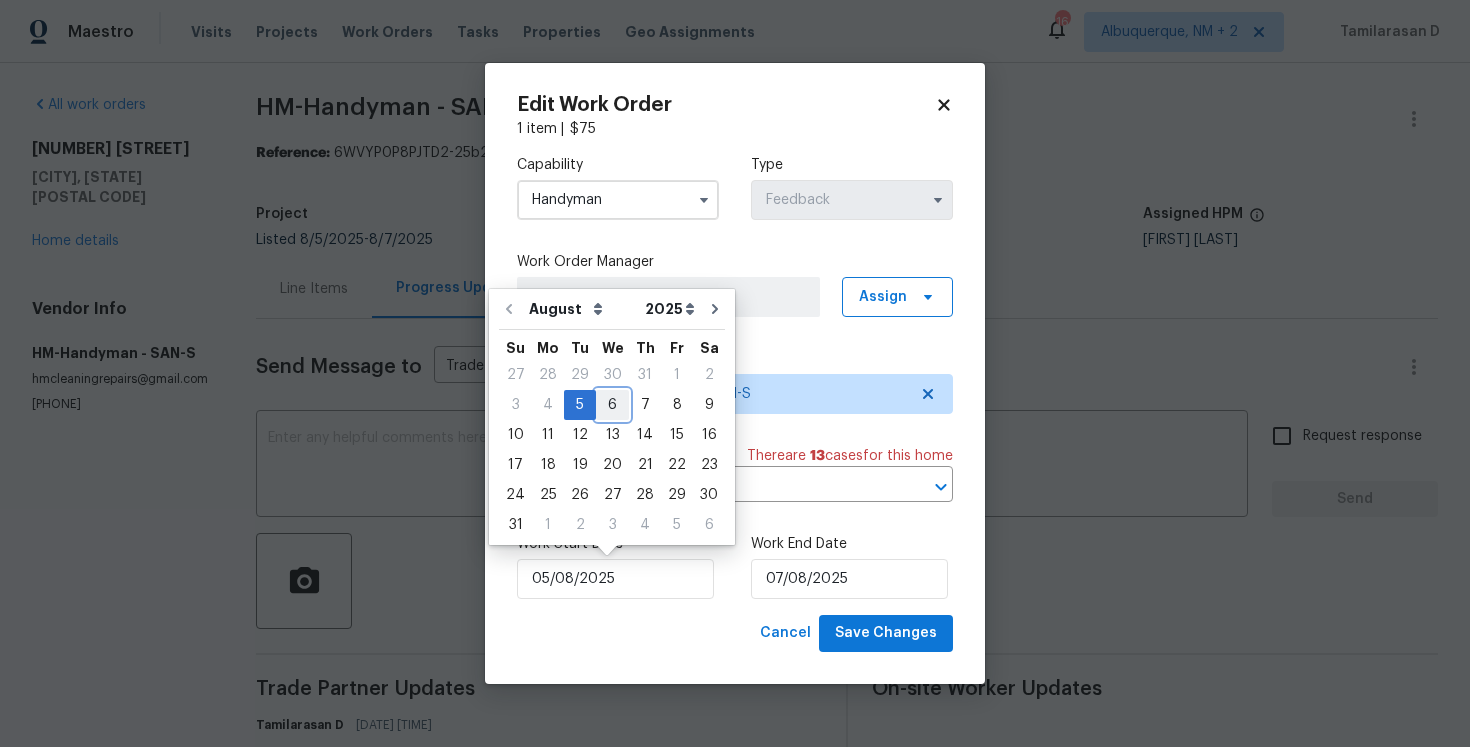 click on "6" at bounding box center [612, 405] 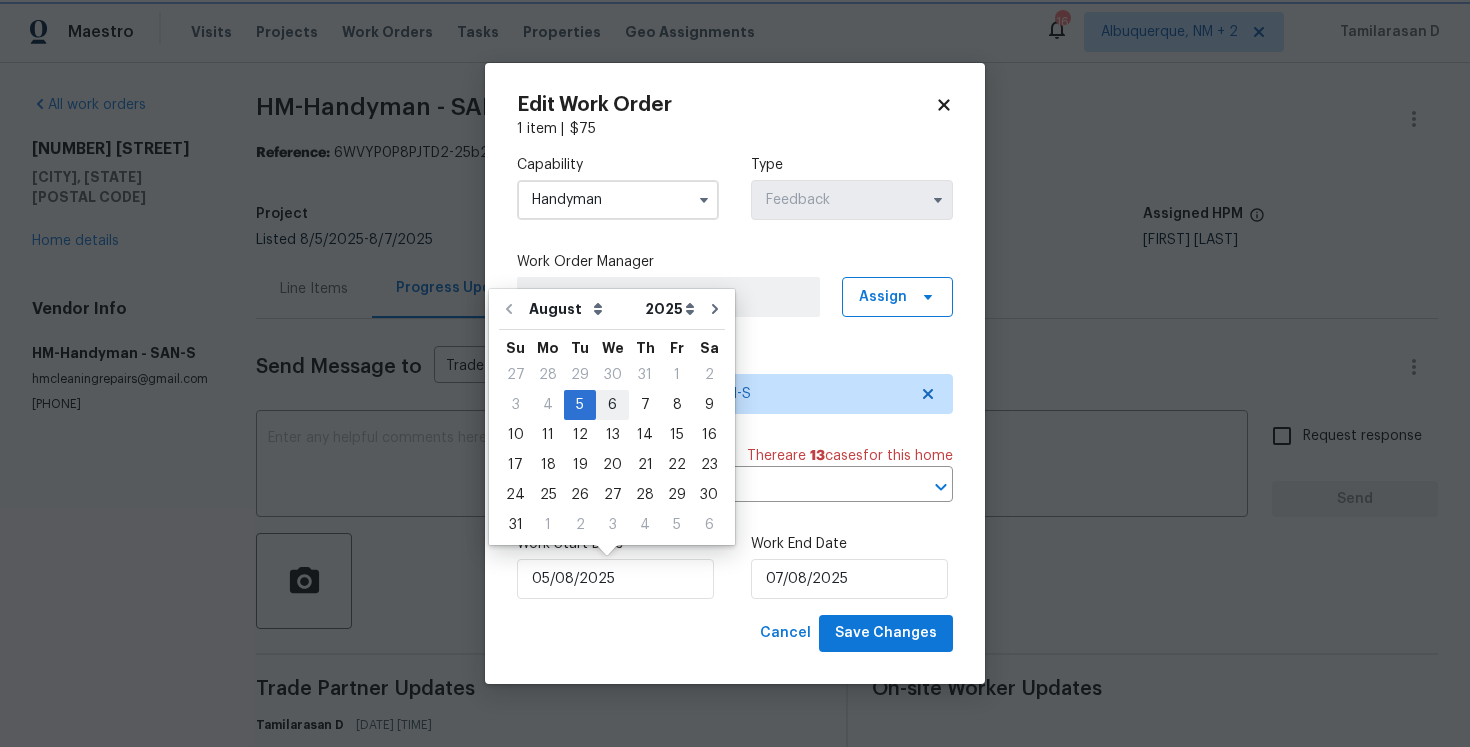 type on "06/08/2025" 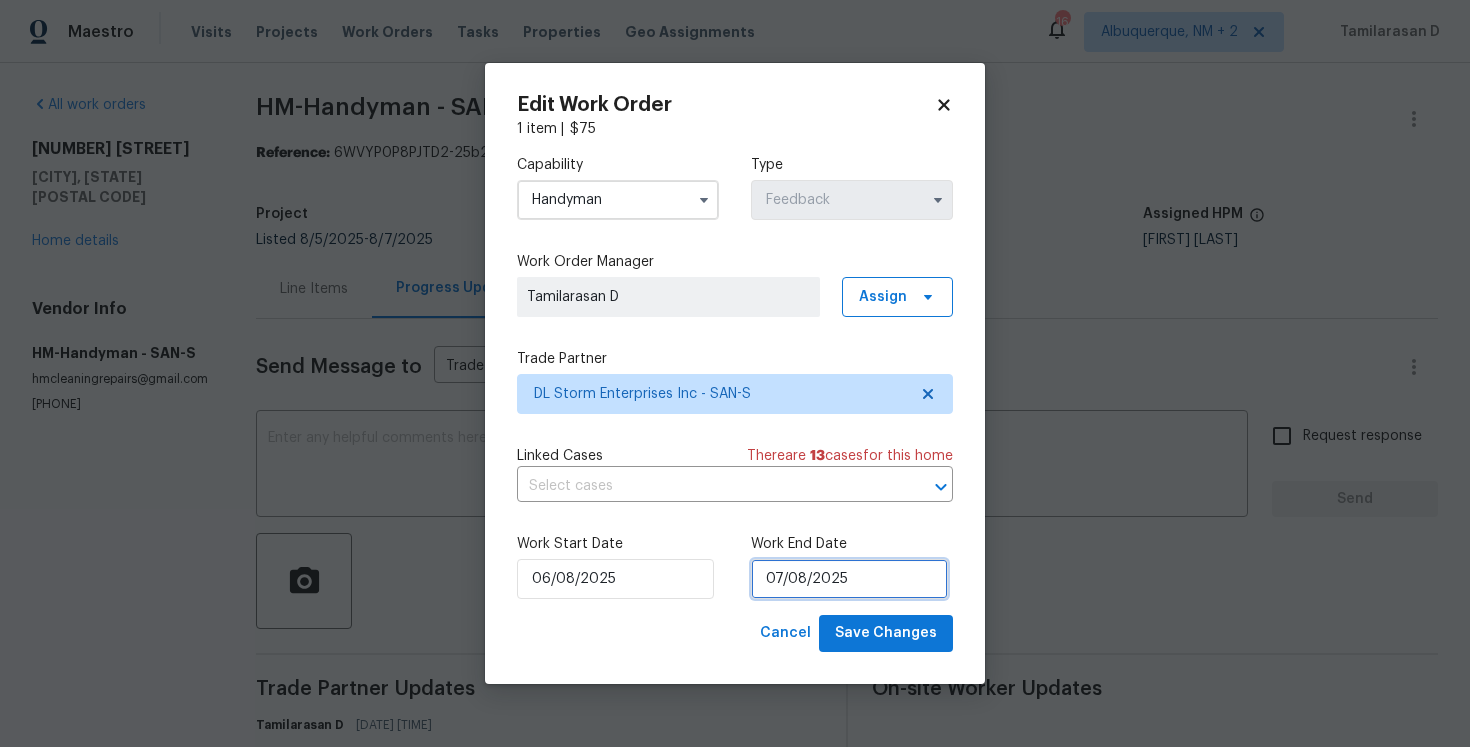 click on "07/08/2025" at bounding box center (849, 579) 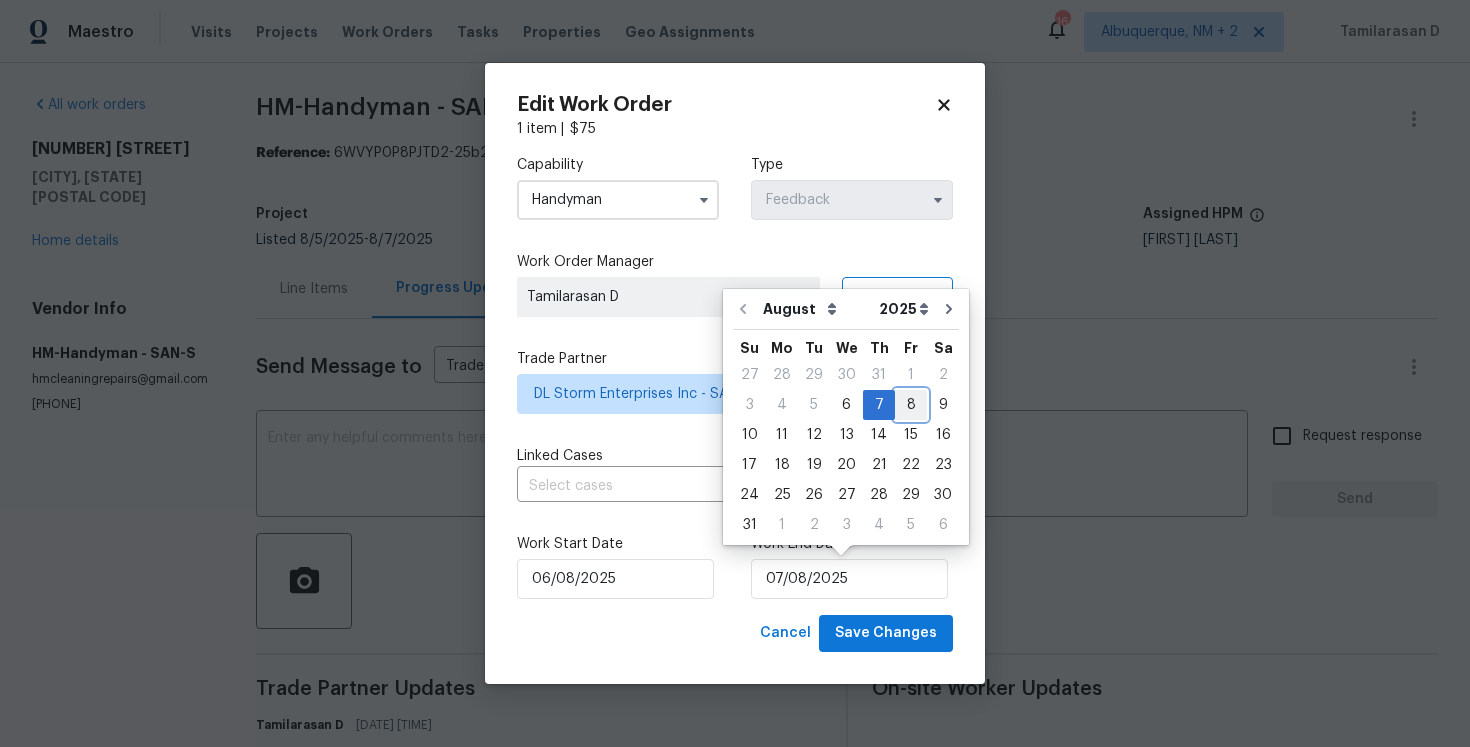 click on "8" at bounding box center [911, 405] 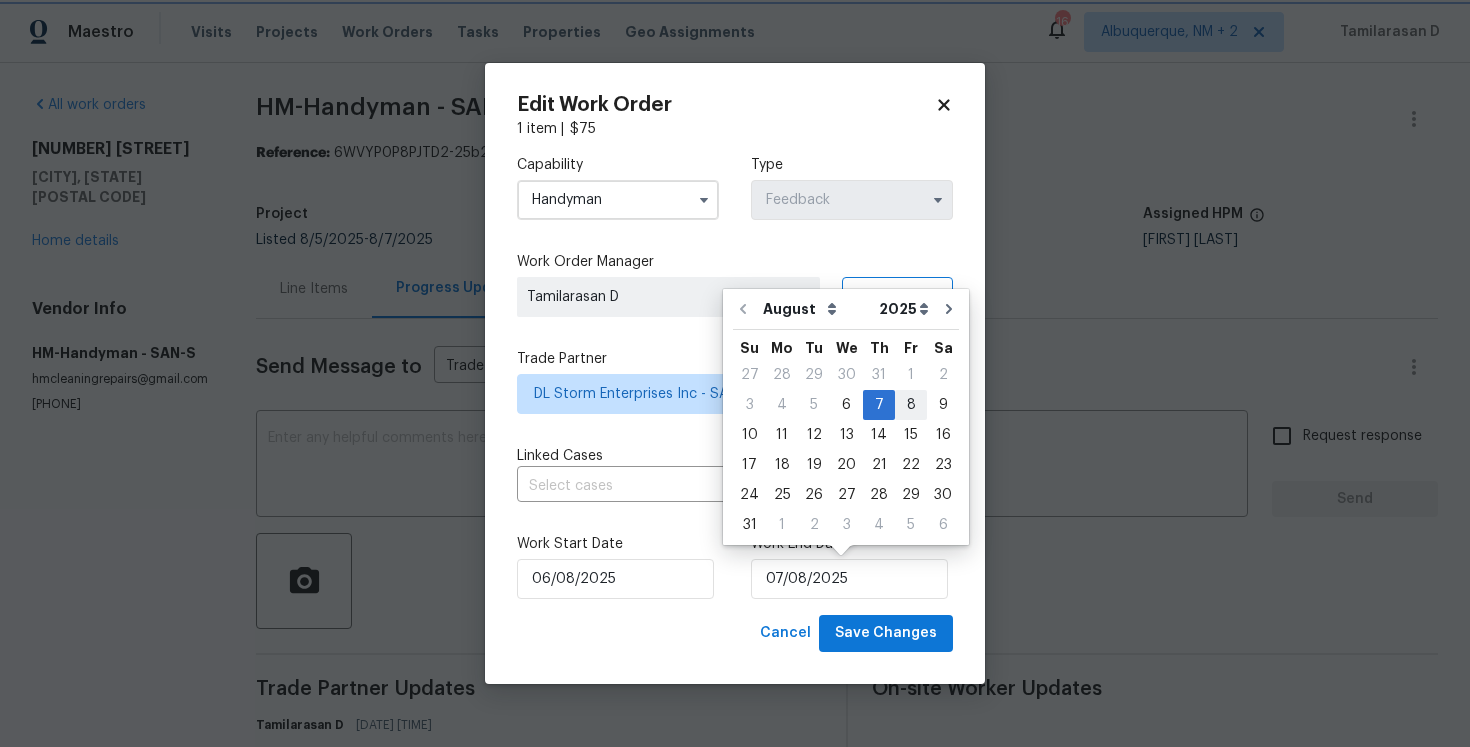 type on "08/08/2025" 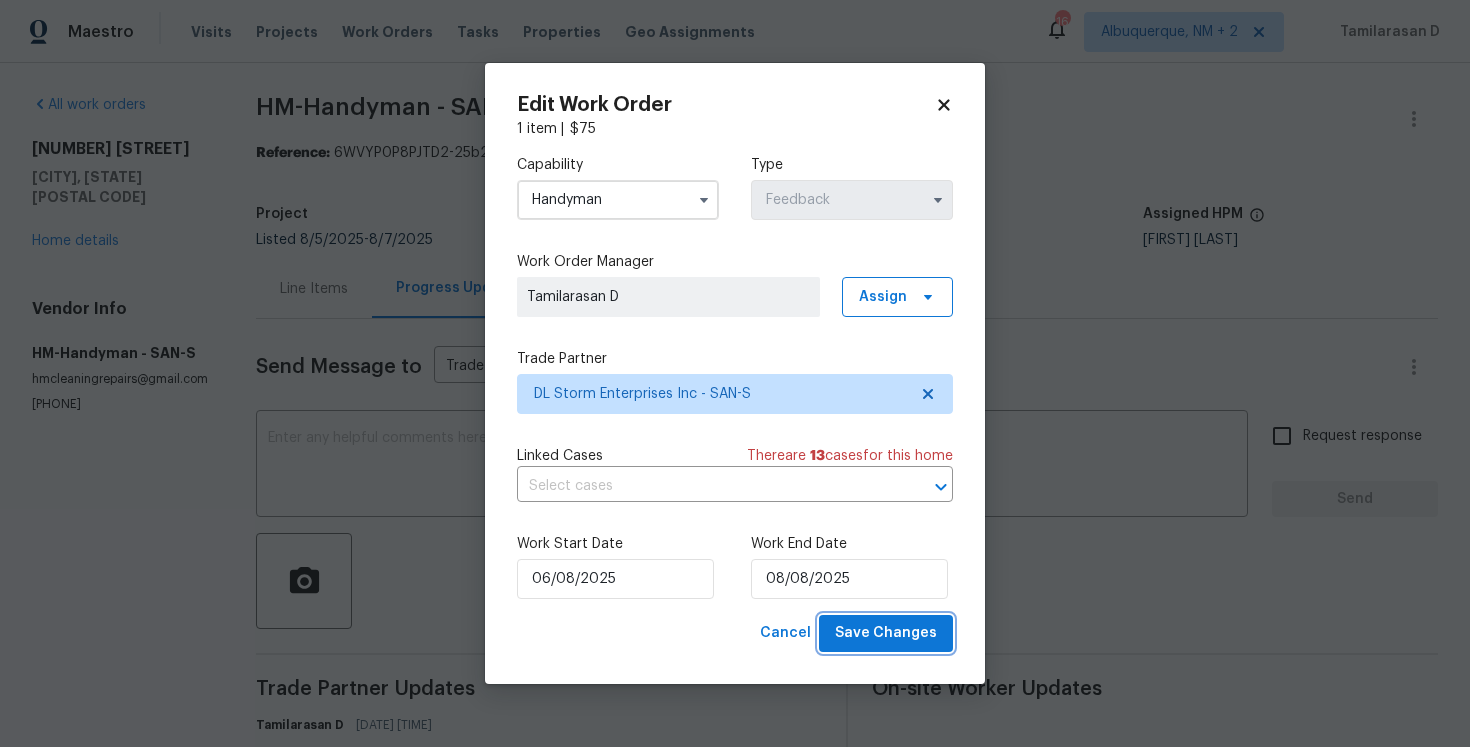 click on "Save Changes" at bounding box center (886, 633) 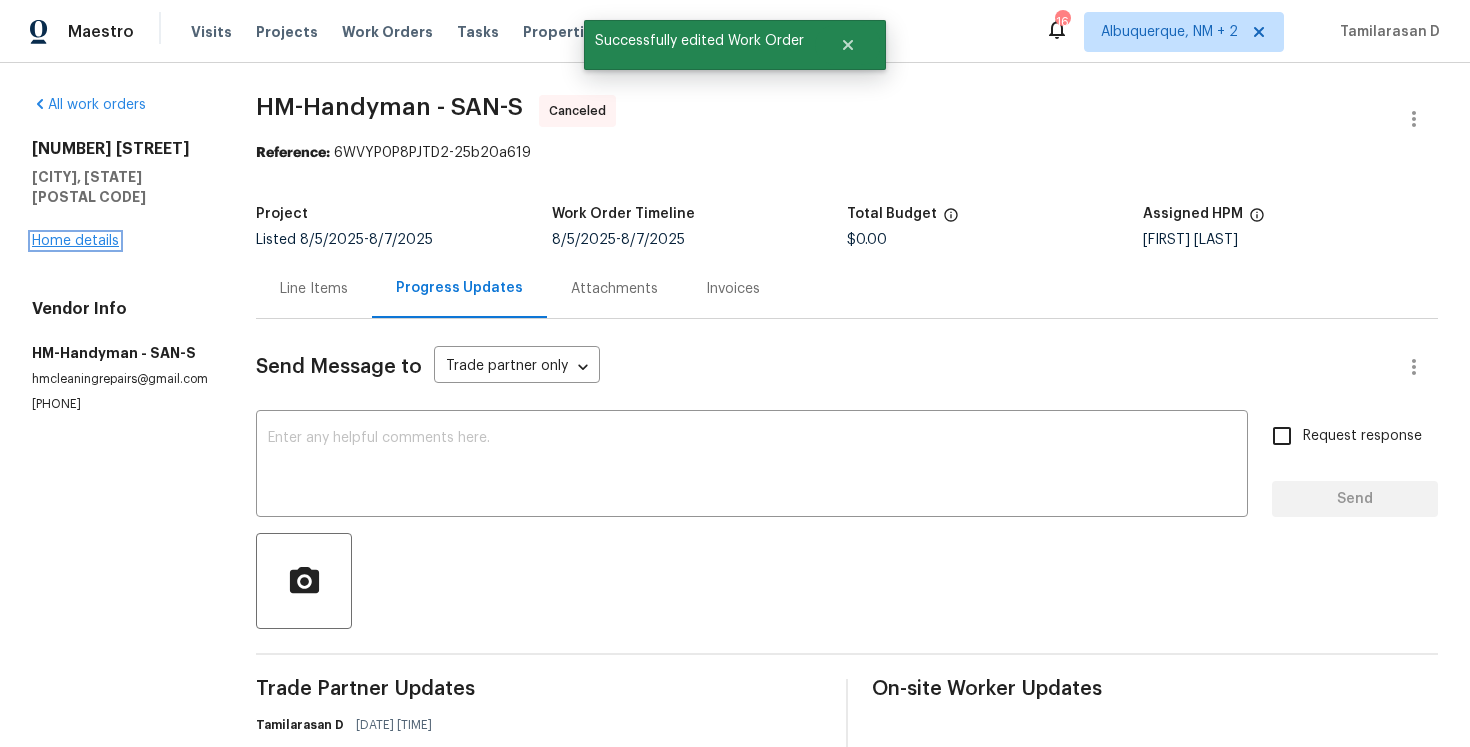 click on "Home details" at bounding box center (75, 241) 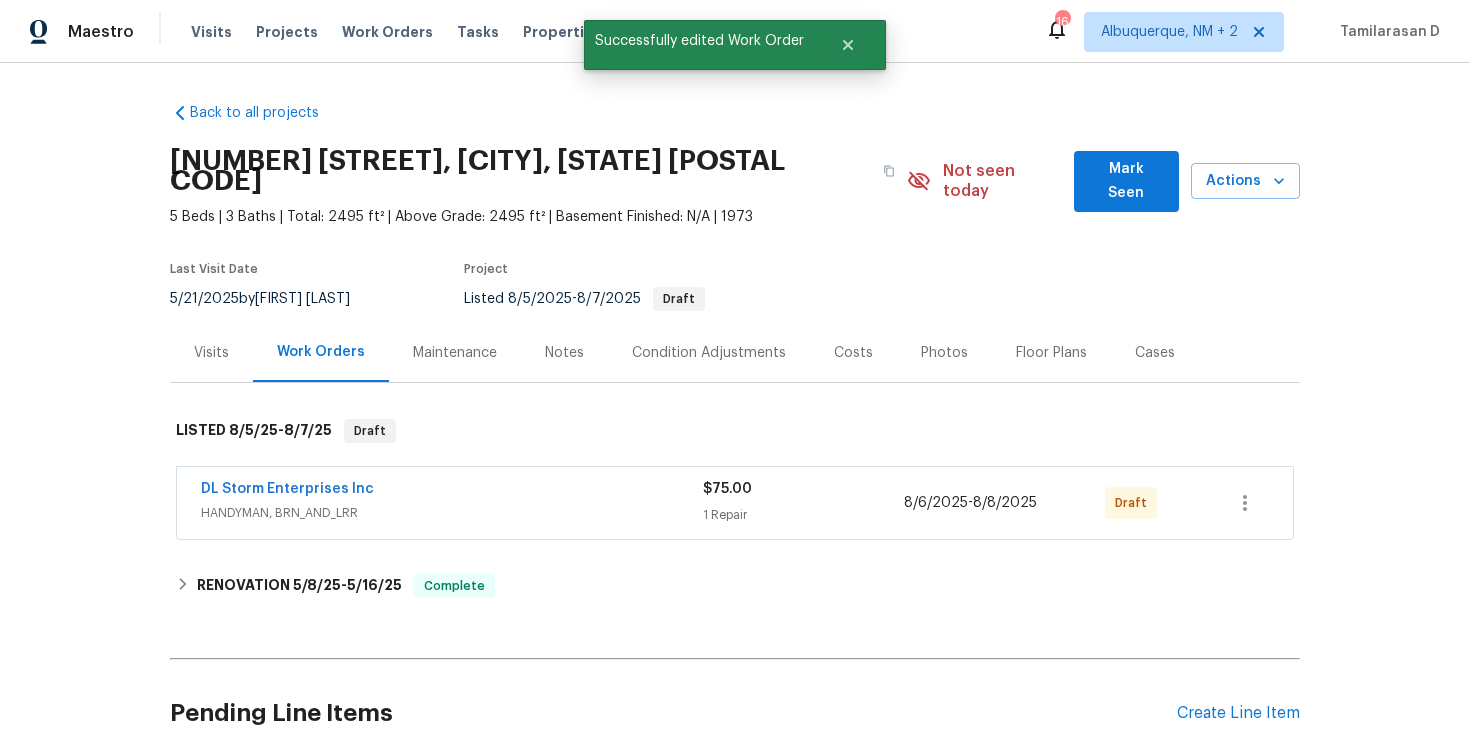 click on "DL Storm Enterprises Inc" at bounding box center [287, 489] 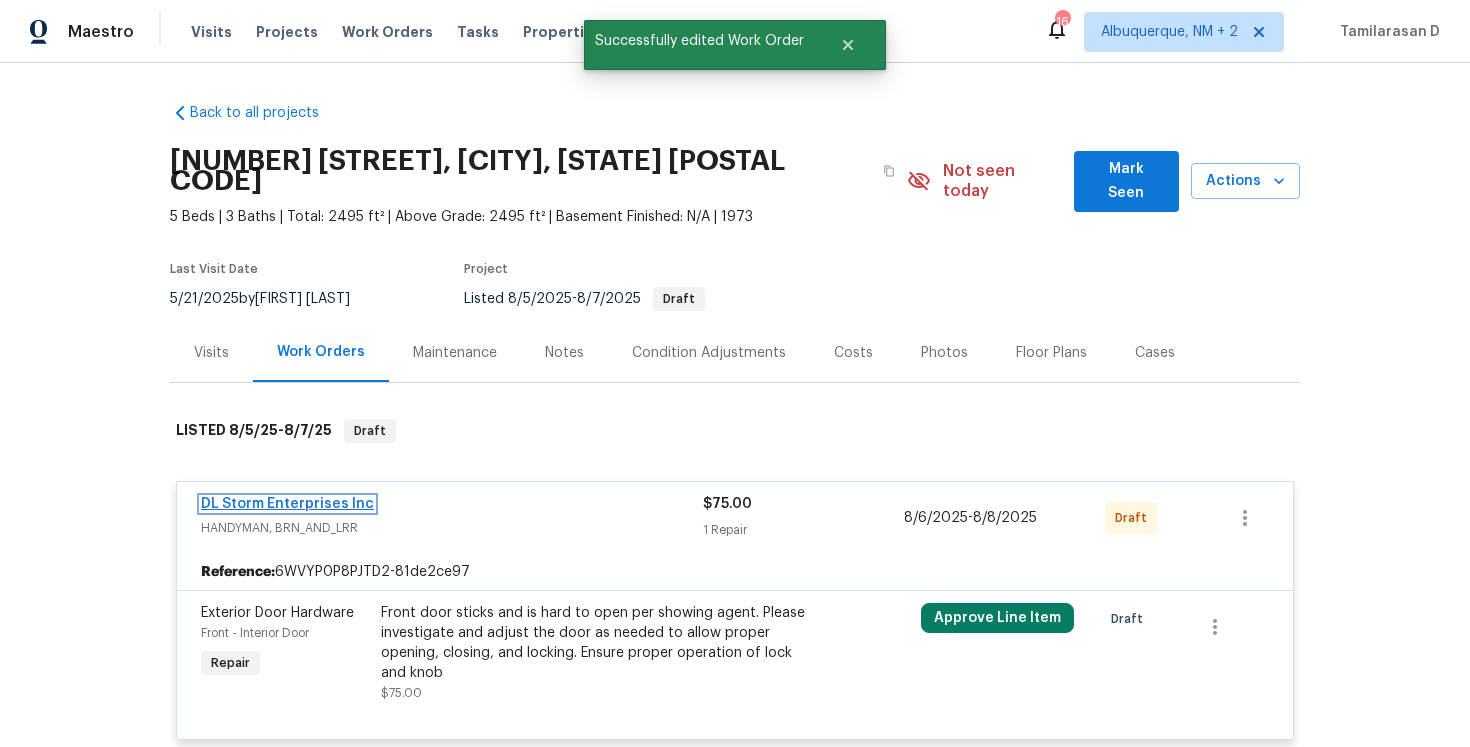 click on "DL Storm Enterprises Inc" at bounding box center [287, 504] 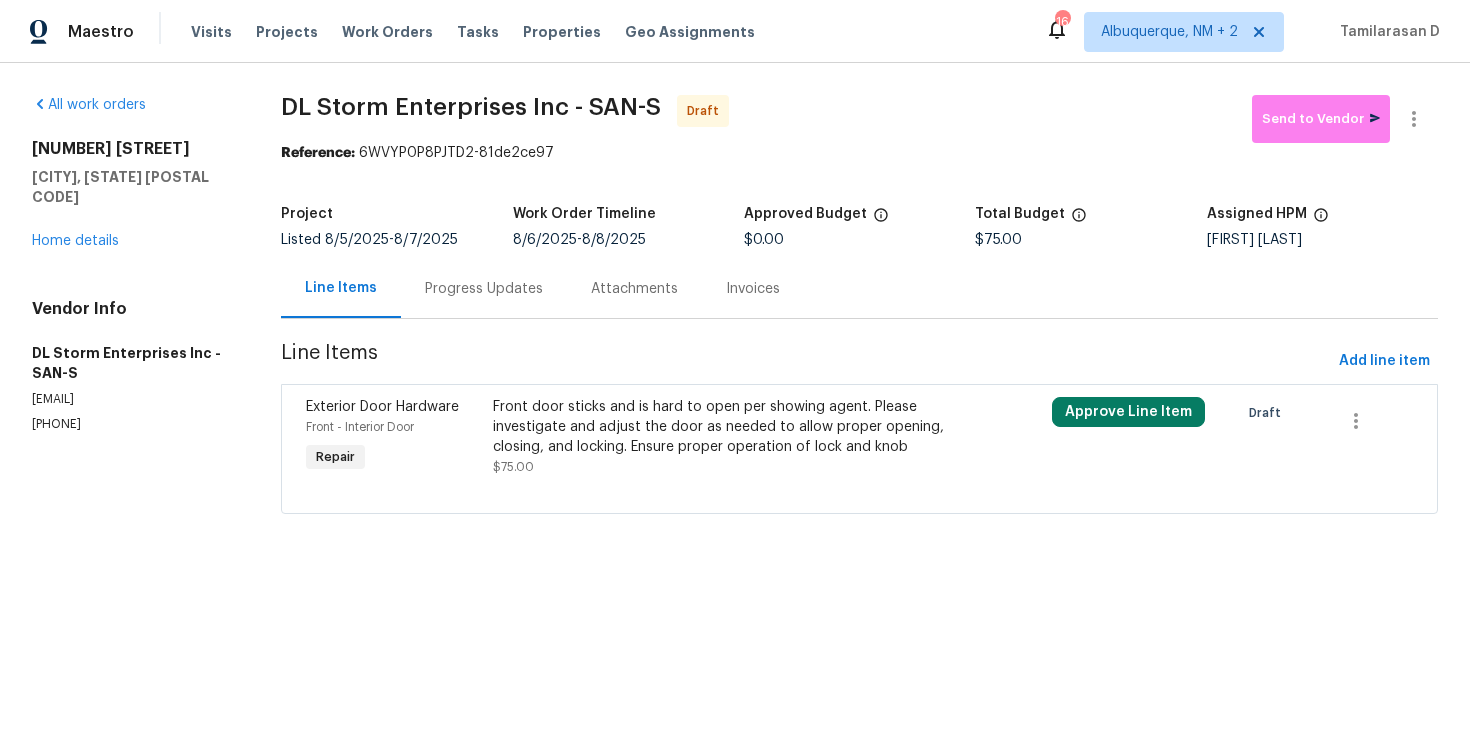 click on "Progress Updates" at bounding box center (484, 289) 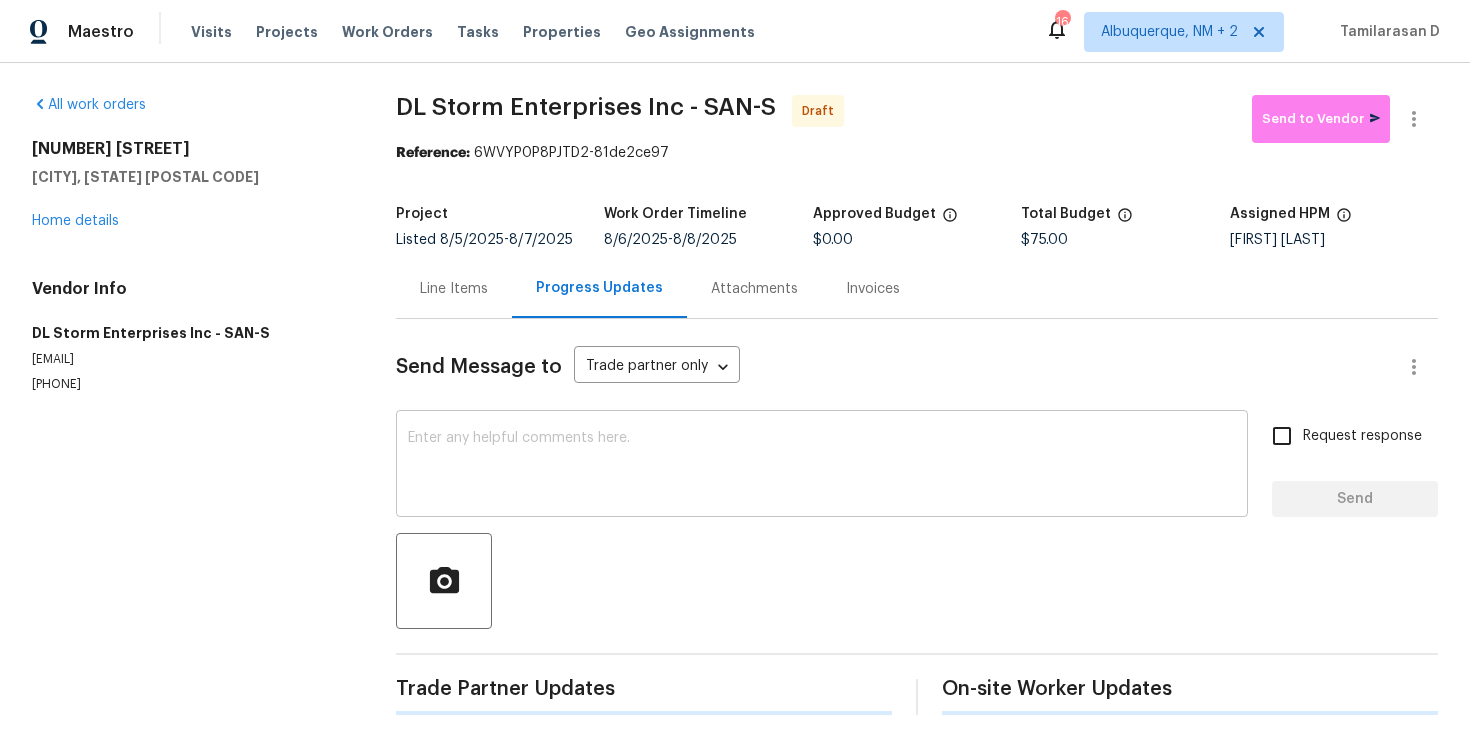 click at bounding box center [822, 466] 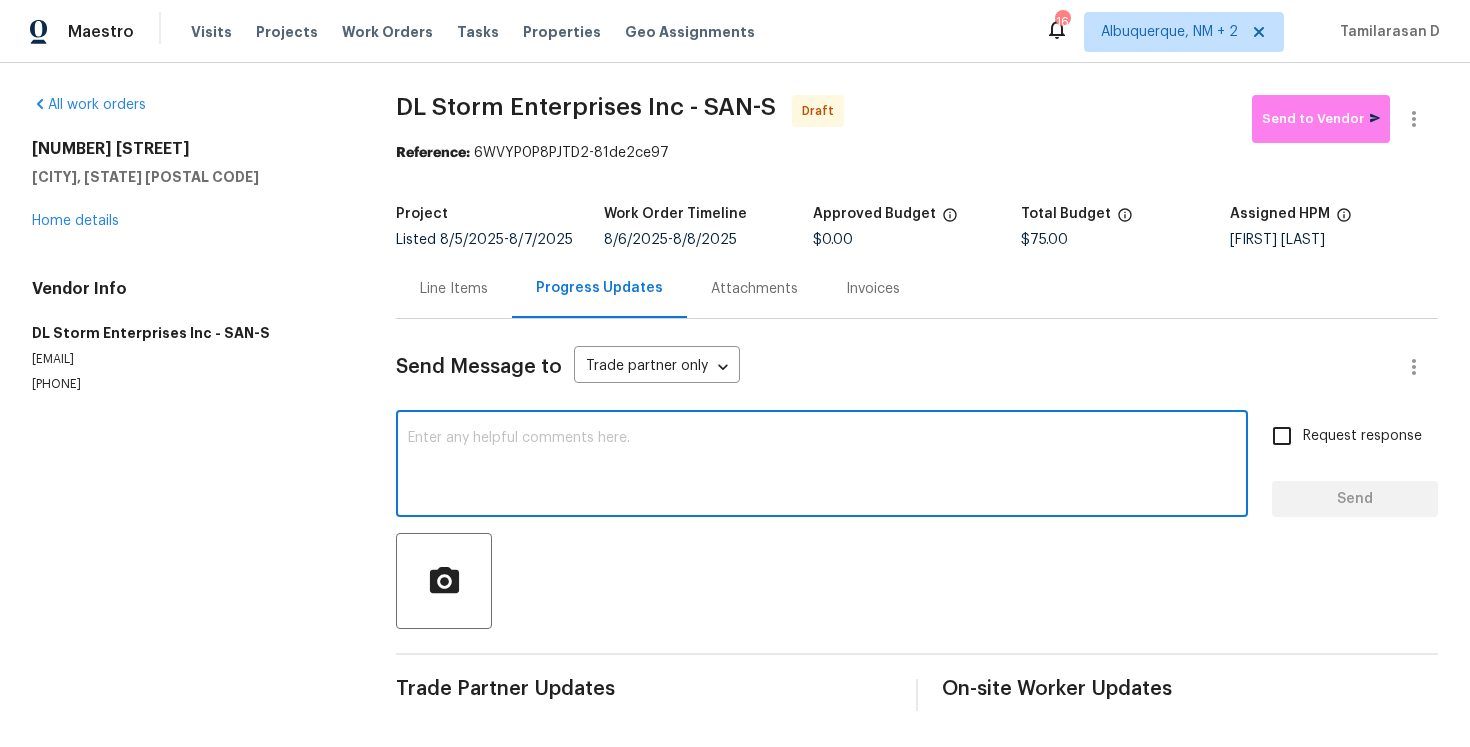 paste on "Hey, this is Tamil from Opendoor. I’m confirming you received the WO for the property at (Address). Please review and accept the WO within 24 hours and provide a scheduled date. Please disregard the contact information for the HPM included in the WO. Our Centralised LWO Team is responsible for Listed WOs." 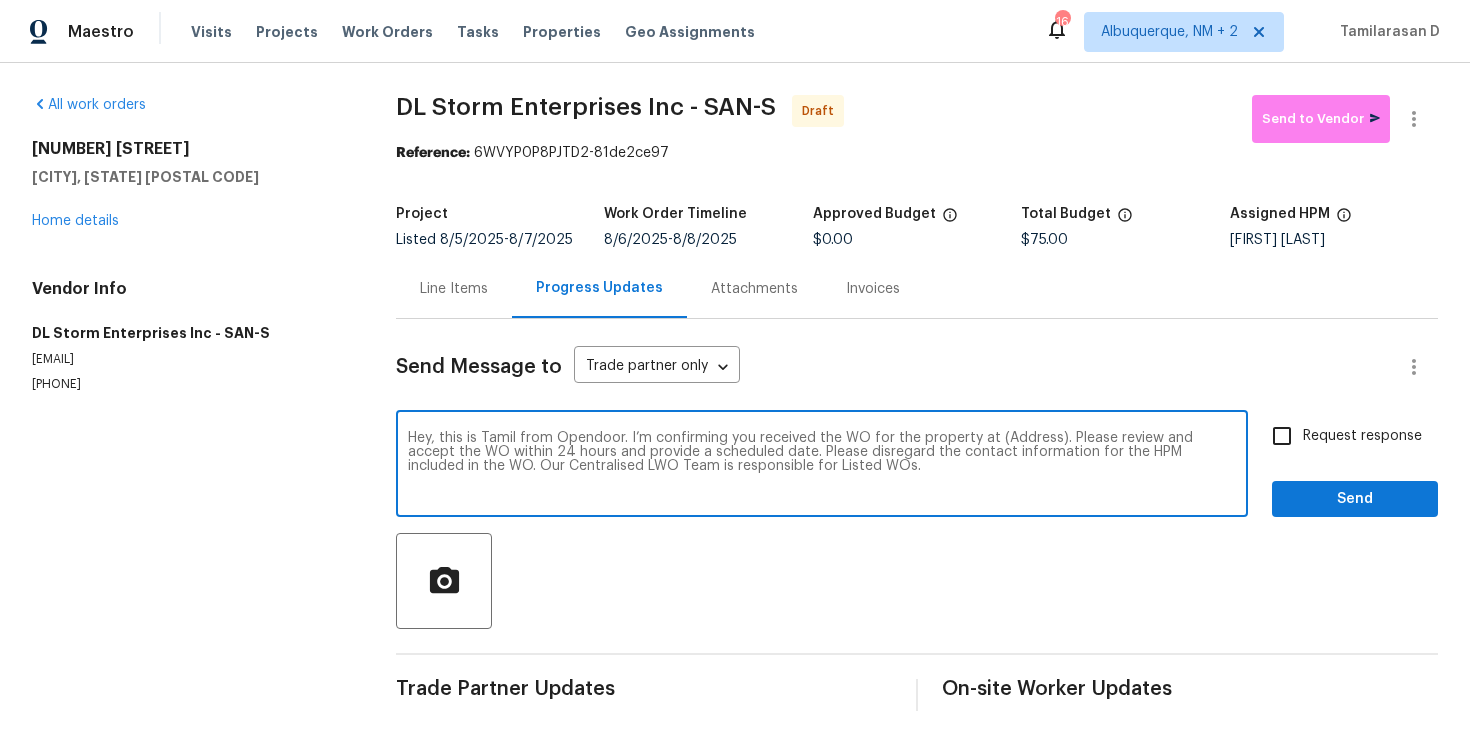 click on "Hey, this is Tamil from Opendoor. I’m confirming you received the WO for the property at (Address). Please review and accept the WO within 24 hours and provide a scheduled date. Please disregard the contact information for the HPM included in the WO. Our Centralised LWO Team is responsible for Listed WOs." at bounding box center [822, 466] 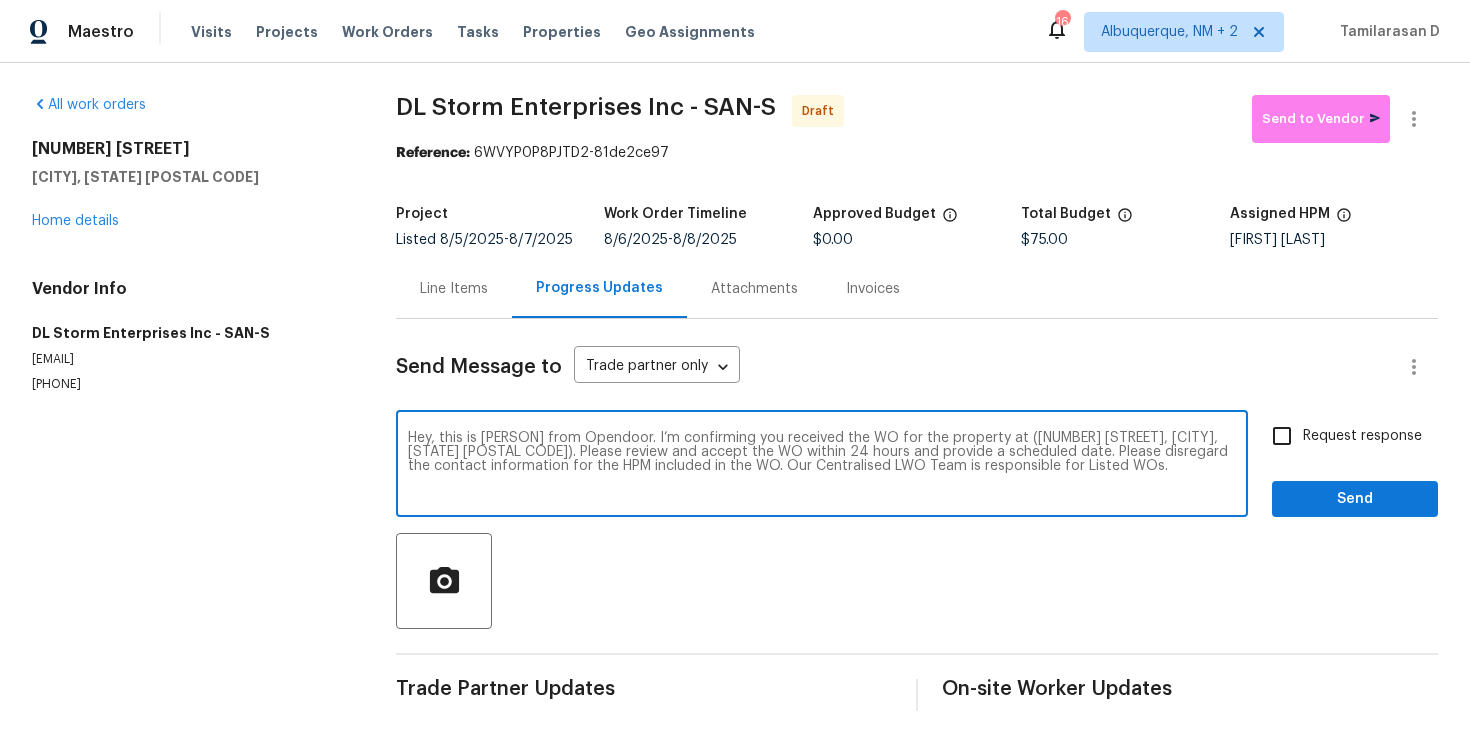 type on "Hey, this is Tamil from Opendoor. I’m confirming you received the WO for the property at (8761 Menkar Rd, San Diego, CA 92126). Please review and accept the WO within 24 hours and provide a scheduled date. Please disregard the contact information for the HPM included in the WO. Our Centralised LWO Team is responsible for Listed WOs." 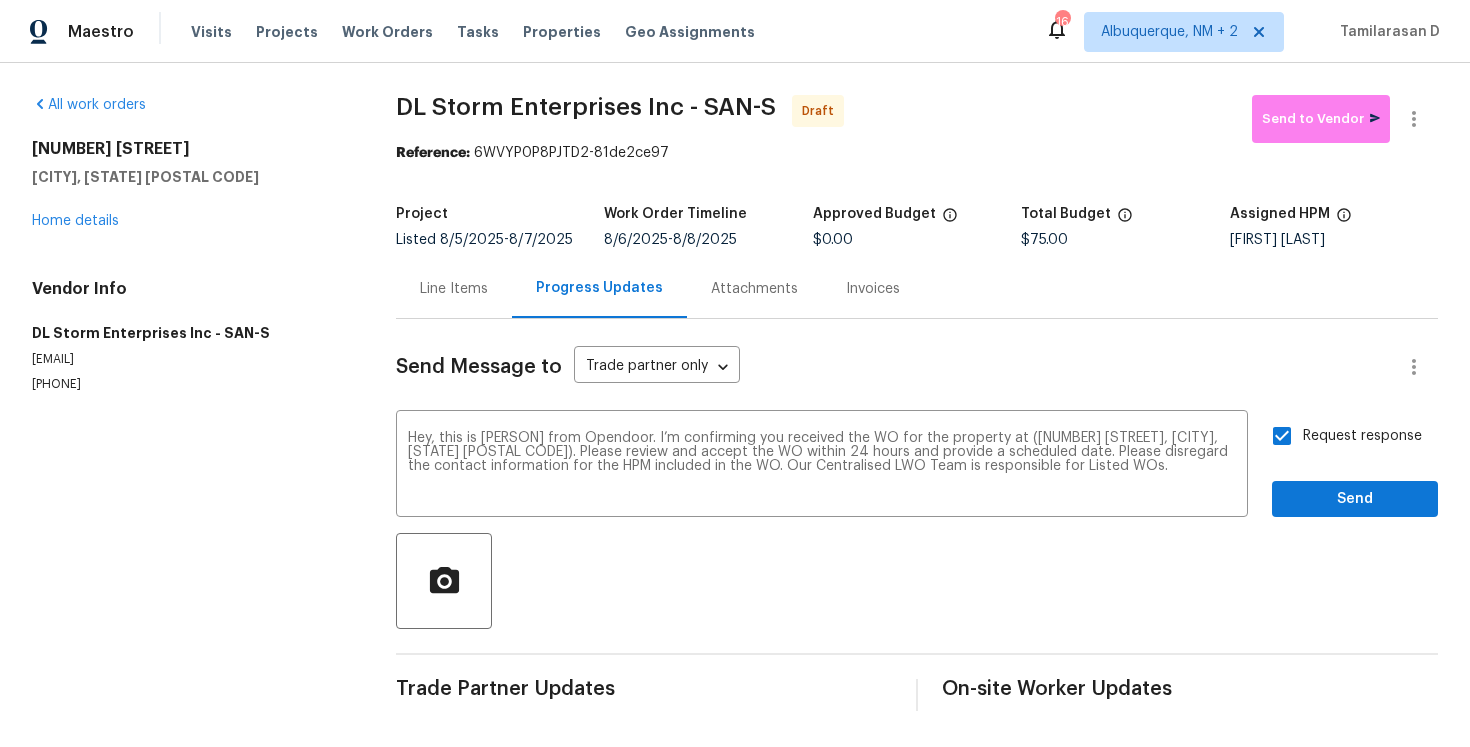 click on "Send Message to Trade partner only Trade partner only ​ Hey, this is Tamil from Opendoor. I’m confirming you received the WO for the property at (8761 Menkar Rd, San Diego, CA 92126). Please review and accept the WO within 24 hours and provide a scheduled date. Please disregard the contact information for the HPM included in the WO. Our Centralised LWO Team is responsible for Listed WOs.
x ​ Request response Send Trade Partner Updates On-site Worker Updates" at bounding box center (917, 515) 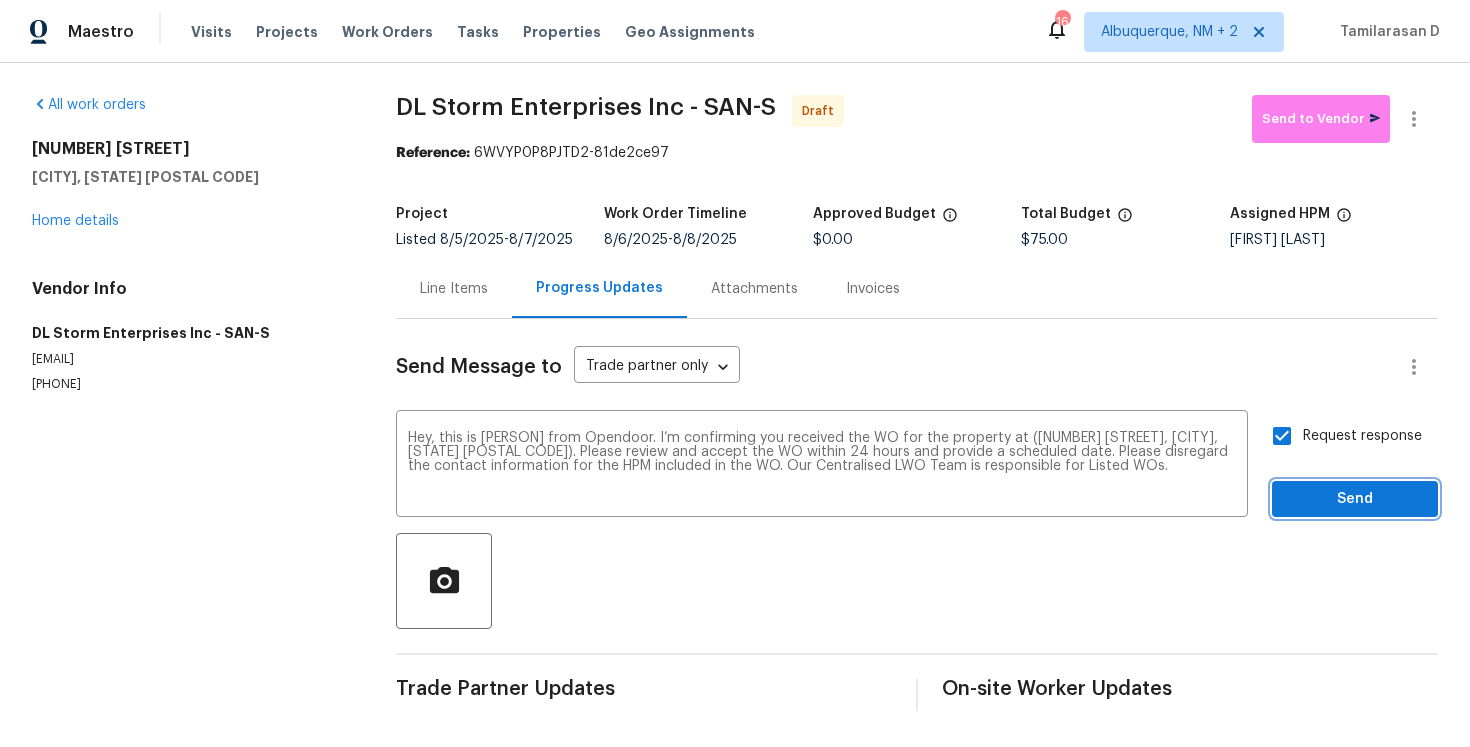 click on "Send" at bounding box center [1355, 499] 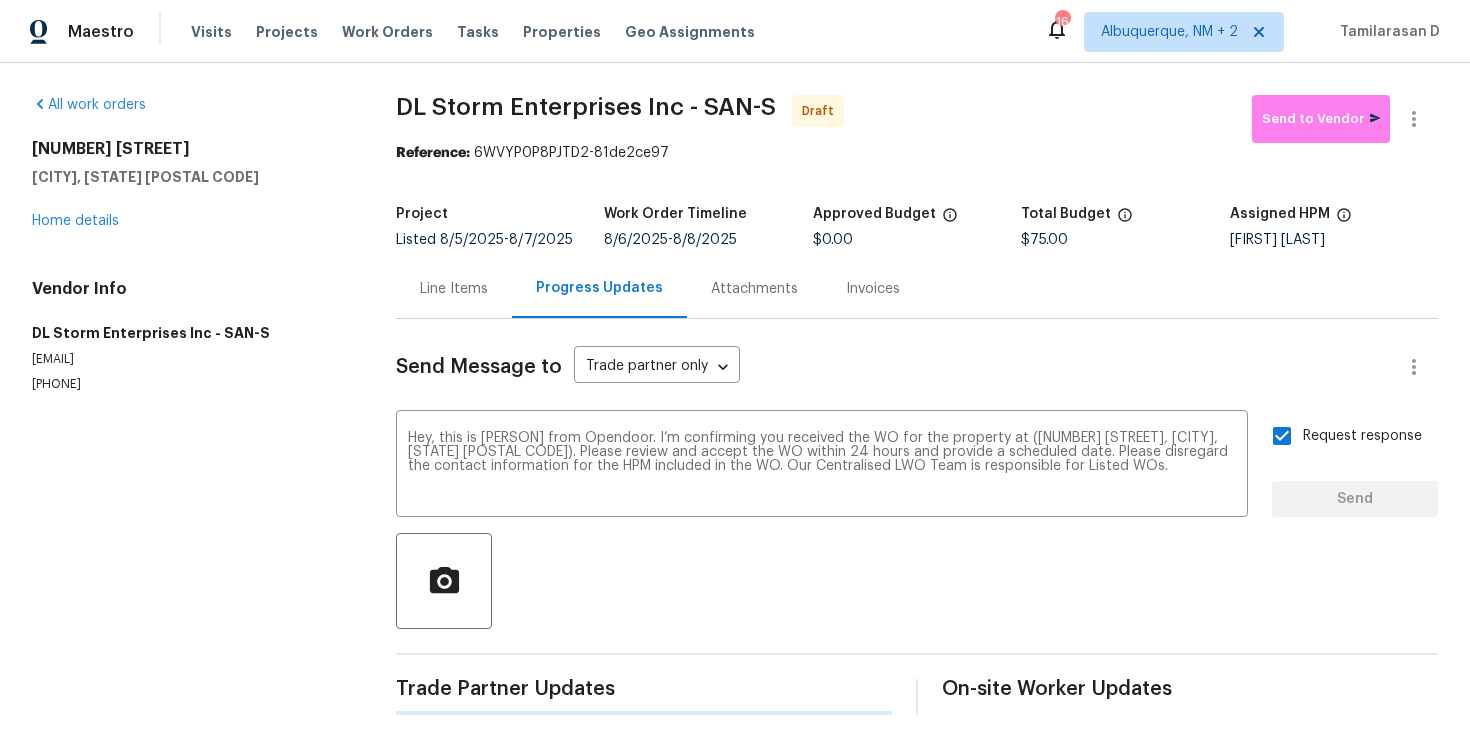 type 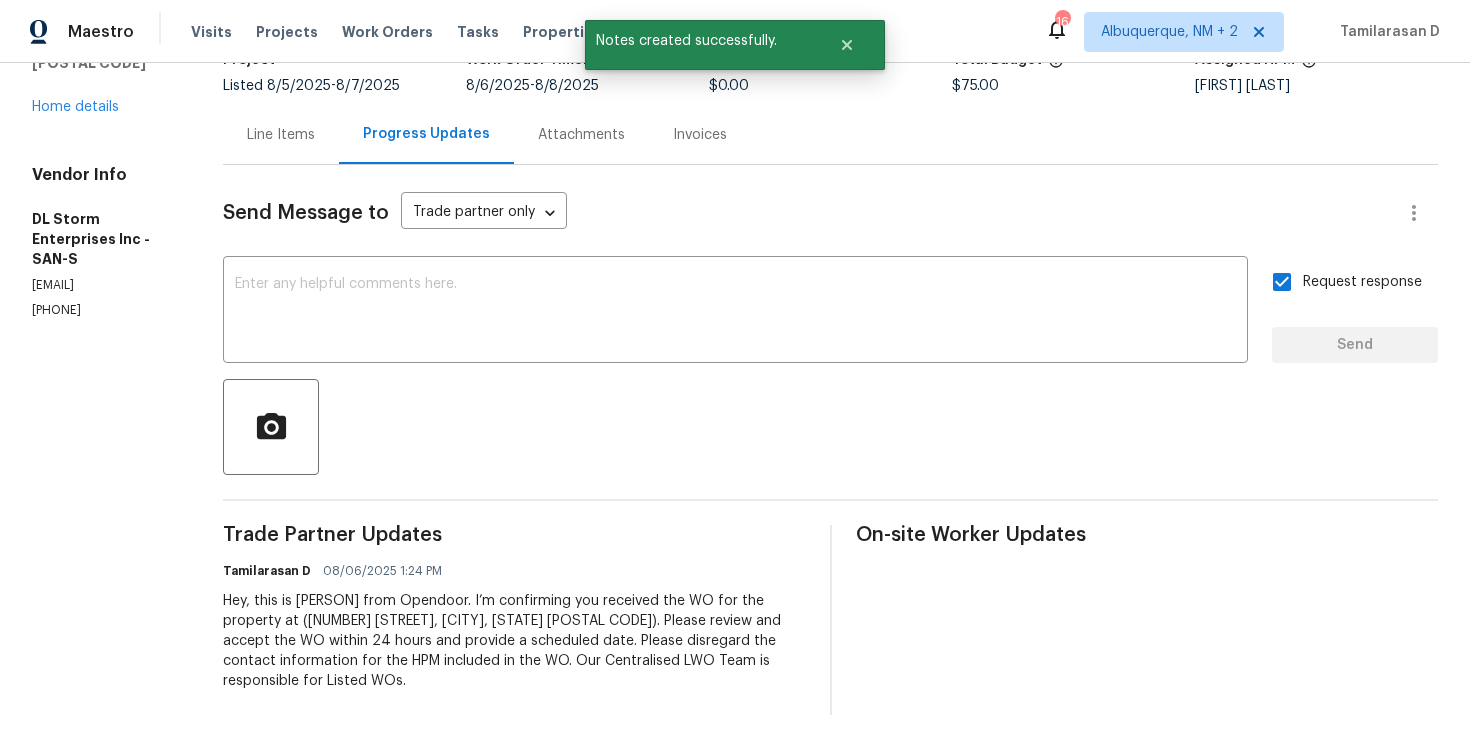 scroll, scrollTop: 0, scrollLeft: 0, axis: both 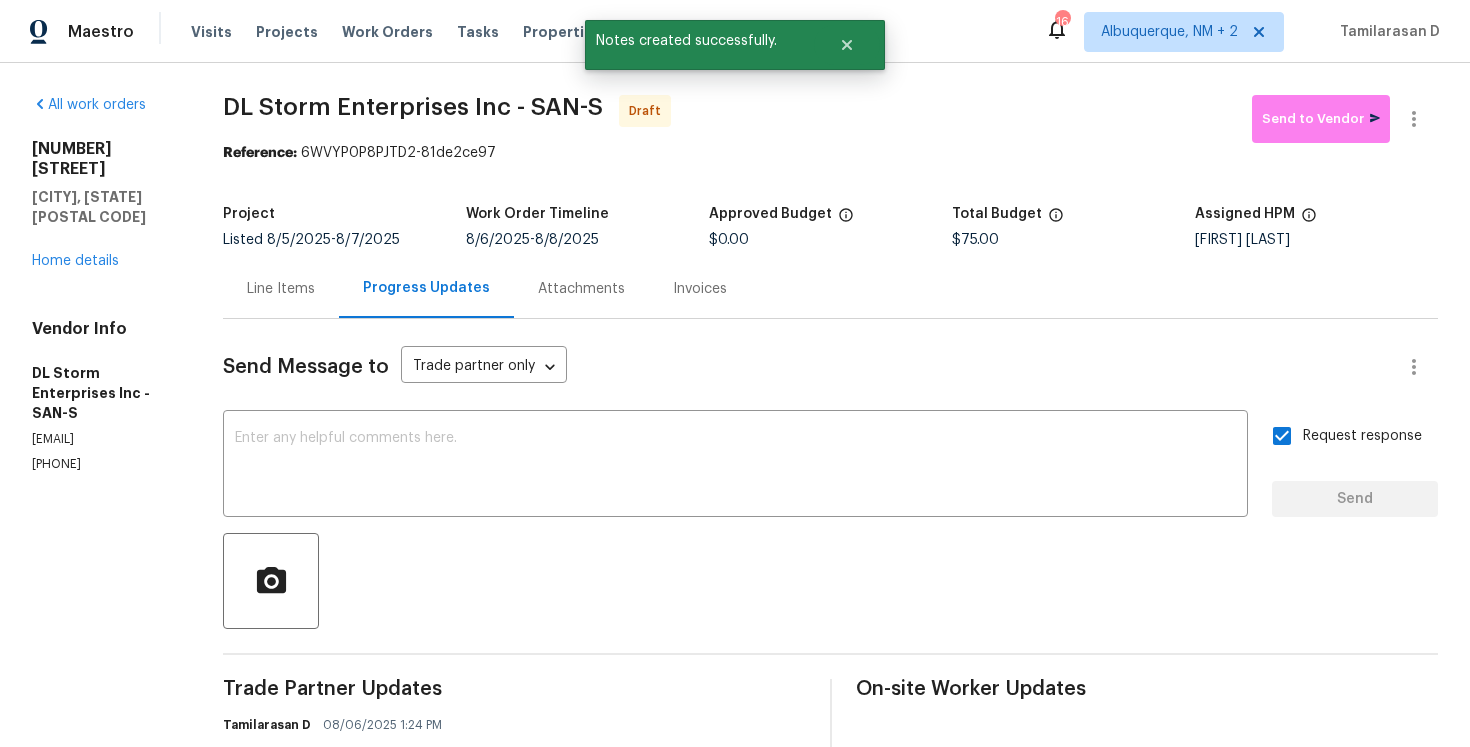 click on "All work orders 8761 Menkar Rd San Diego, CA 92126 Home details Vendor Info DL Storm Enterprises Inc - SAN-S dlstormconstruction@gmail.com (949) 279-0944 DL Storm Enterprises Inc - SAN-S Draft Send to Vendor   Reference:   6WVYP0P8PJTD2-81de2ce97 Project Listed   8/5/2025  -  8/7/2025 Work Order Timeline 8/6/2025  -  8/8/2025 Approved Budget $0.00 Total Budget $75.00 Assigned HPM Kaden Peterson Line Items Progress Updates Attachments Invoices Send Message to Trade partner only Trade partner only ​ x ​ Request response Send Trade Partner Updates Tamilarasan D 08/06/2025 1:24 PM Hey, this is Tamil from Opendoor. I’m confirming you received the WO for the property at (8761 Menkar Rd, San Diego, CA 92126). Please review and accept the WO within 24 hours and provide a scheduled date. Please disregard the contact information for the HPM included in the WO. Our Centralised LWO Team is responsible for Listed WOs. On-site Worker Updates" at bounding box center (735, 482) 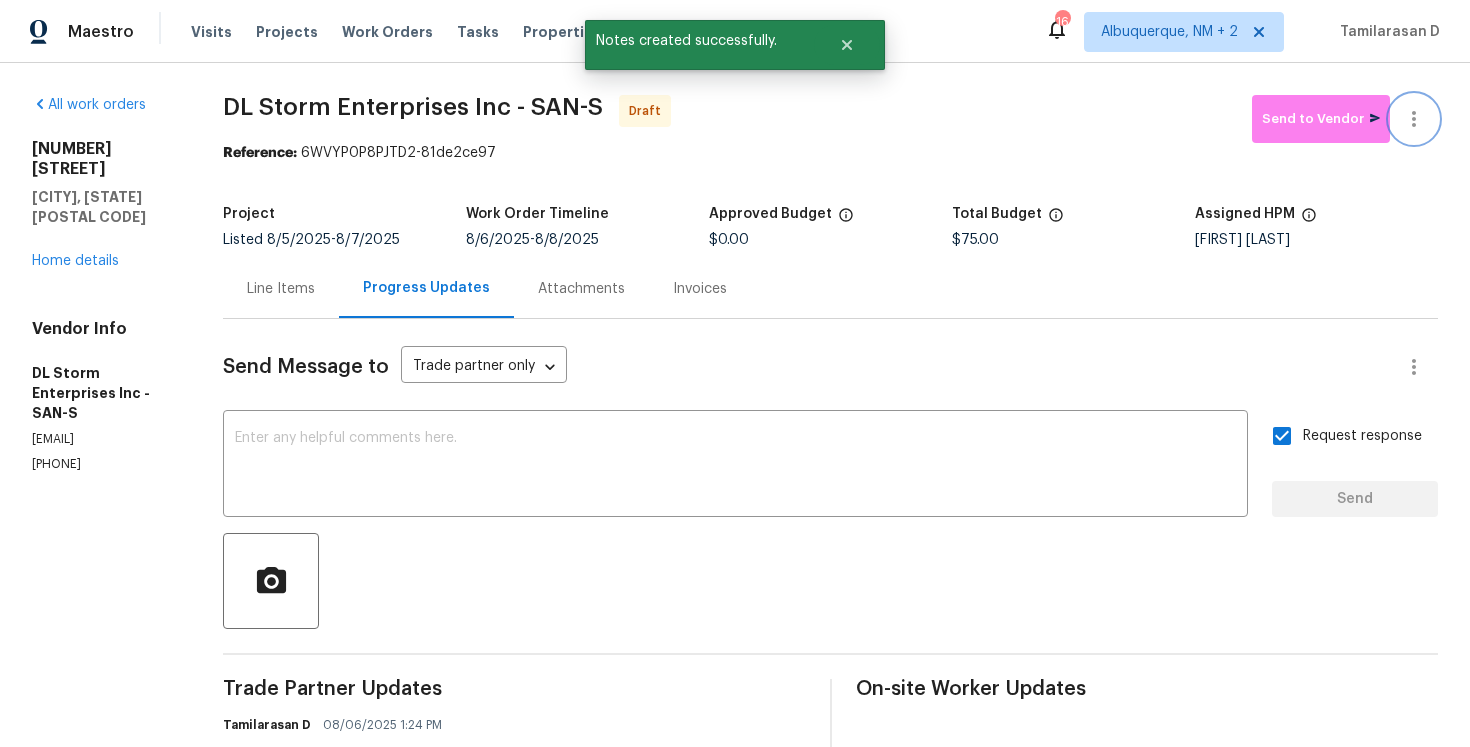 click 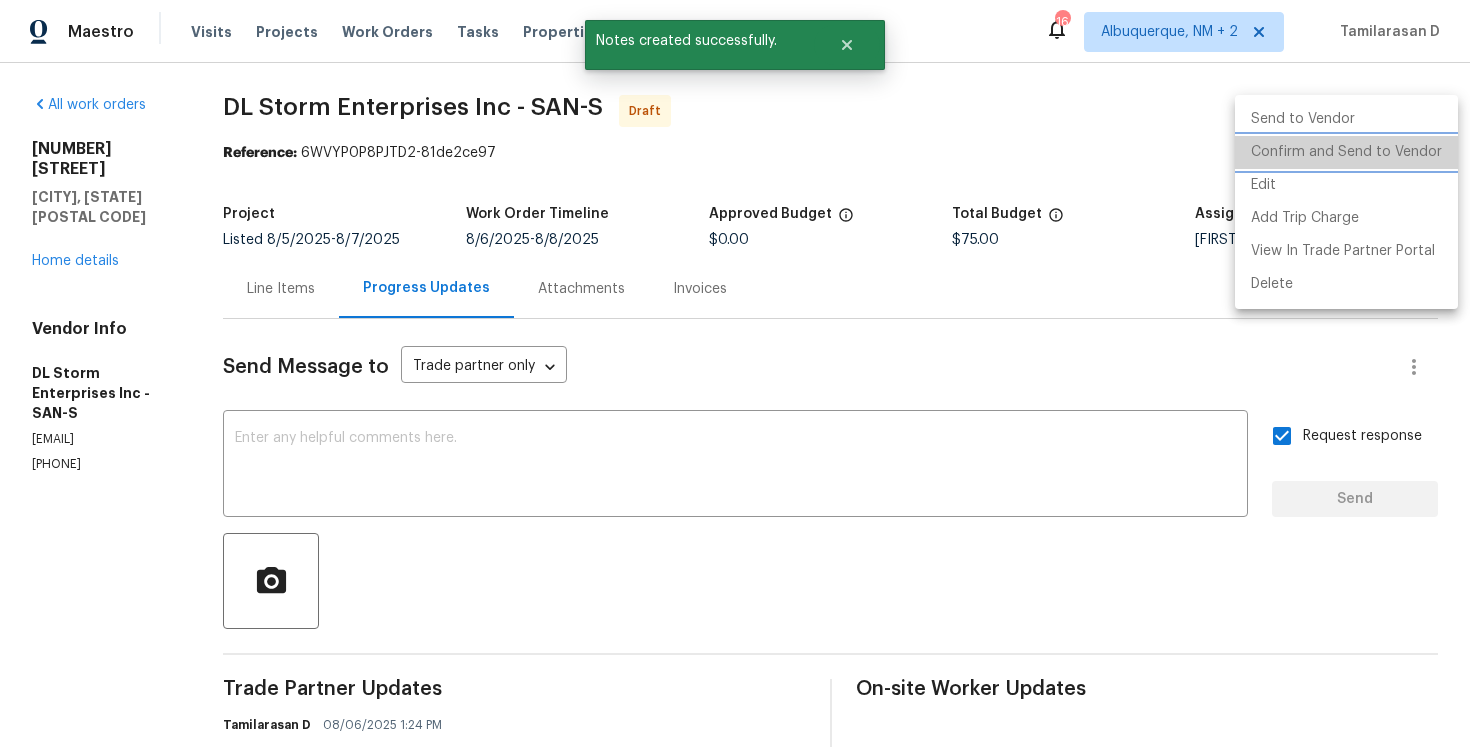 click on "Confirm and Send to Vendor" at bounding box center (1346, 152) 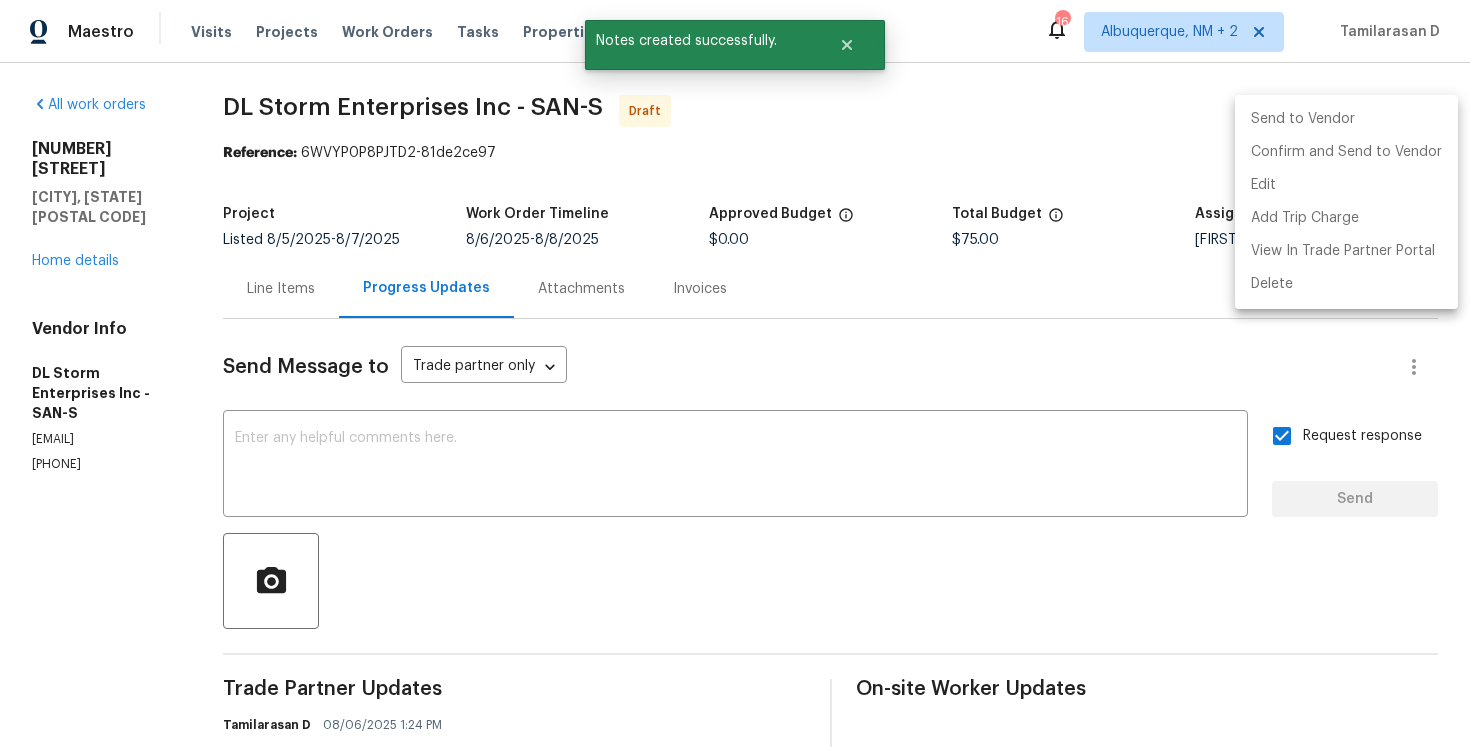 click at bounding box center [735, 373] 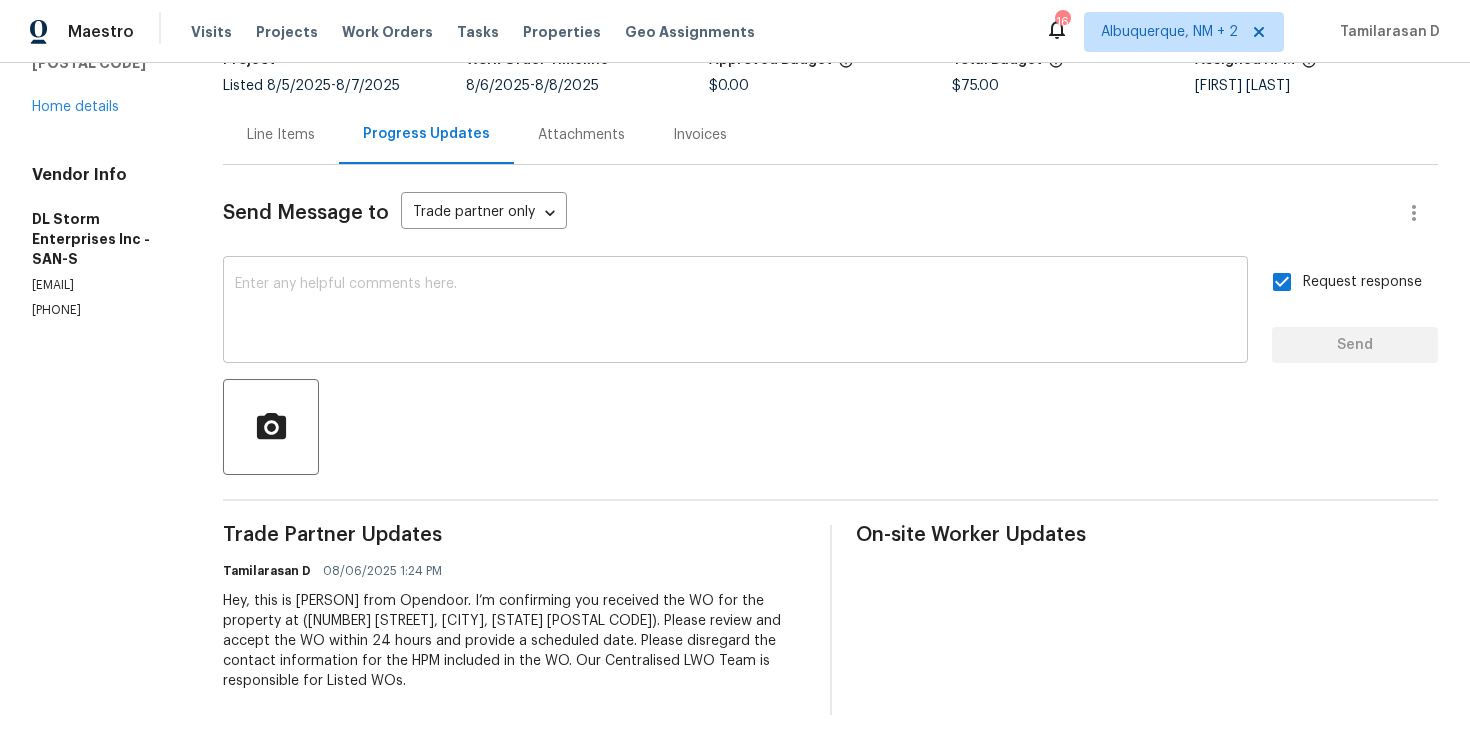 scroll, scrollTop: 0, scrollLeft: 0, axis: both 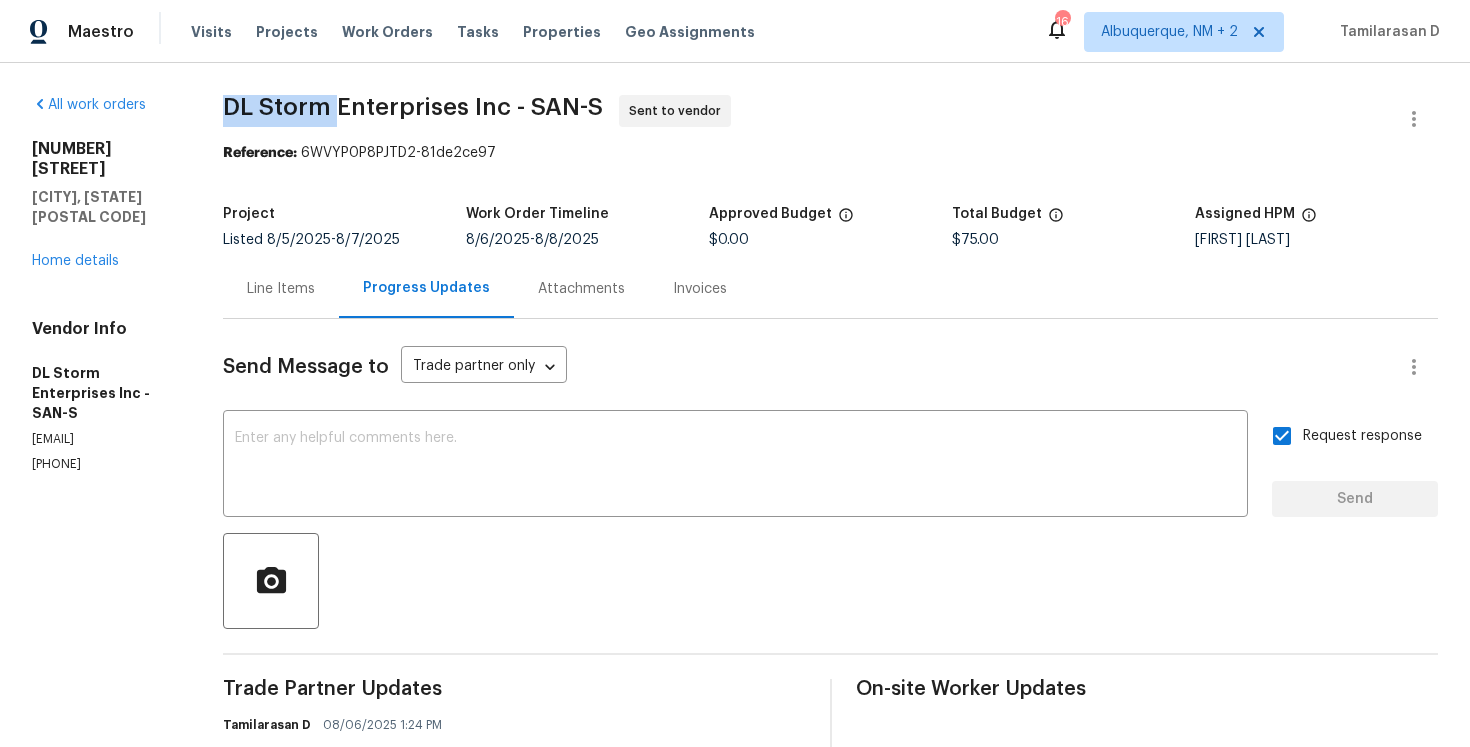 drag, startPoint x: 269, startPoint y: 108, endPoint x: 377, endPoint y: 110, distance: 108.01852 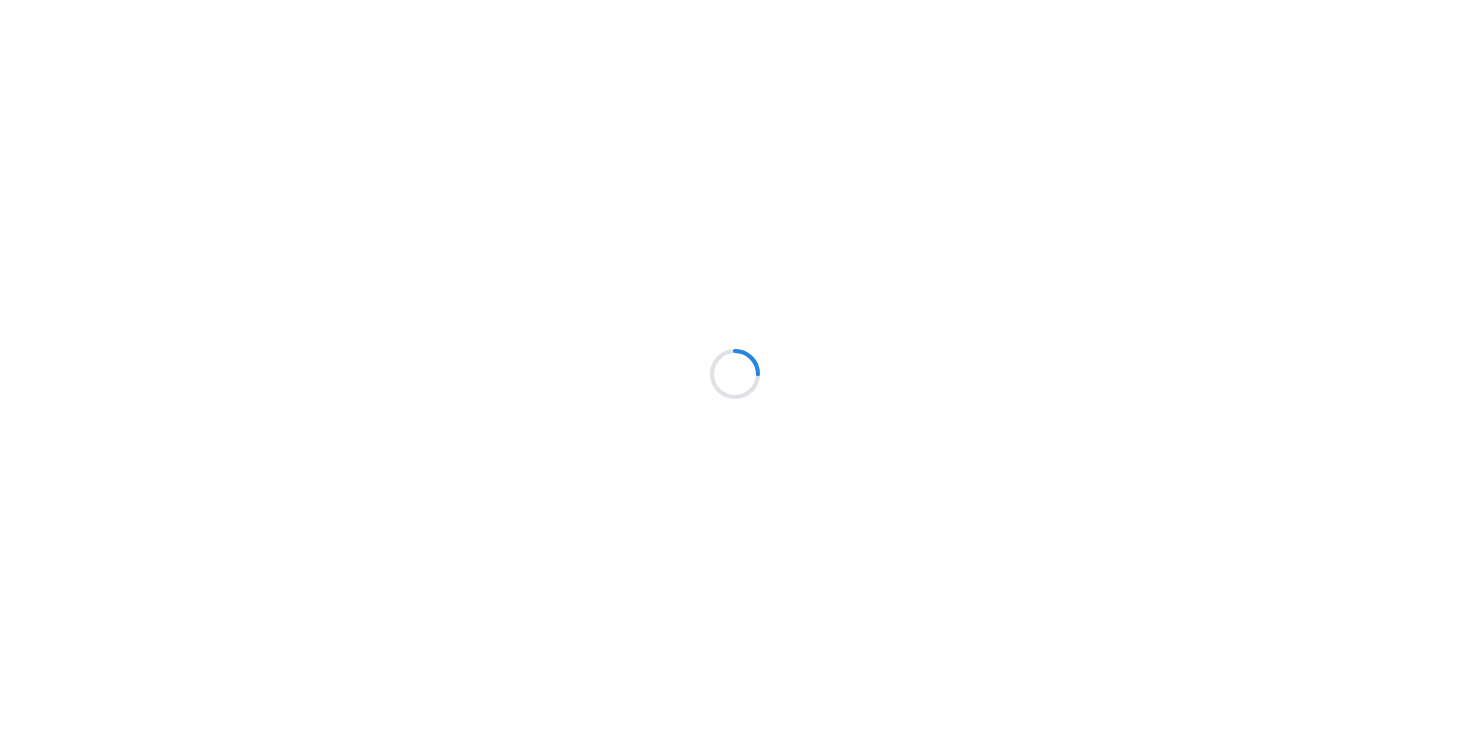 scroll, scrollTop: 0, scrollLeft: 0, axis: both 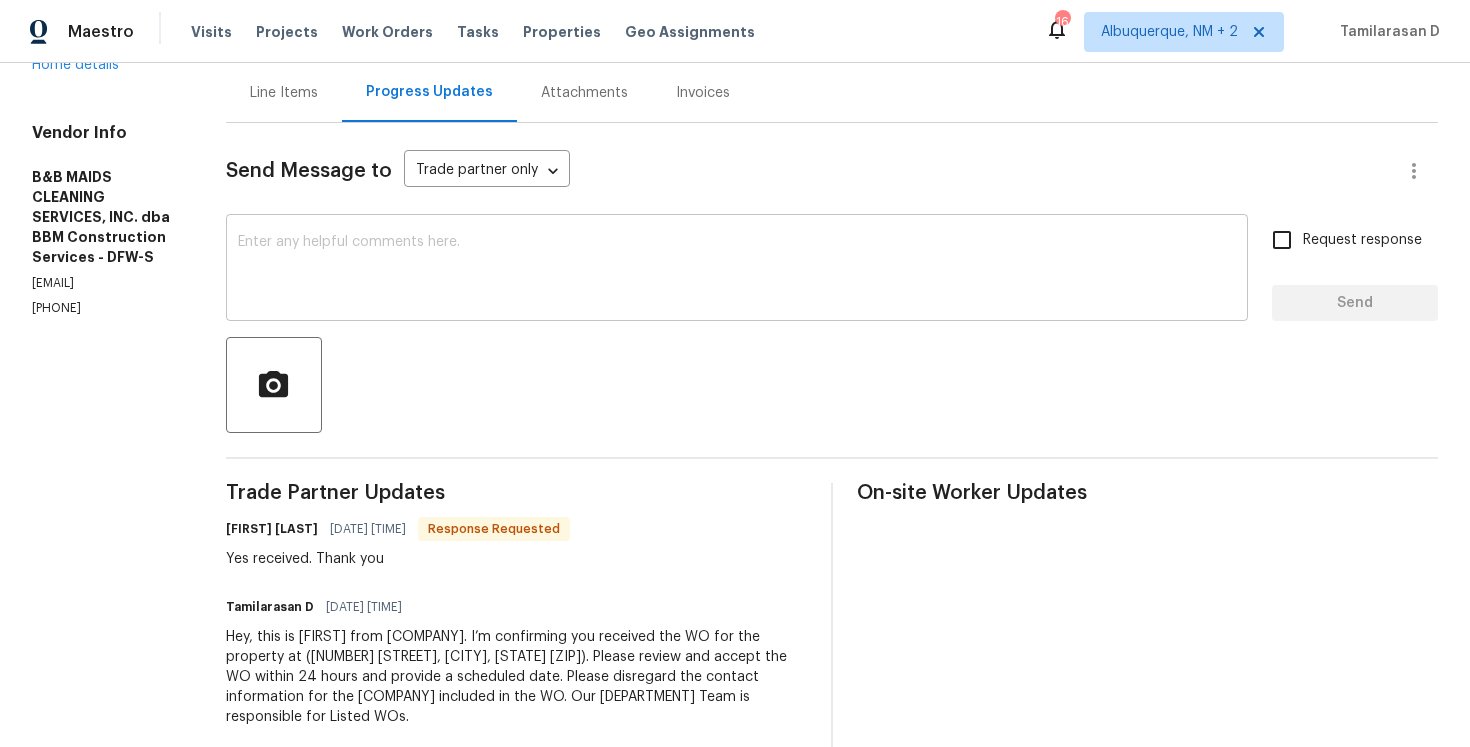 click at bounding box center (737, 270) 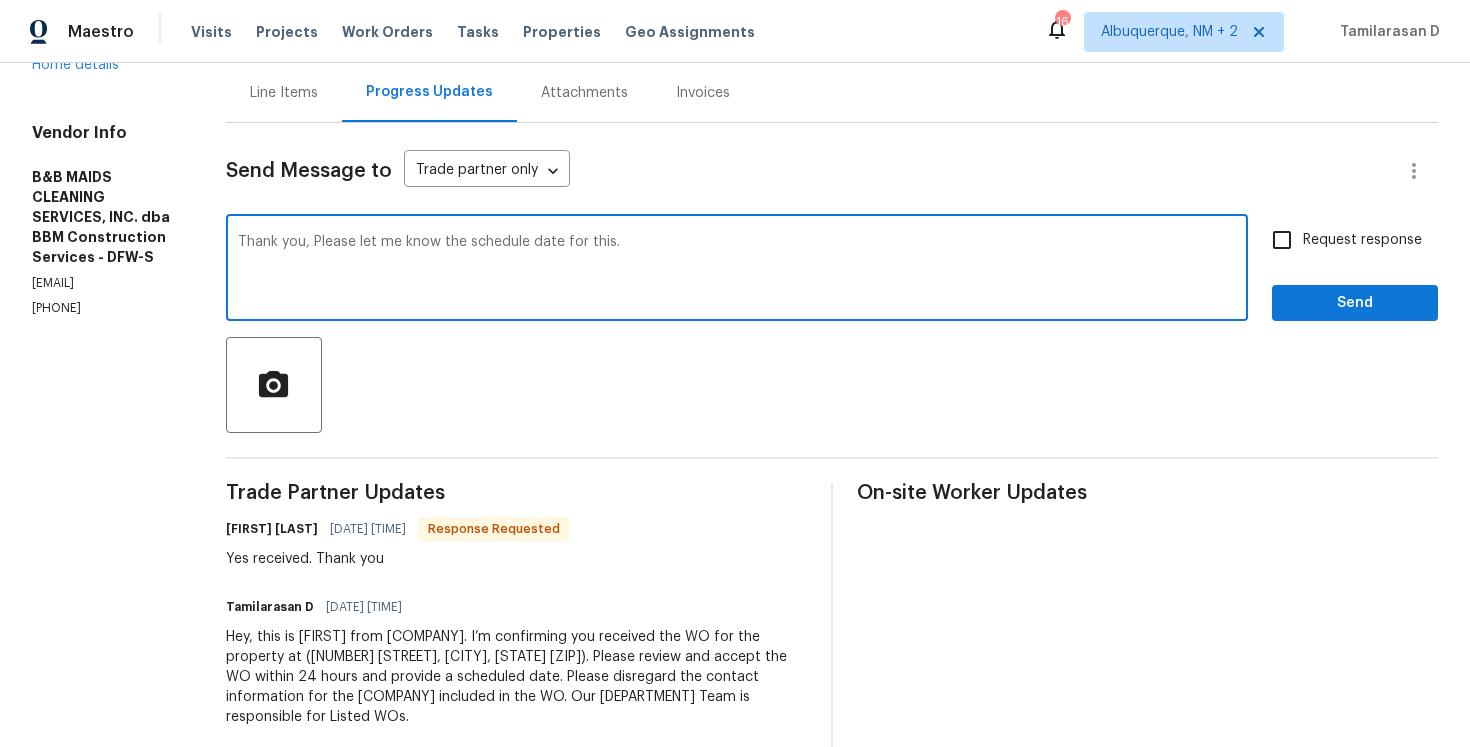type on "Thank you, Please let me know the schedule date for this." 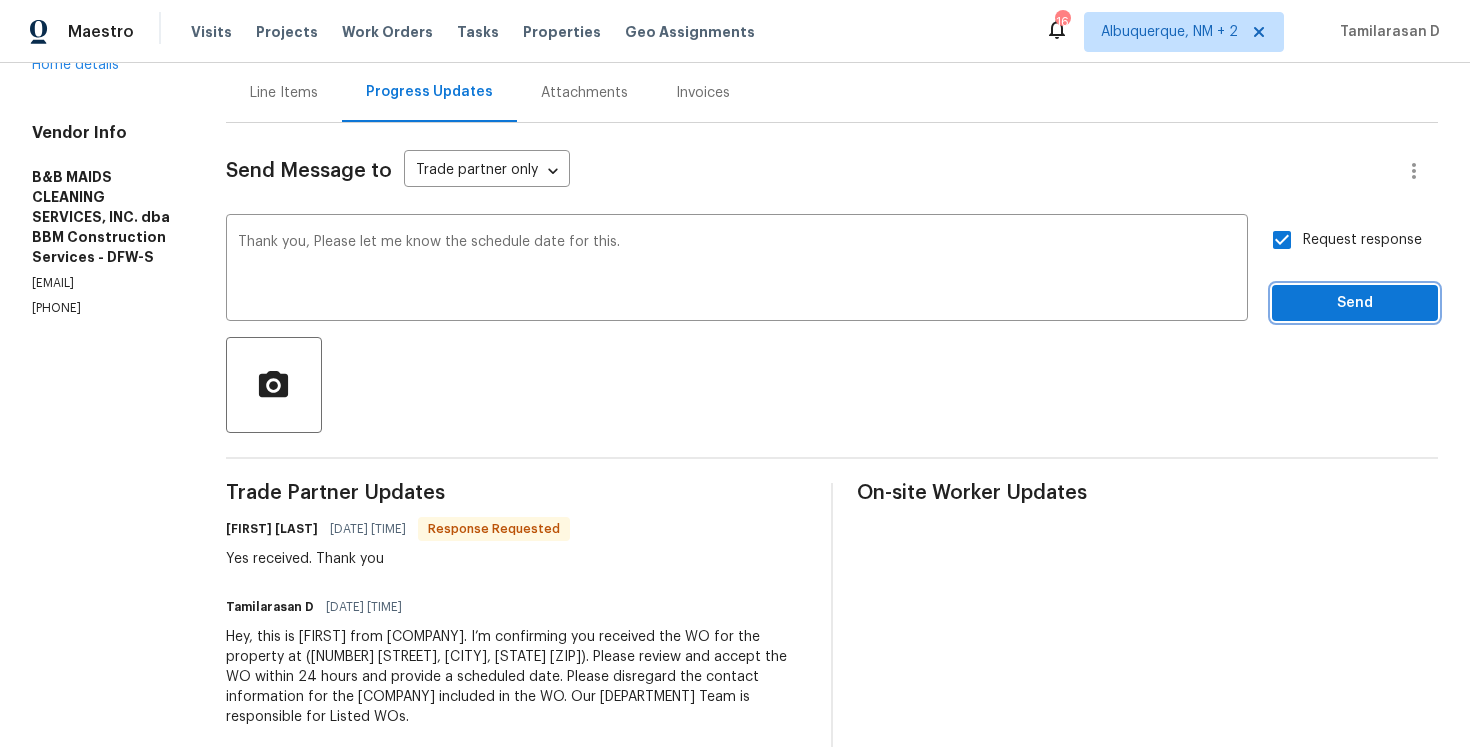 click on "Send" at bounding box center [1355, 303] 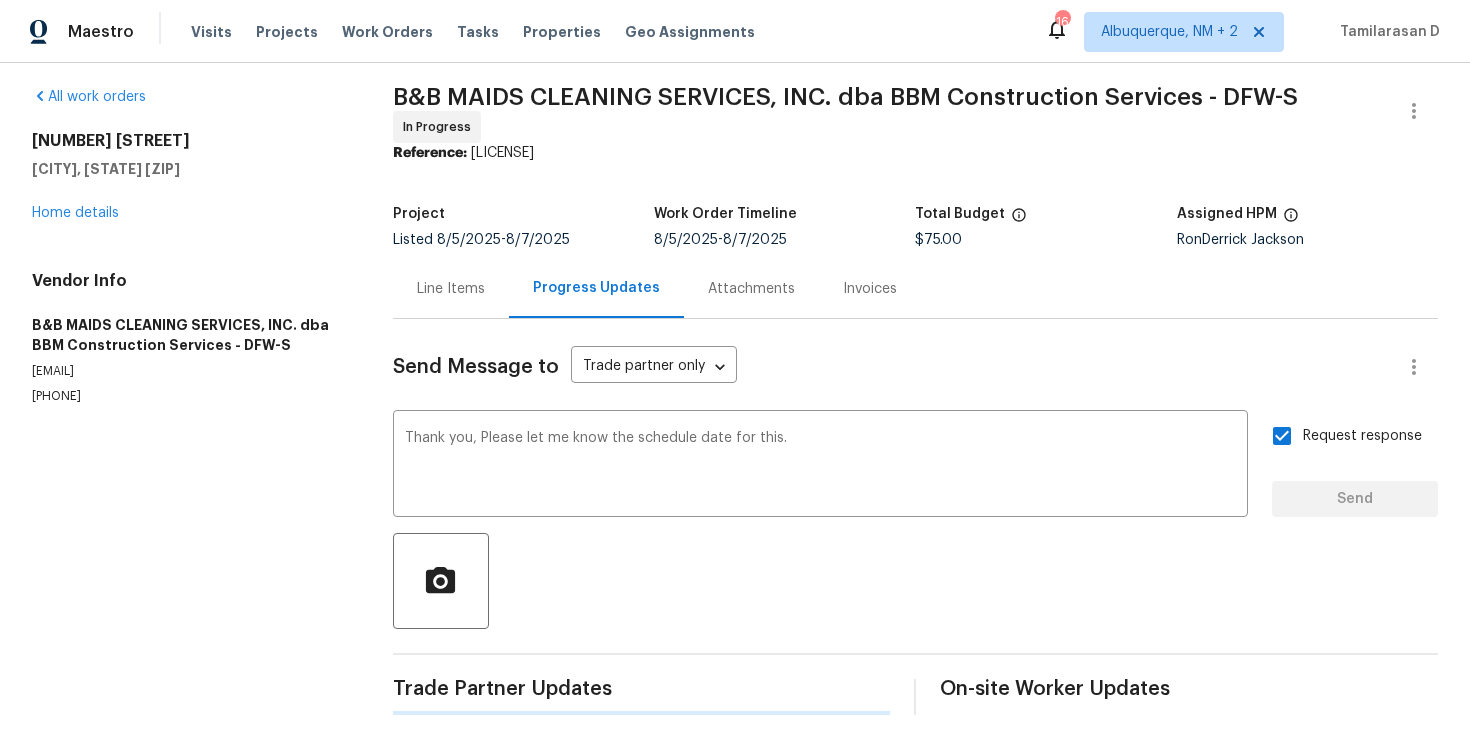 scroll, scrollTop: 7, scrollLeft: 0, axis: vertical 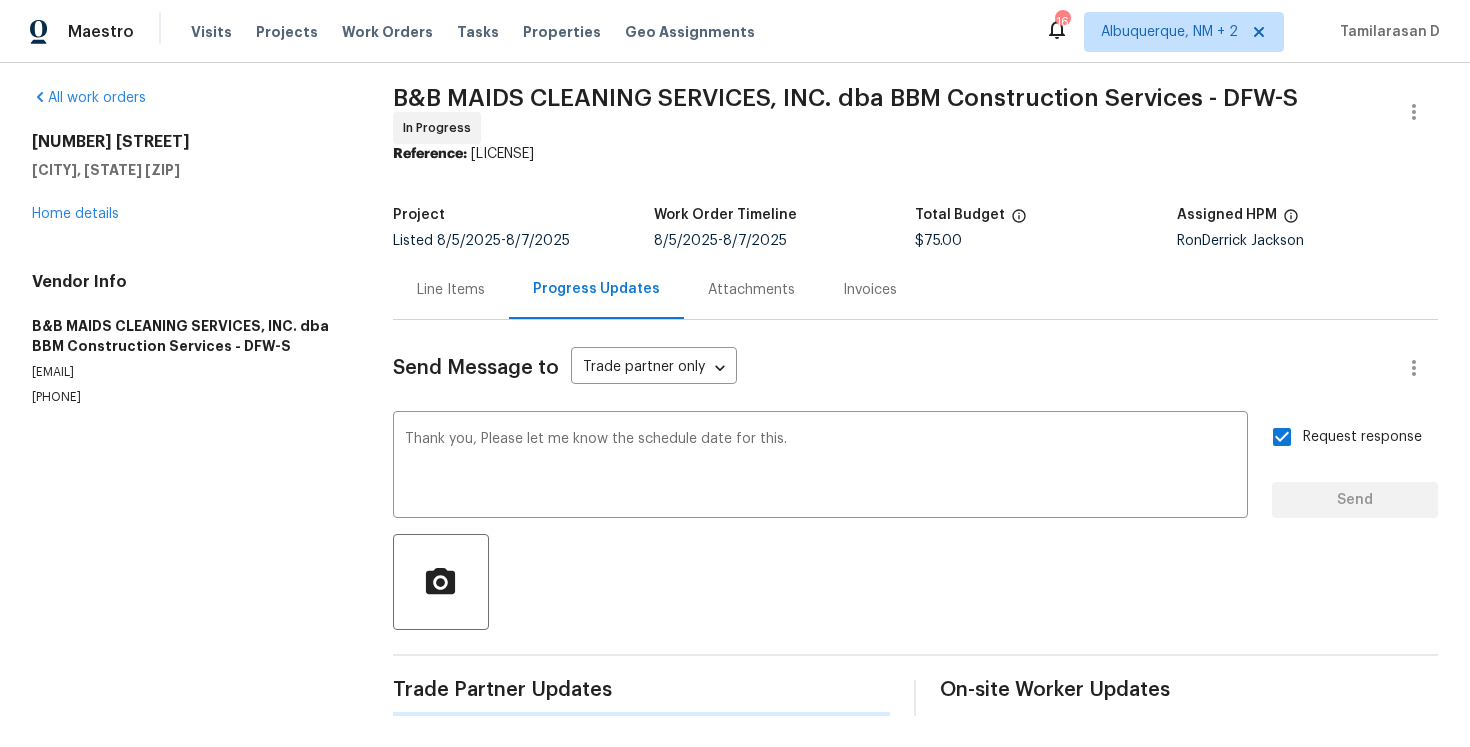 type 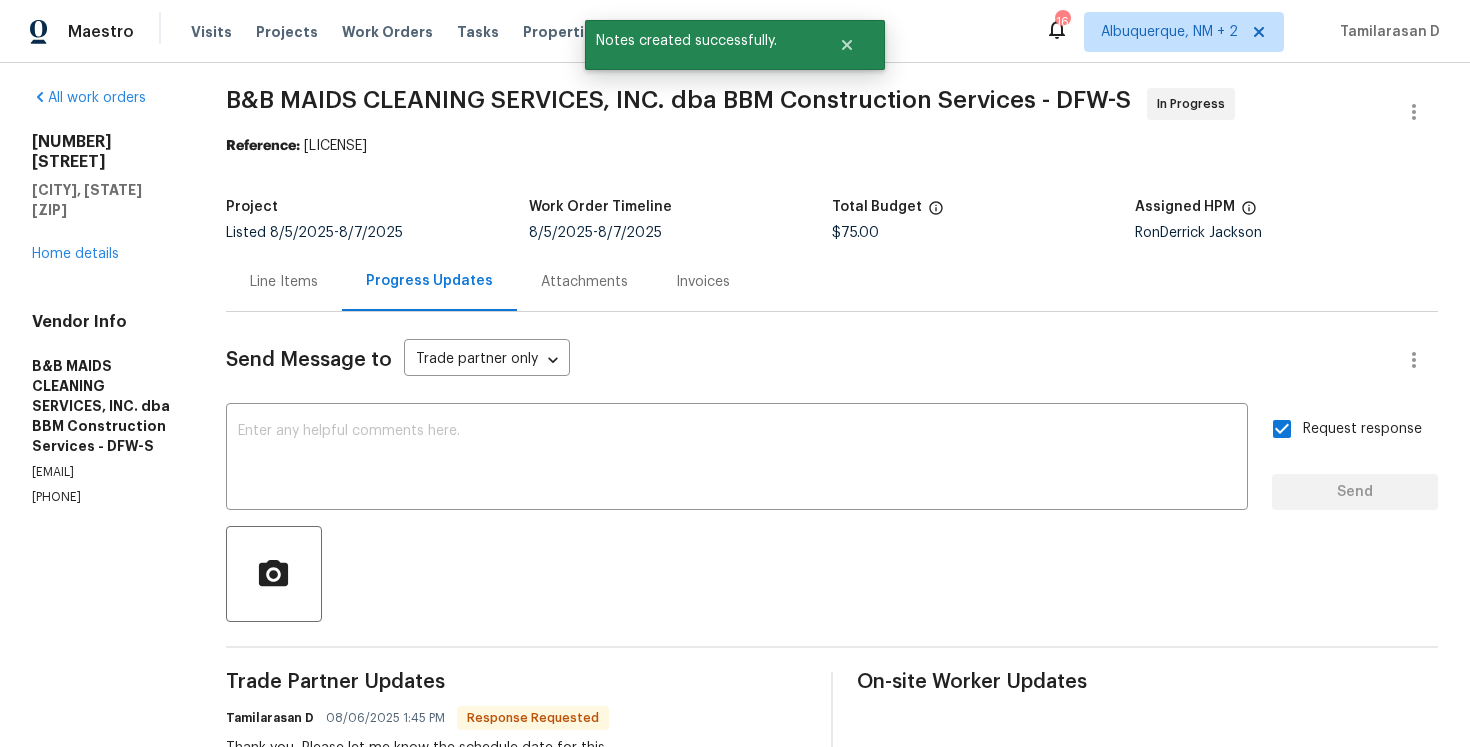 scroll, scrollTop: 0, scrollLeft: 0, axis: both 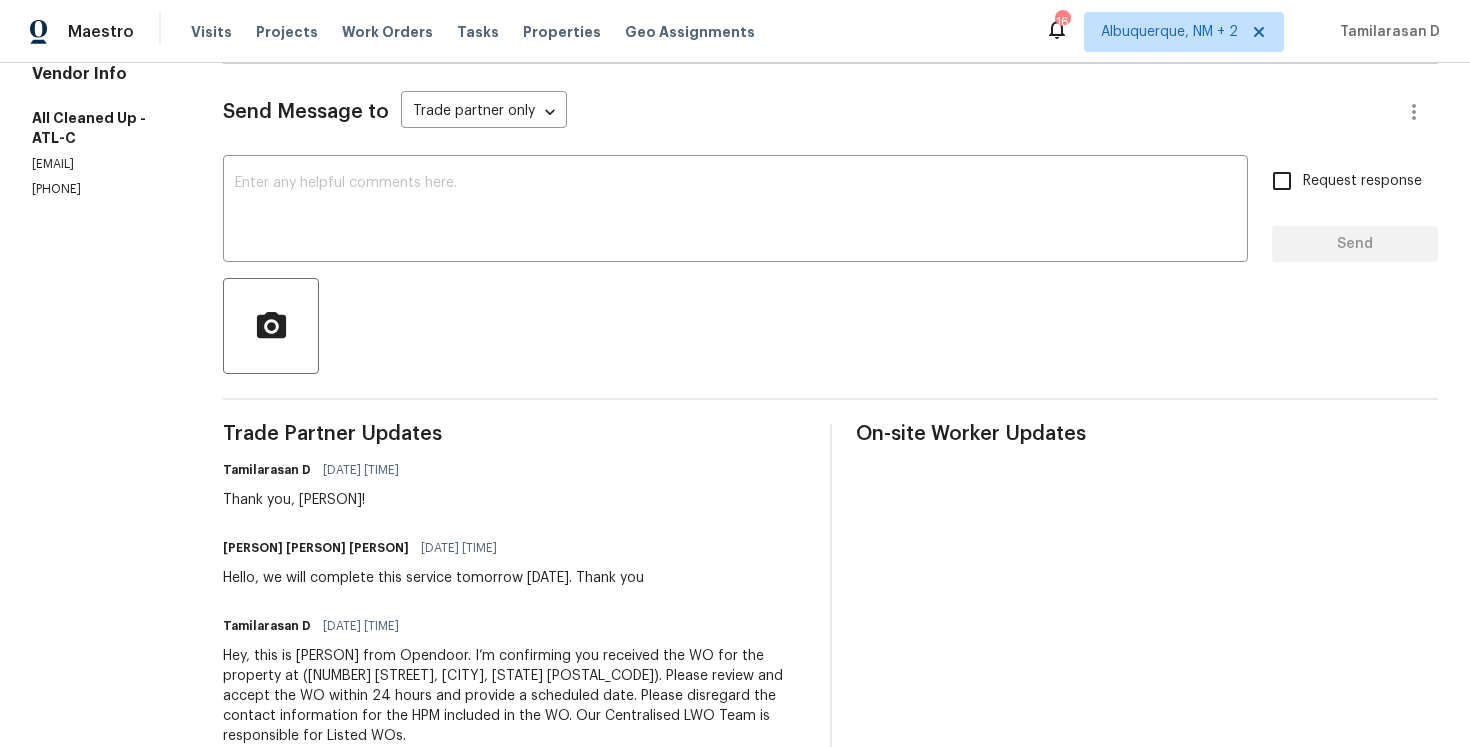 click on "Thank you, [PERSON]!" at bounding box center (317, 500) 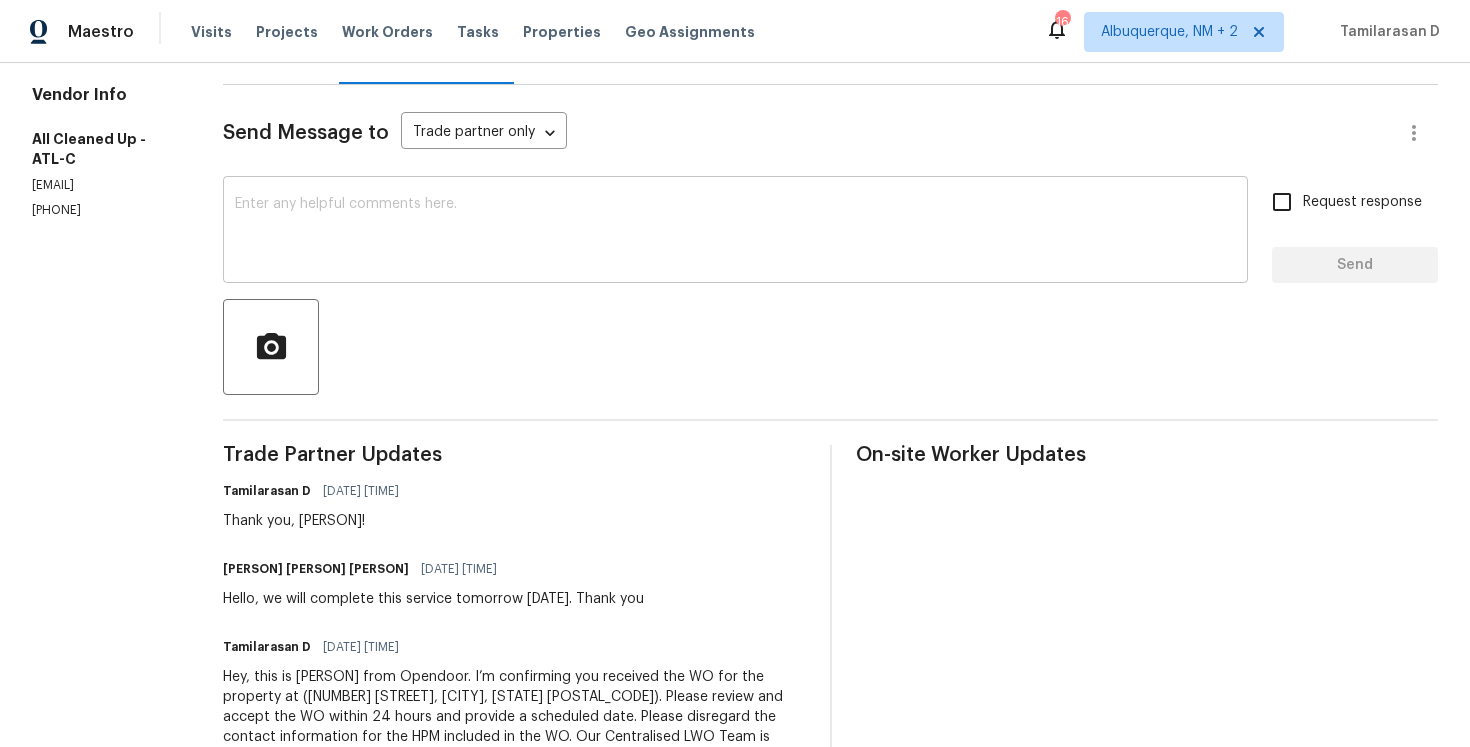click on "x ​" at bounding box center (735, 232) 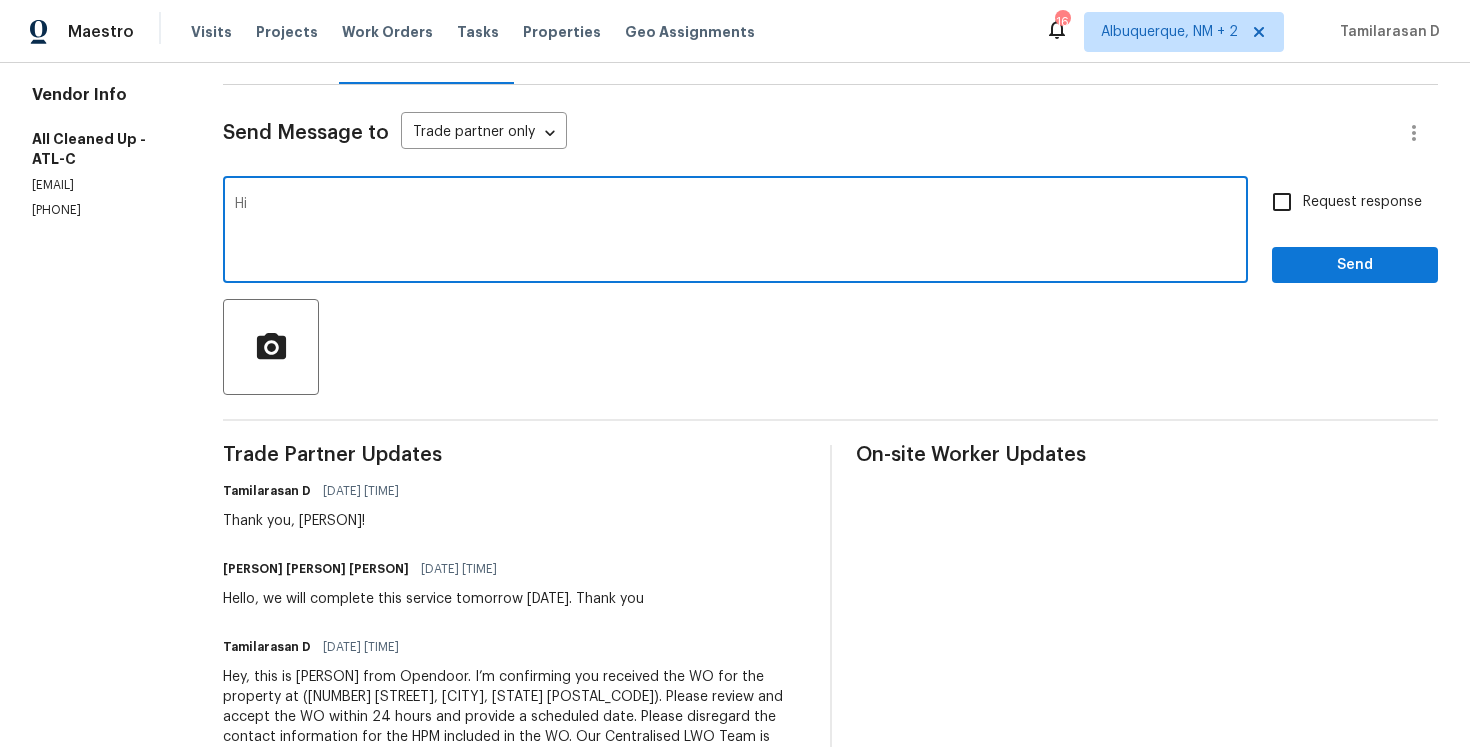 scroll, scrollTop: 0, scrollLeft: 0, axis: both 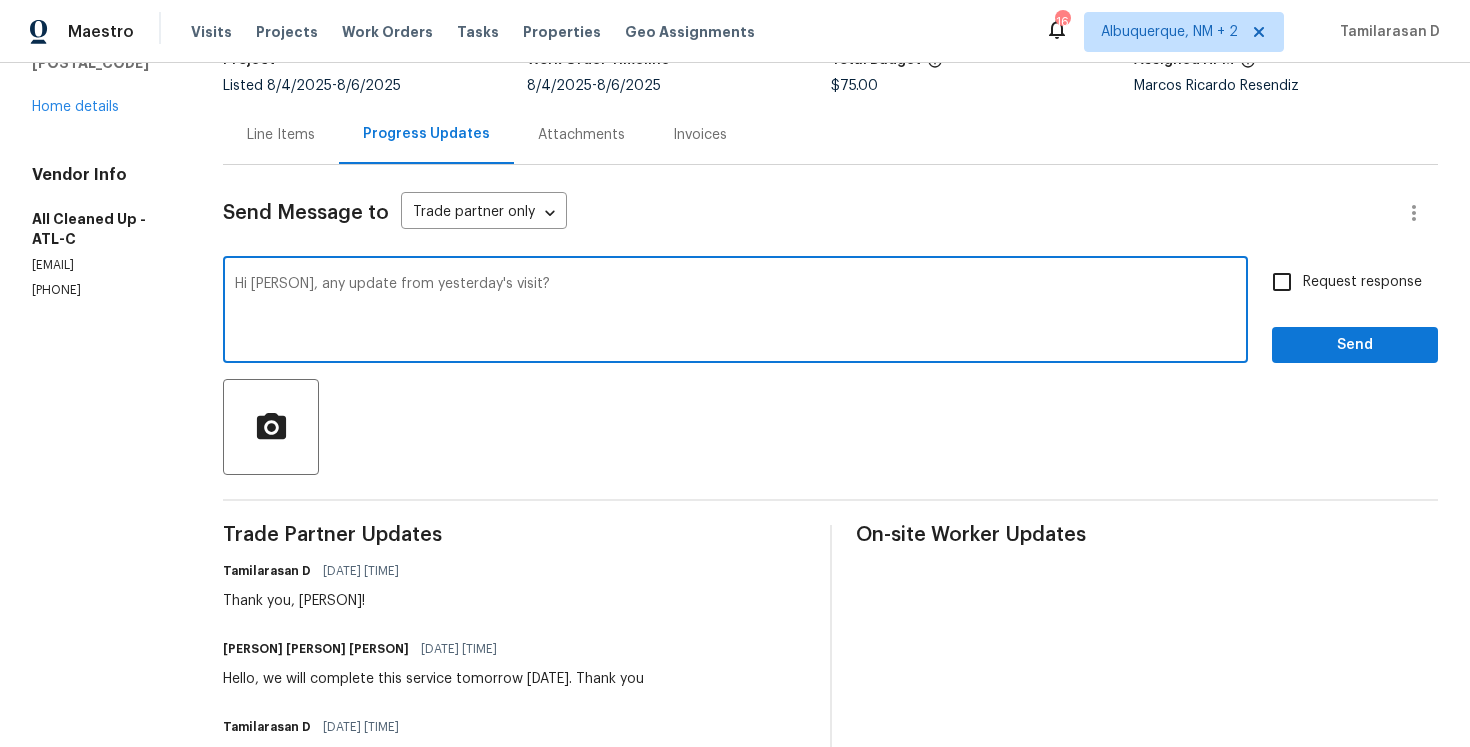 type on "Hi [PERSON], any update from yesterday's visit?" 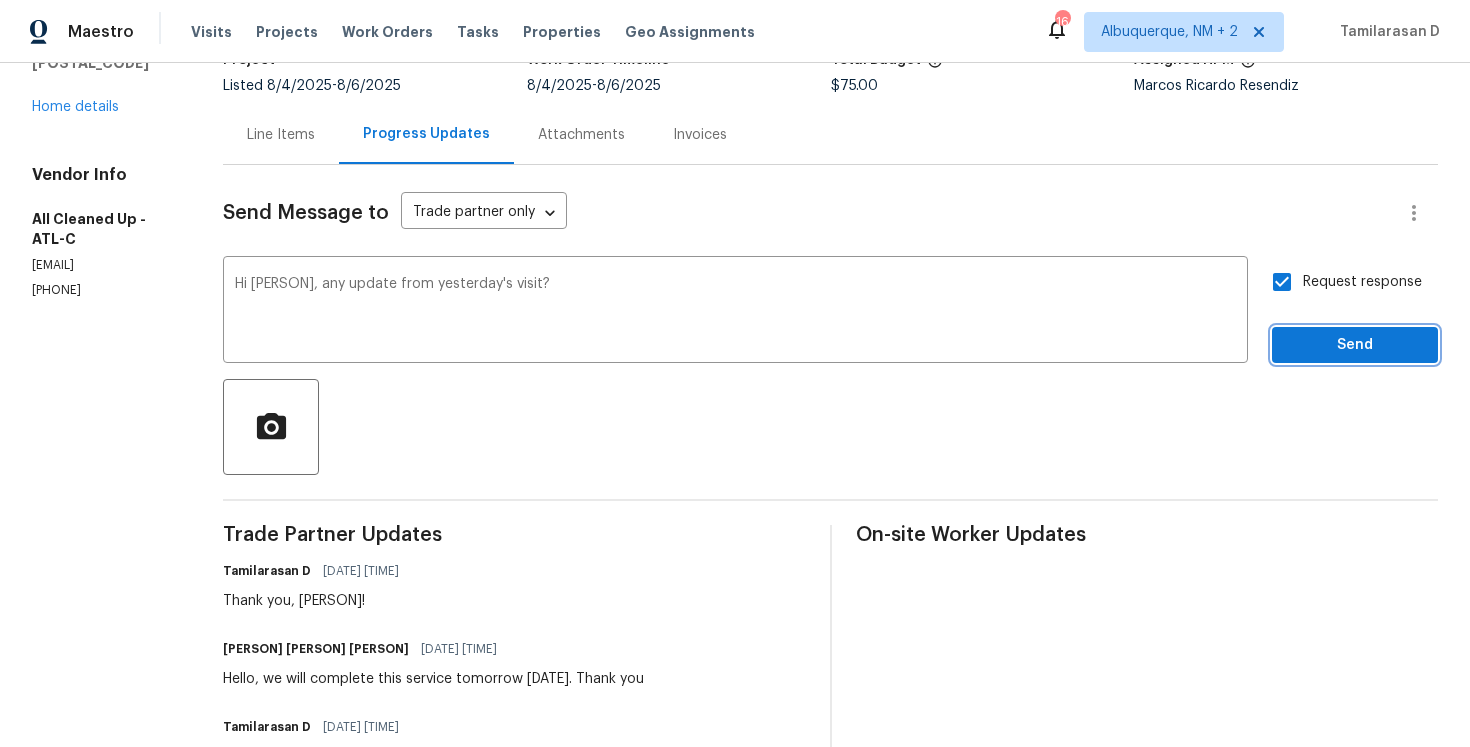 click on "Send" at bounding box center [1355, 345] 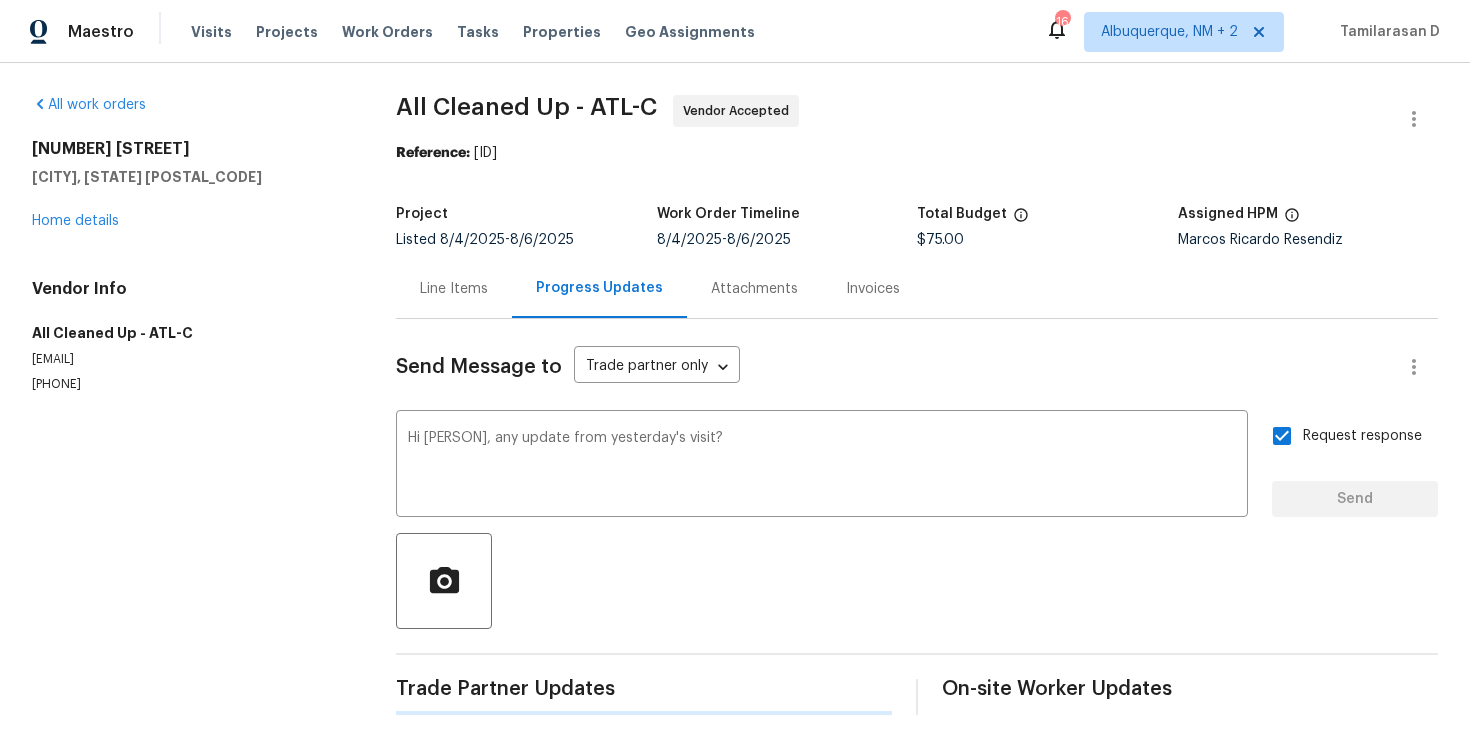 scroll, scrollTop: 0, scrollLeft: 0, axis: both 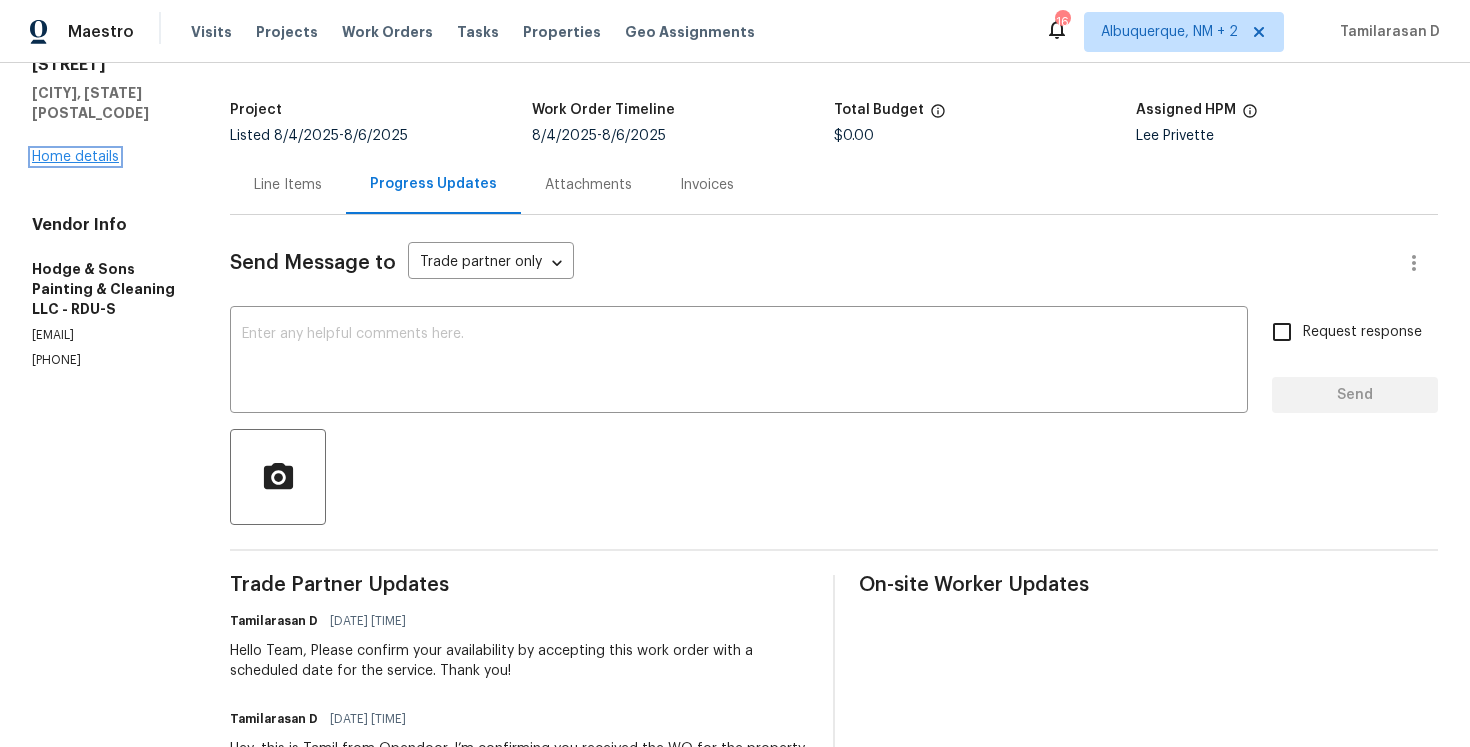click on "Home details" at bounding box center (75, 157) 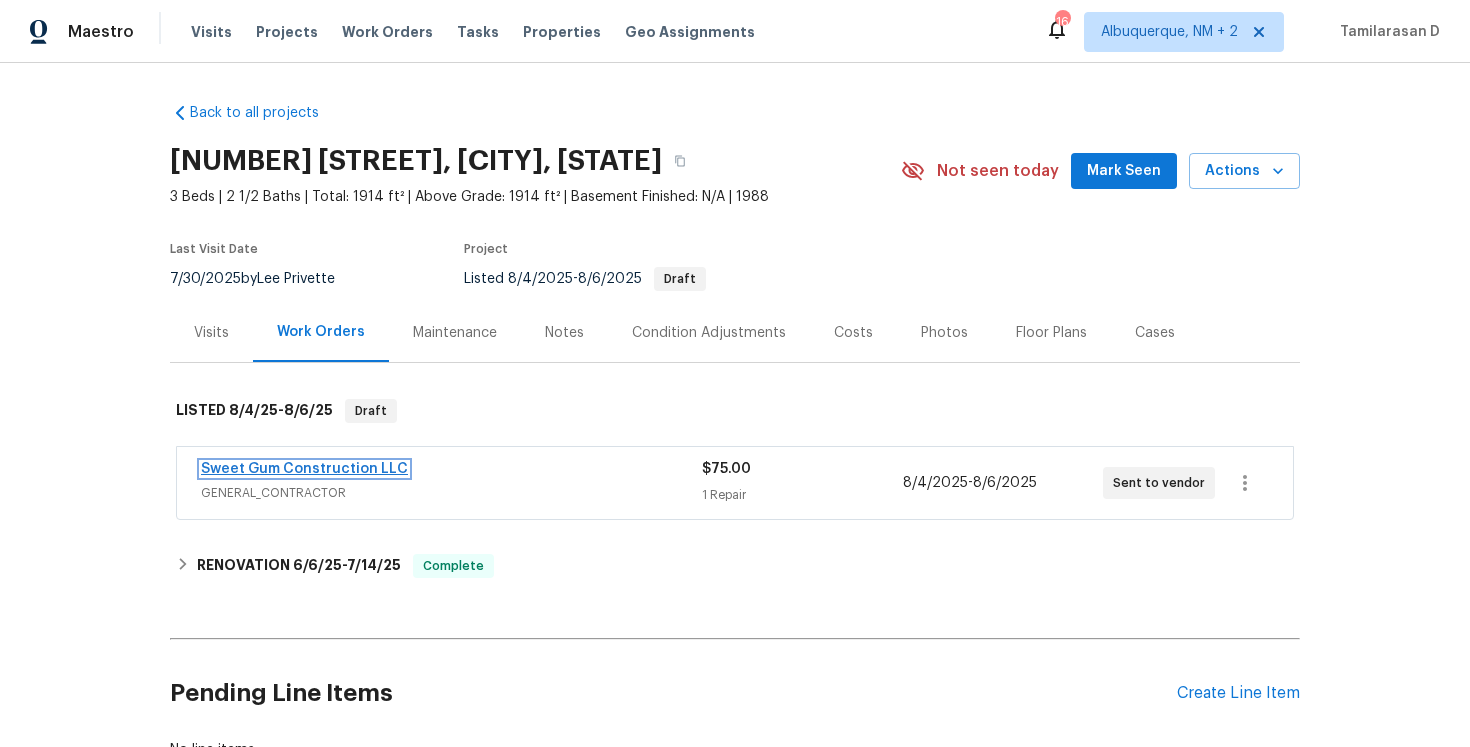 click on "Sweet Gum Construction LLC" at bounding box center (304, 469) 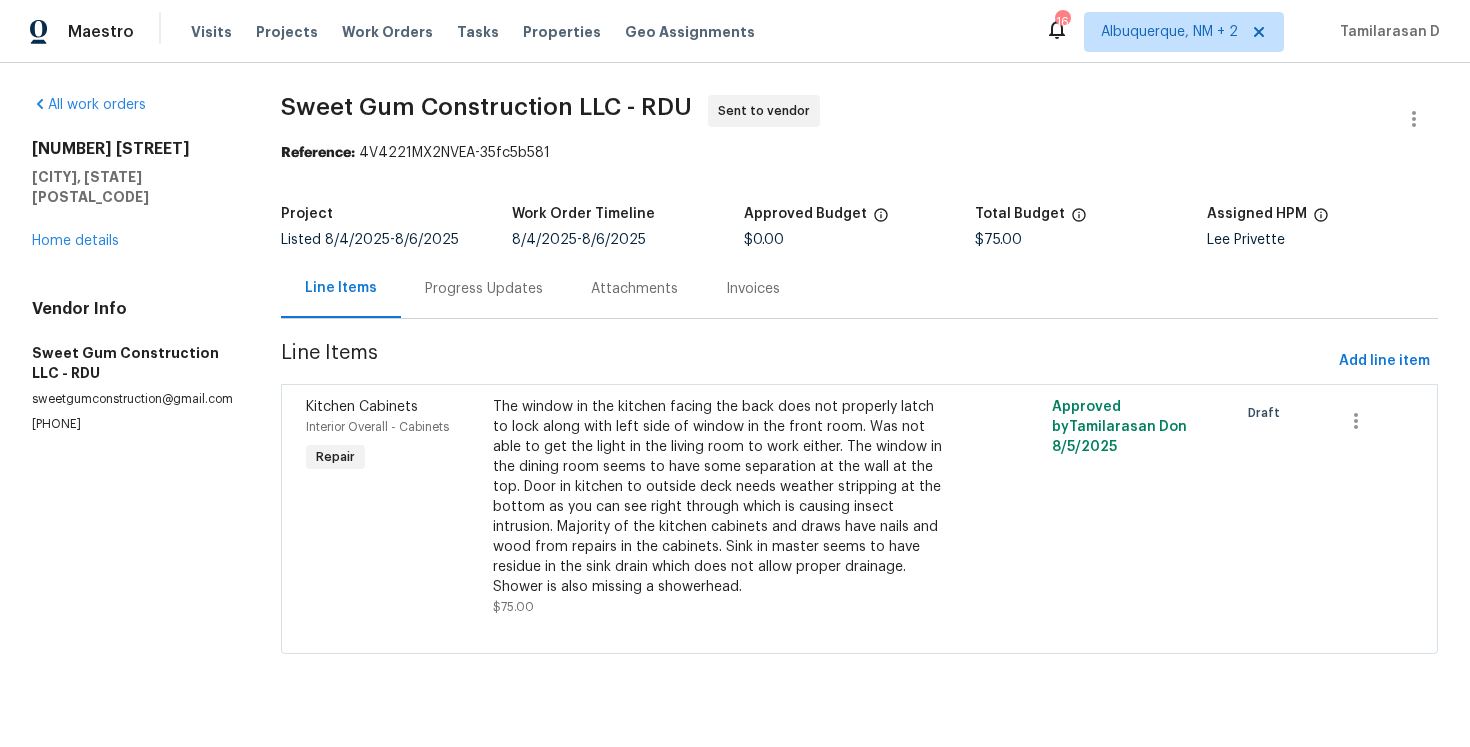 click on "Progress Updates" at bounding box center (484, 288) 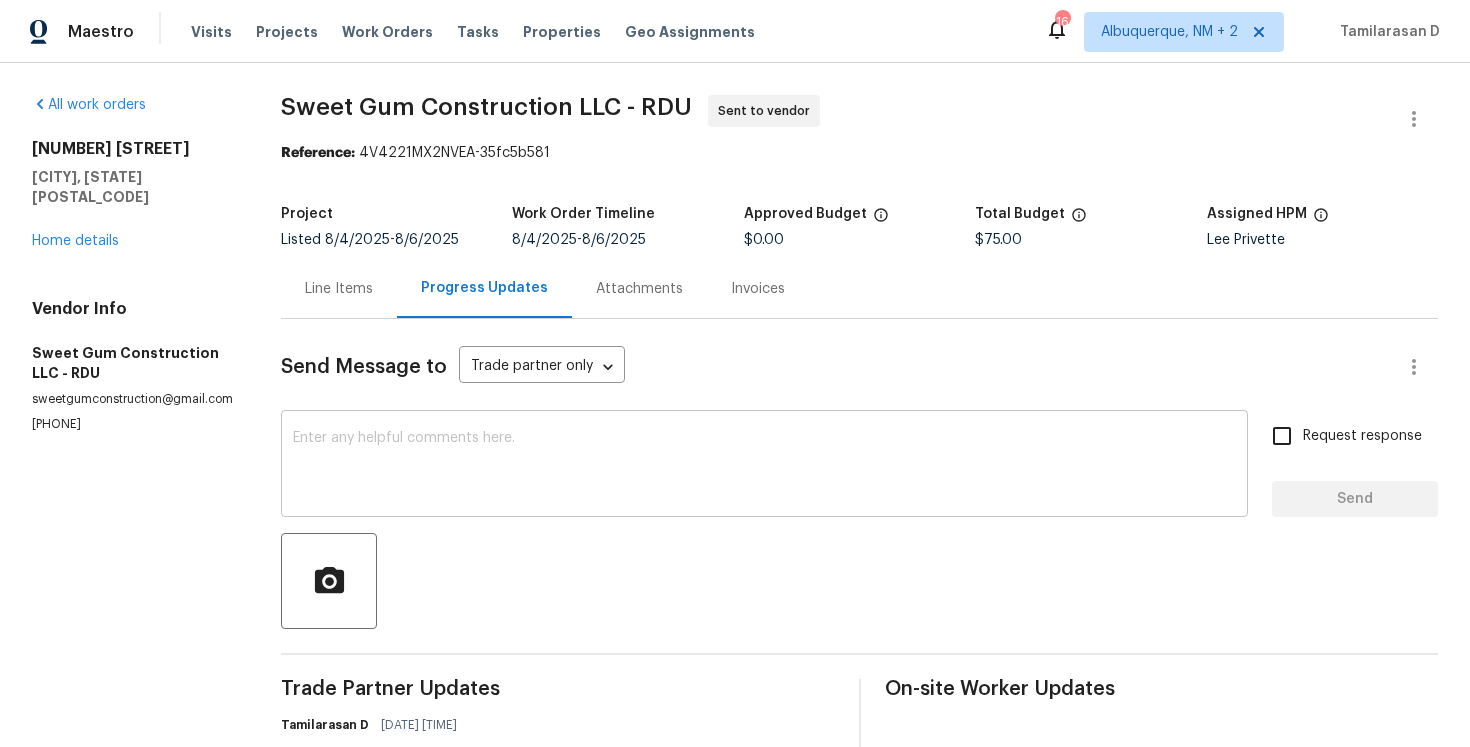 scroll, scrollTop: 138, scrollLeft: 0, axis: vertical 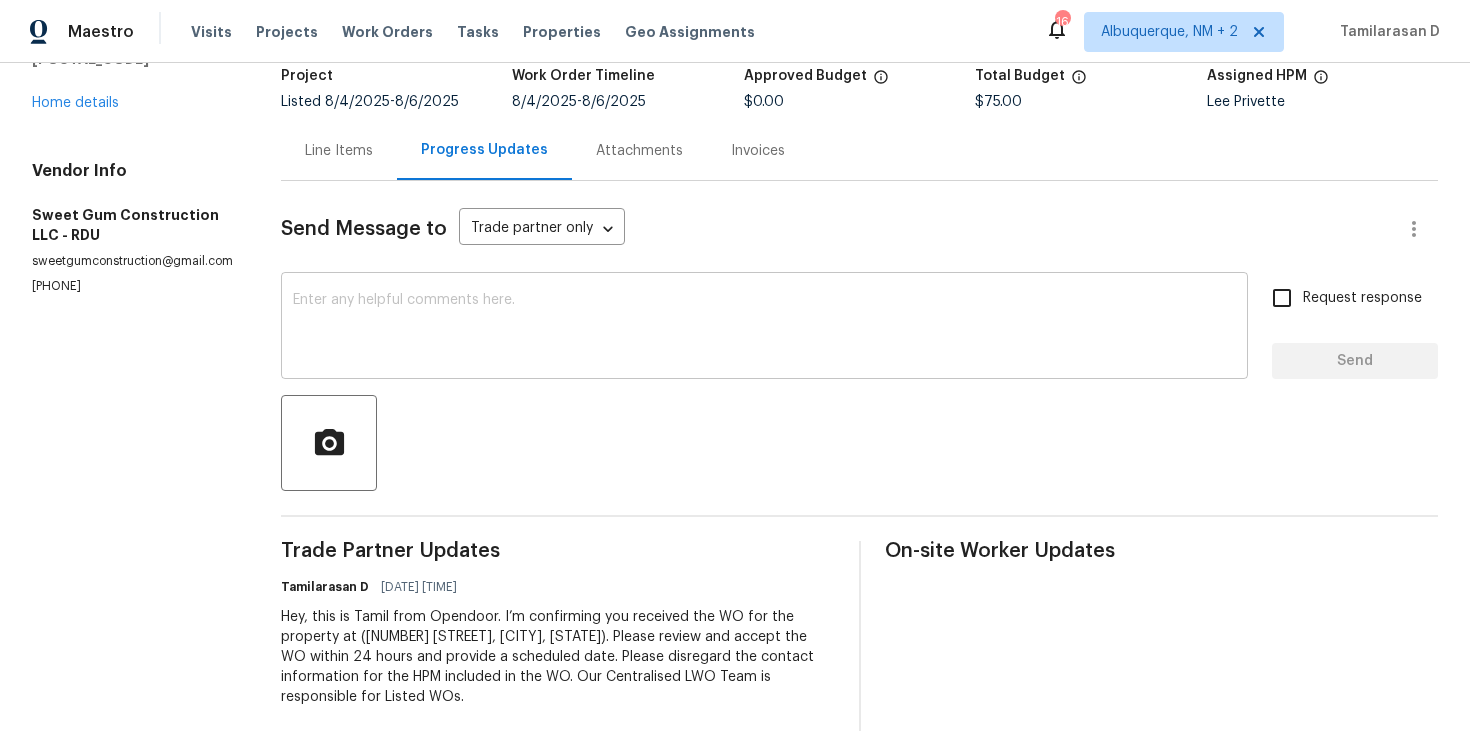 click on "x ​" at bounding box center (764, 328) 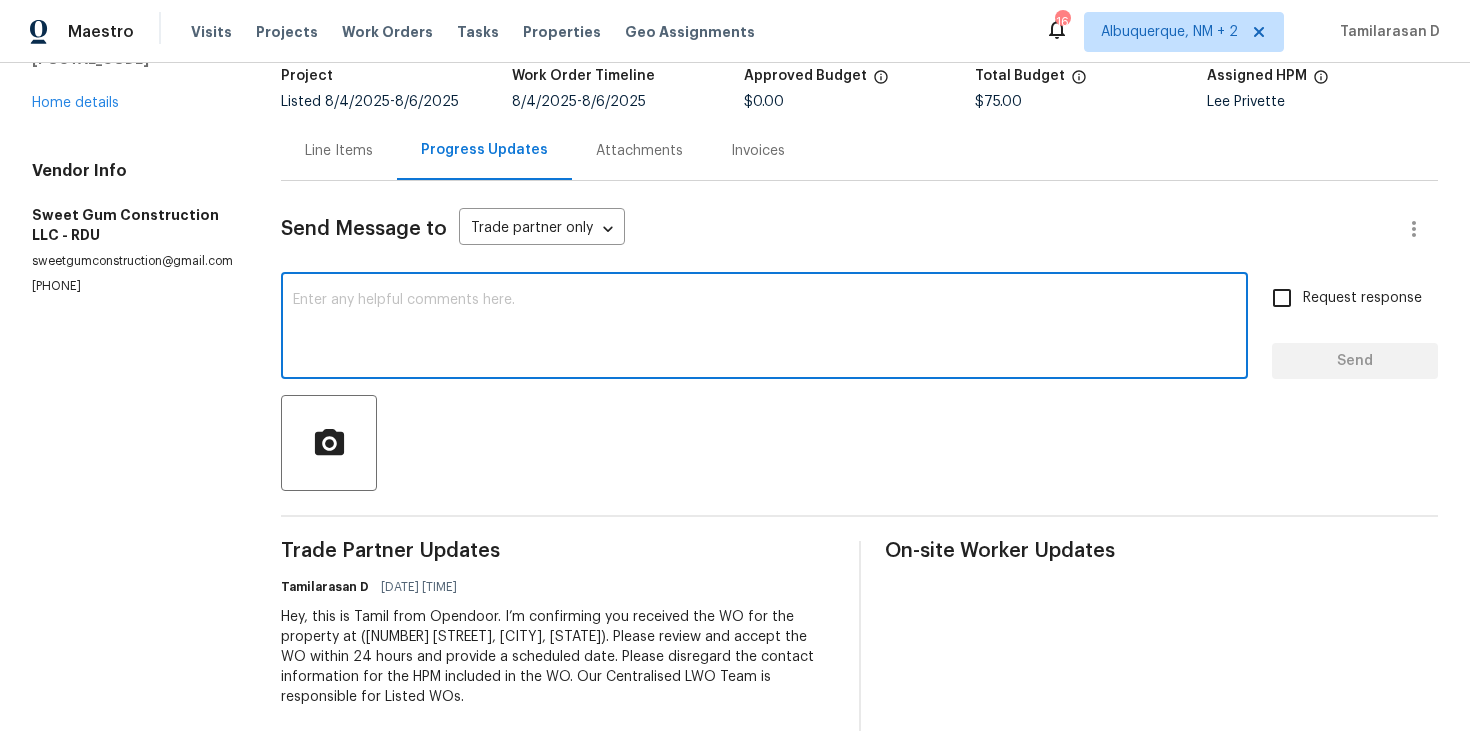 click at bounding box center (764, 328) 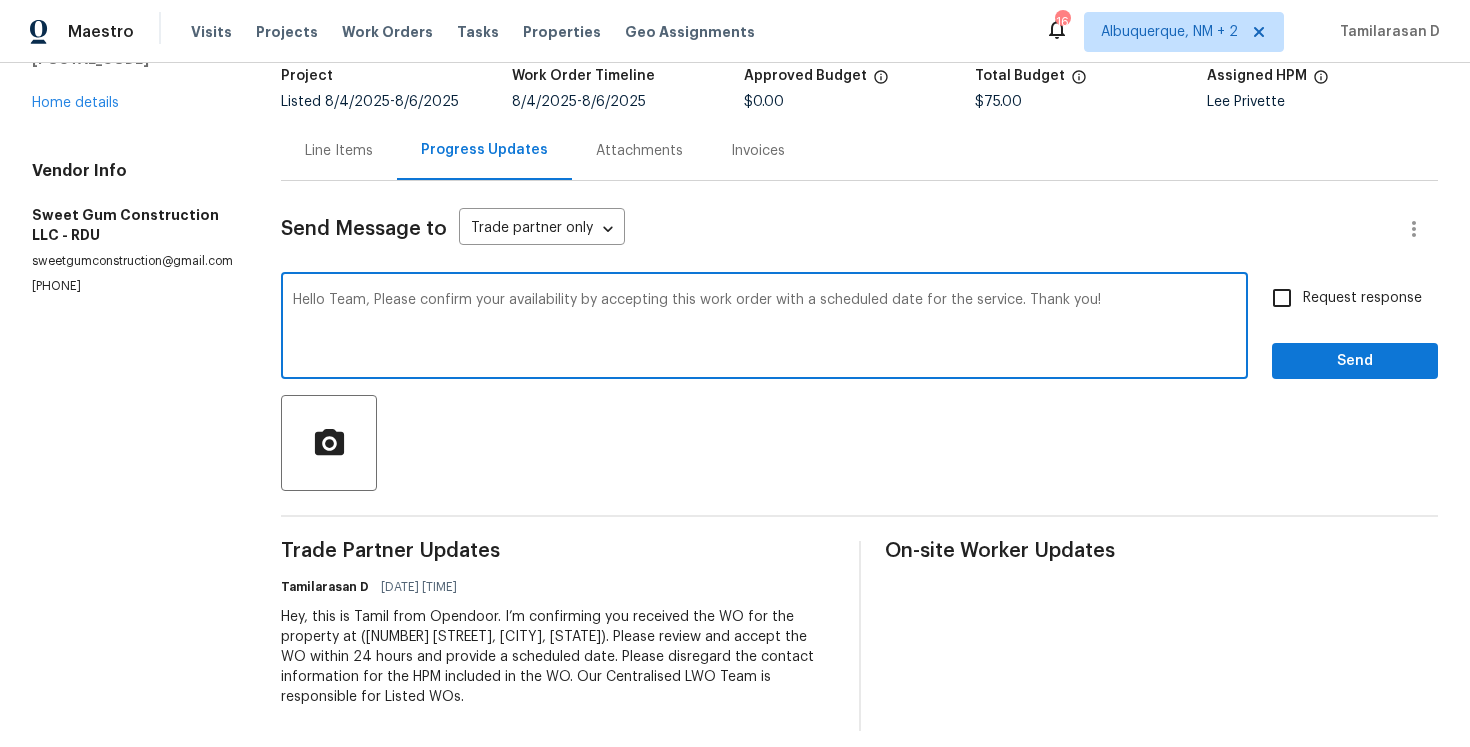 type on "Hello Team, Please confirm your availability by accepting this work order with a scheduled date for the service. Thank you!" 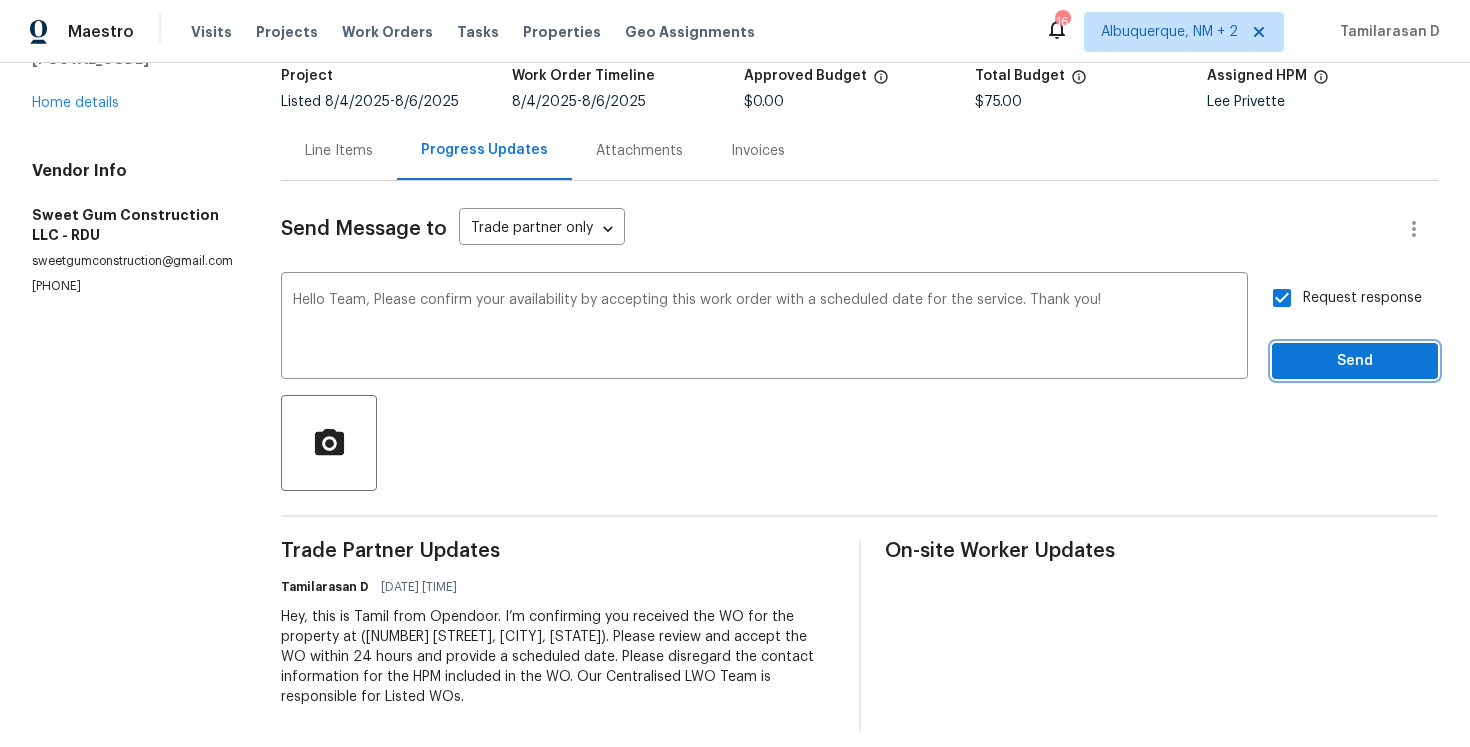 click on "Send" at bounding box center (1355, 361) 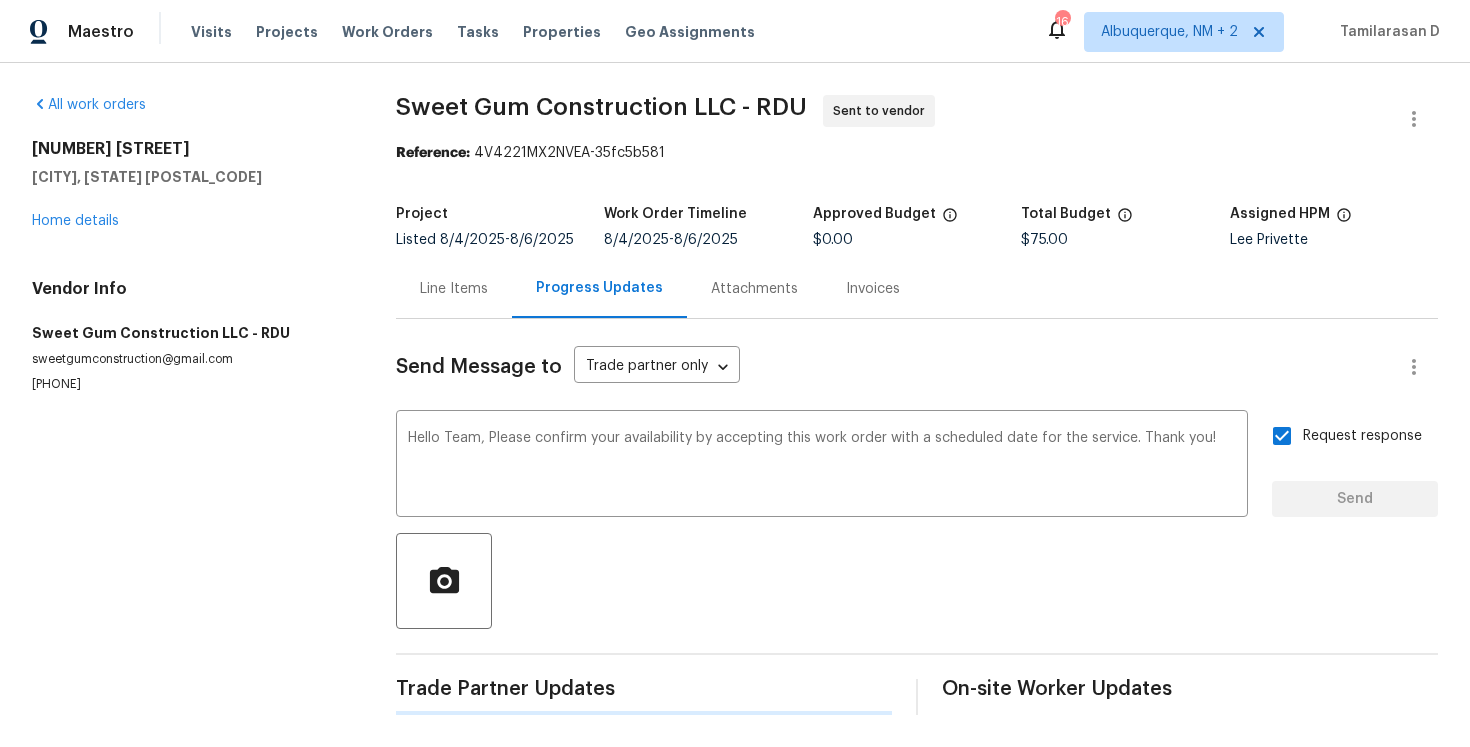 scroll, scrollTop: 0, scrollLeft: 0, axis: both 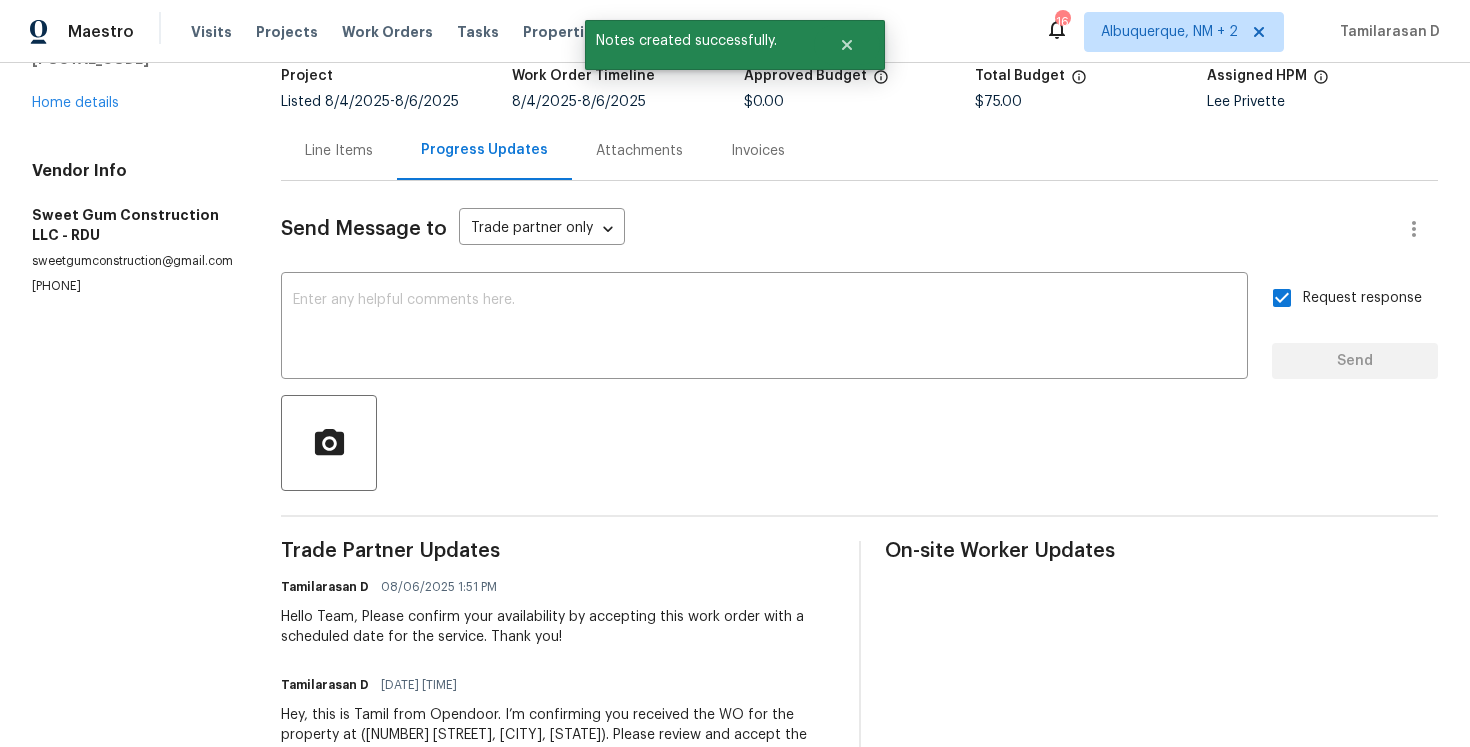 click on "[PHONE]" at bounding box center [132, 286] 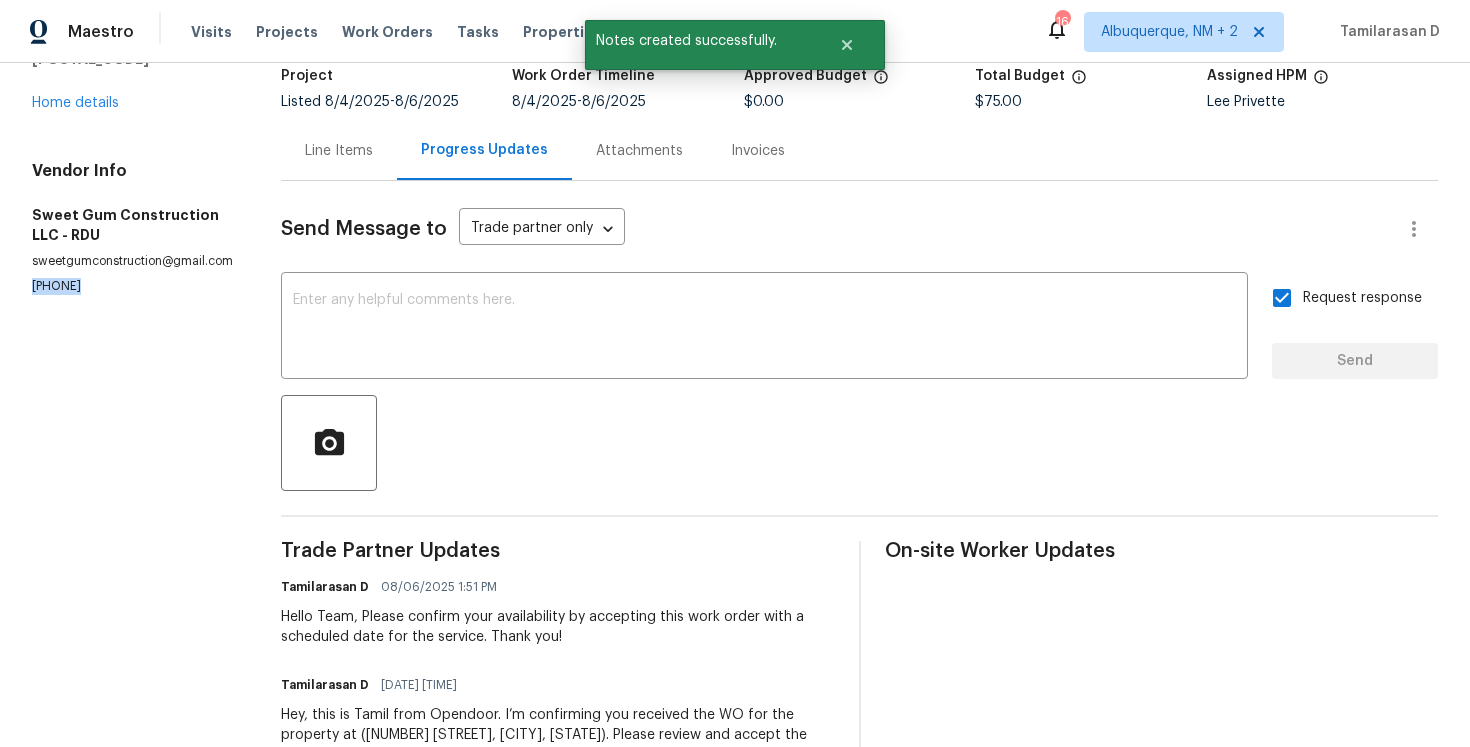 copy on "[PHONE]" 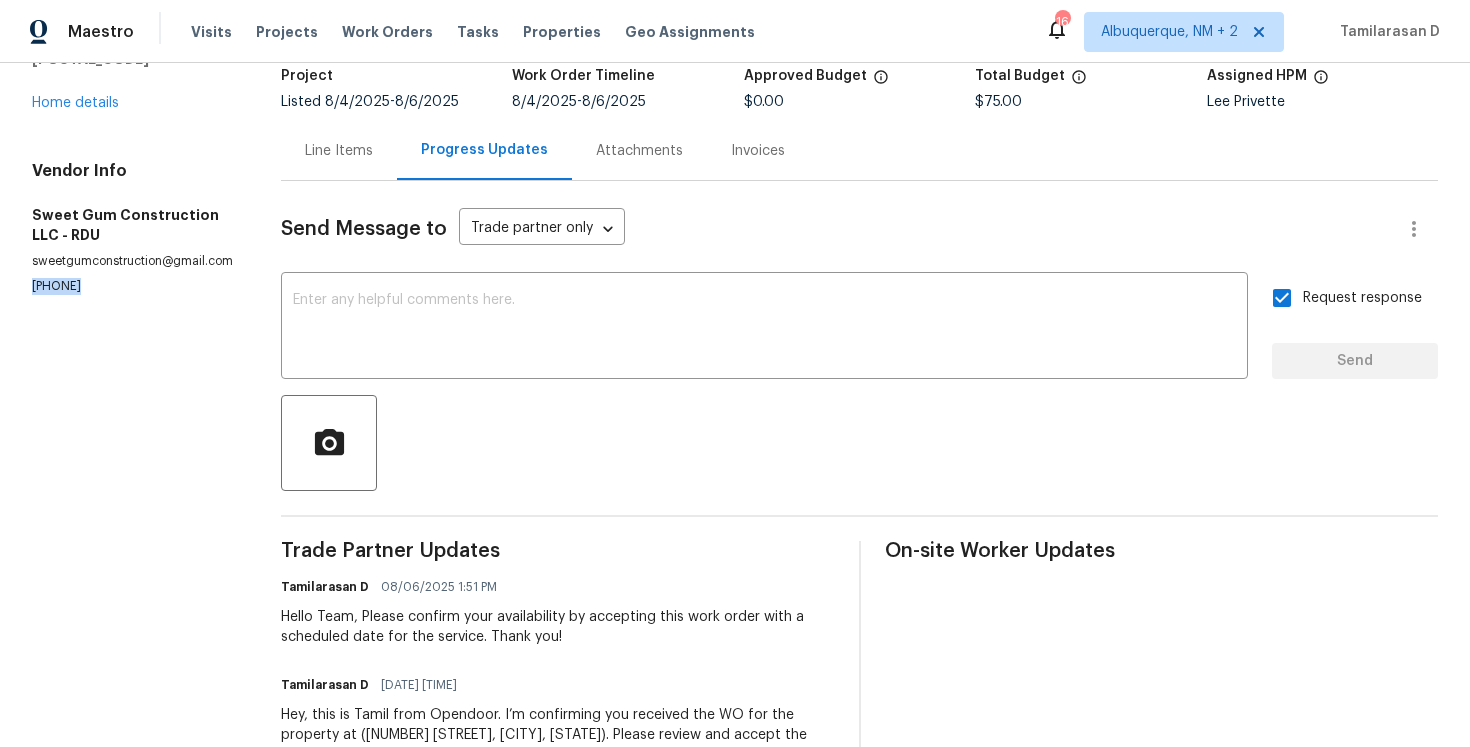 scroll, scrollTop: 0, scrollLeft: 0, axis: both 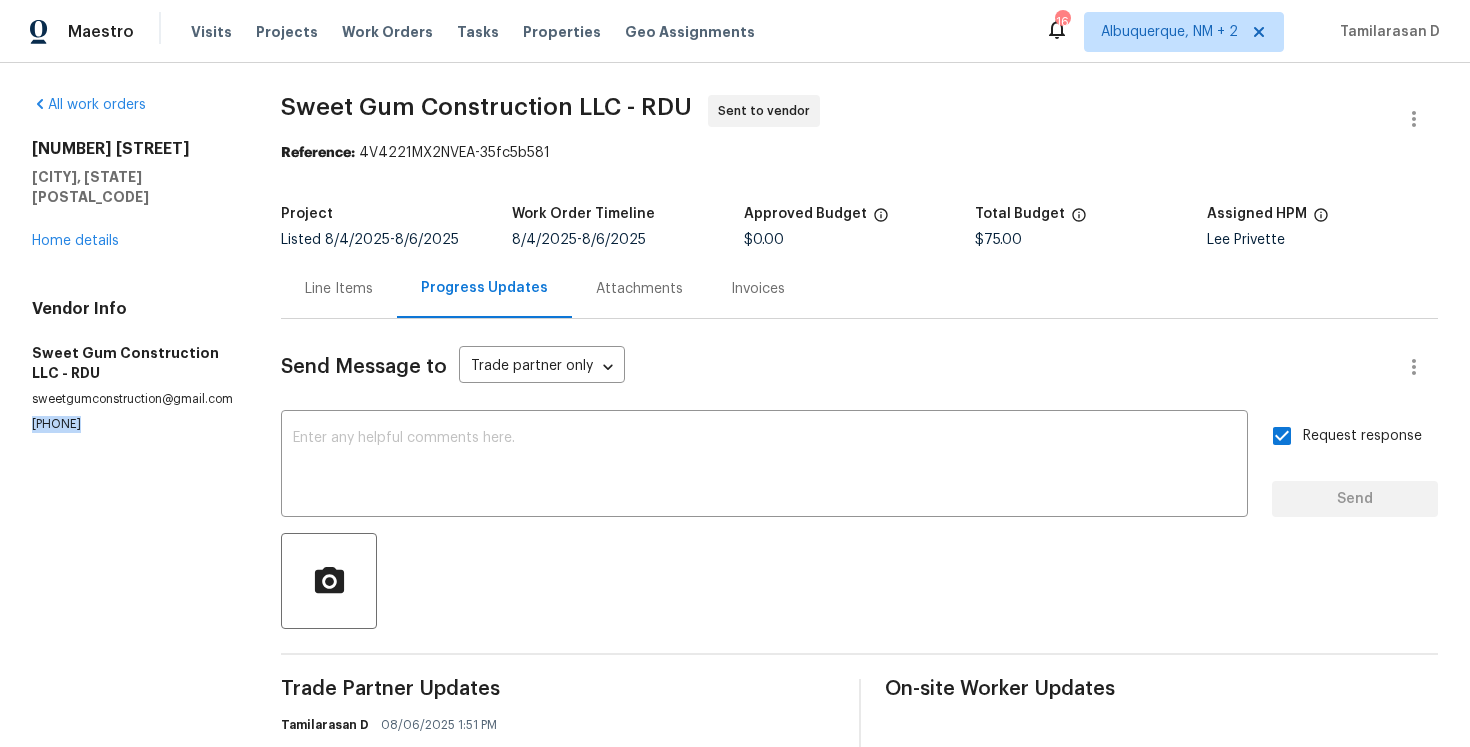 drag, startPoint x: 30, startPoint y: 145, endPoint x: 215, endPoint y: 146, distance: 185.0027 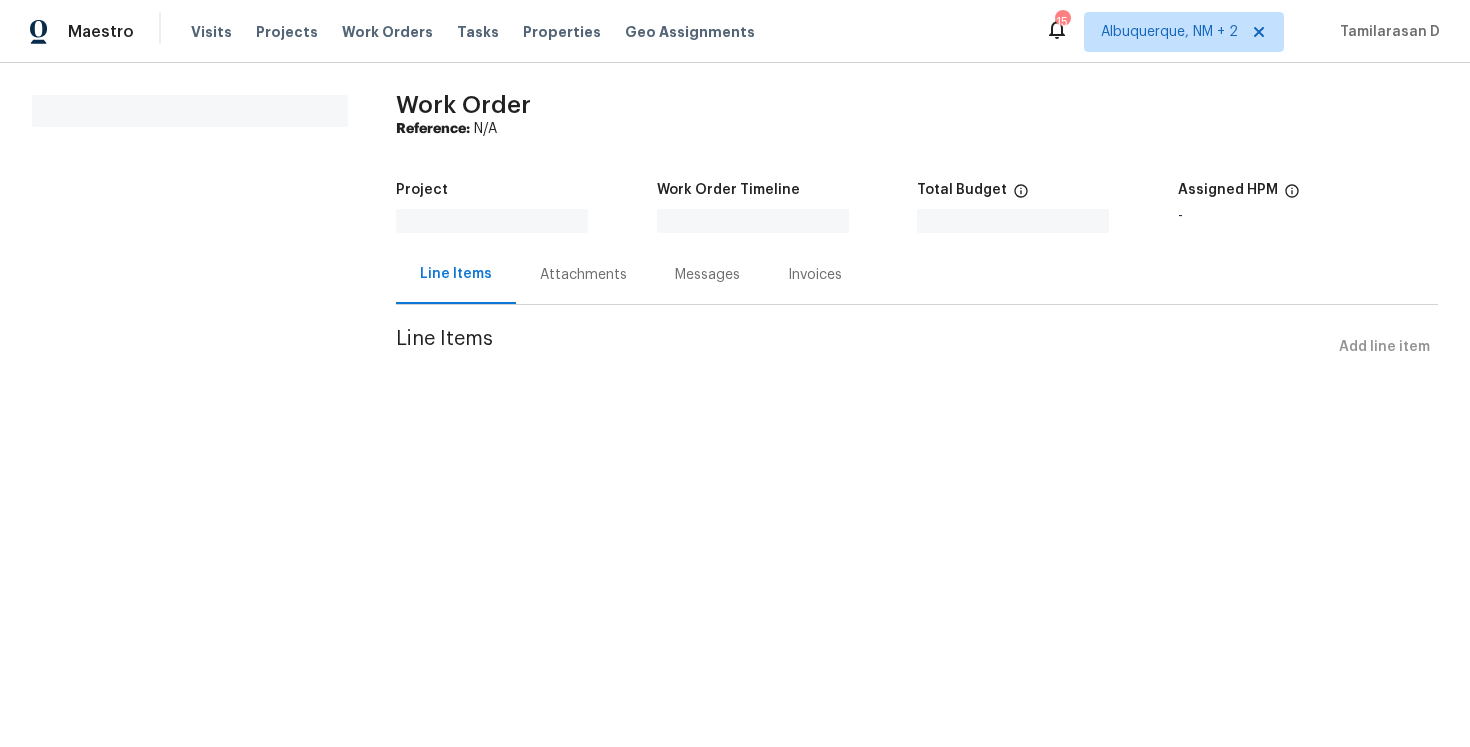 scroll, scrollTop: 0, scrollLeft: 0, axis: both 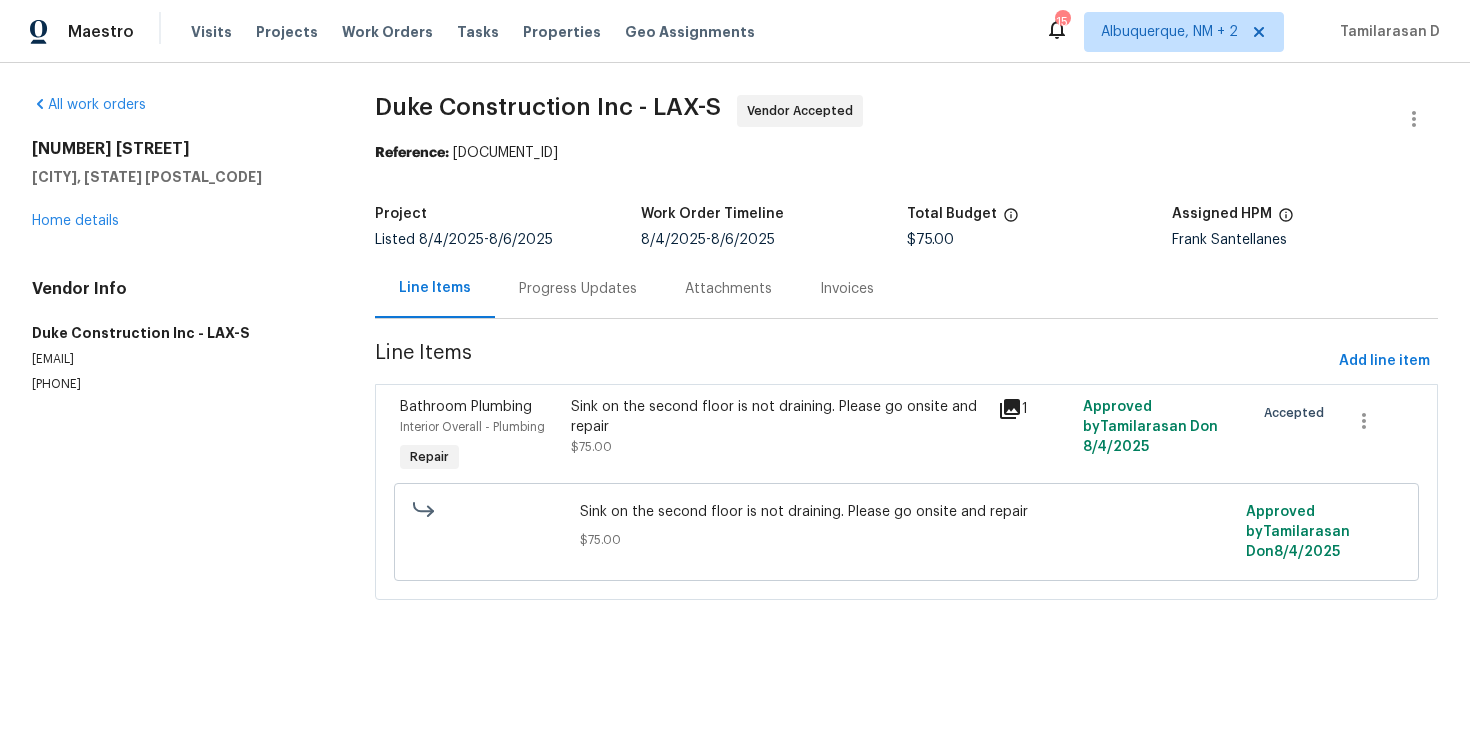 click on "Progress Updates" at bounding box center [578, 289] 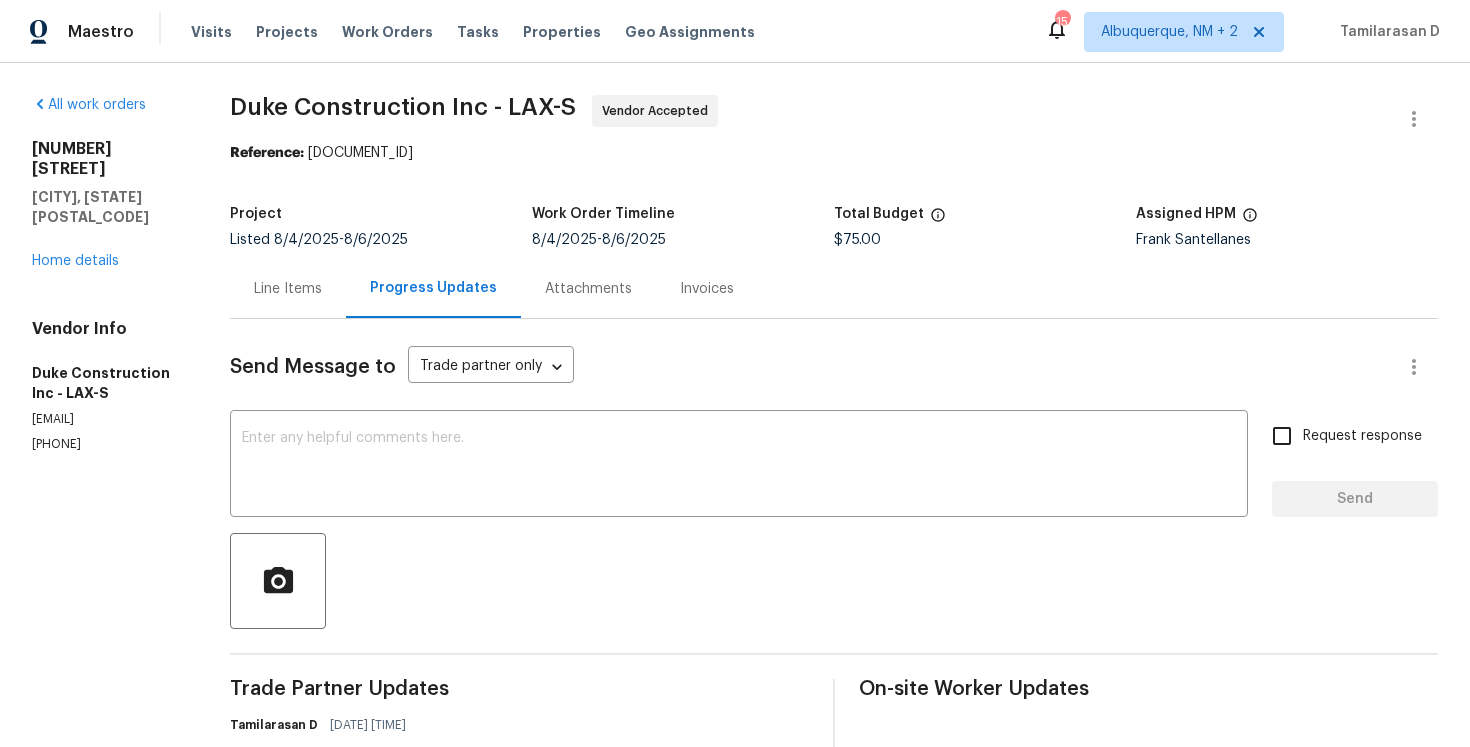 scroll, scrollTop: 310, scrollLeft: 0, axis: vertical 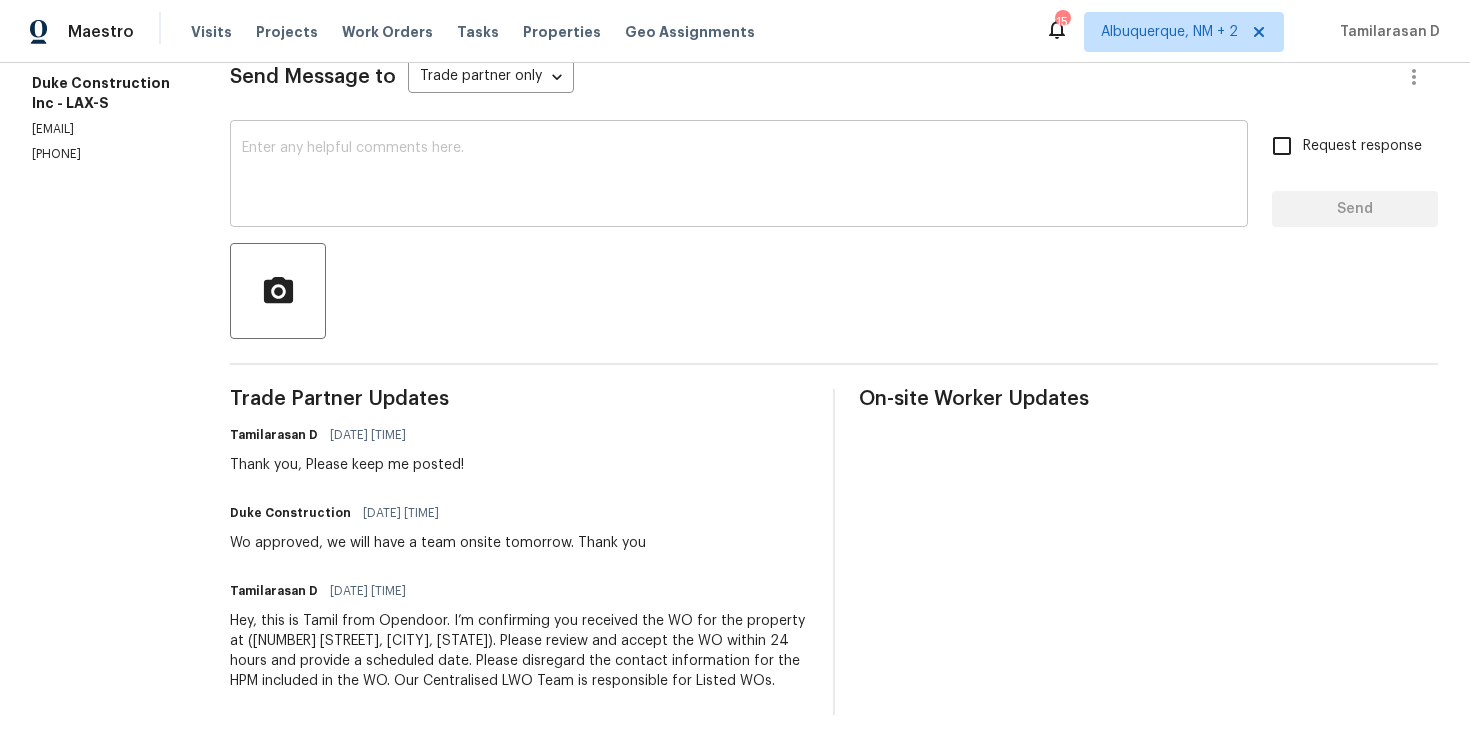click on "x ​" at bounding box center [739, 176] 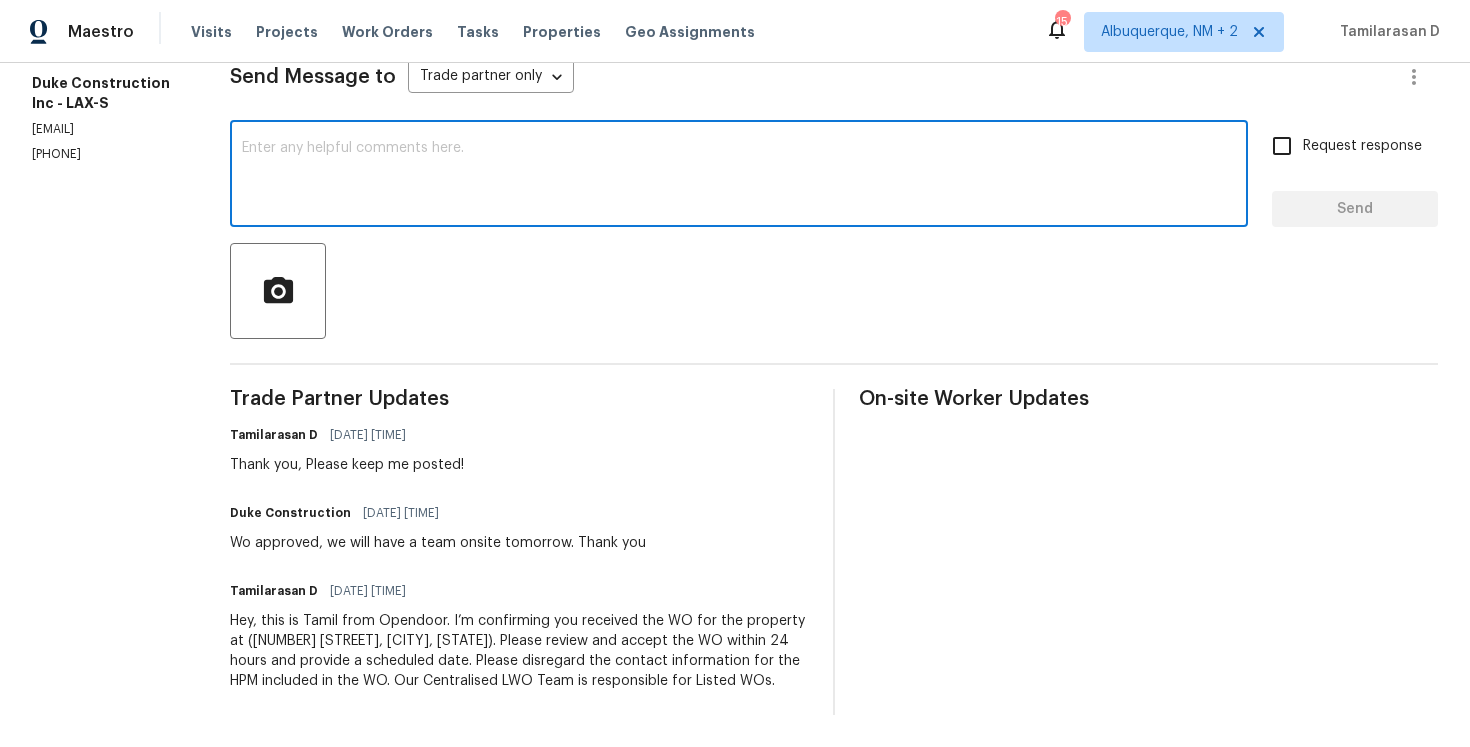 click at bounding box center (739, 176) 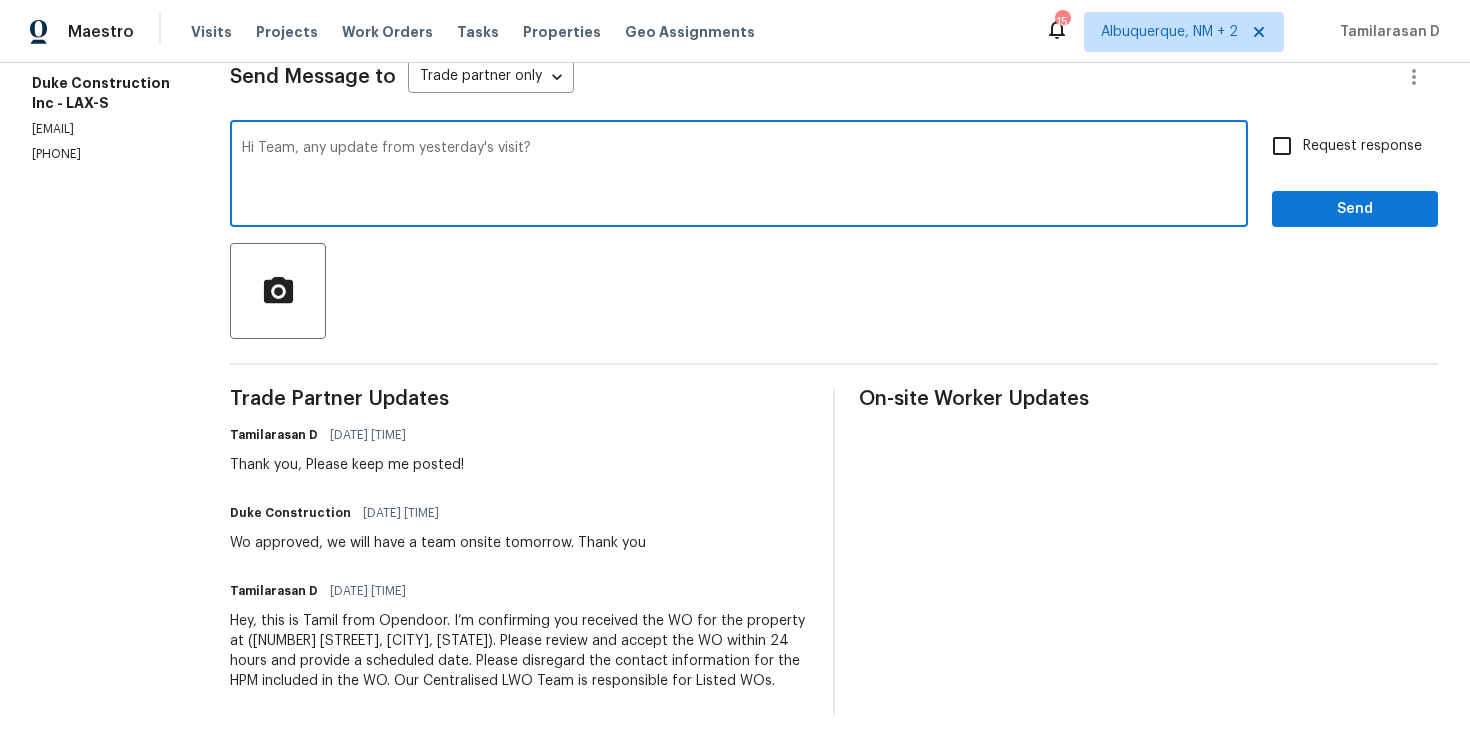 type on "Hi Team, any update from yesterday's visit?" 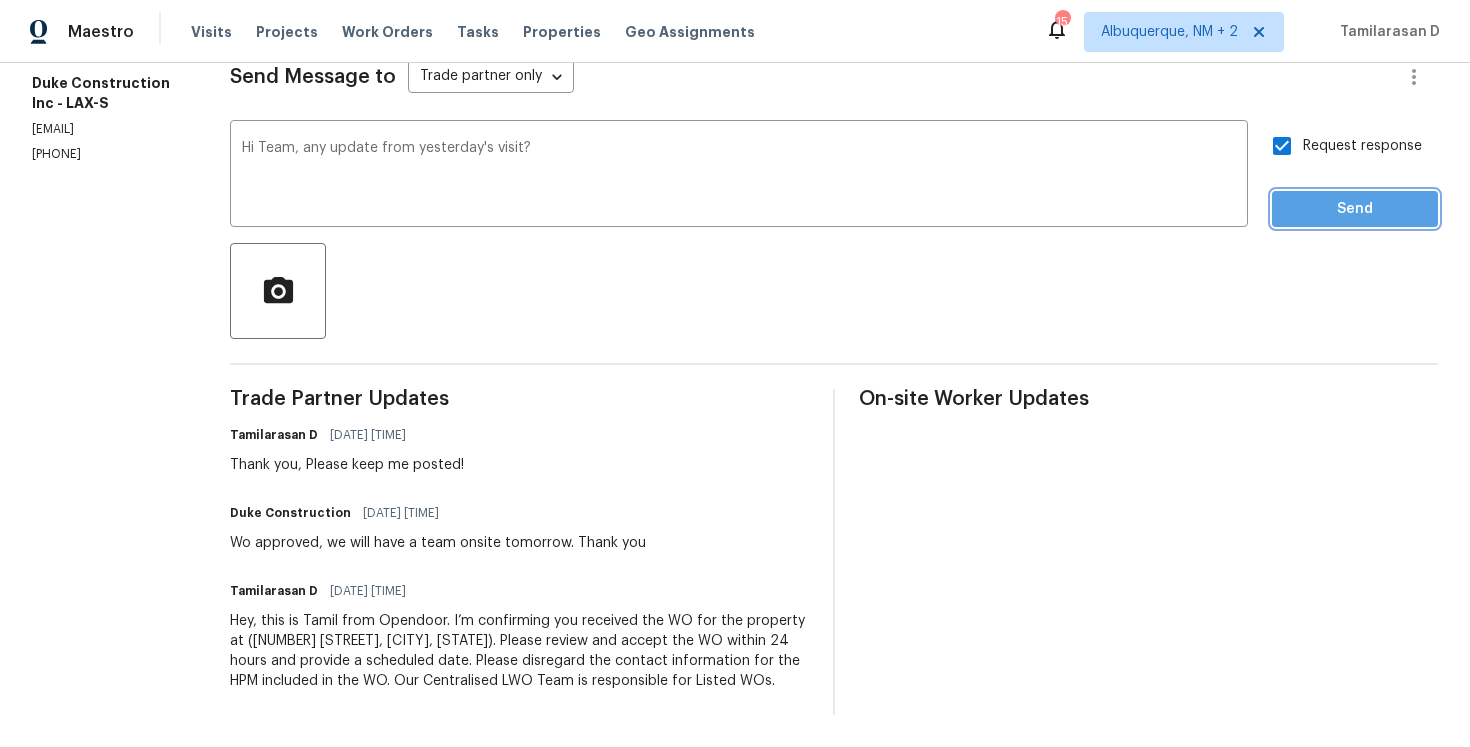 click on "Send" at bounding box center [1355, 209] 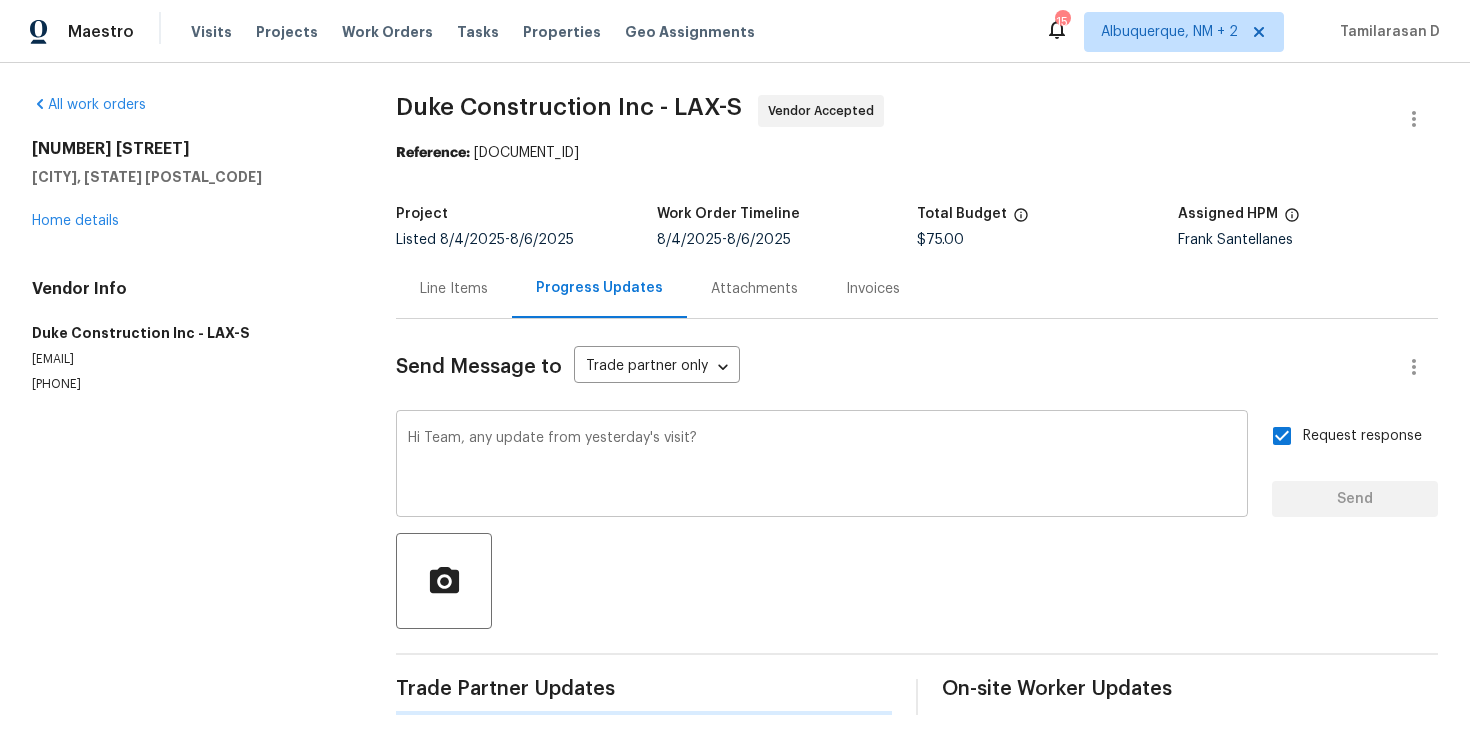 scroll, scrollTop: 0, scrollLeft: 0, axis: both 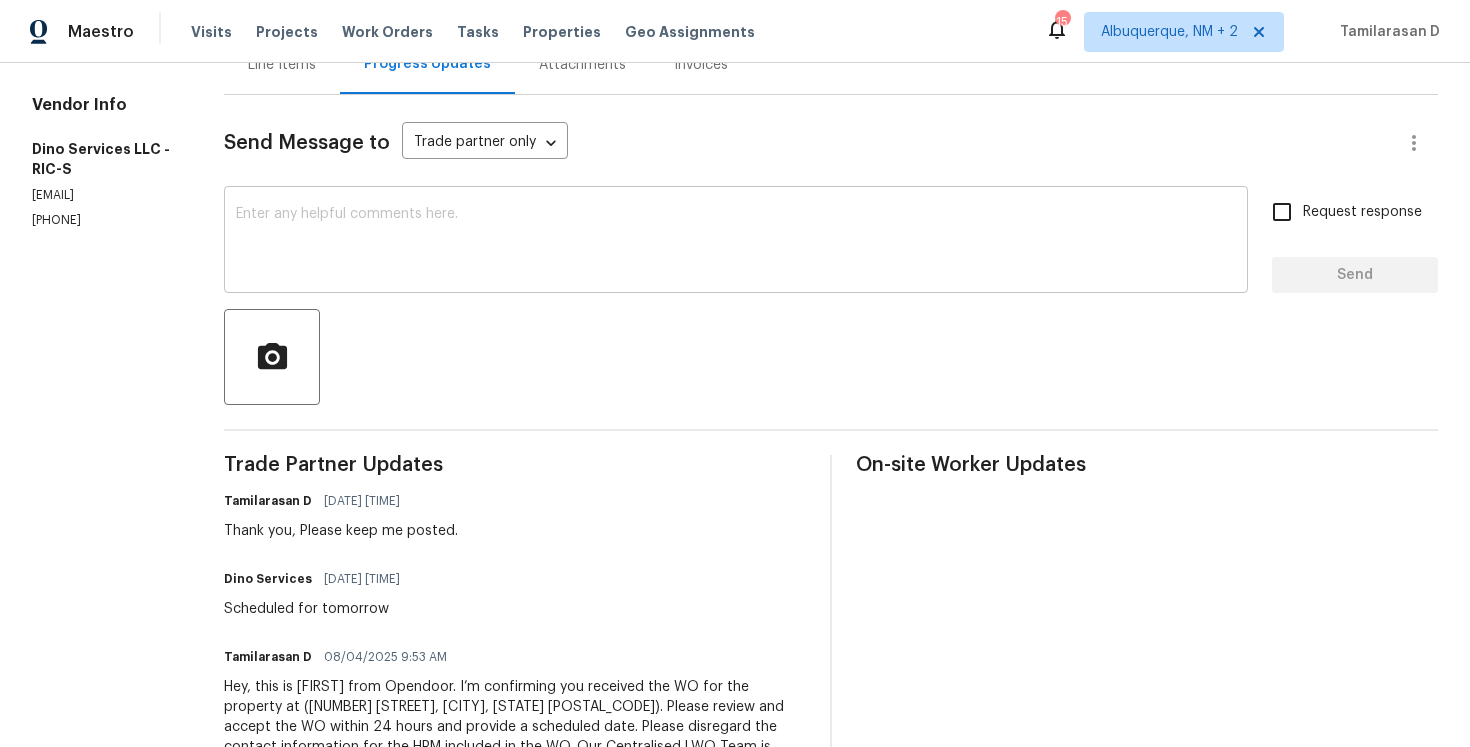 click on "x ​" at bounding box center [736, 242] 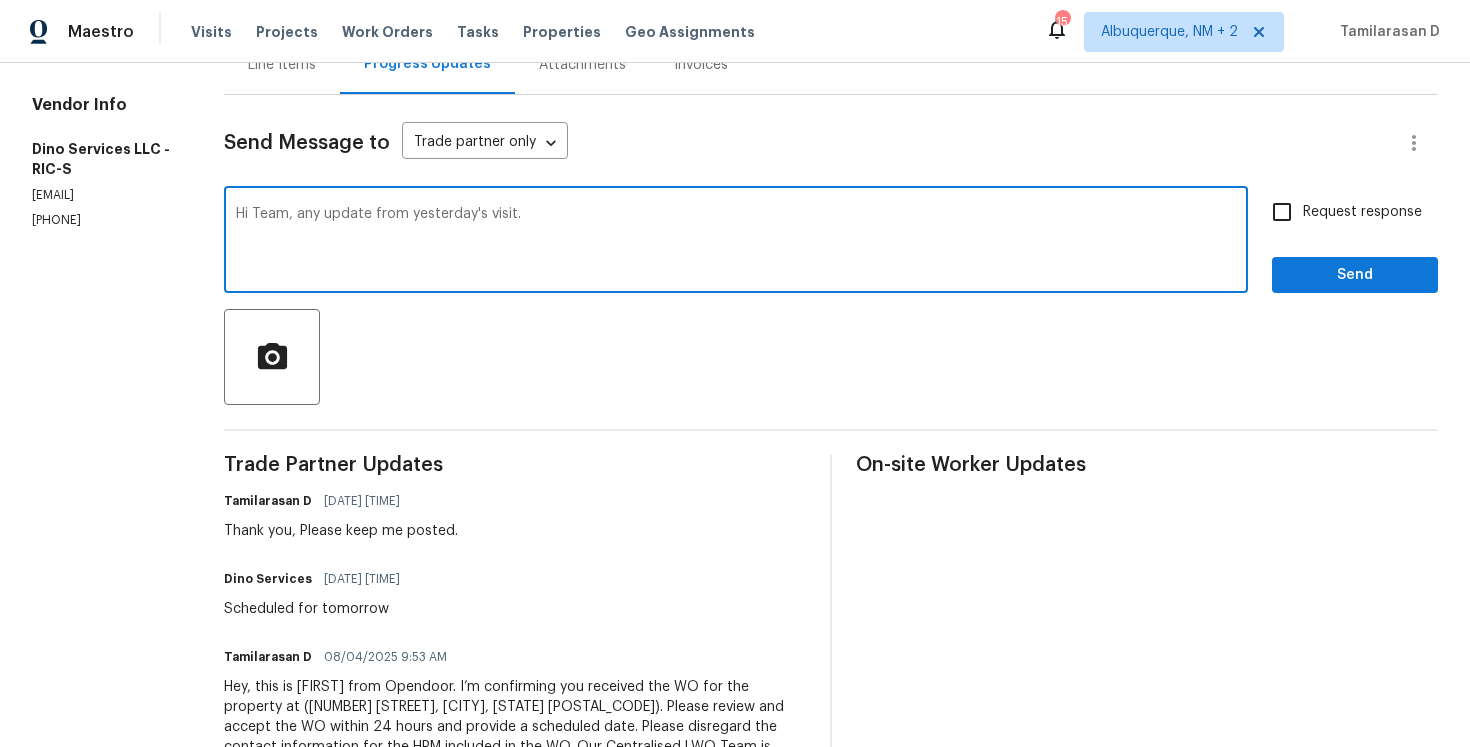 type on "Hi Team, any update from yesterday's visit." 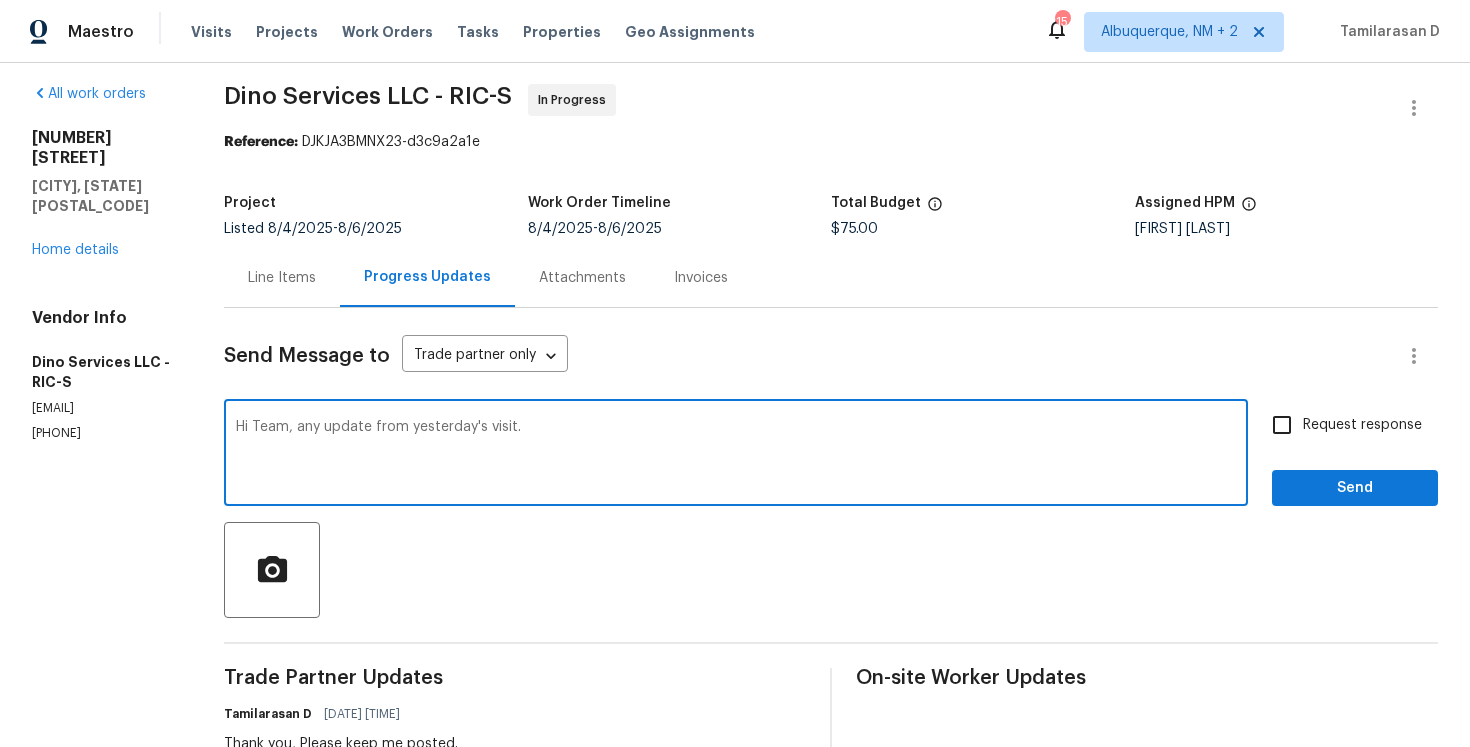 scroll, scrollTop: 0, scrollLeft: 0, axis: both 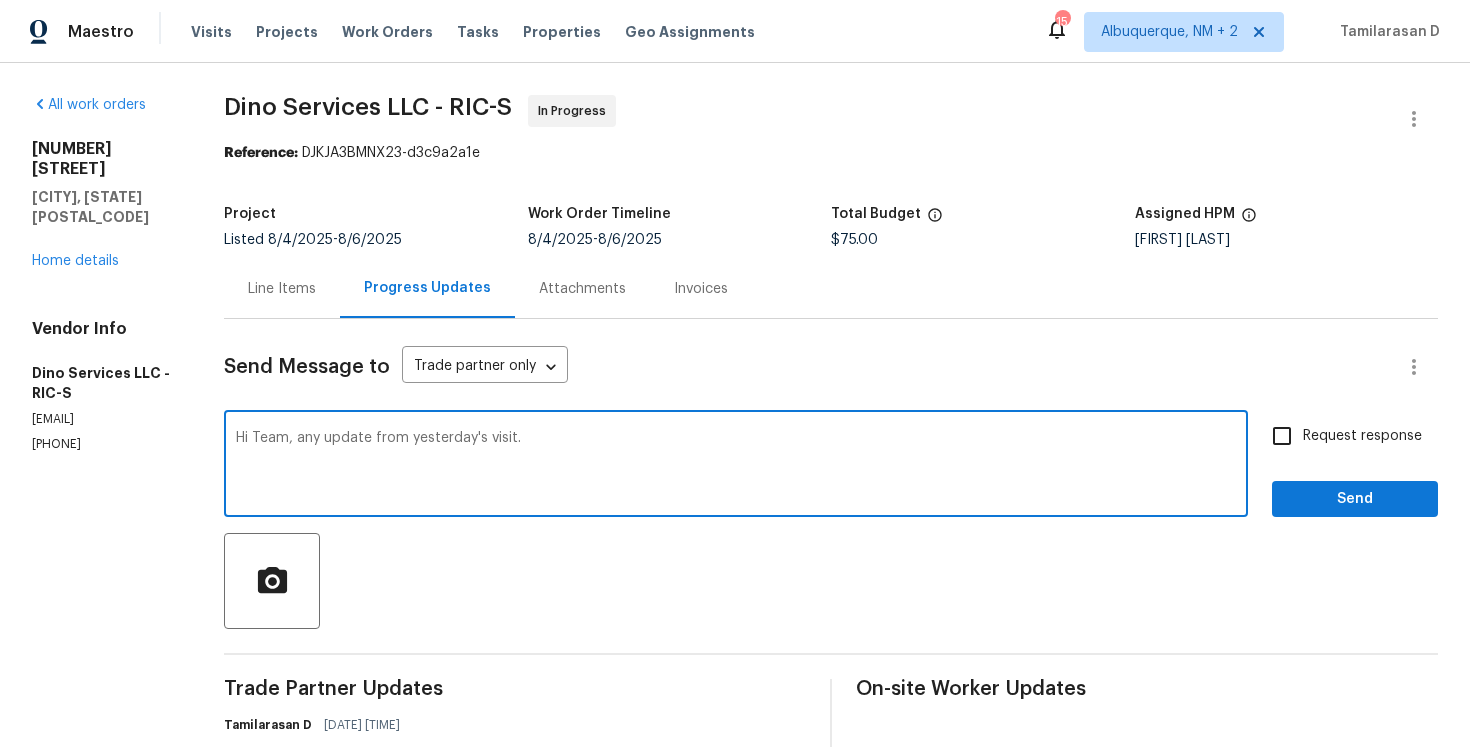 click on "Request response" at bounding box center (1282, 436) 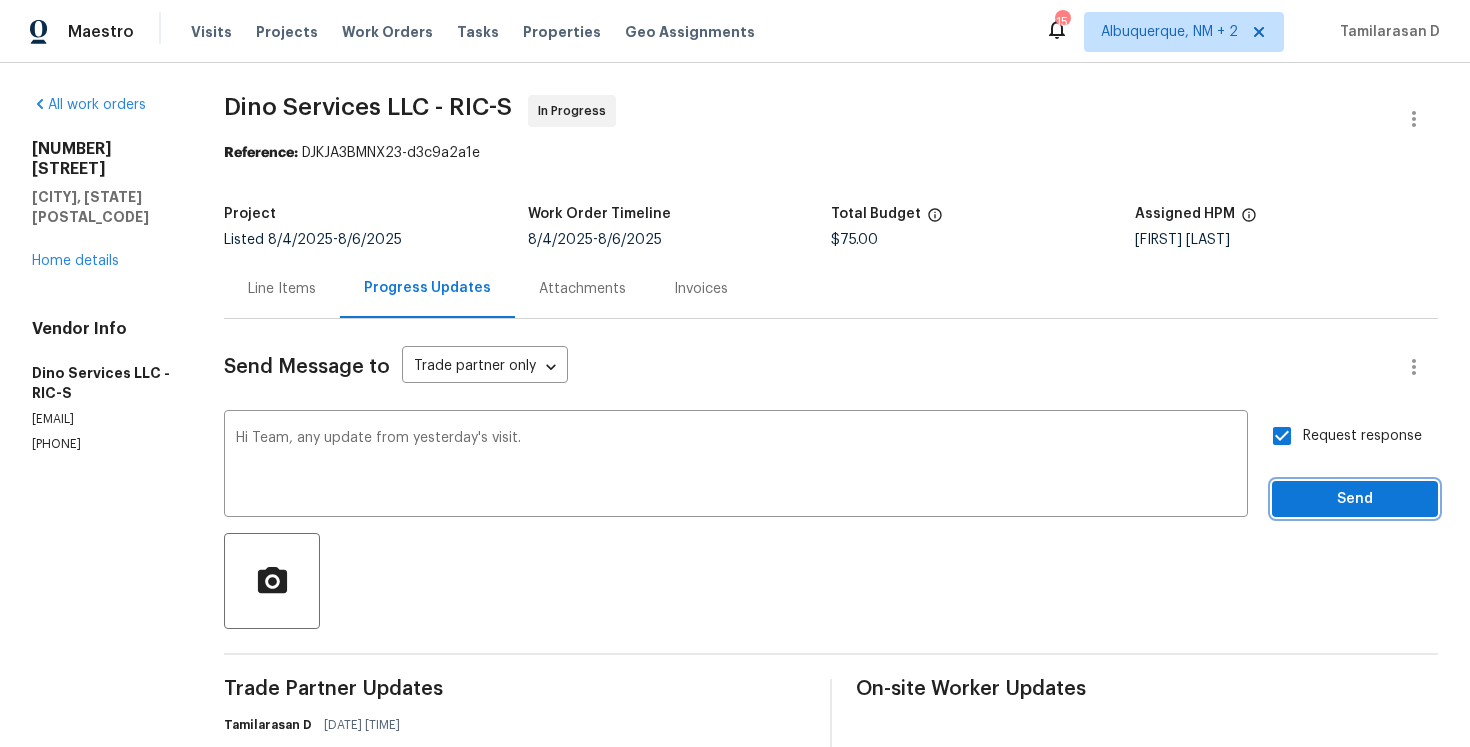 click on "Send" at bounding box center (1355, 499) 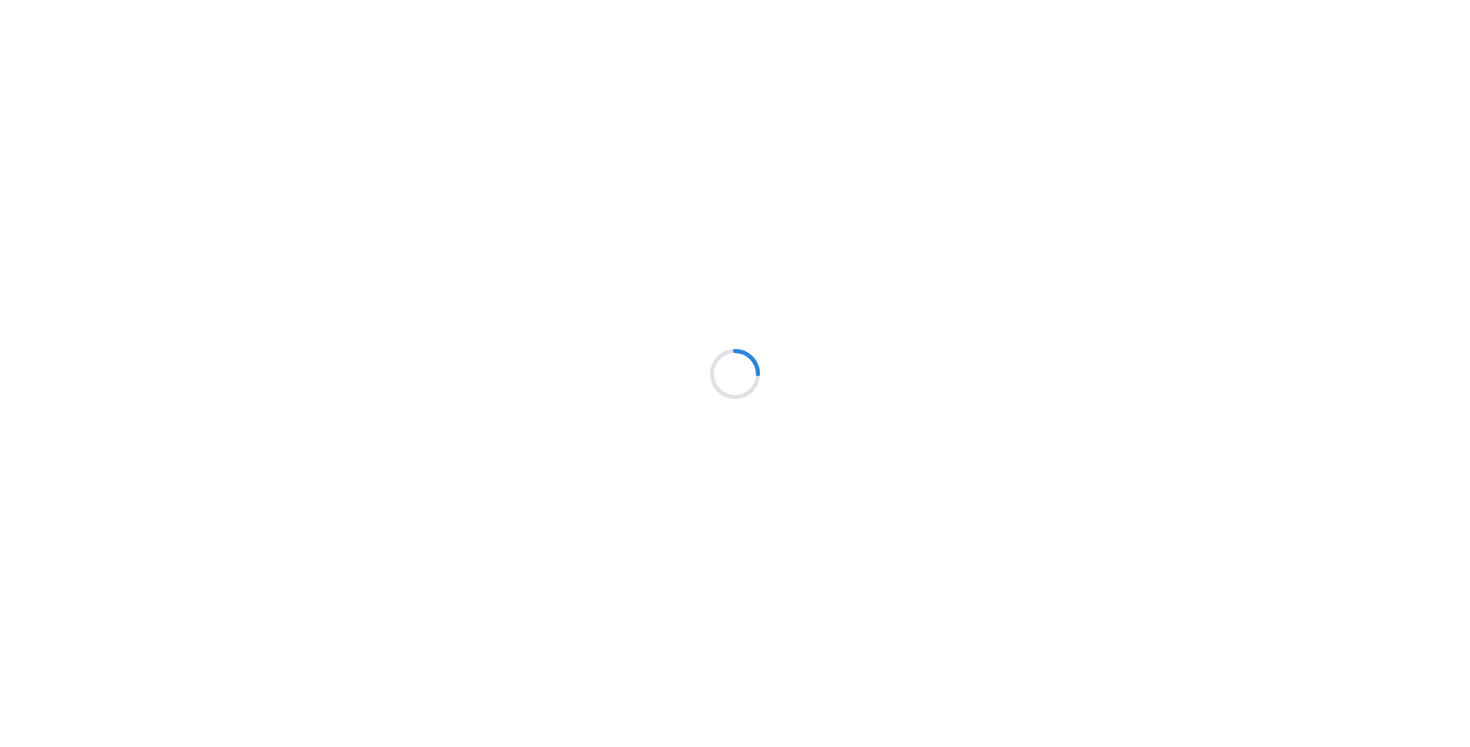 scroll, scrollTop: 0, scrollLeft: 0, axis: both 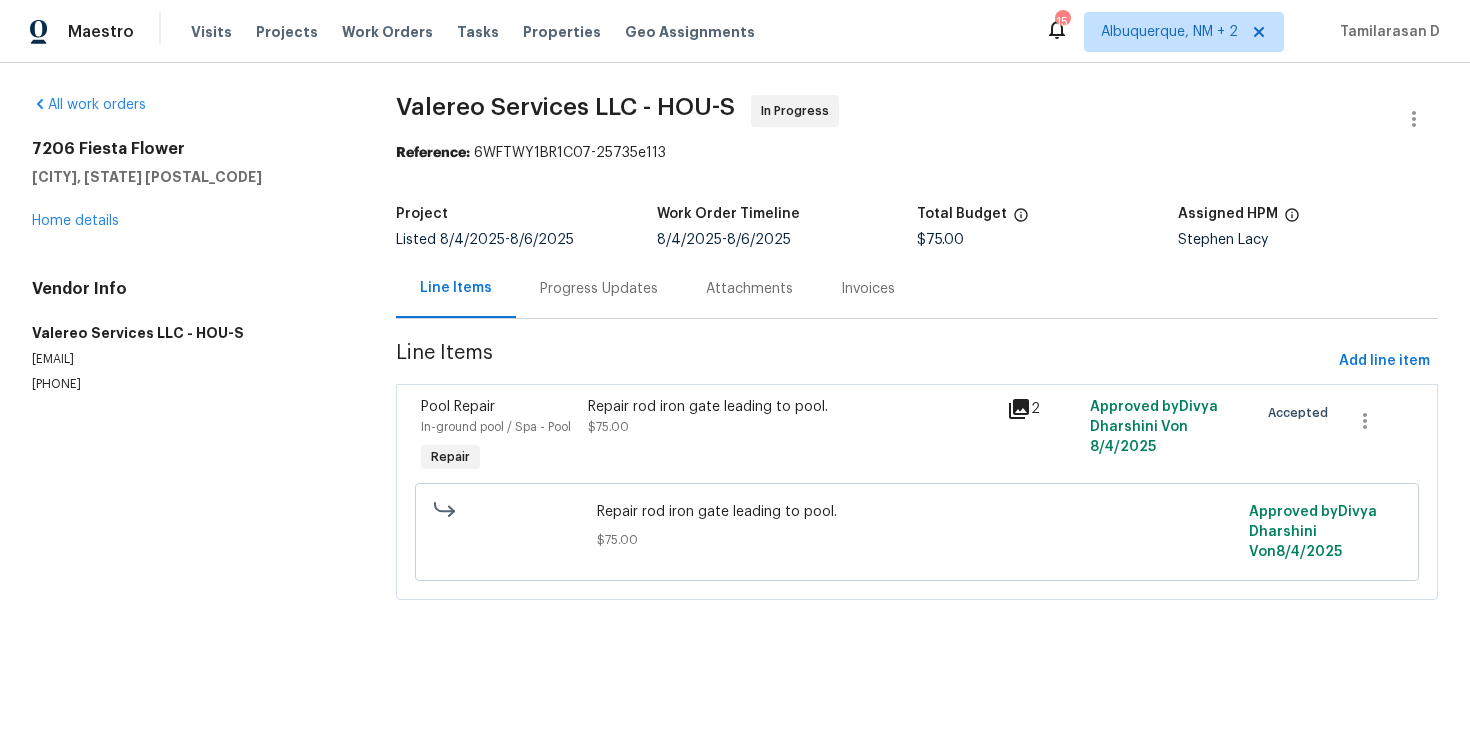 click on "Progress Updates" at bounding box center (599, 288) 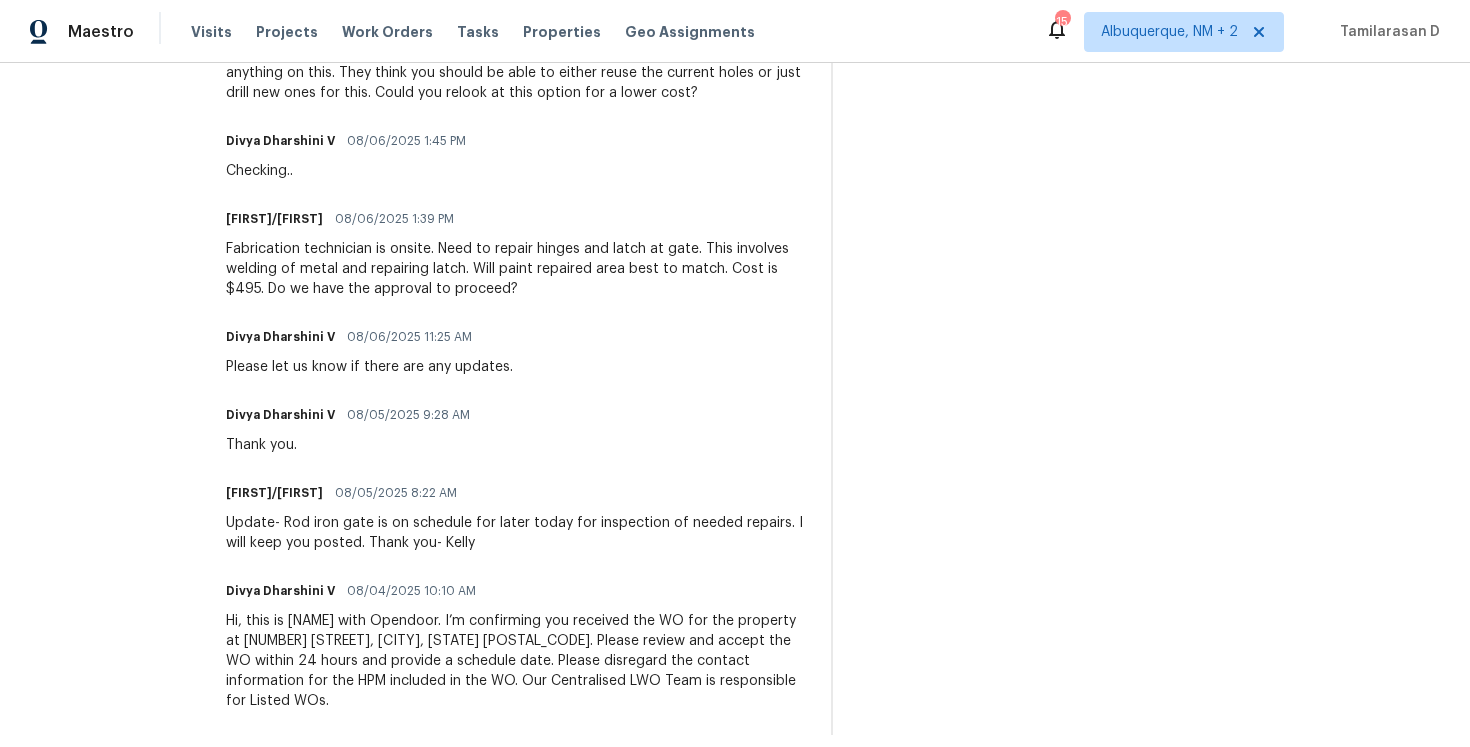 scroll, scrollTop: 16, scrollLeft: 0, axis: vertical 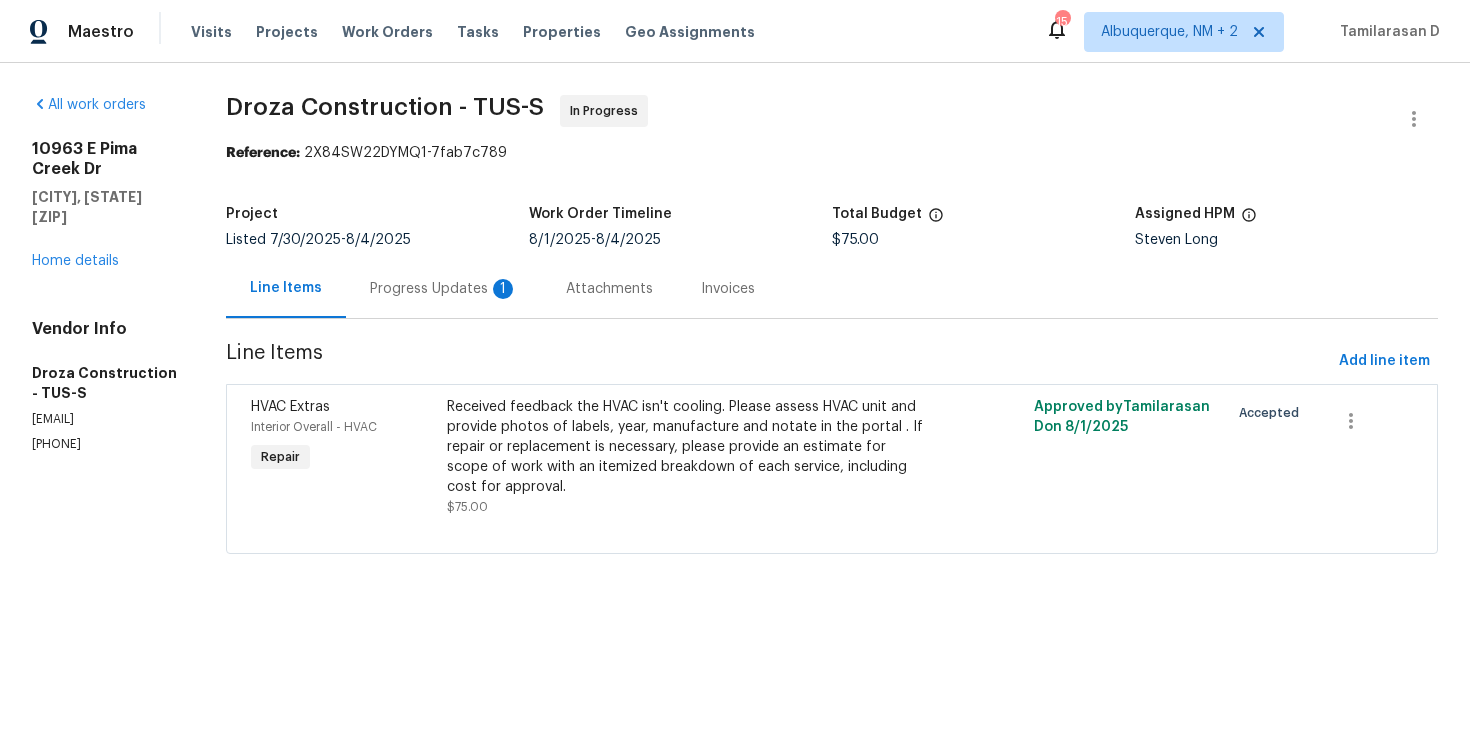 click on "Progress Updates 1" at bounding box center (444, 289) 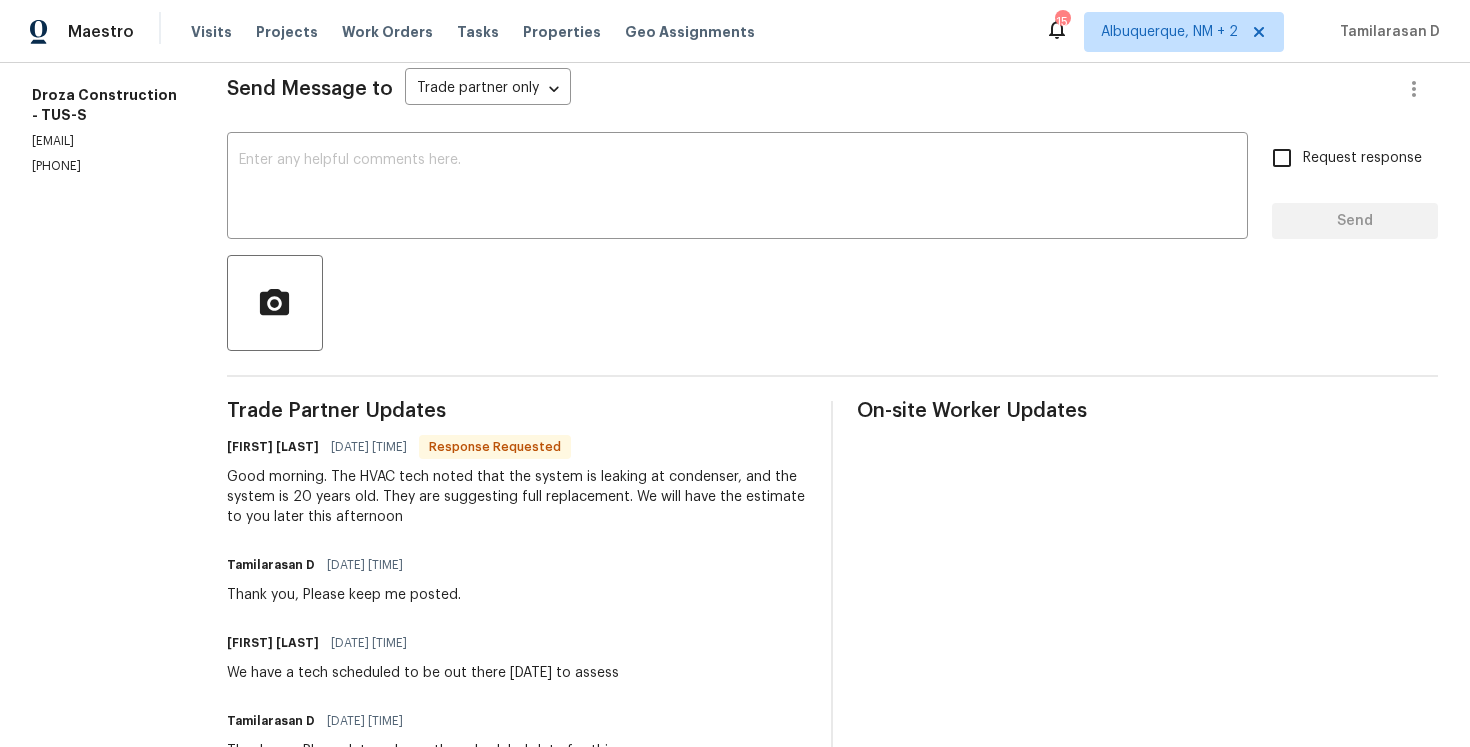 scroll, scrollTop: 338, scrollLeft: 0, axis: vertical 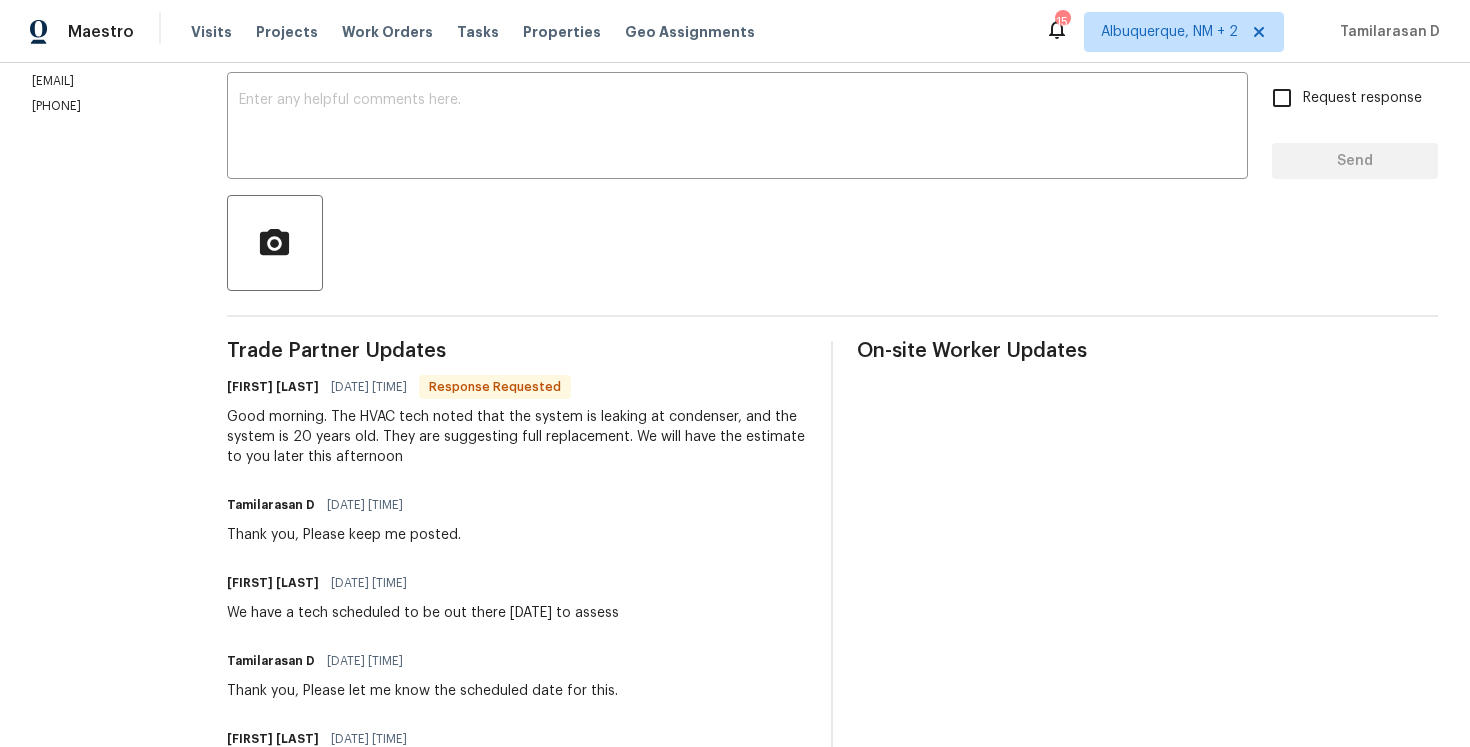 click on "Good morning. The HVAC tech noted that the system is leaking at condenser, and the system is 20 years old. They are suggesting full replacement. We will have the estimate to you later this afternoon" at bounding box center (517, 437) 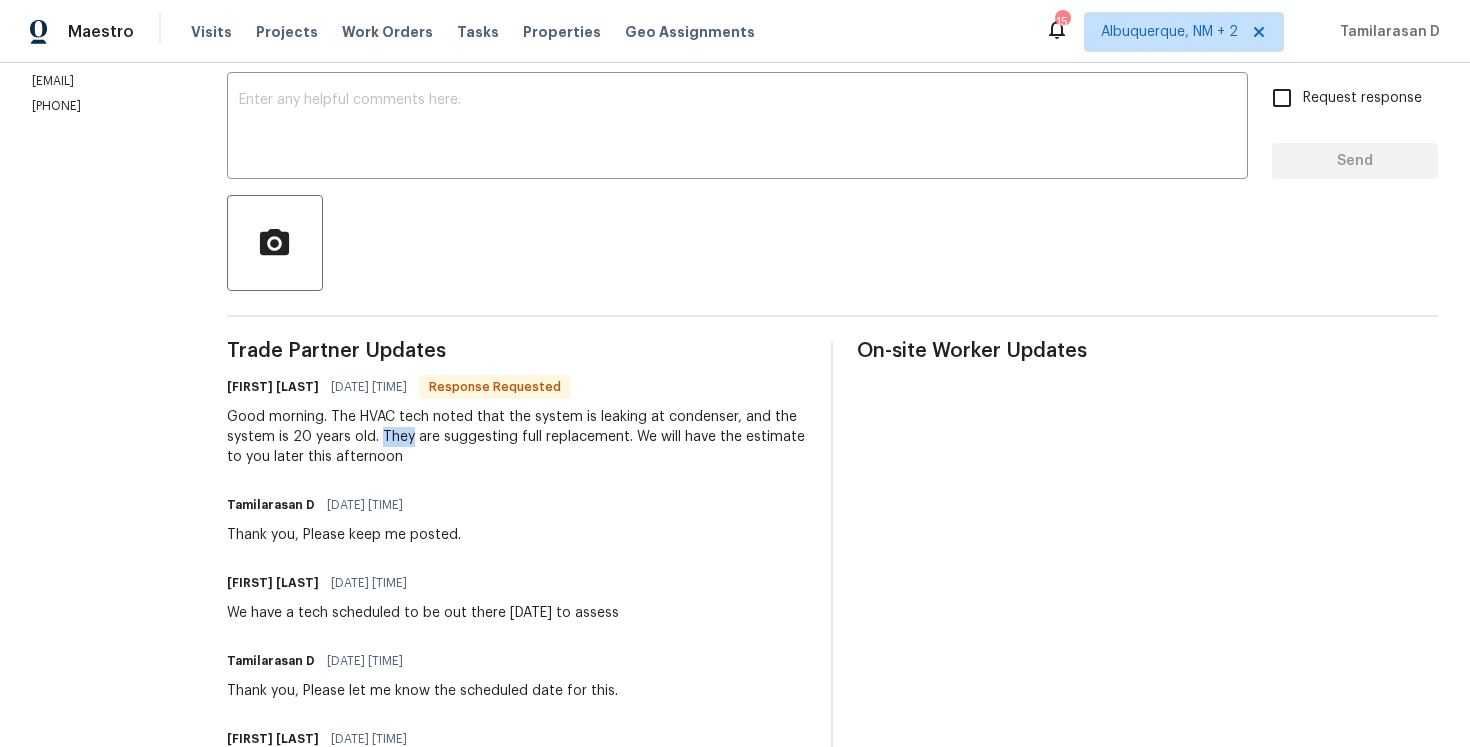 click on "Good morning. The HVAC tech noted that the system is leaking at condenser, and the system is 20 years old. They are suggesting full replacement. We will have the estimate to you later this afternoon" at bounding box center [517, 437] 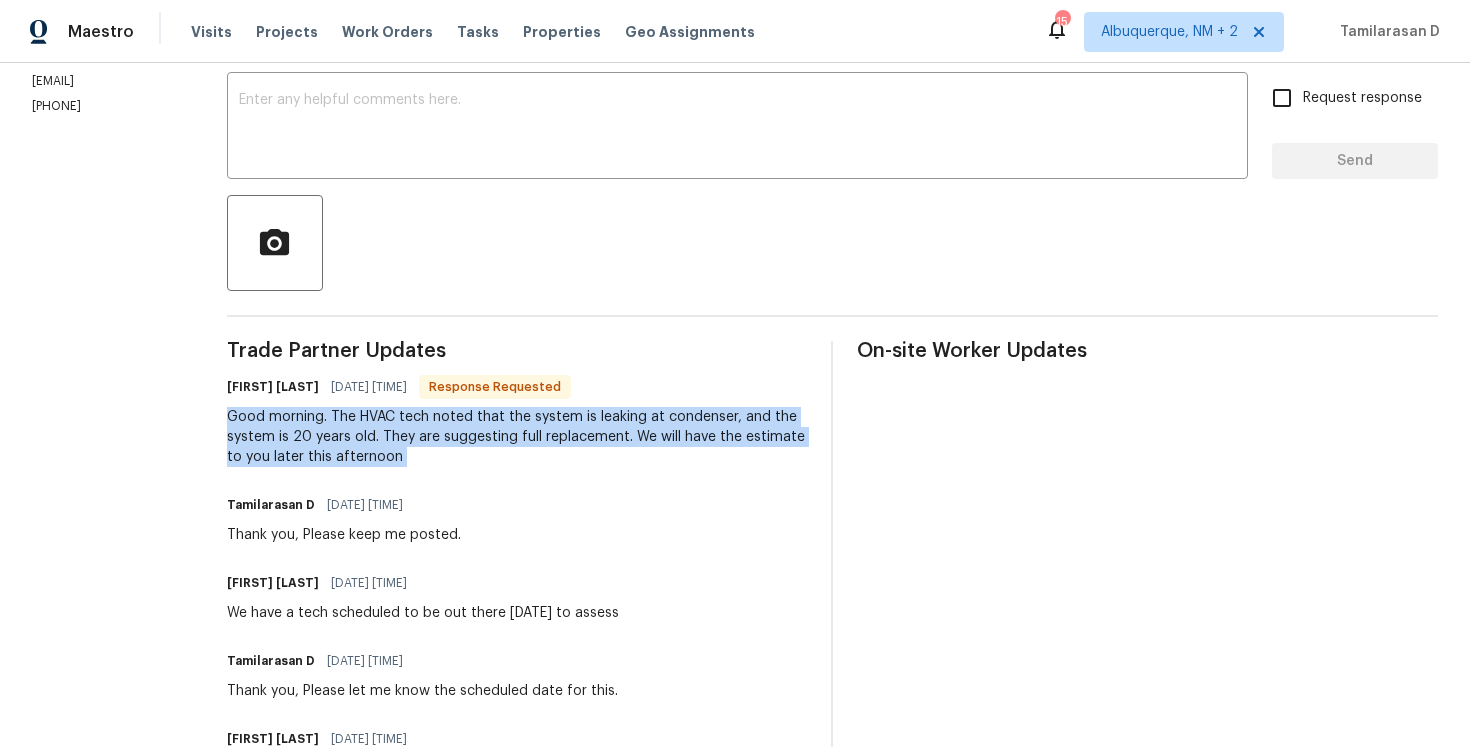 click on "Good morning. The HVAC tech noted that the system is leaking at condenser, and the system is 20 years old. They are suggesting full replacement. We will have the estimate to you later this afternoon" at bounding box center [517, 437] 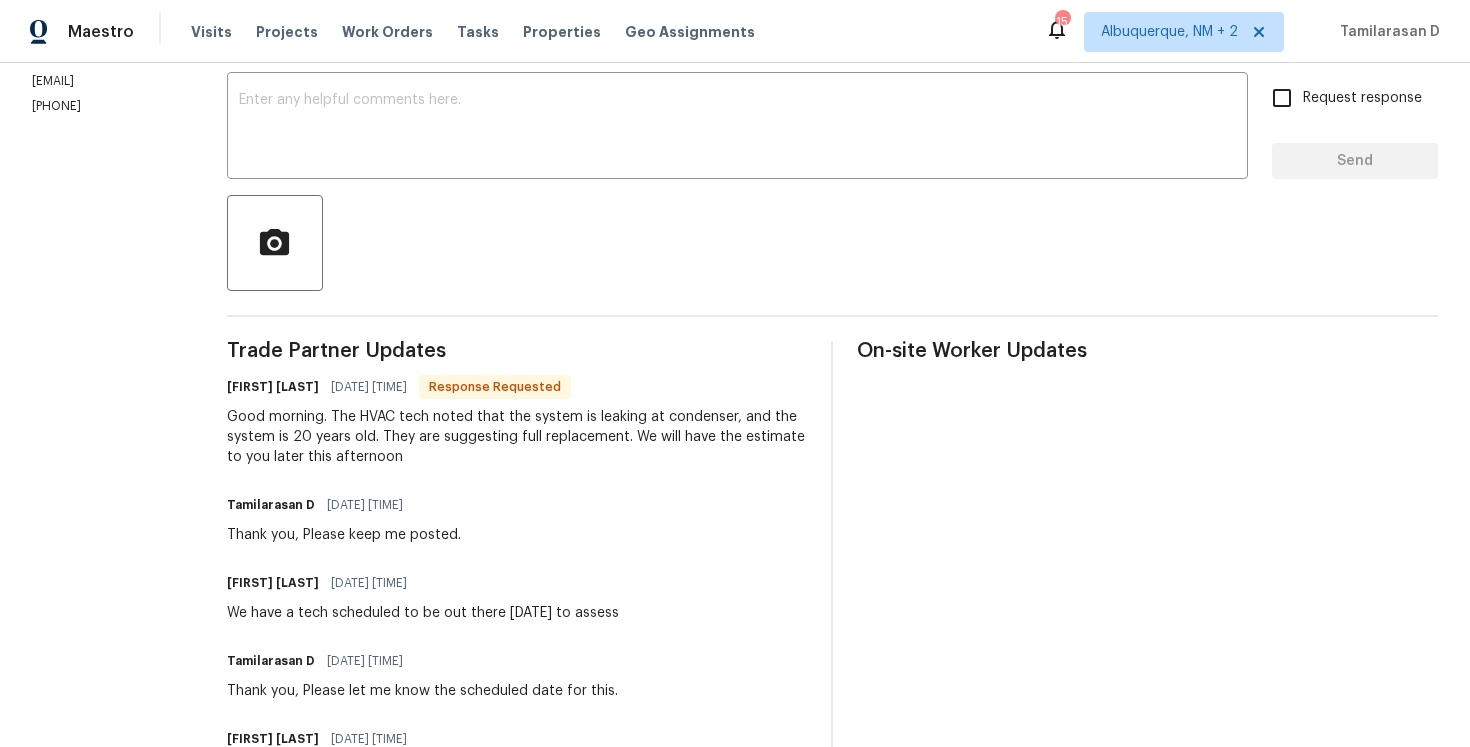 click on "Good morning. The HVAC tech noted that the system is leaking at condenser, and the system is 20 years old. They are suggesting full replacement. We will have the estimate to you later this afternoon" at bounding box center (517, 437) 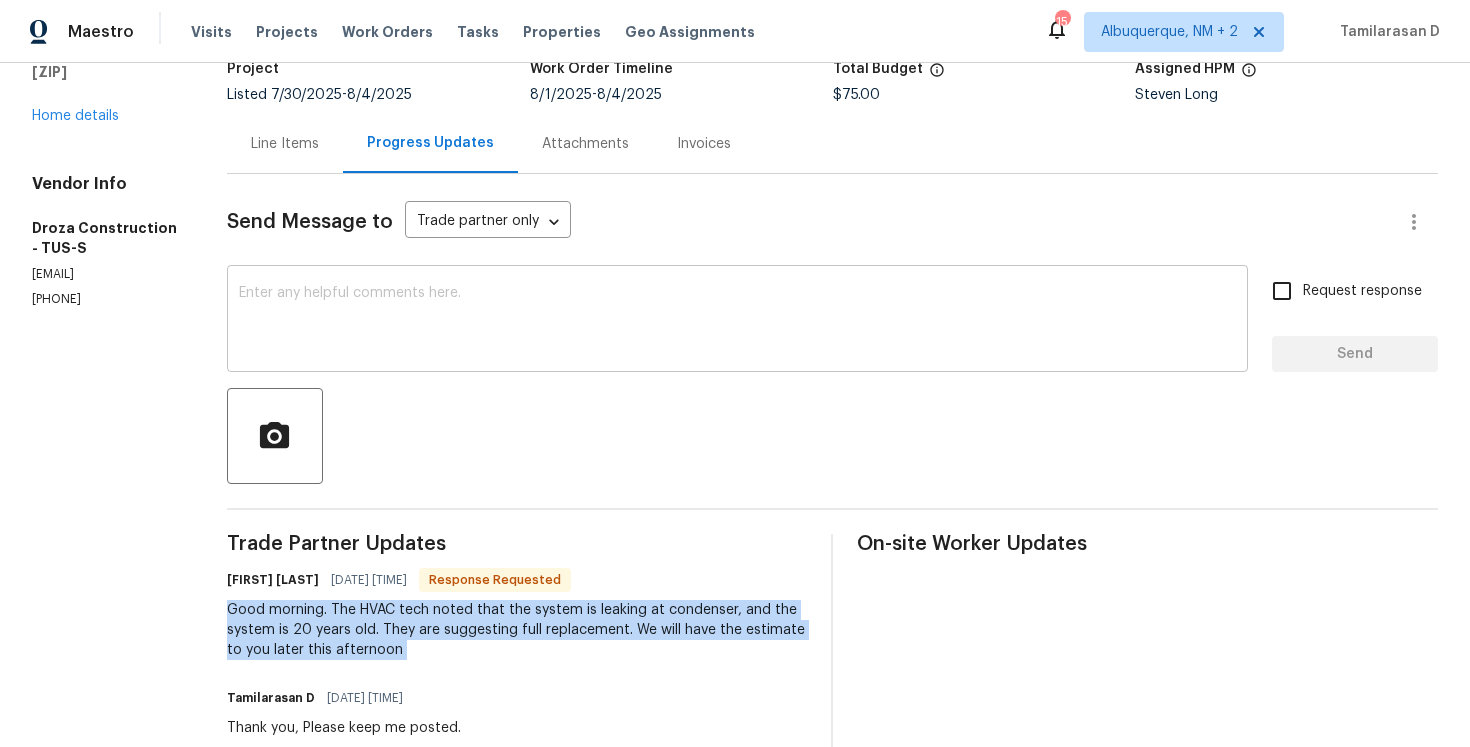 scroll, scrollTop: 159, scrollLeft: 0, axis: vertical 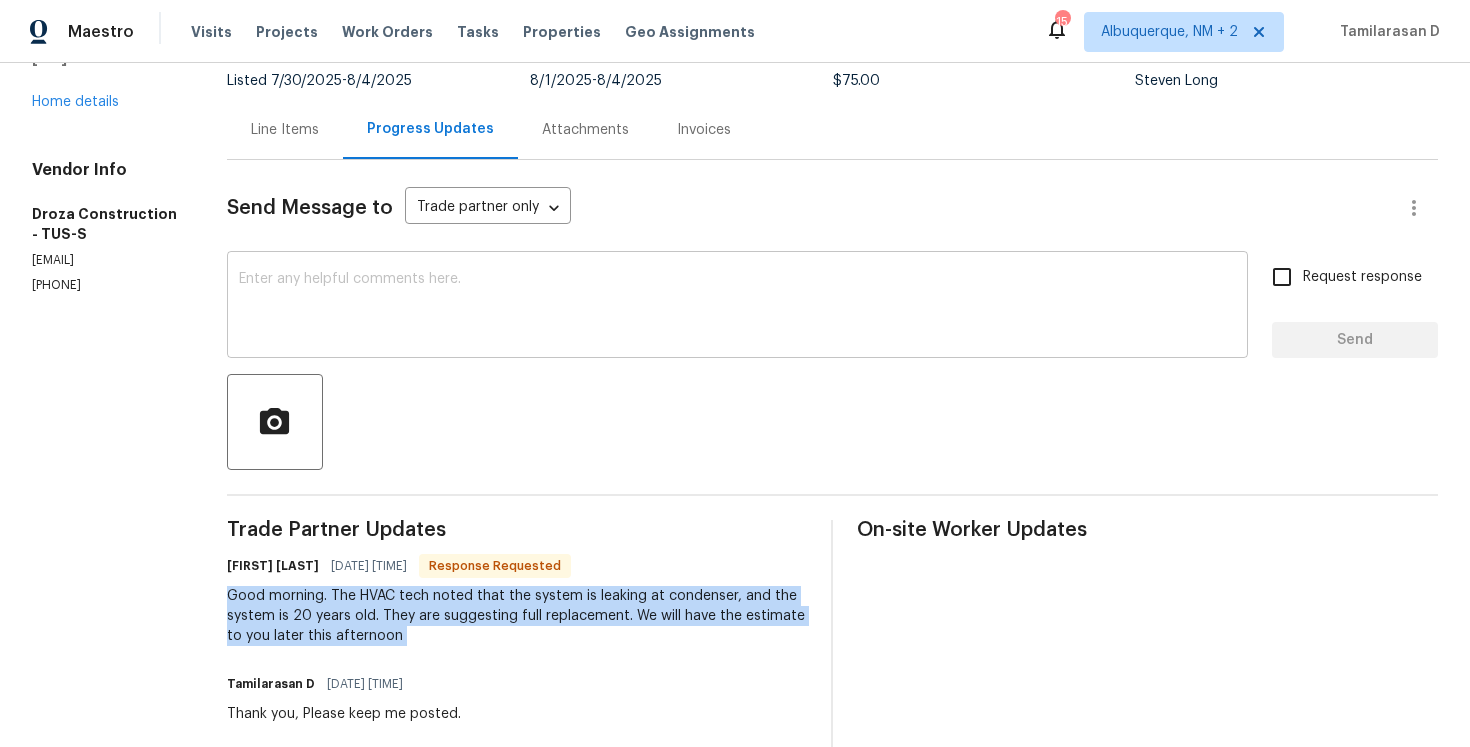 click at bounding box center (737, 307) 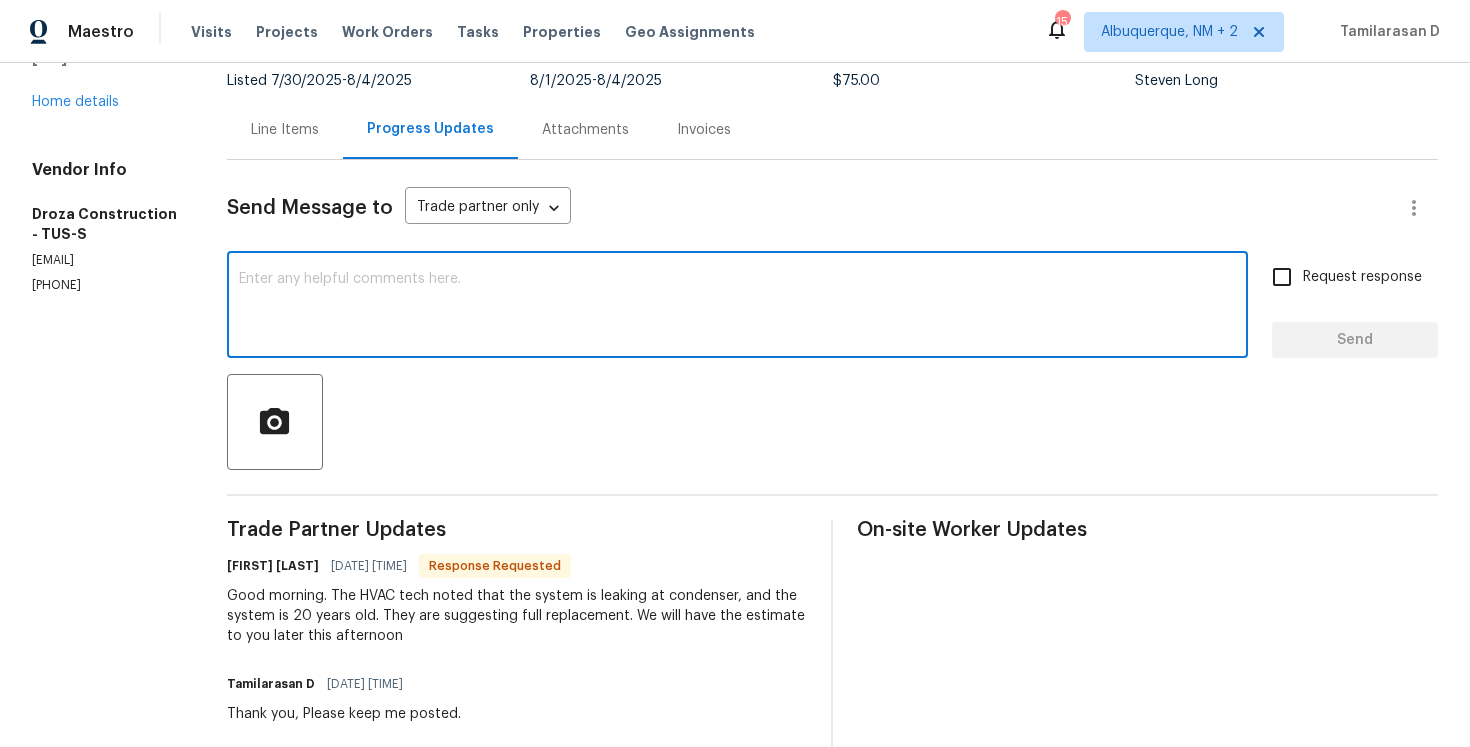 type on "H" 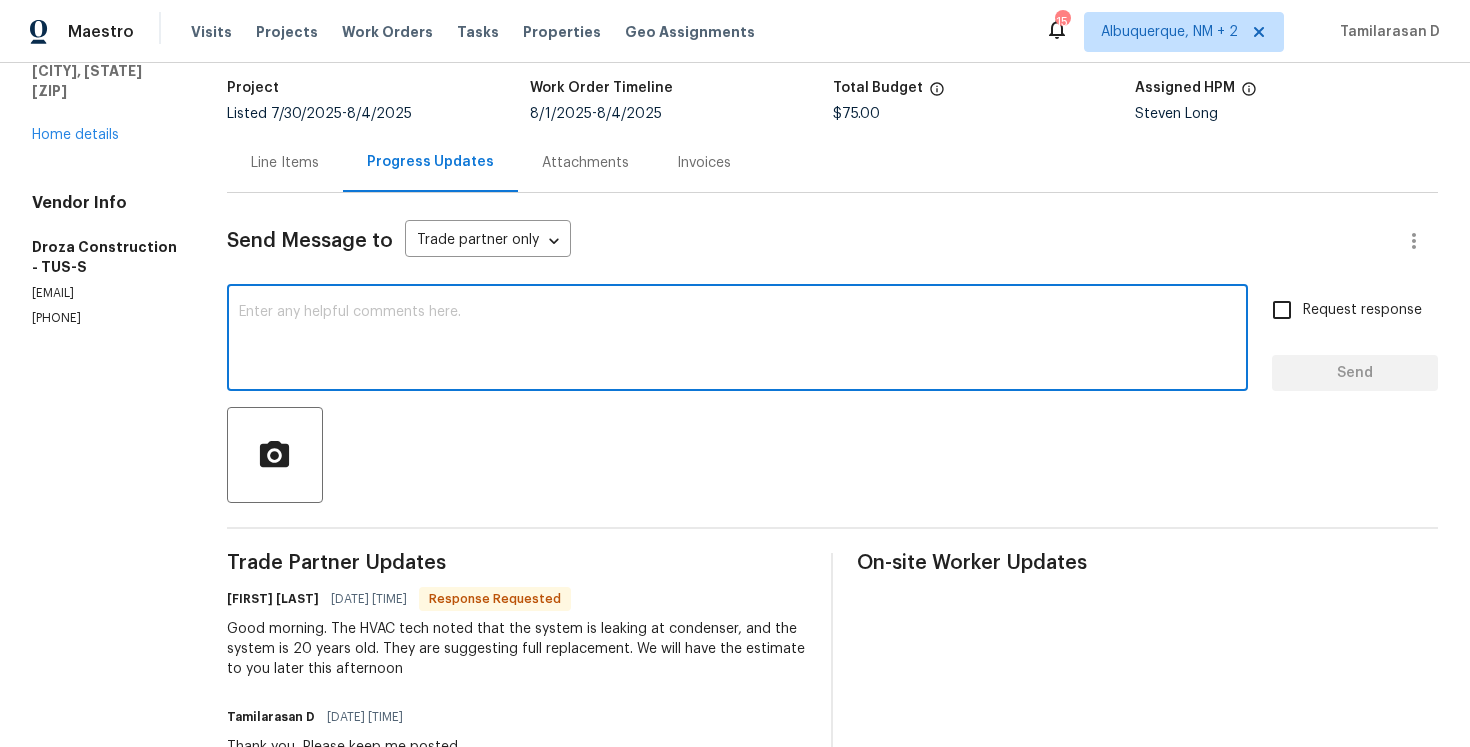 click at bounding box center [737, 340] 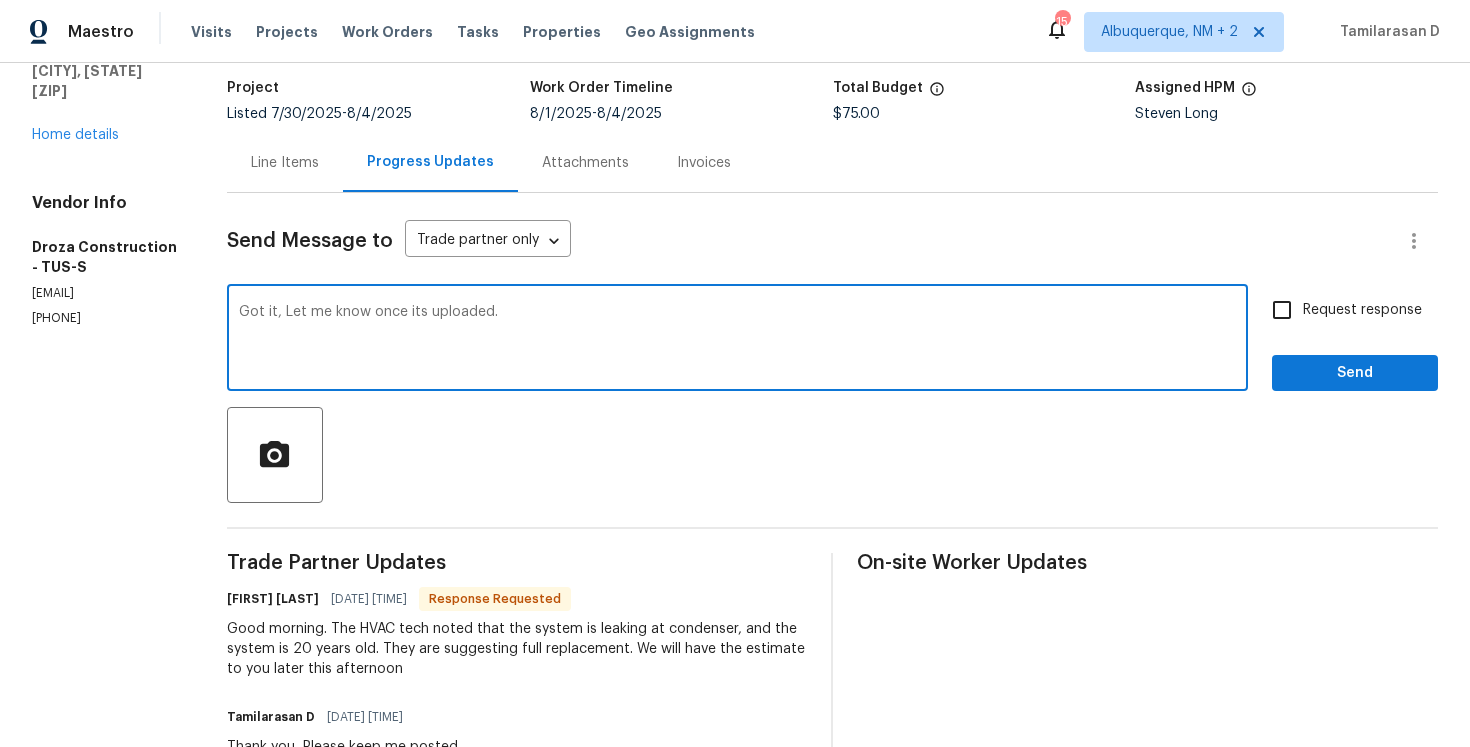 type on "Got it, Let me know once its uploaded." 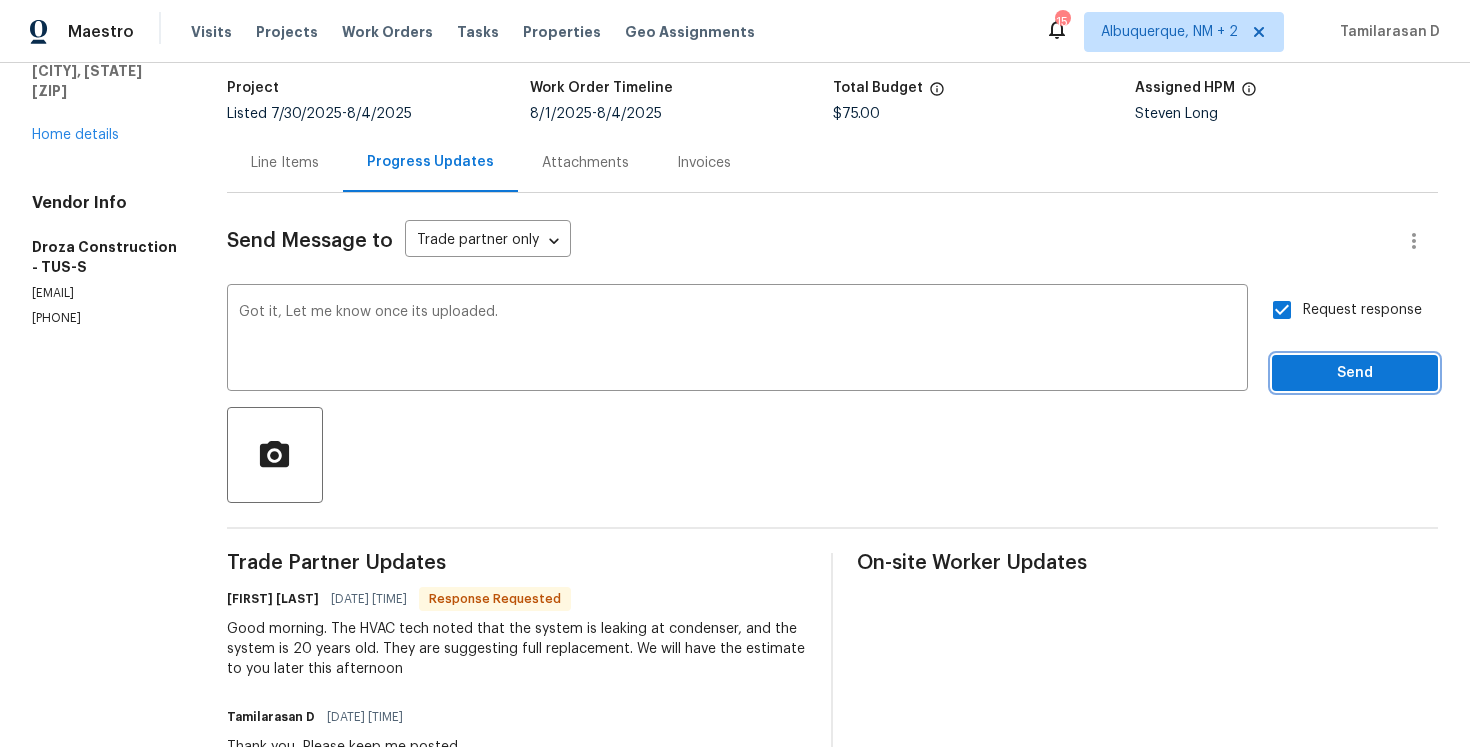 click on "Send" at bounding box center (1355, 373) 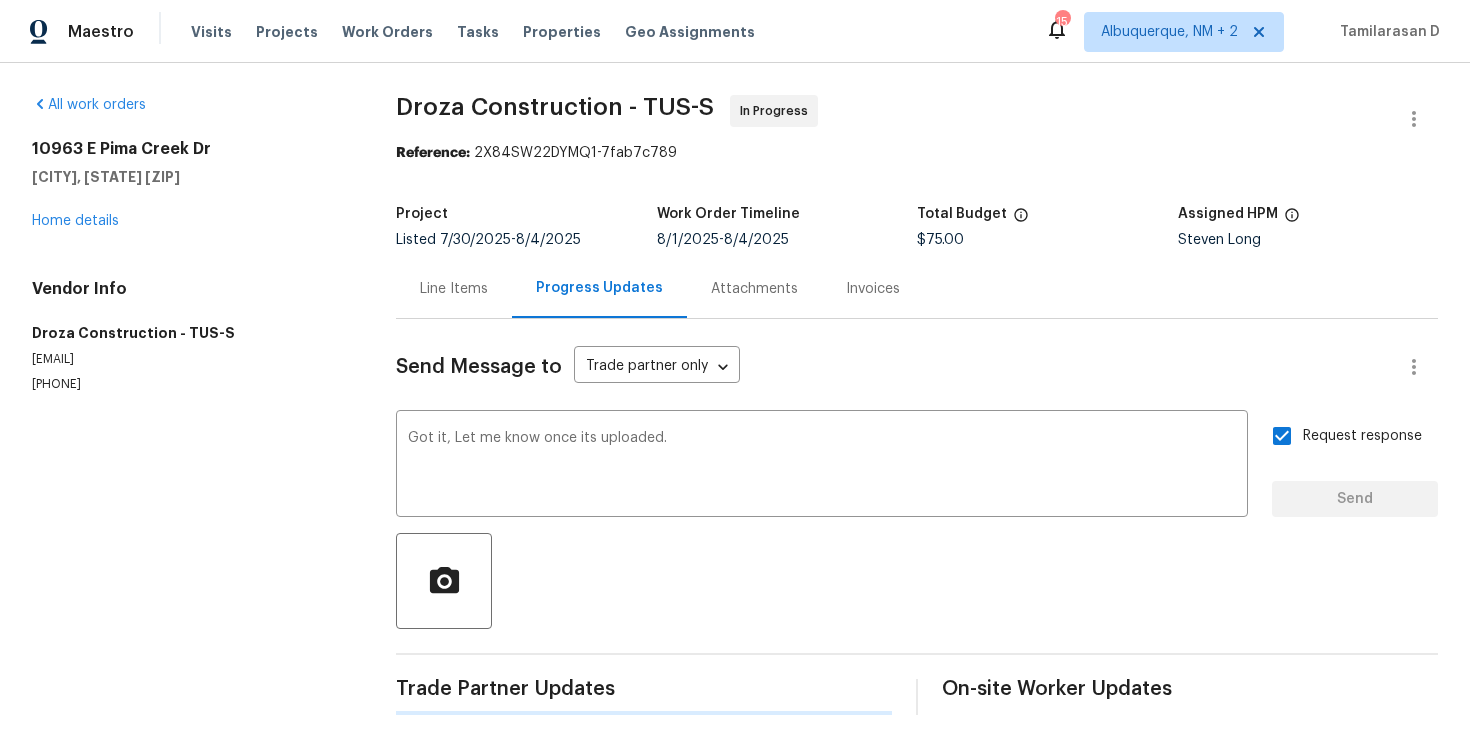 scroll, scrollTop: 0, scrollLeft: 0, axis: both 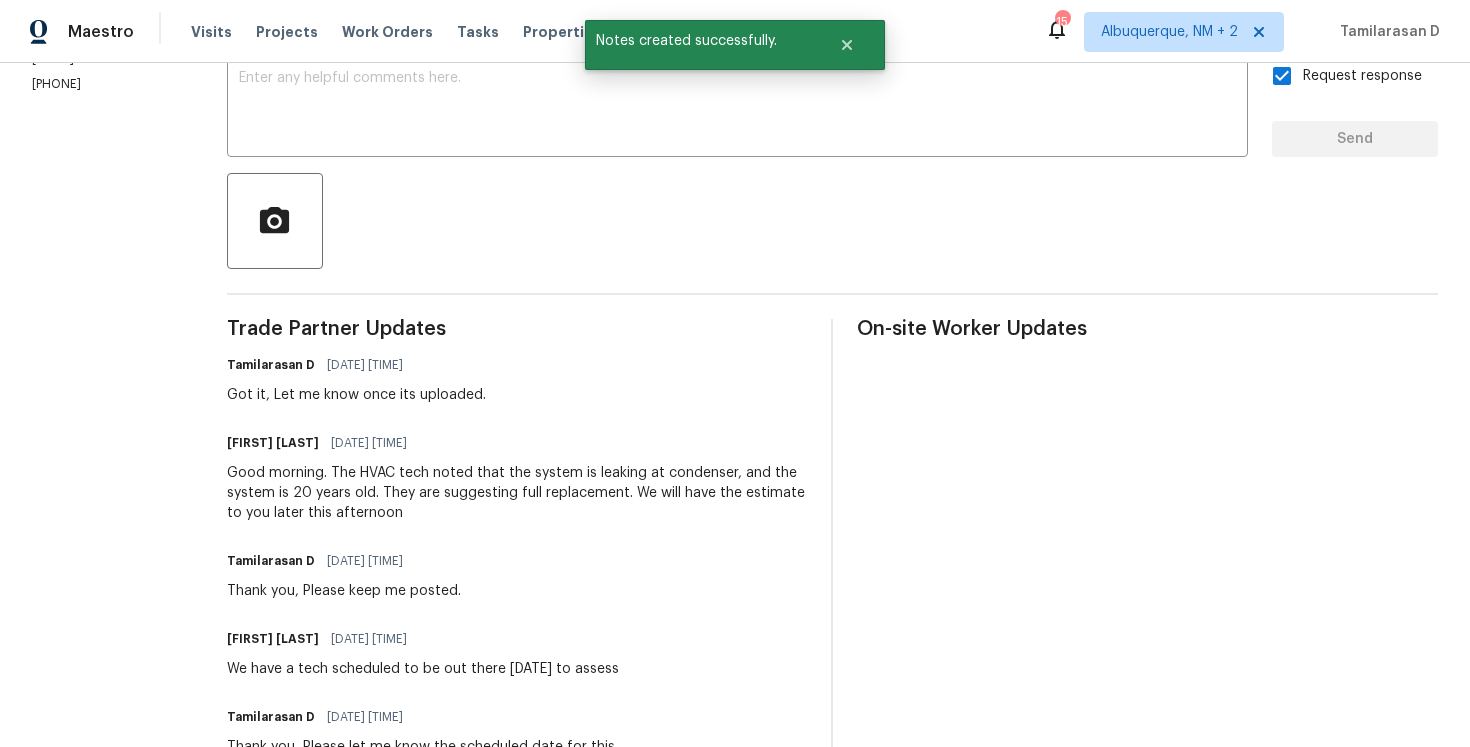 click on "Good morning. The HVAC tech noted that the system is leaking at condenser, and the system is 20 years old. They are suggesting full replacement. We will have the estimate to you later this afternoon" at bounding box center (517, 493) 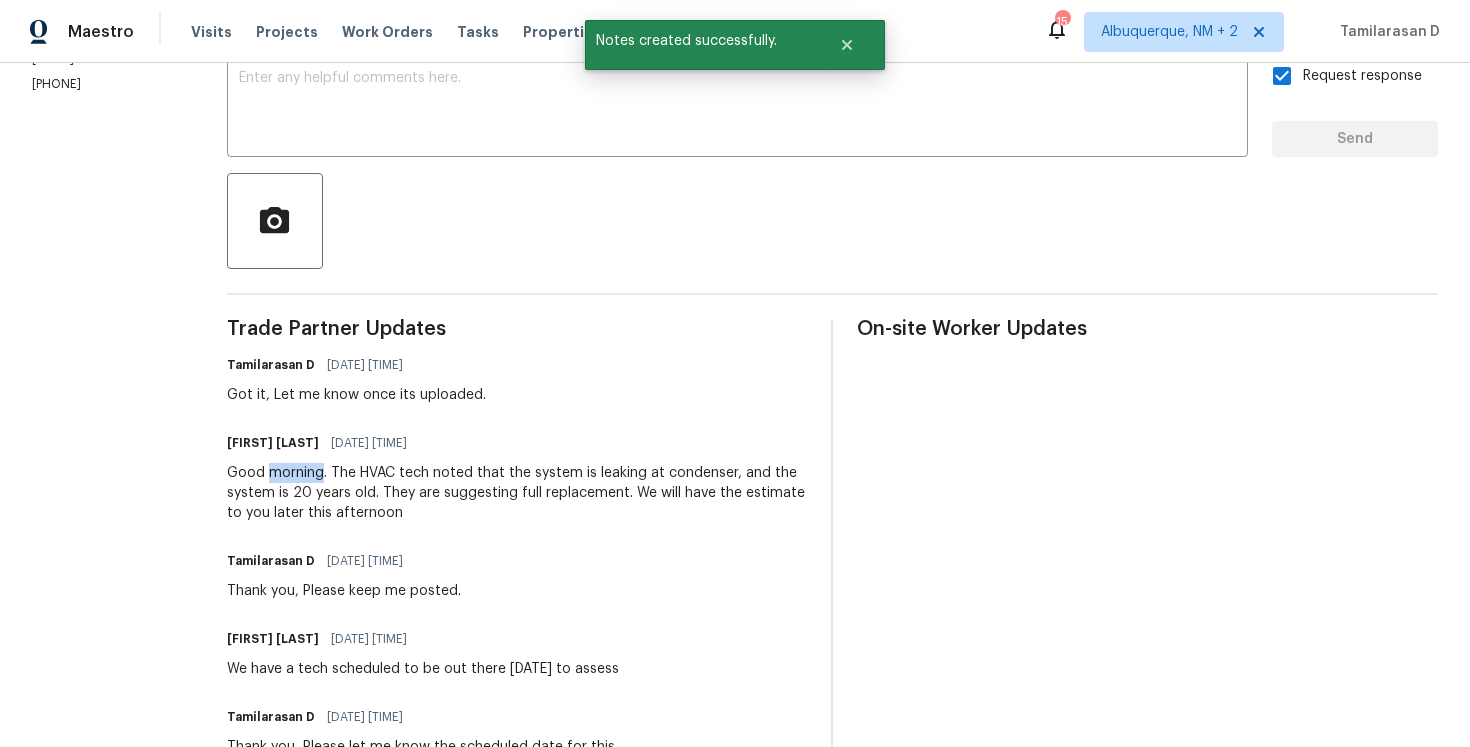 click on "Good morning. The HVAC tech noted that the system is leaking at condenser, and the system is 20 years old. They are suggesting full replacement. We will have the estimate to you later this afternoon" at bounding box center [517, 493] 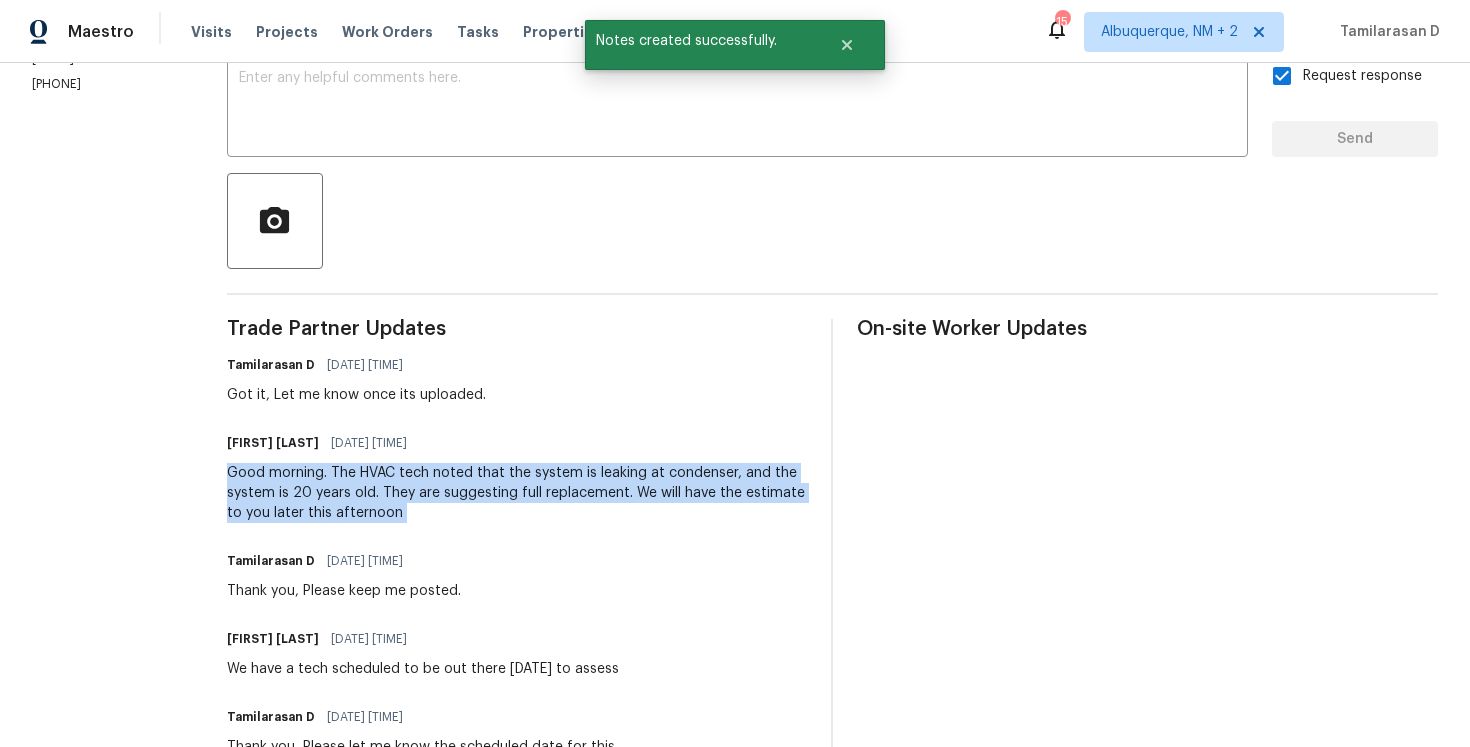 copy on "Good morning. The HVAC tech noted that the system is leaking at condenser, and the system is 20 years old. They are suggesting full replacement. We will have the estimate to you later this afternoon" 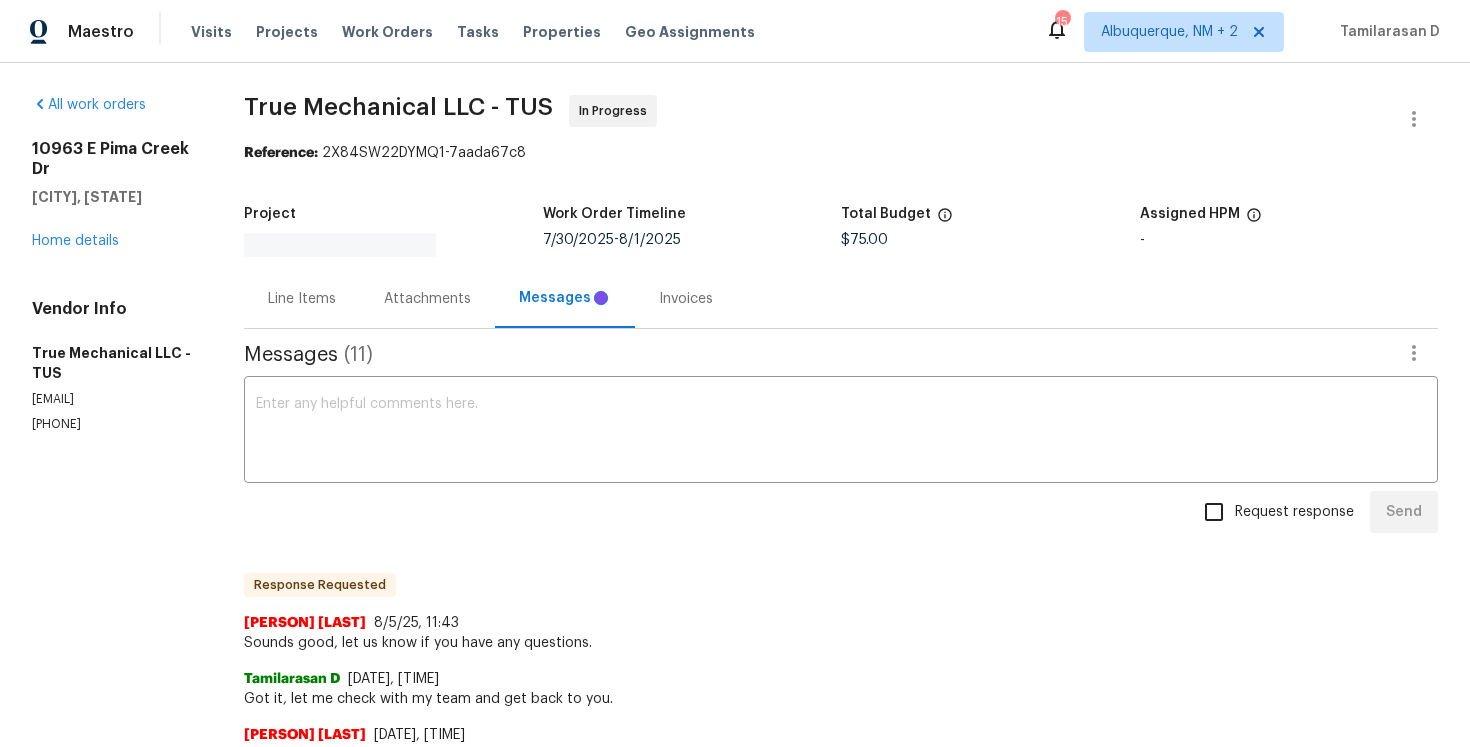 scroll, scrollTop: 0, scrollLeft: 0, axis: both 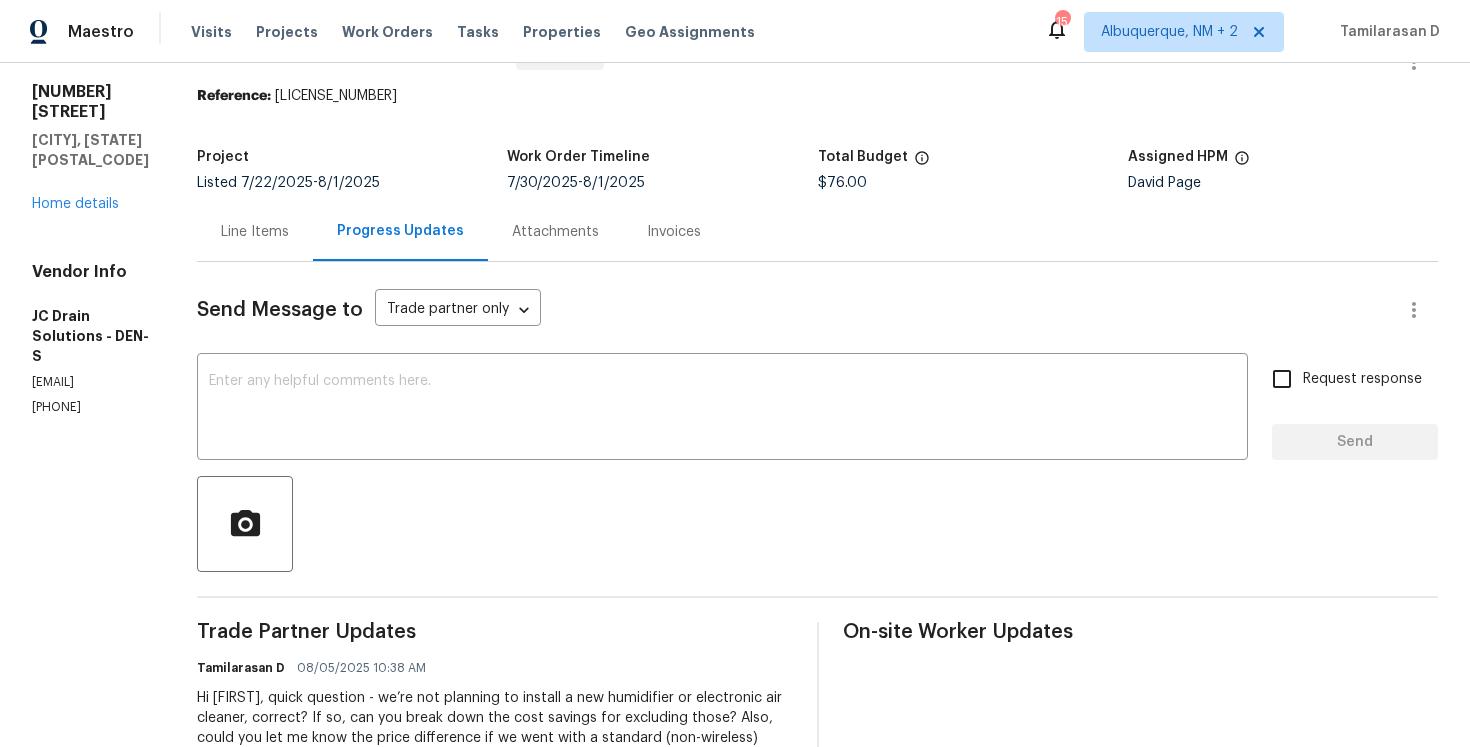 click at bounding box center (817, 524) 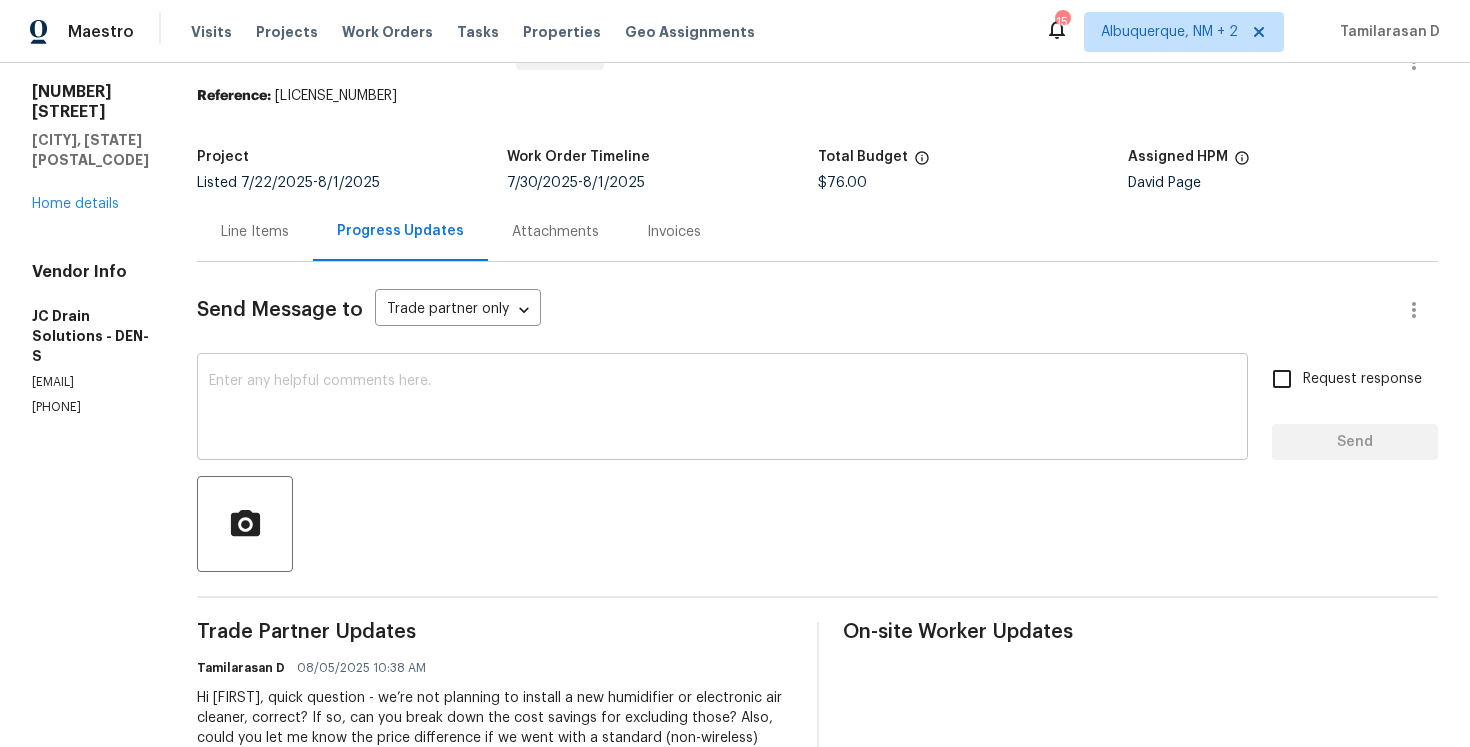 click at bounding box center [722, 409] 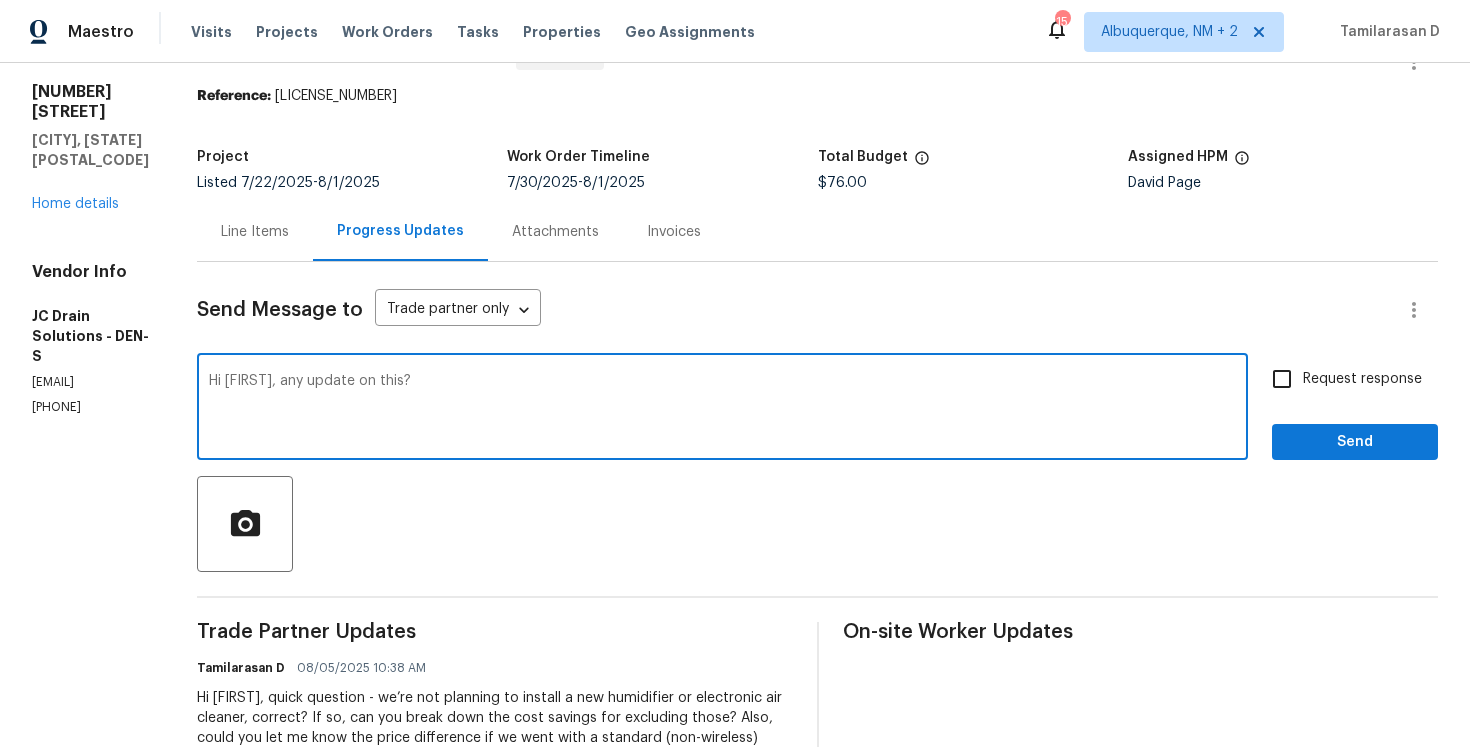 type on "Hi [FIRST], any update on this?" 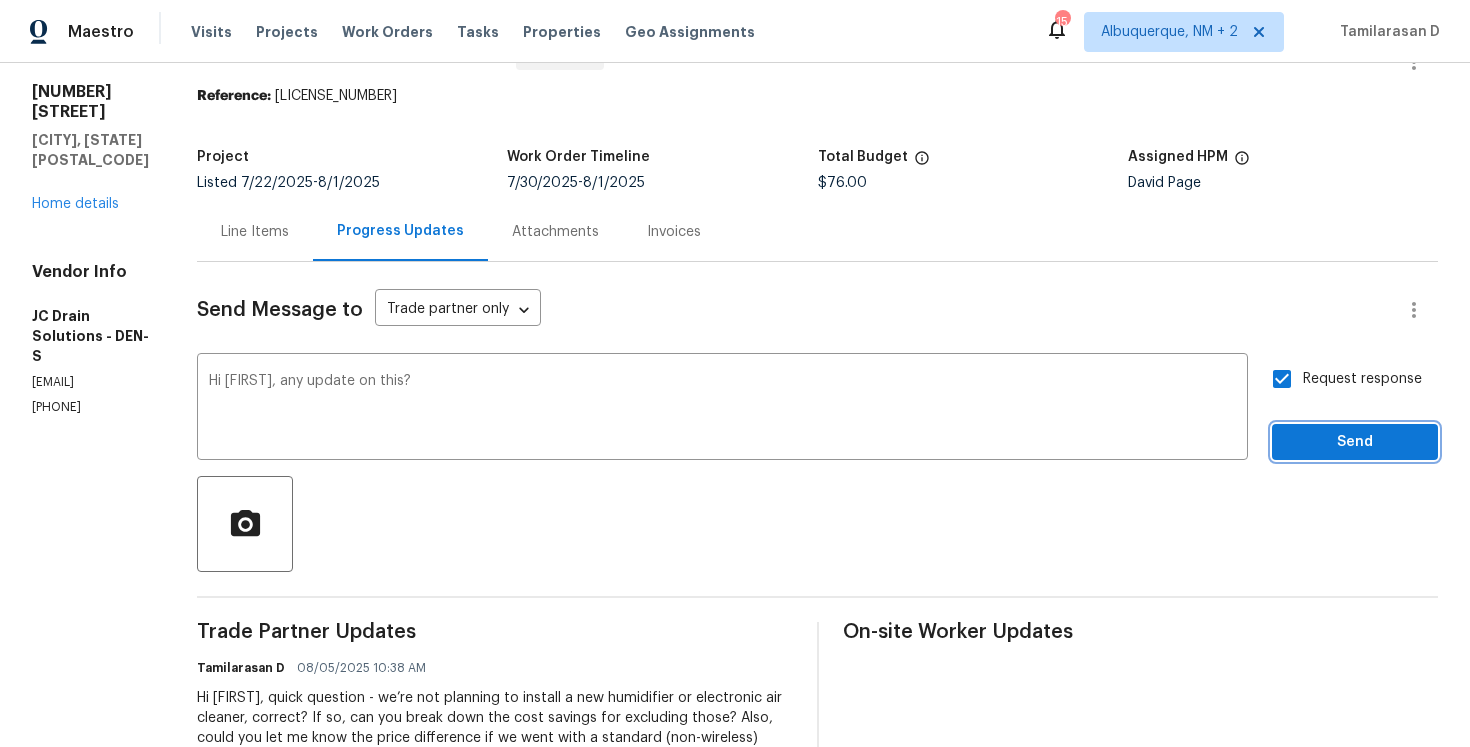 click on "Send" at bounding box center (1355, 442) 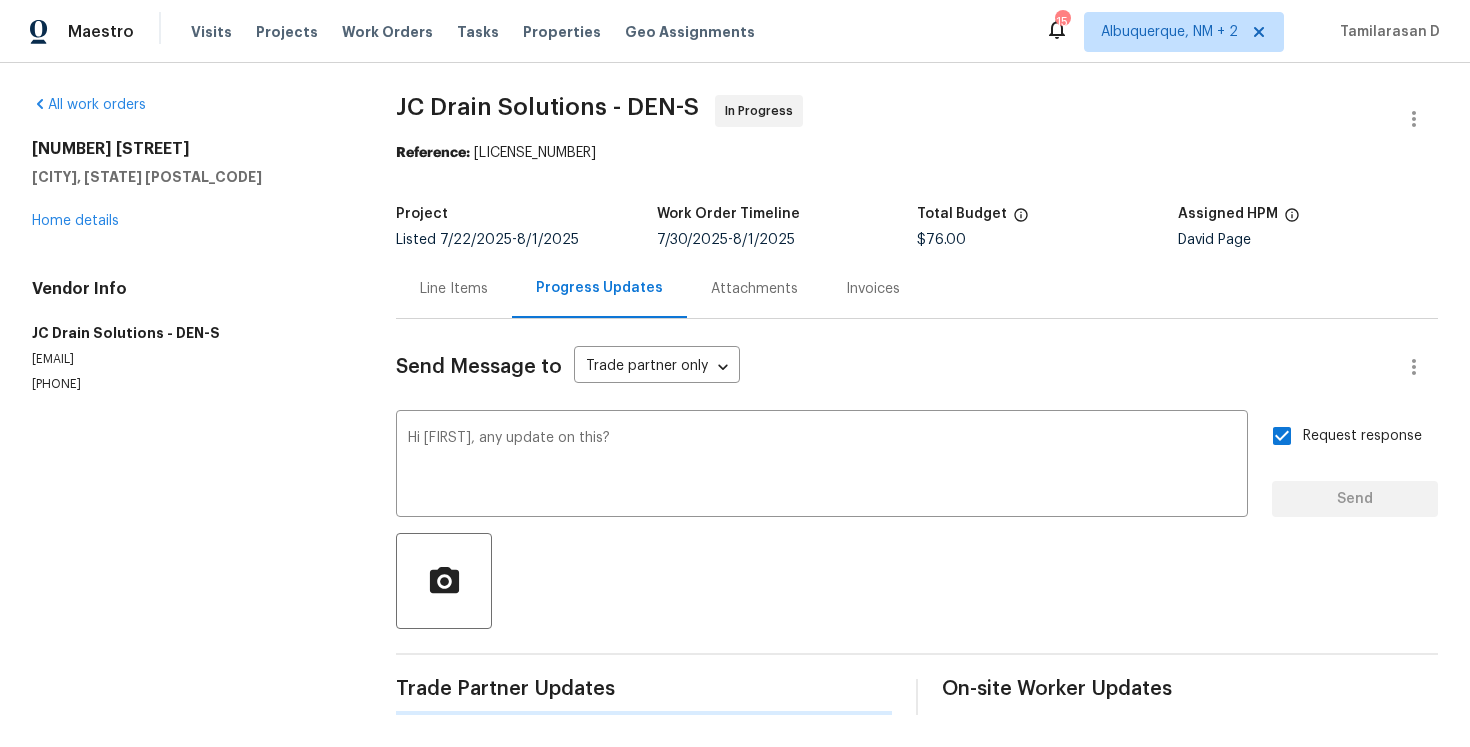scroll, scrollTop: 0, scrollLeft: 0, axis: both 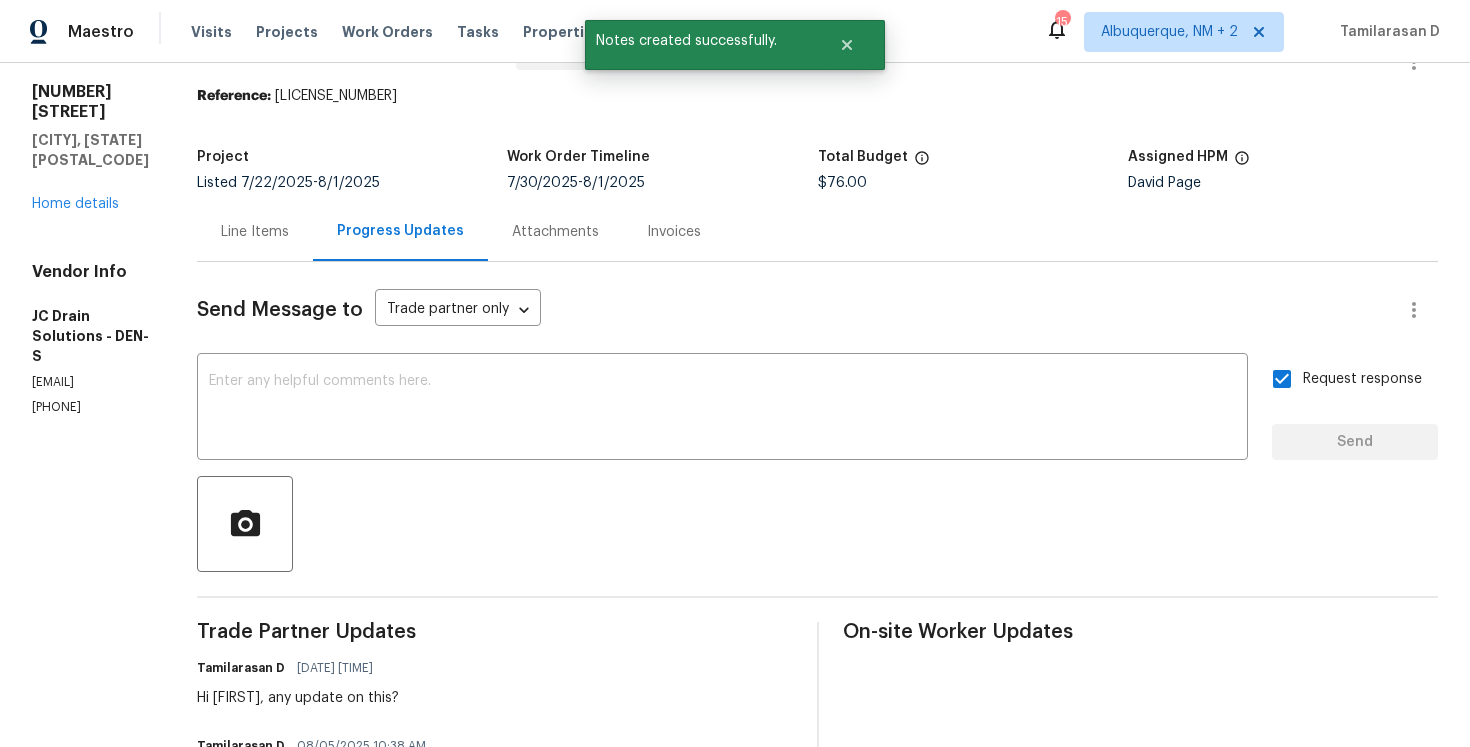 click on "(719) 453-4372" at bounding box center [90, 407] 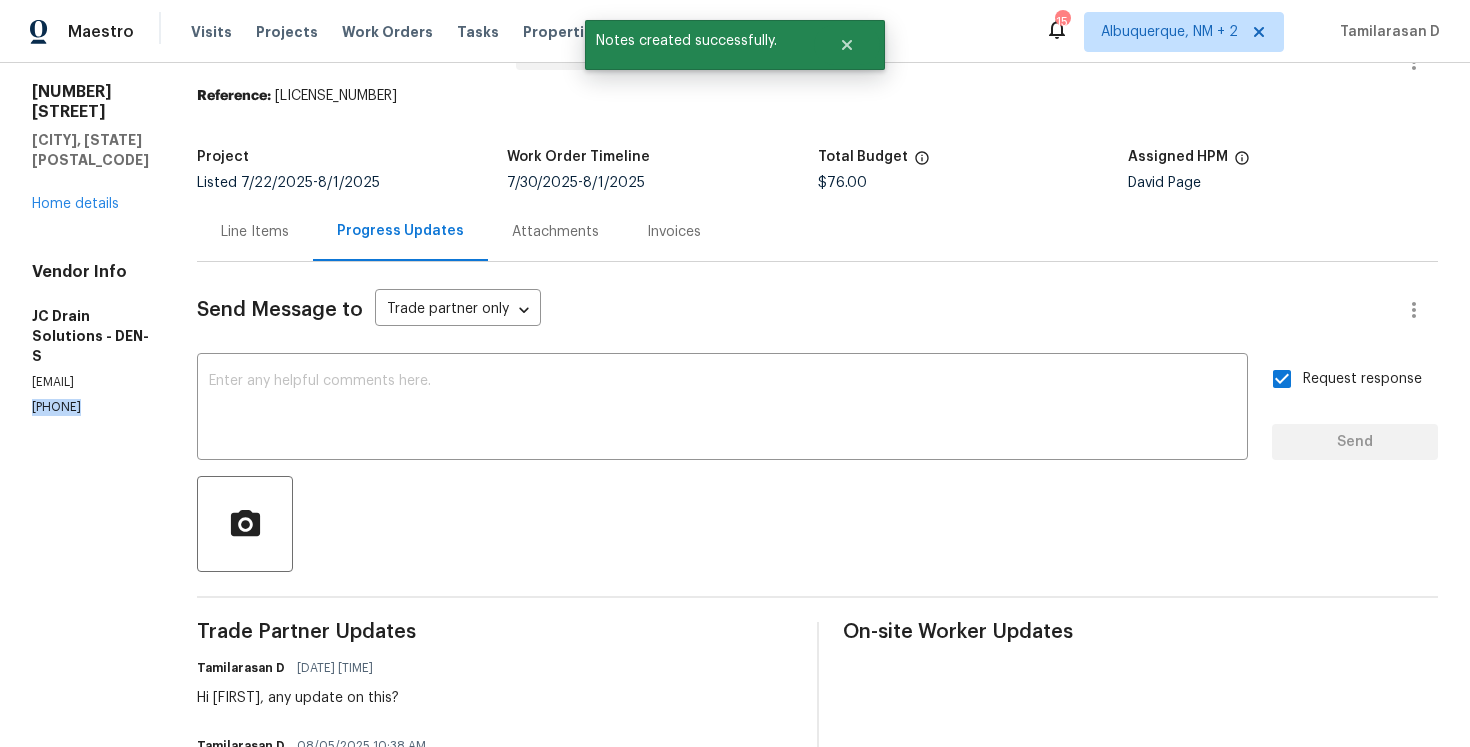copy on "(719) 453-4372" 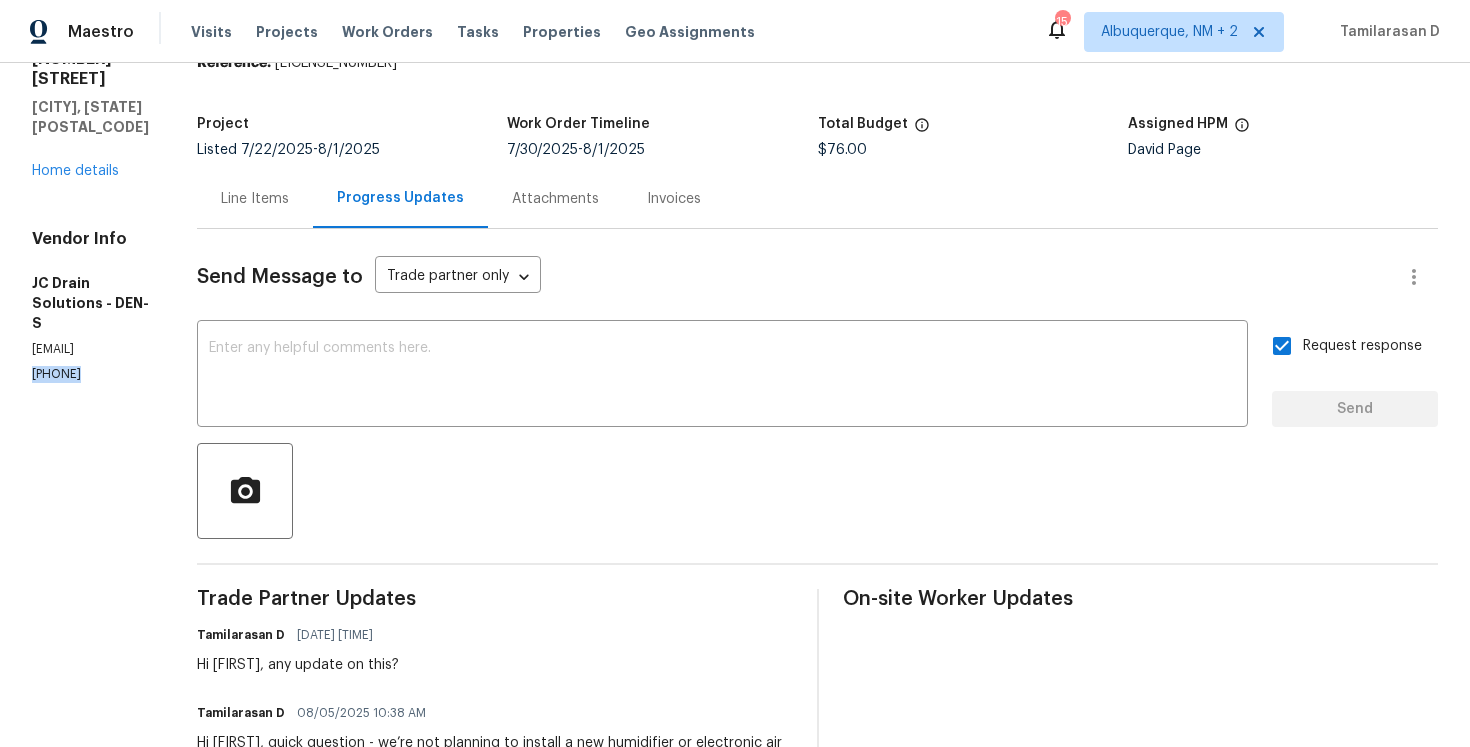 scroll, scrollTop: 0, scrollLeft: 0, axis: both 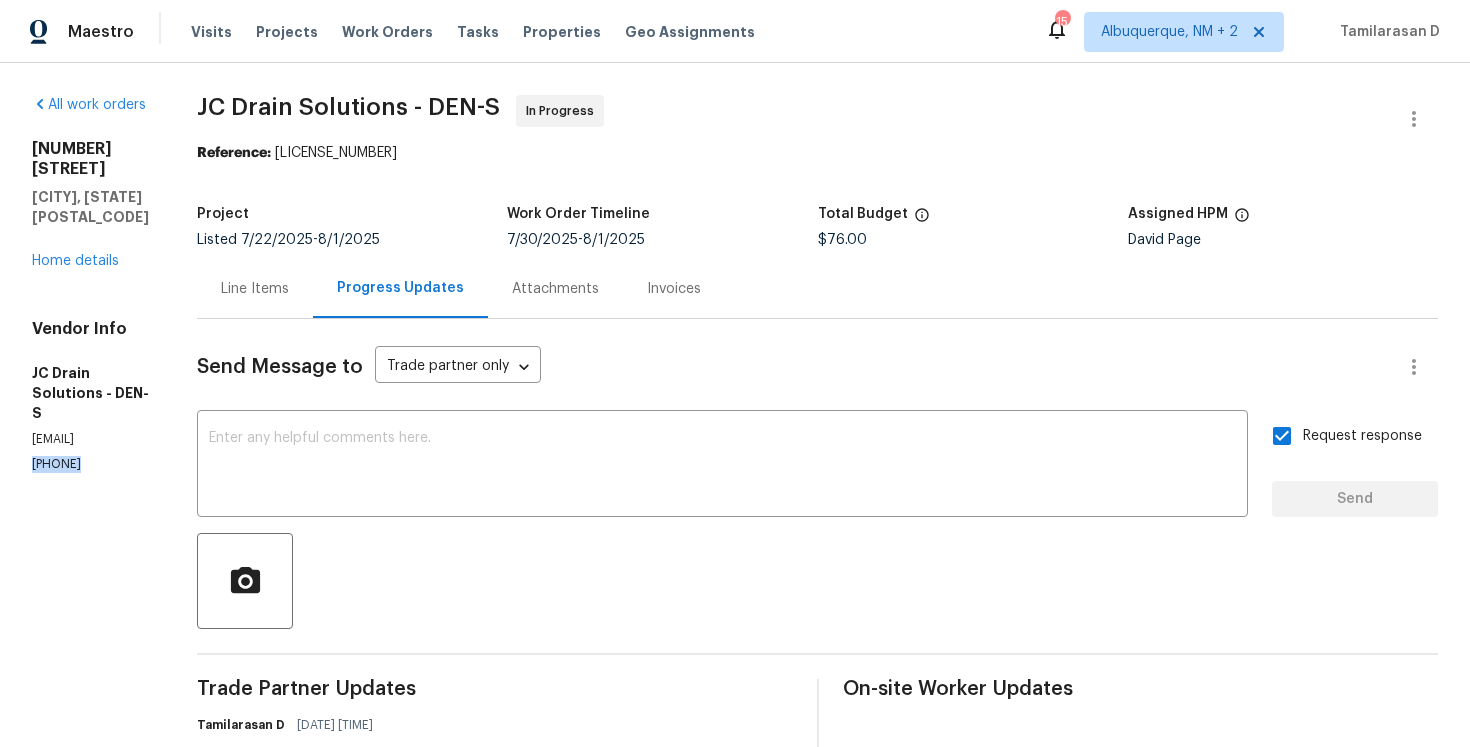 click on "Send Message to Trade partner only Trade partner only ​" at bounding box center (793, 367) 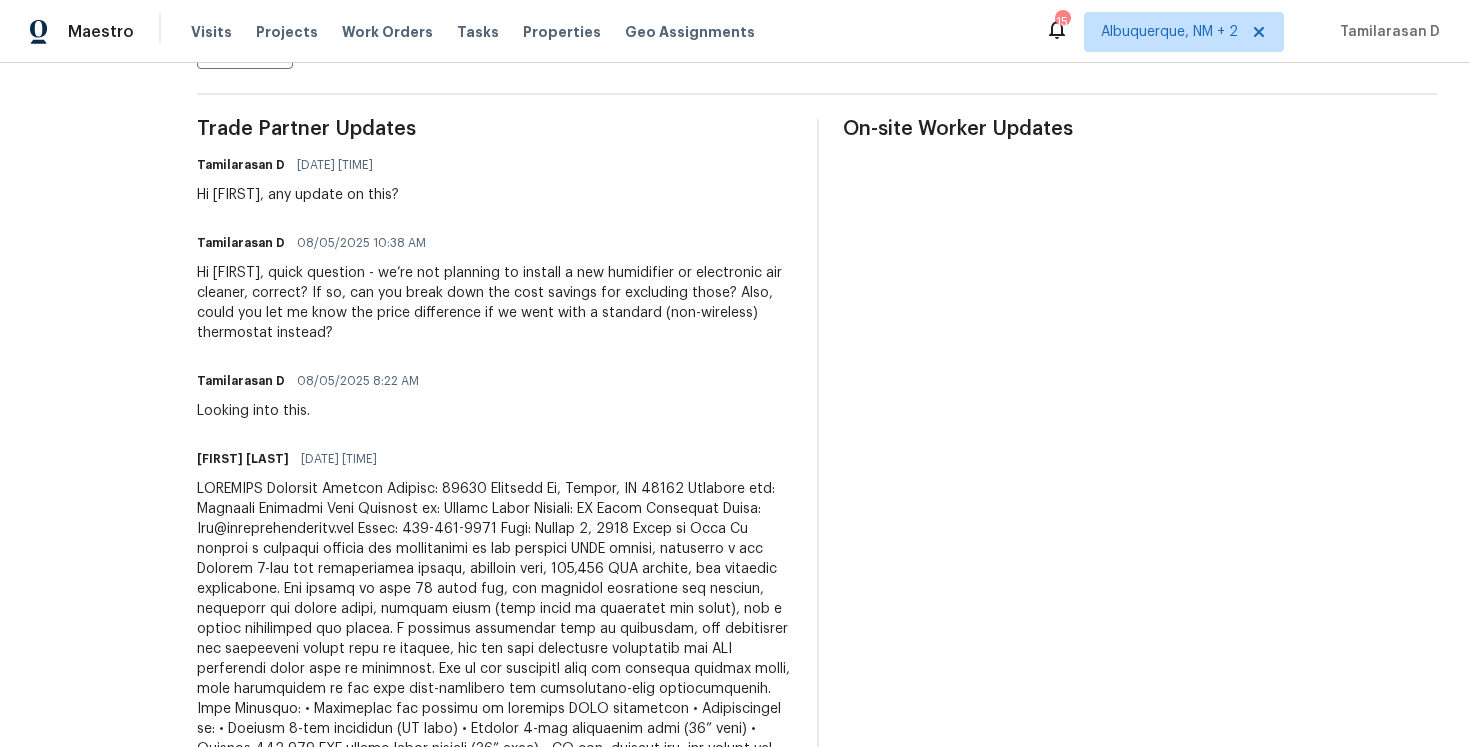 scroll, scrollTop: 427, scrollLeft: 0, axis: vertical 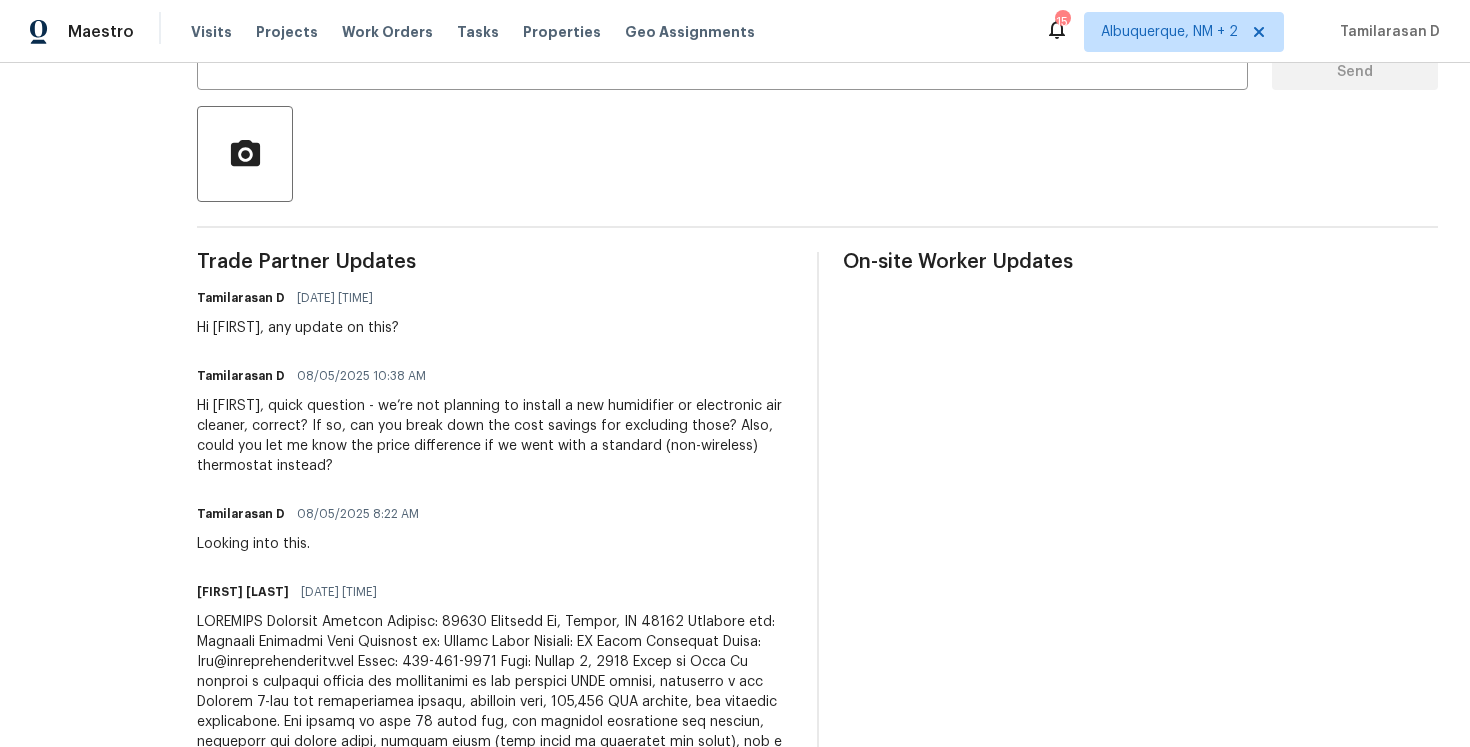 click on "Hi Juan, quick question - we’re not planning to install a new humidifier or electronic air cleaner, correct? If so, can you break down the cost savings for excluding those? Also, could you let me know the price difference if we went with a standard (non-wireless) thermostat instead?" at bounding box center [495, 436] 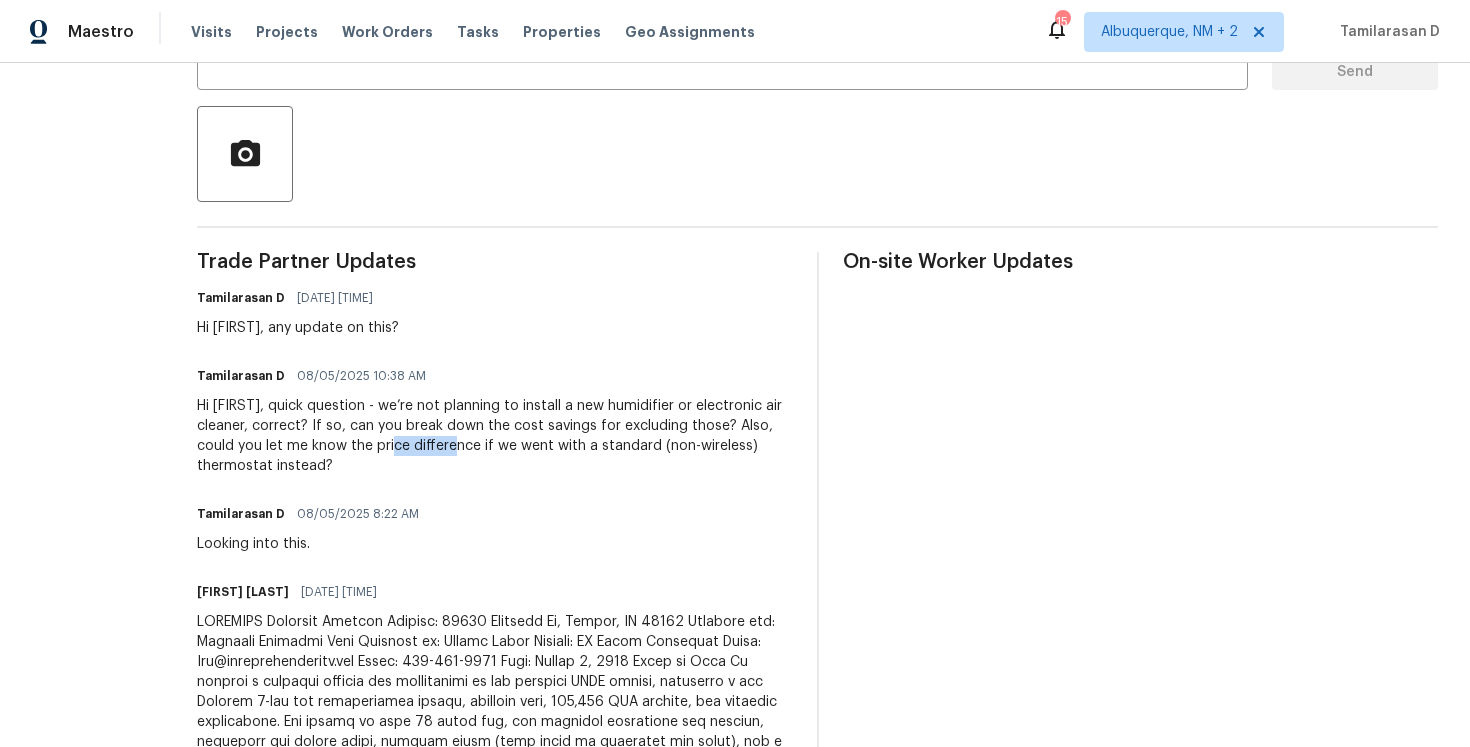 click on "Hi Juan, quick question - we’re not planning to install a new humidifier or electronic air cleaner, correct? If so, can you break down the cost savings for excluding those? Also, could you let me know the price difference if we went with a standard (non-wireless) thermostat instead?" at bounding box center [495, 436] 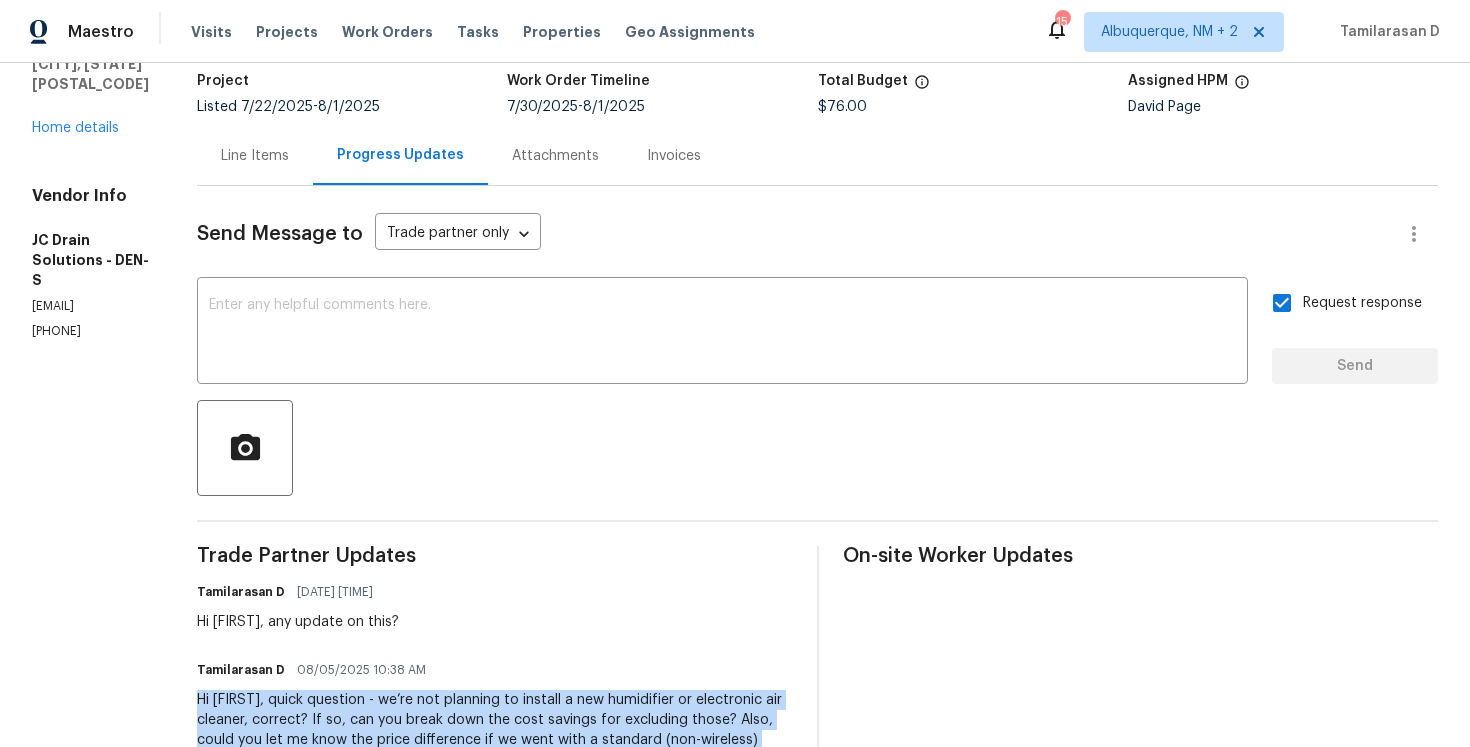 scroll, scrollTop: 0, scrollLeft: 0, axis: both 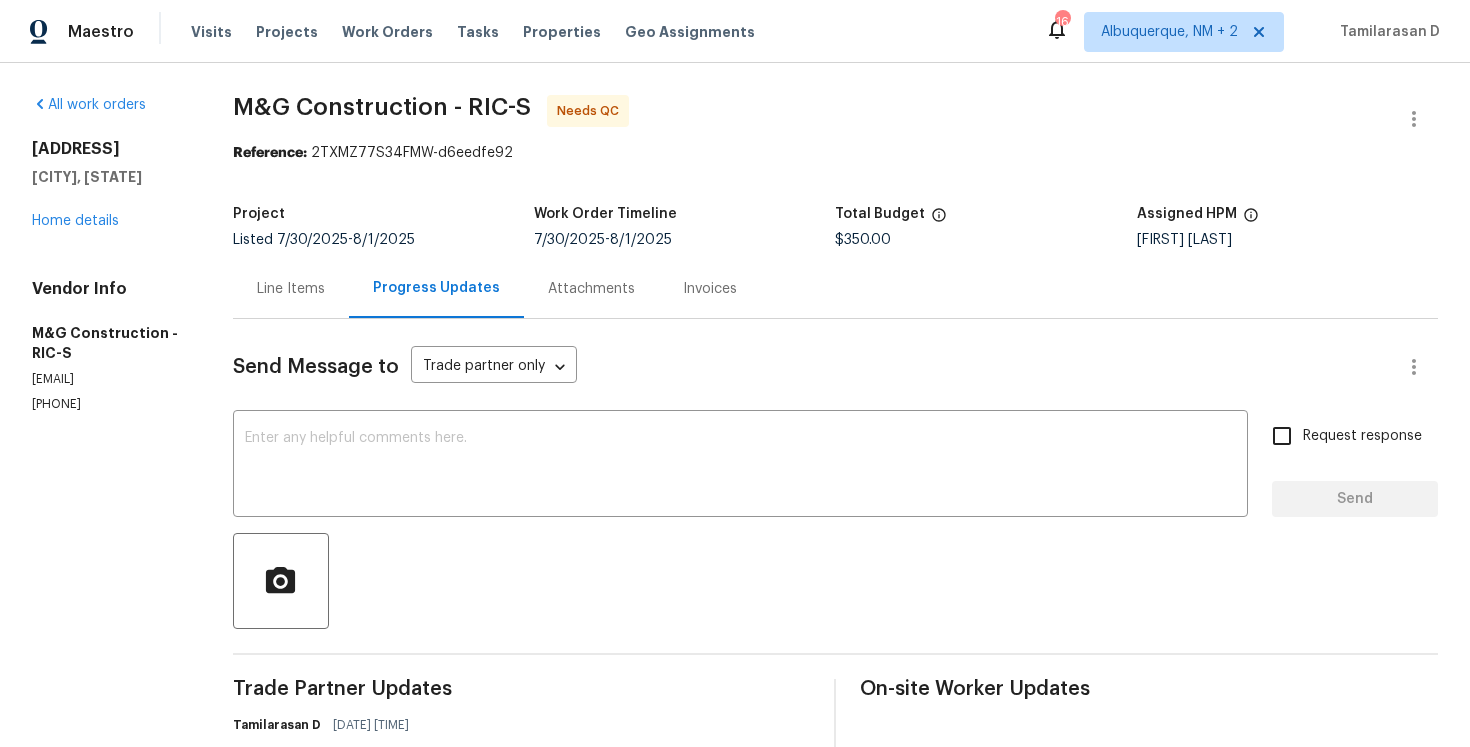 click on "Line Items" at bounding box center (291, 289) 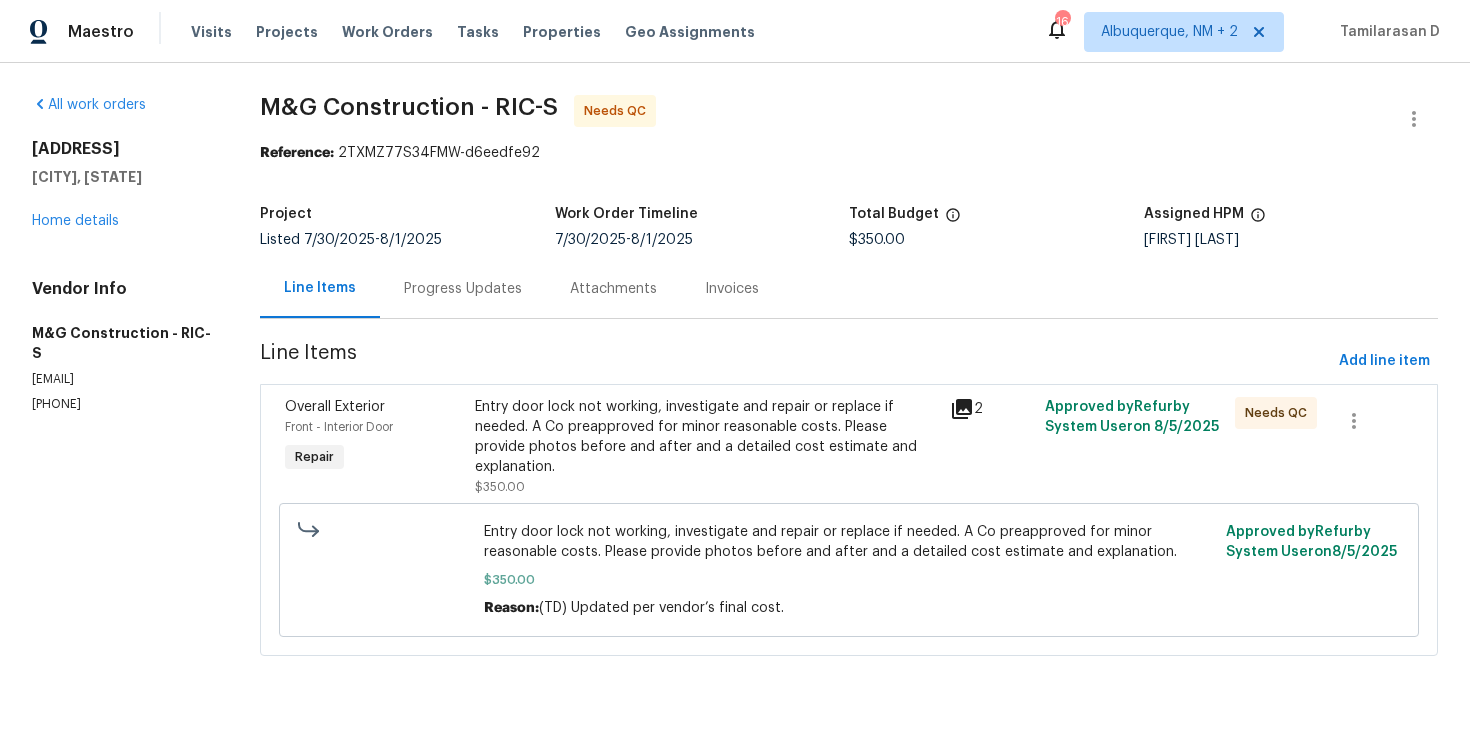click on "Entry door lock not working, investigate and repair or replace if needed. A Co preapproved for minor reasonable costs. Please provide photos before and after and a detailed cost estimate and explanation." at bounding box center (706, 437) 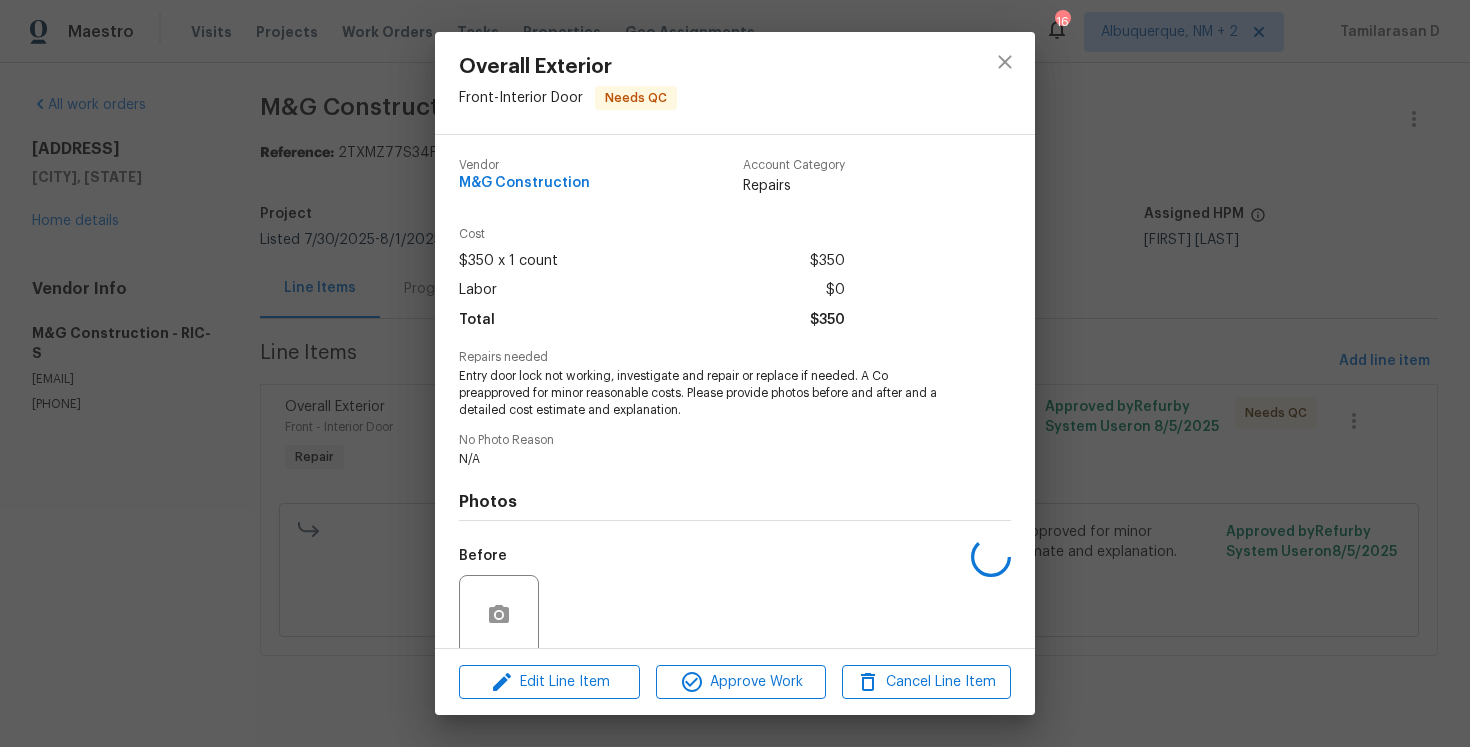 scroll, scrollTop: 157, scrollLeft: 0, axis: vertical 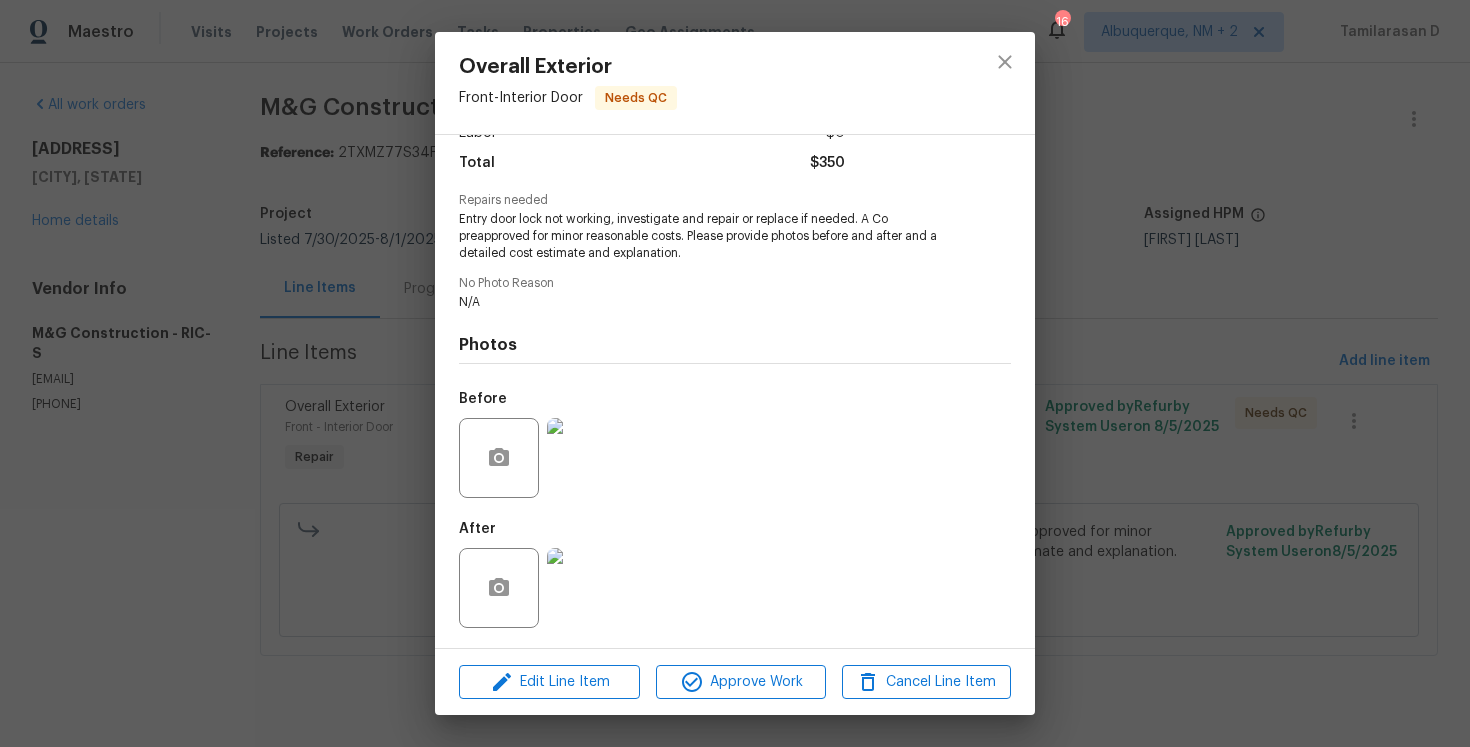 click on "Overall Exterior Front  -  Interior Door Needs QC Vendor M&G Construction Account Category Repairs Cost $350 x 1 count $350 Labor $0 Total $350 Repairs needed Entry door lock not working, investigate and repair or replace if needed. A Co preapproved for minor reasonable costs. Please provide photos before and after and a detailed cost estimate and explanation. No Photo Reason N/A Photos Before After  Edit Line Item  Approve Work  Cancel Line Item" at bounding box center [735, 373] 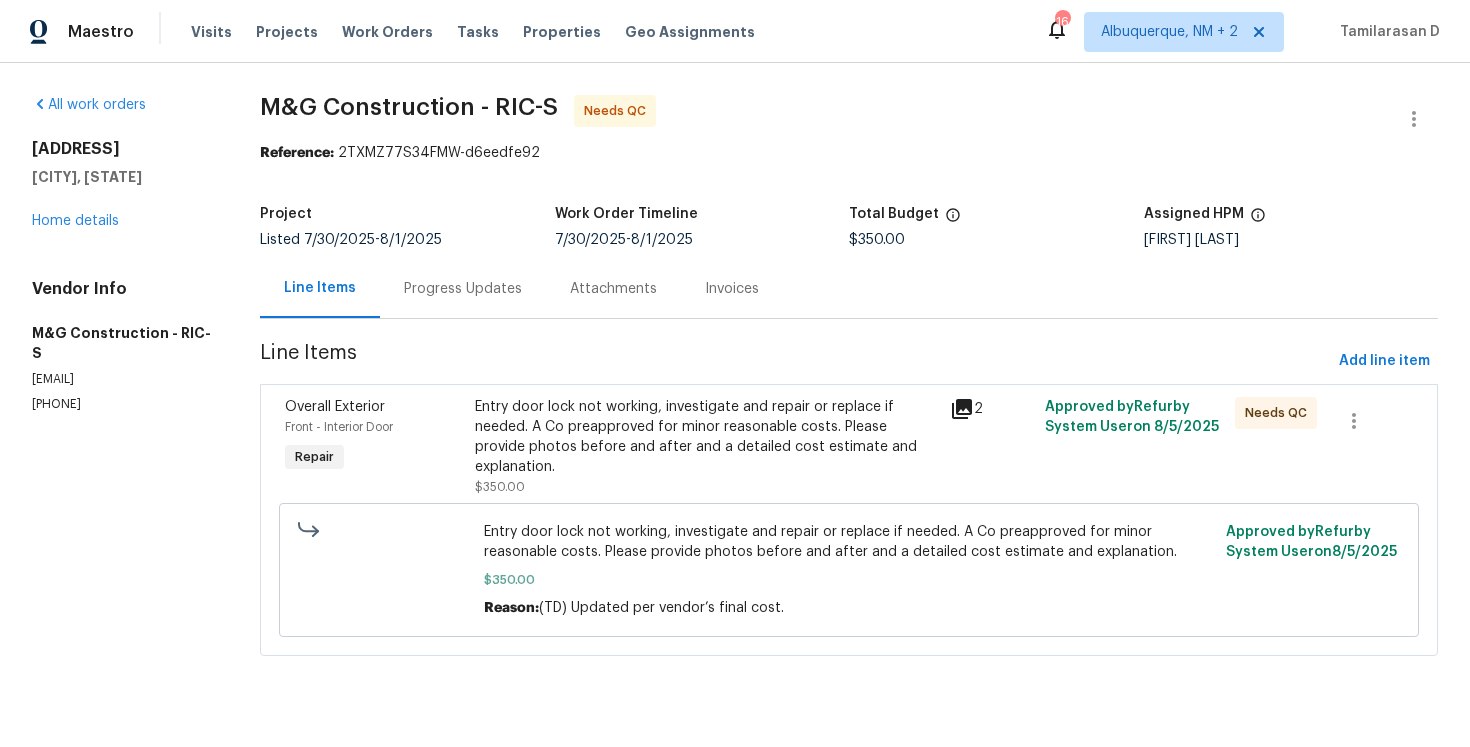 click on "(703) 864-2437" at bounding box center (122, 404) 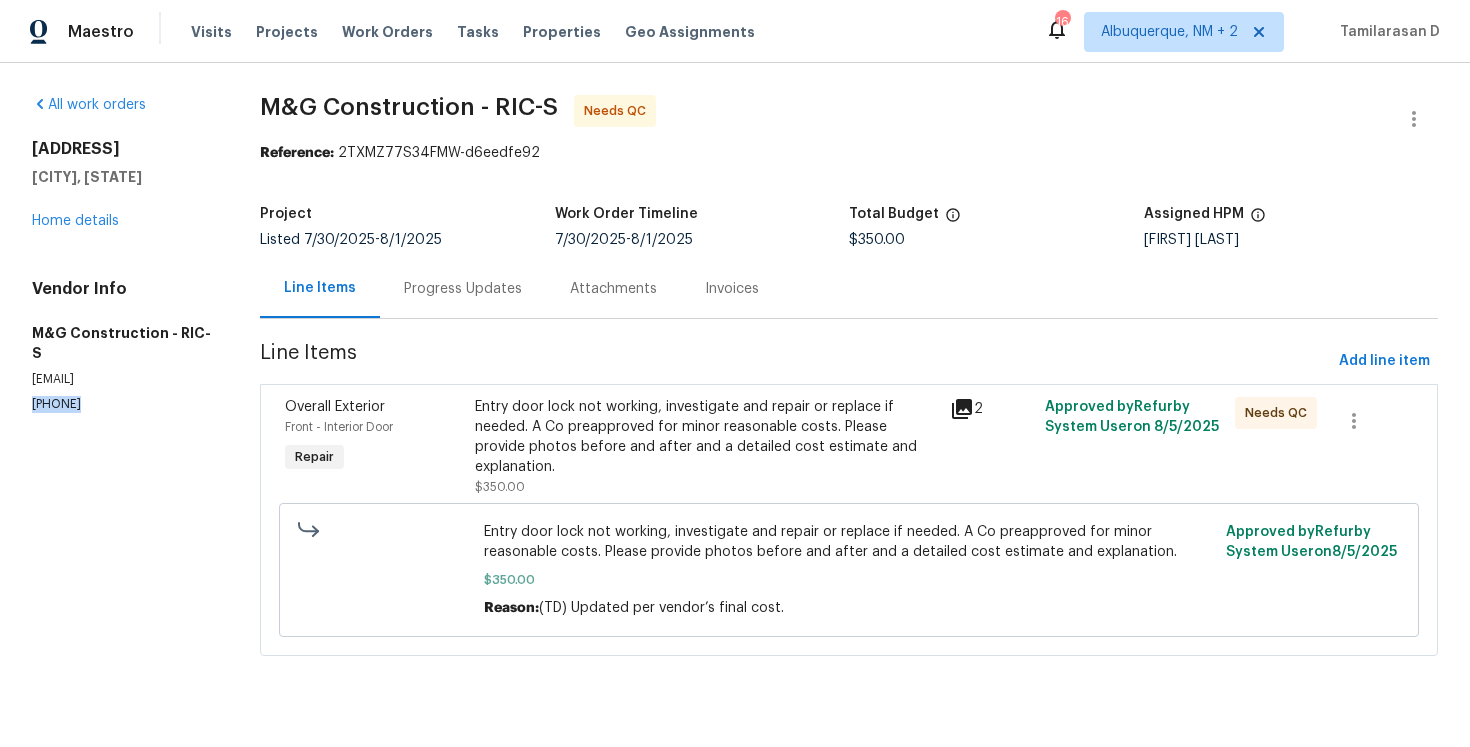 copy on "(703) 864-2437" 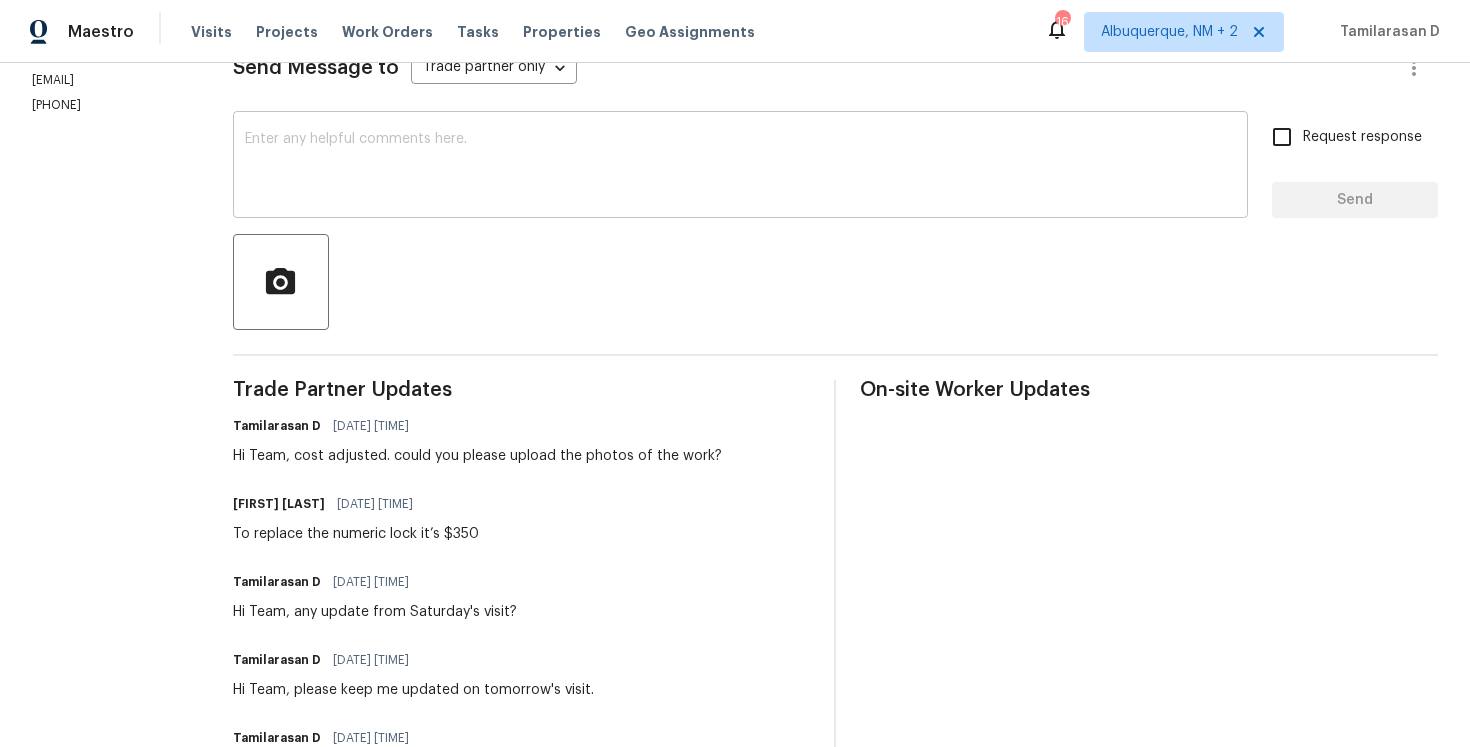 scroll, scrollTop: 0, scrollLeft: 0, axis: both 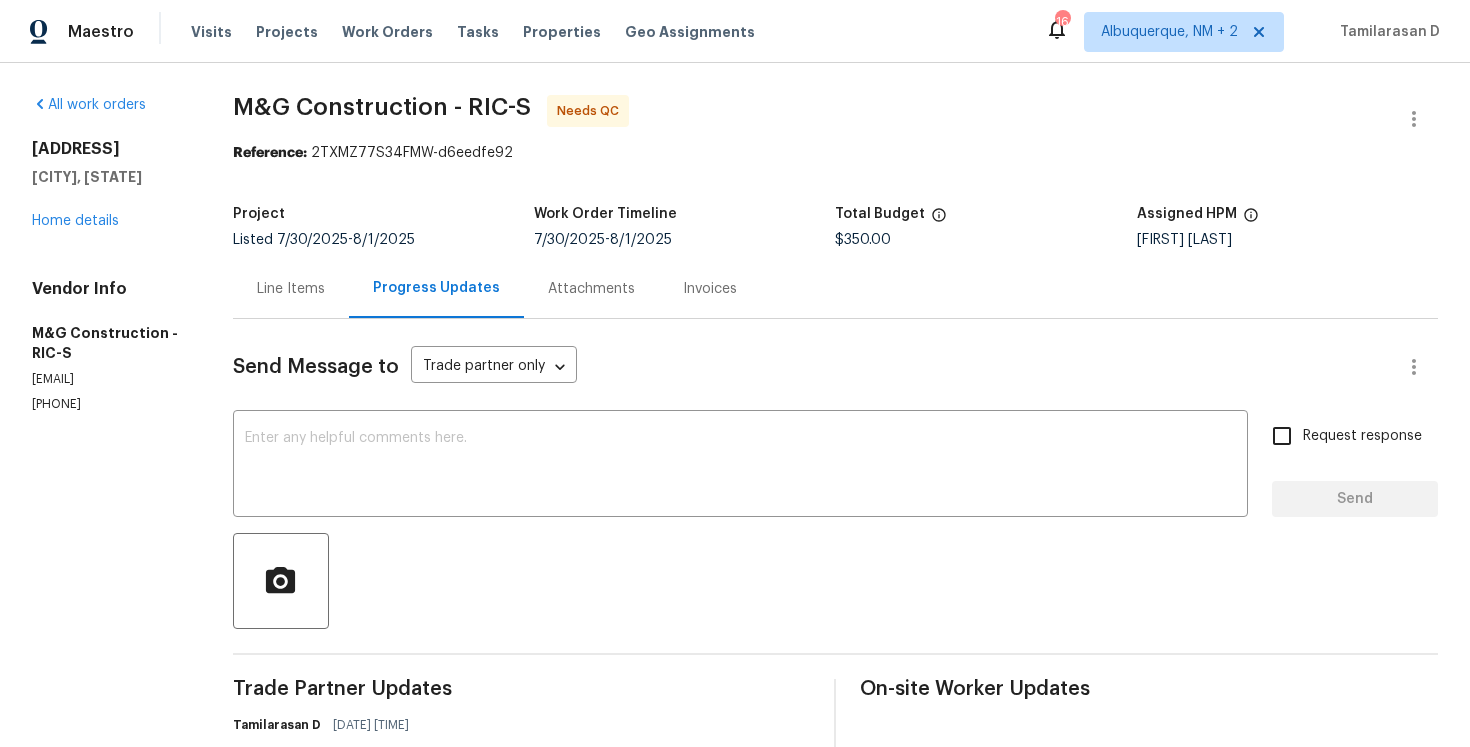 click on "mgcontractor6@gmail.com" at bounding box center [108, 379] 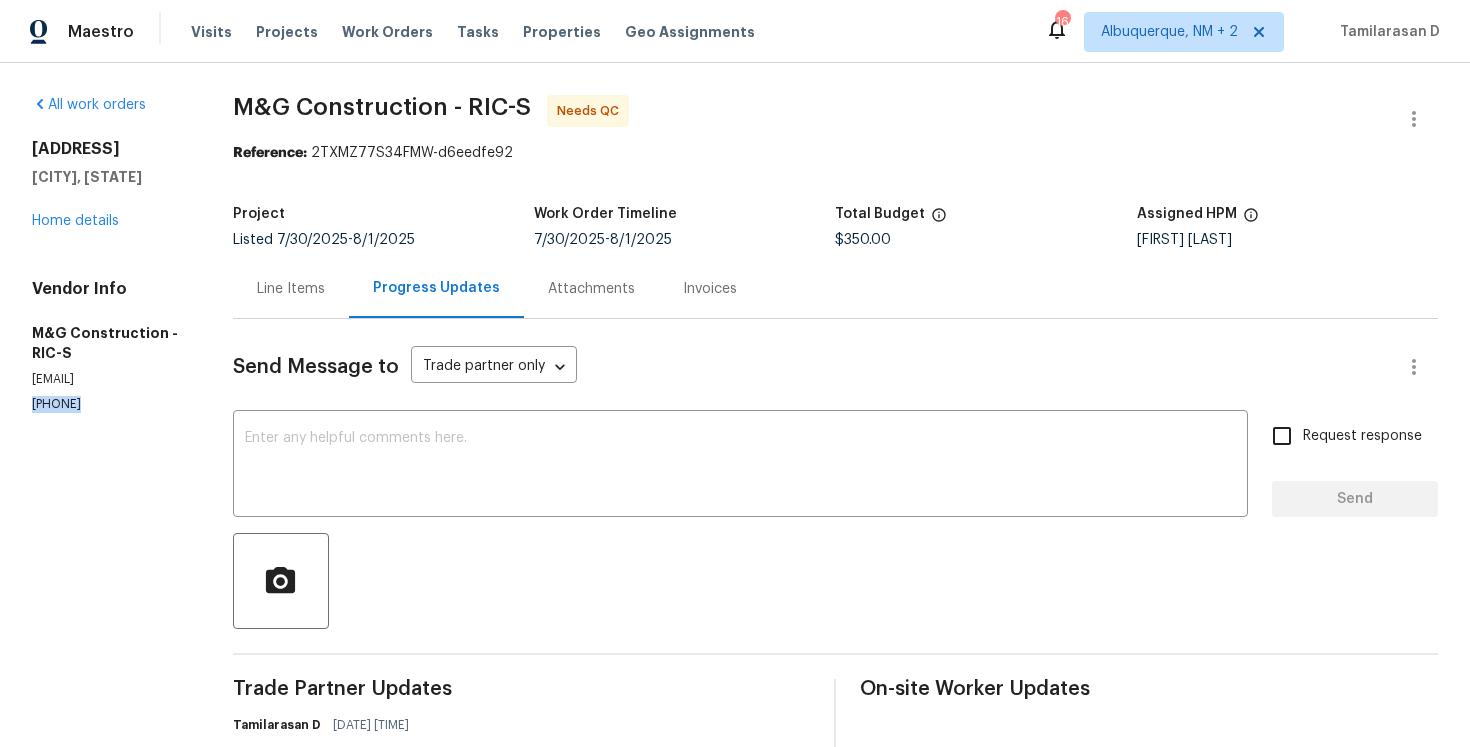 copy on "(703) 864-2437" 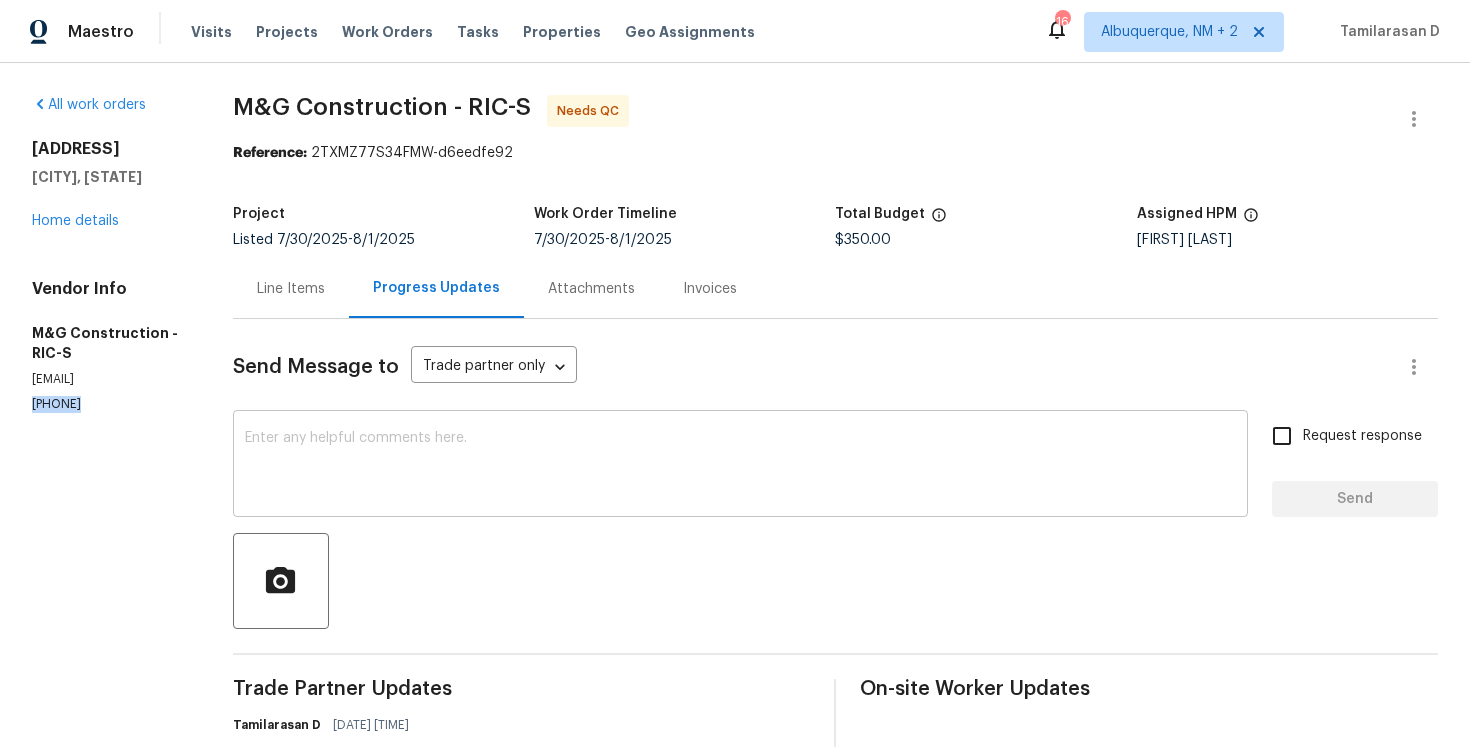 scroll, scrollTop: 126, scrollLeft: 0, axis: vertical 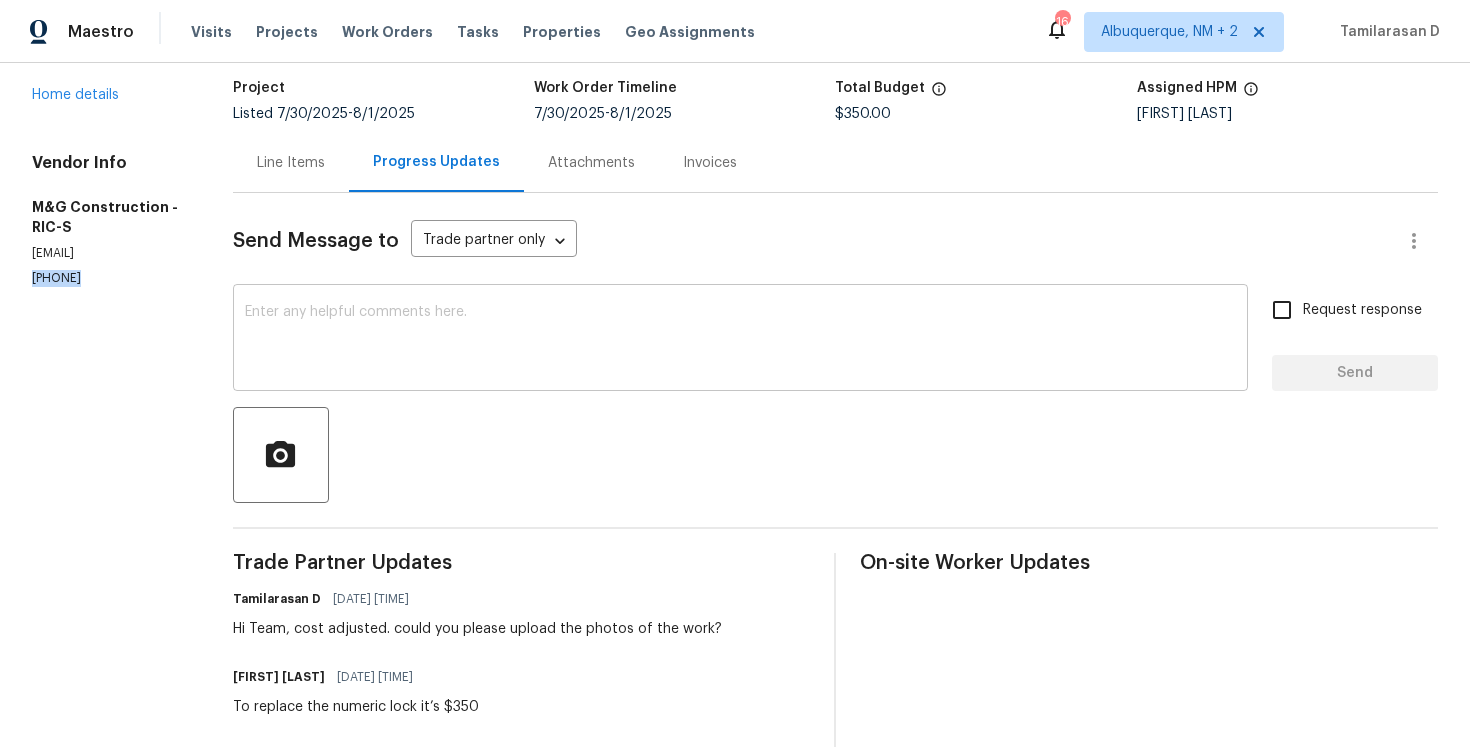 click at bounding box center (740, 340) 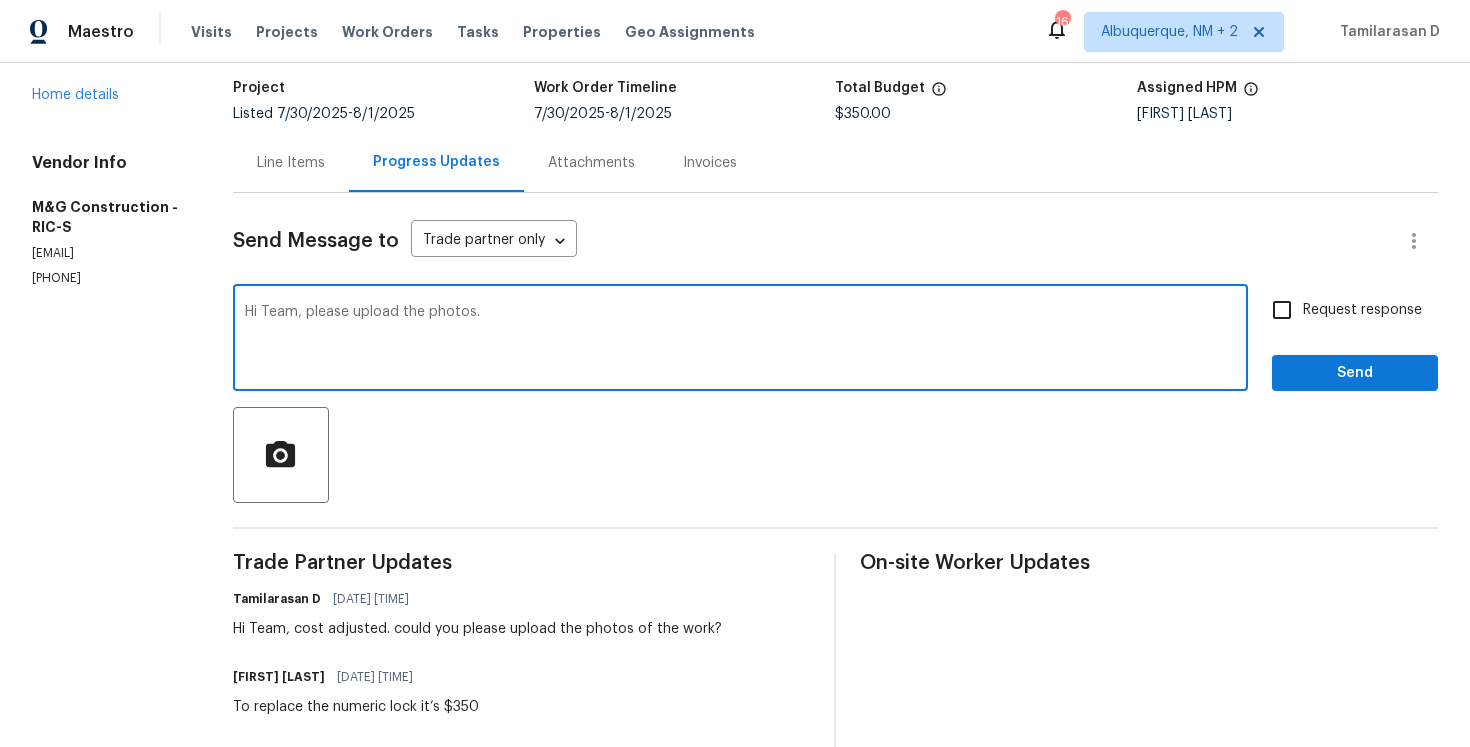 type on "Hi Team, please upload the photos." 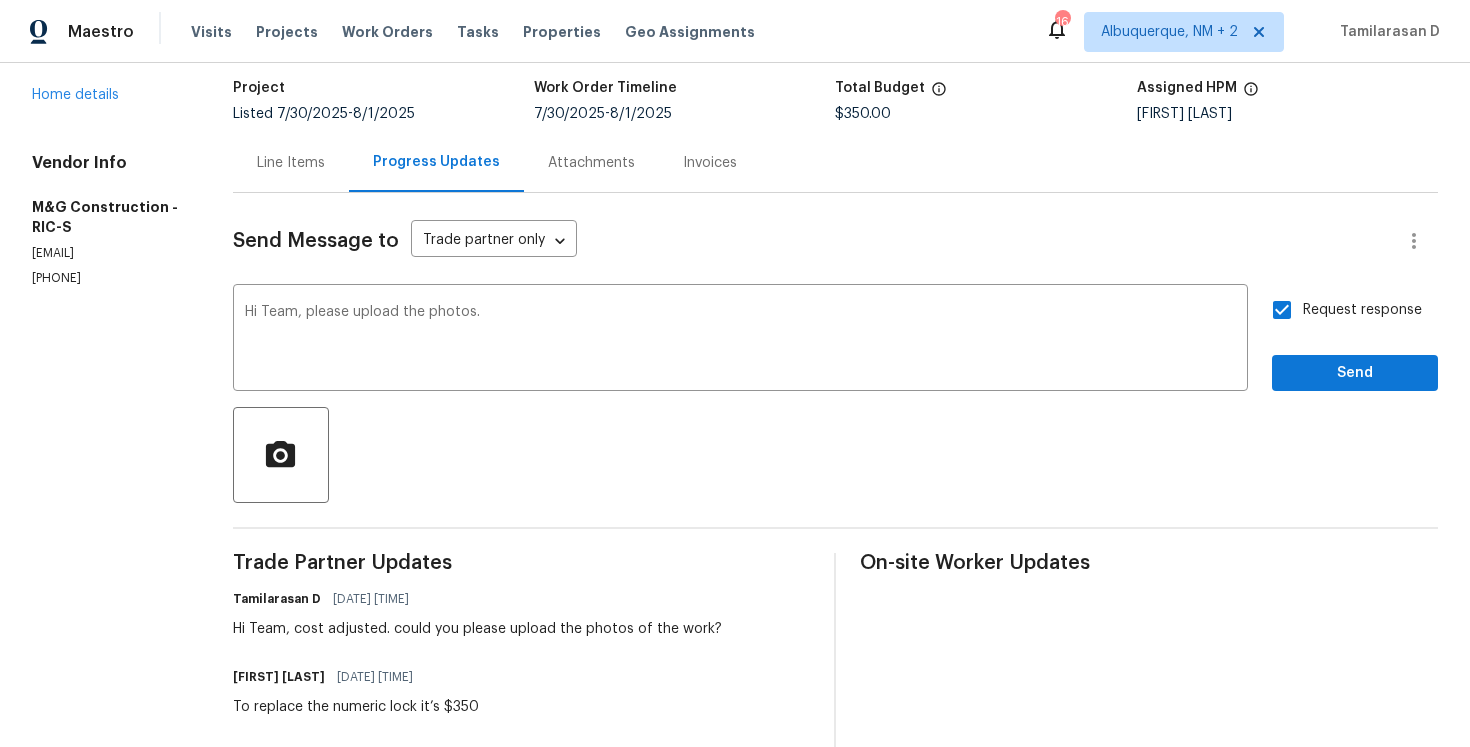 click on "Send Message to Trade partner only Trade partner only ​ Hi Team, please upload the photos. x ​ Request response Send Trade Partner Updates Tamilarasan D 08/05/2025 11:24 AM Hi Team, cost adjusted. could you please upload the photos of the work? Cheila Marquina 08/05/2025 6:33 AM To replace the numeric lock it’s $350 Tamilarasan D 08/04/2025 8:32 AM Hi Team, any update from Saturday's visit? Tamilarasan D 08/01/2025 8:25 AM Hi Team, please keep me updated on tomorrow's visit. Tamilarasan D 07/31/2025 7:48 AM Hey there, Thank you for accepting the work order, could you please let me know the scheduled date for this? Tamilarasan D 07/30/2025 3:03 PM Hey, this is Tamil from Opendoor. I’m confirming you received the WO for the property at (3929 Litchfield Dr, Chesterfield, VA 23832). Please review and accept the WO within 24 hours and provide a scheduled date. Please disregard the contact information for the HPM included in the WO. Our Centralised LWO Team is responsible for Listed WOs." at bounding box center [835, 663] 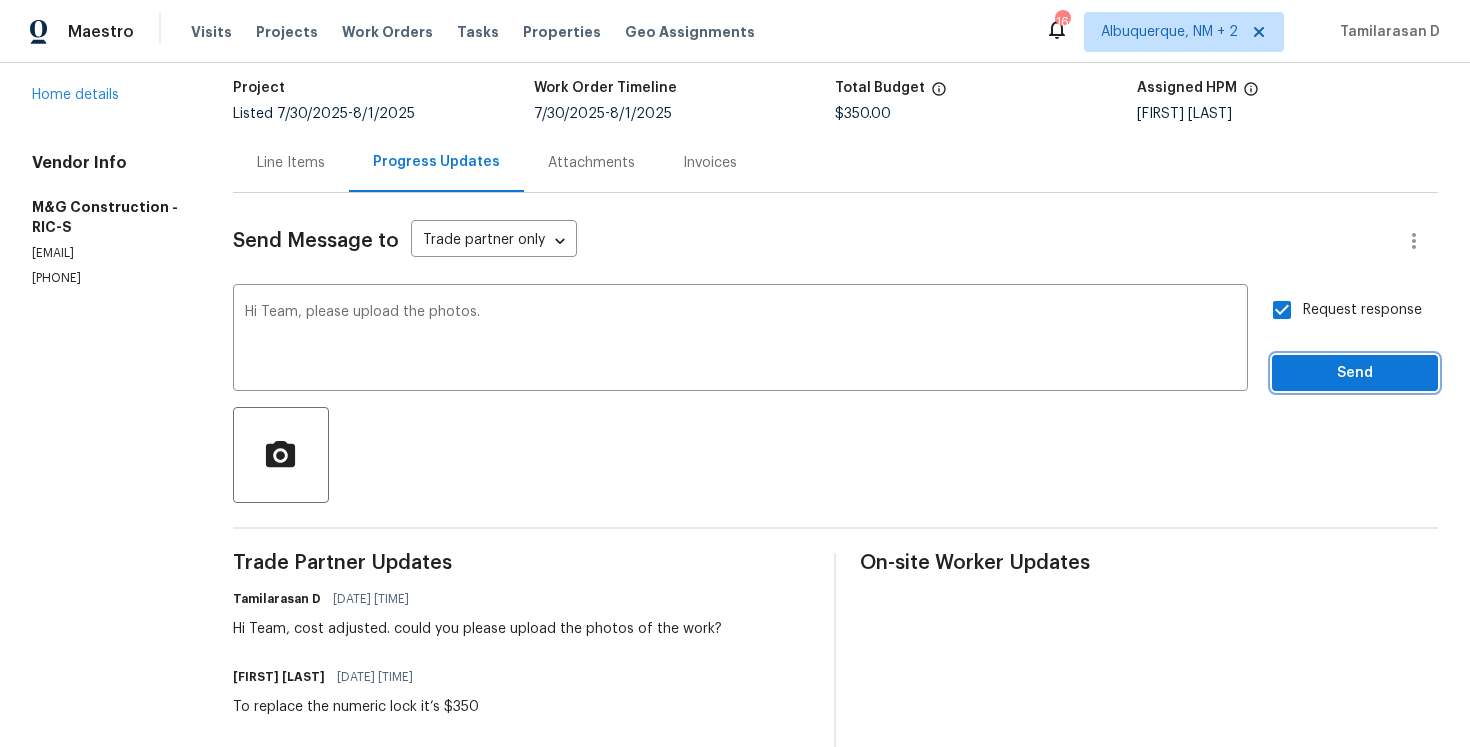 click on "Send" at bounding box center (1355, 373) 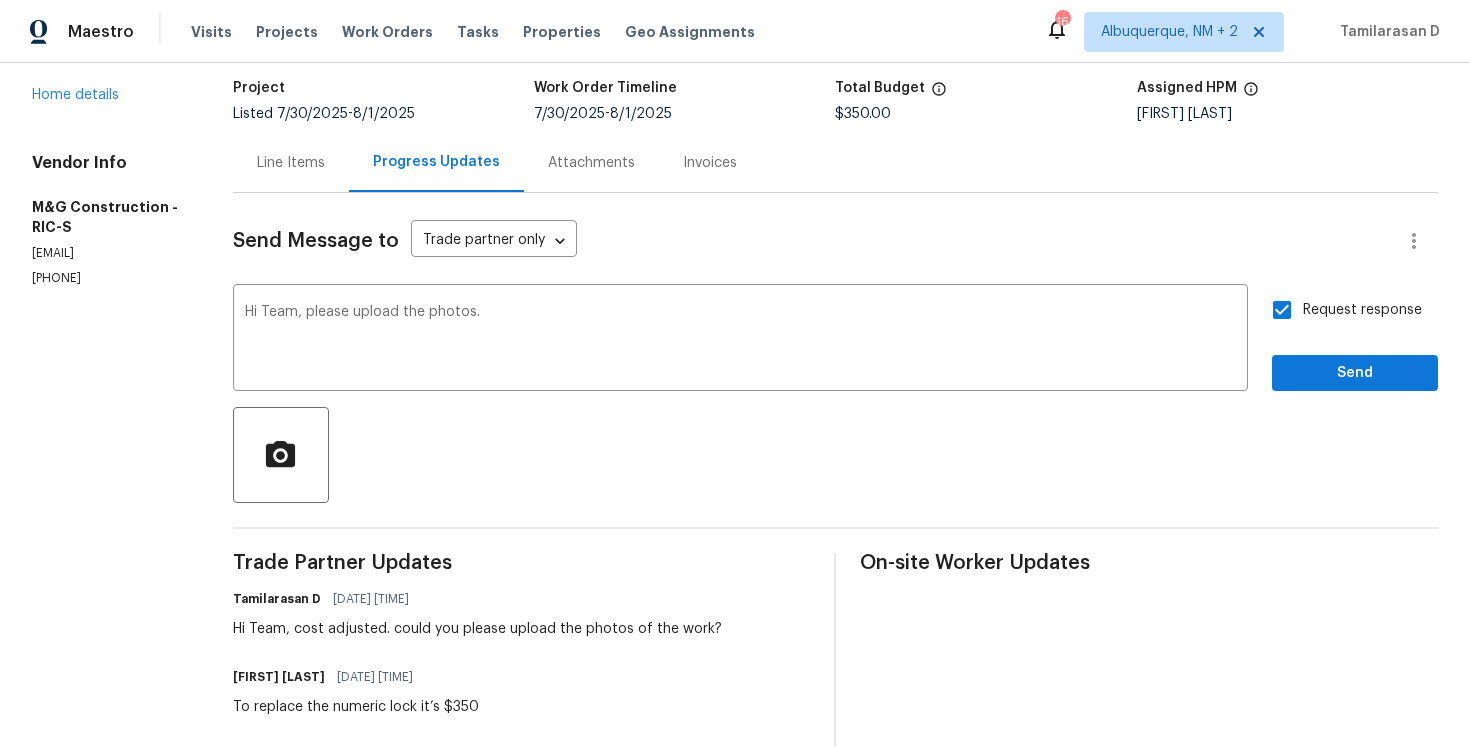 scroll, scrollTop: 0, scrollLeft: 0, axis: both 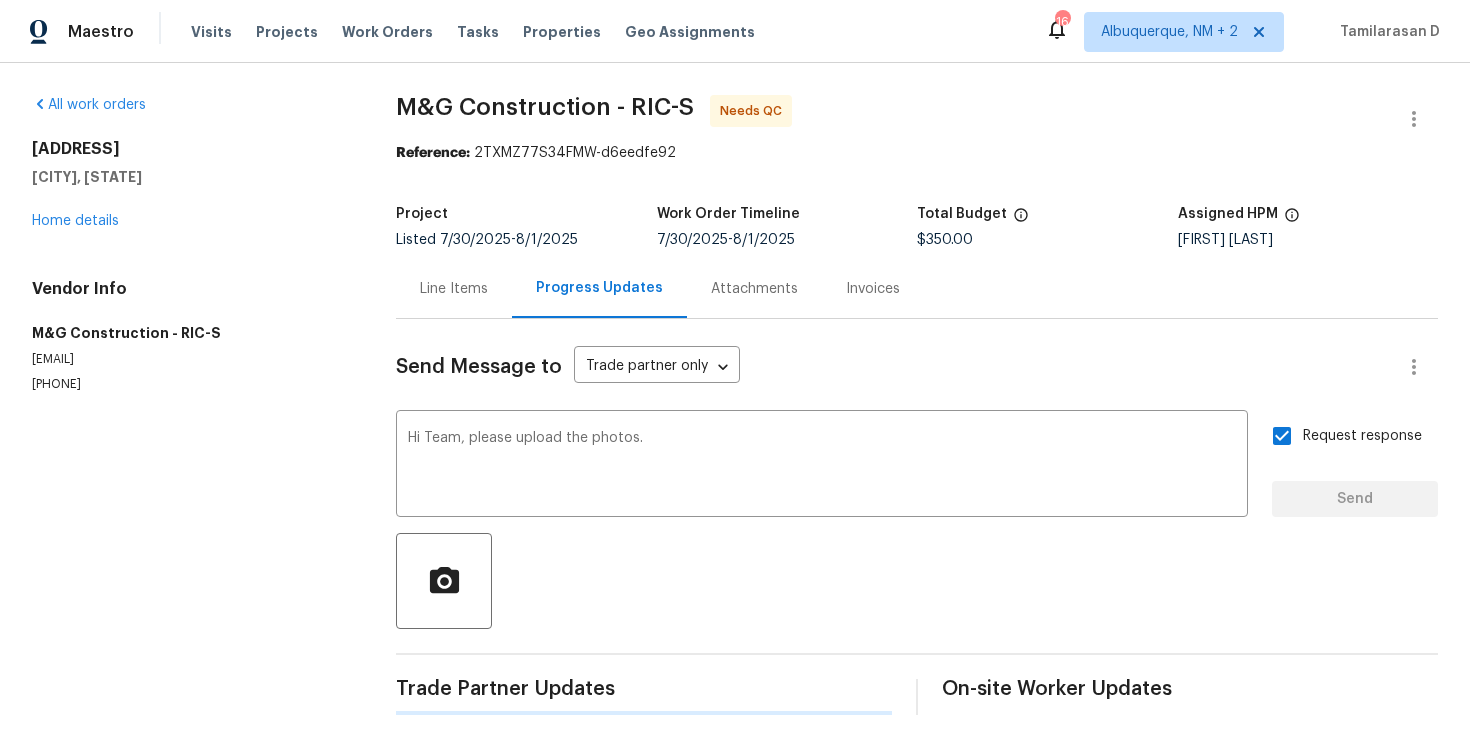 type 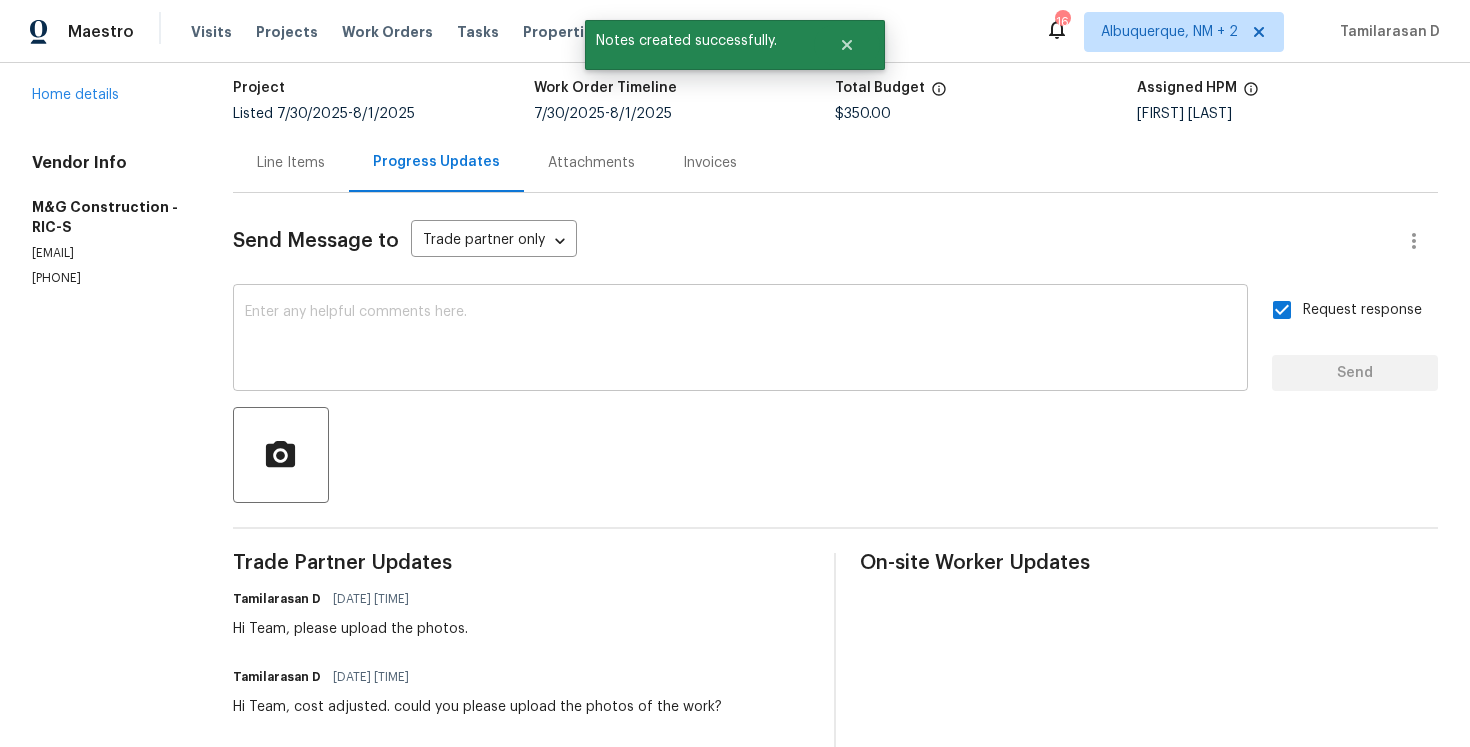 scroll, scrollTop: 0, scrollLeft: 0, axis: both 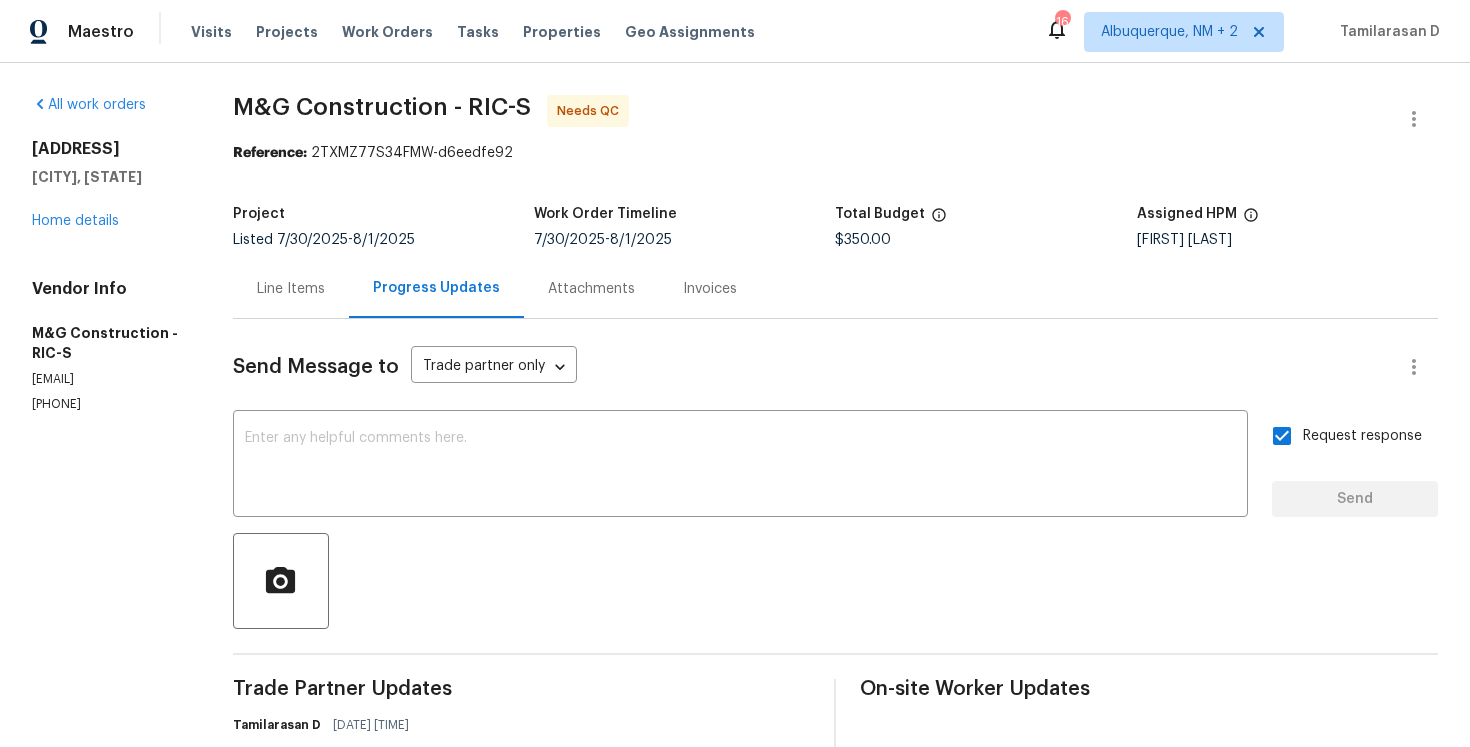 click on "Send Message to Trade partner only Trade partner only ​" at bounding box center (811, 367) 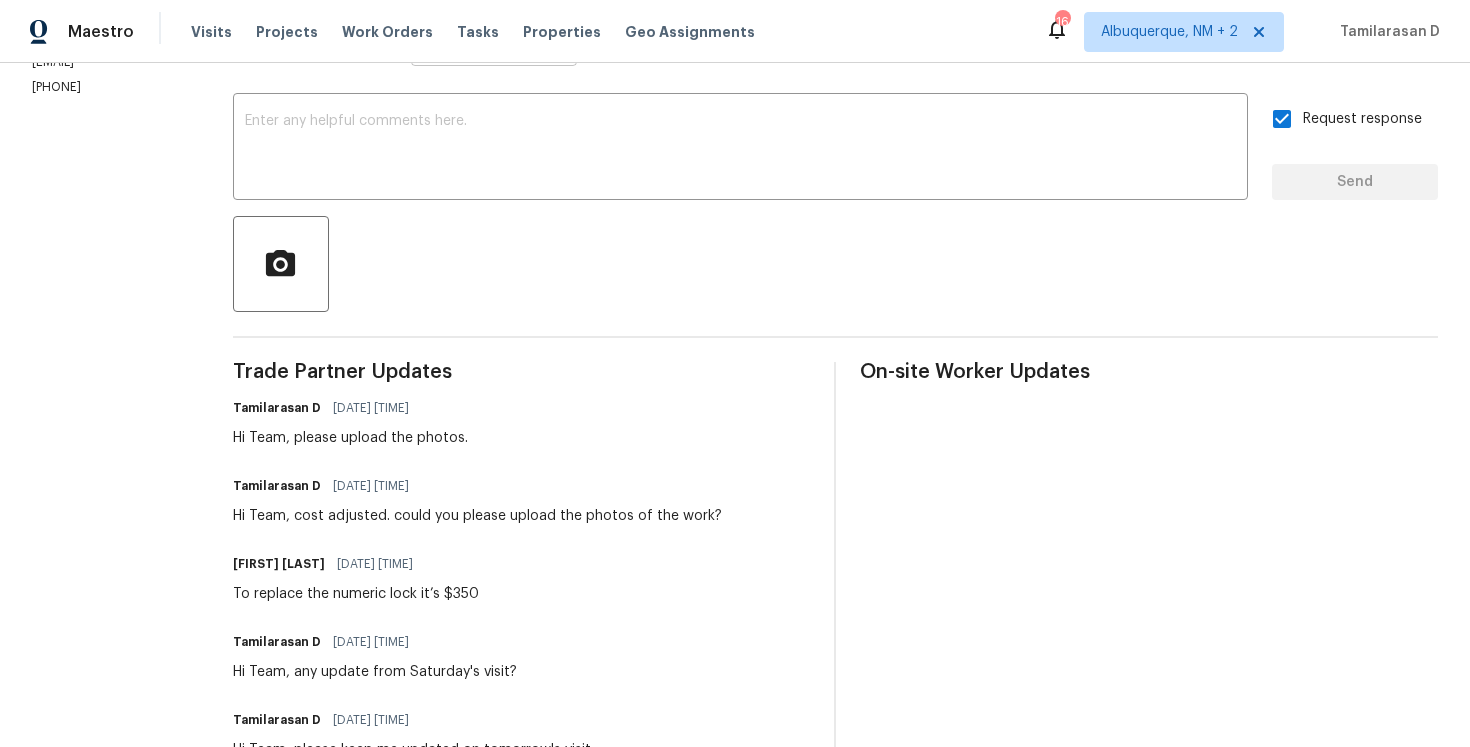 scroll, scrollTop: 73, scrollLeft: 0, axis: vertical 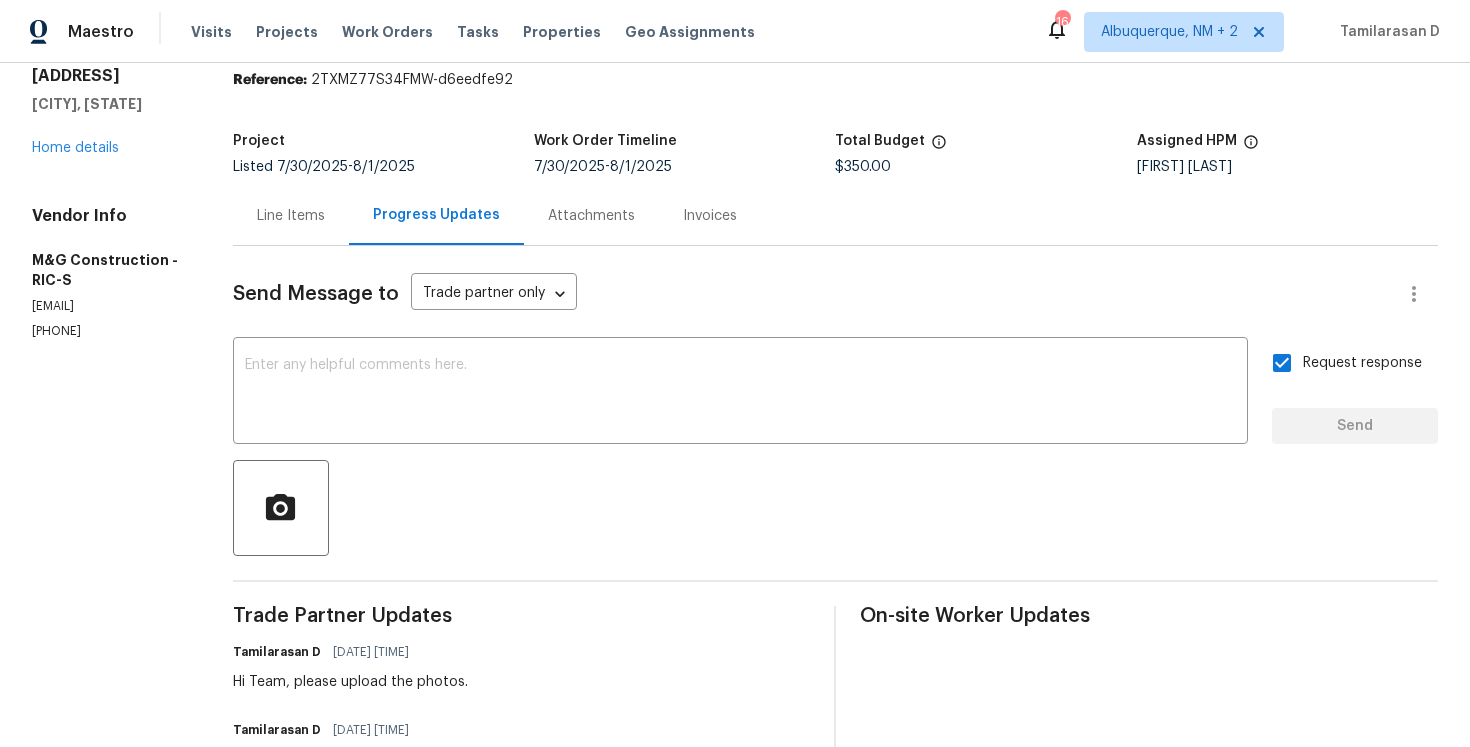 click on "Line Items" at bounding box center (291, 216) 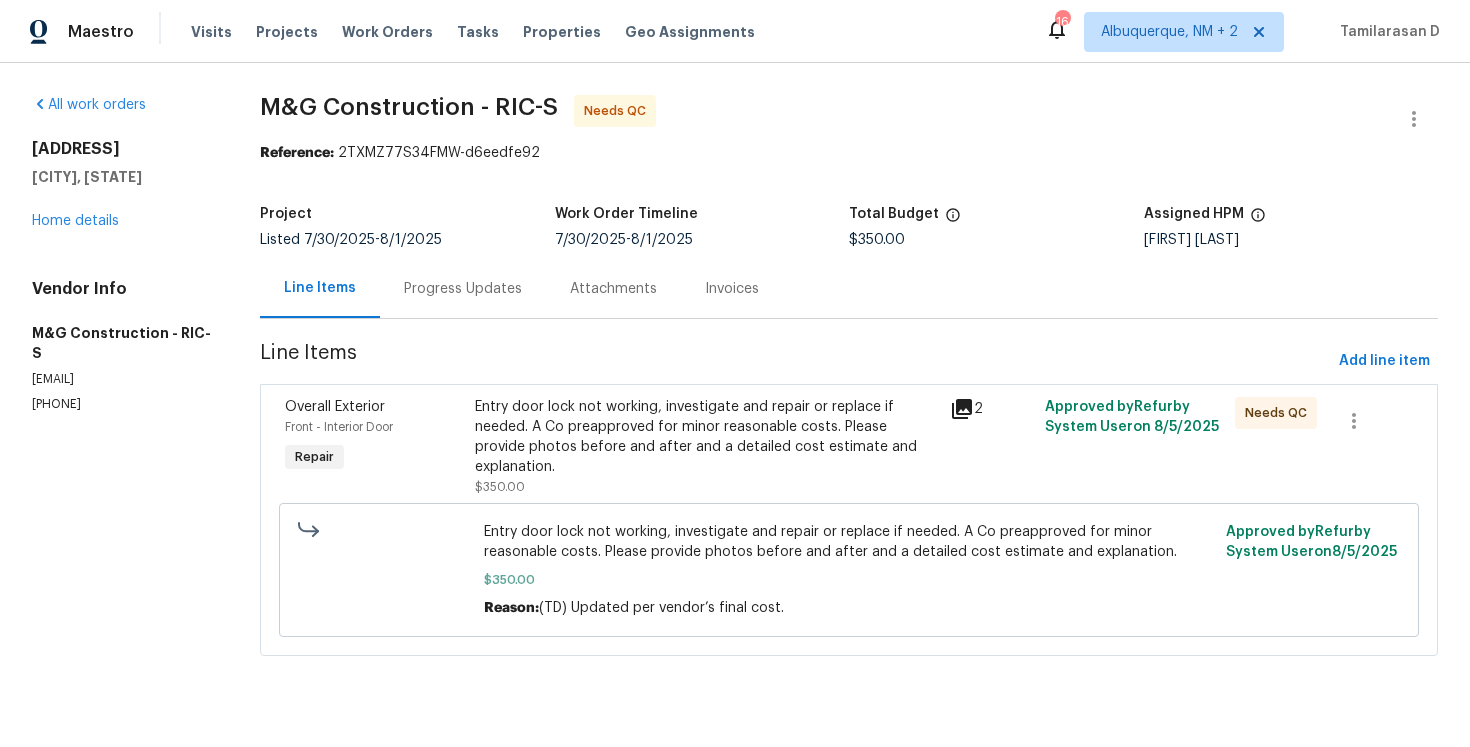 scroll, scrollTop: 0, scrollLeft: 0, axis: both 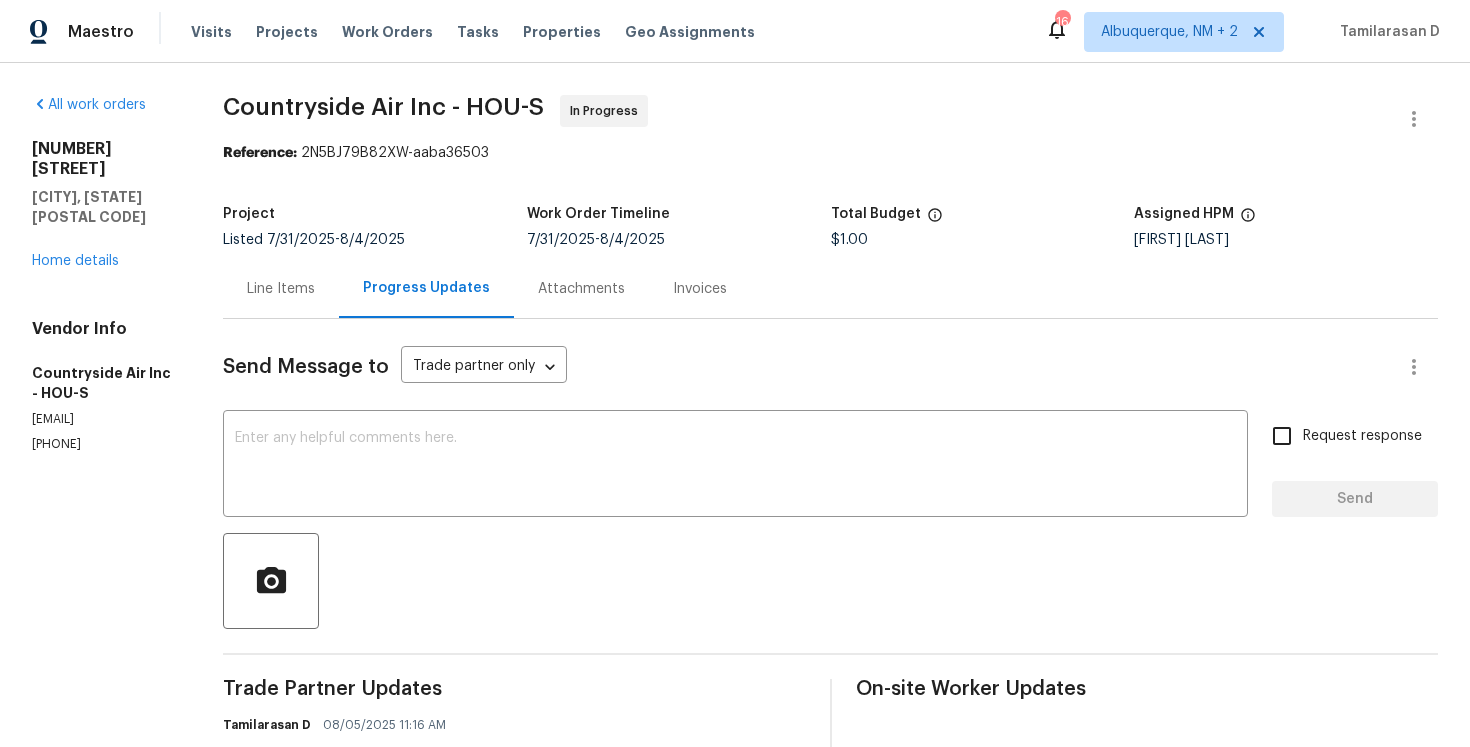 click on "Line Items" at bounding box center (281, 288) 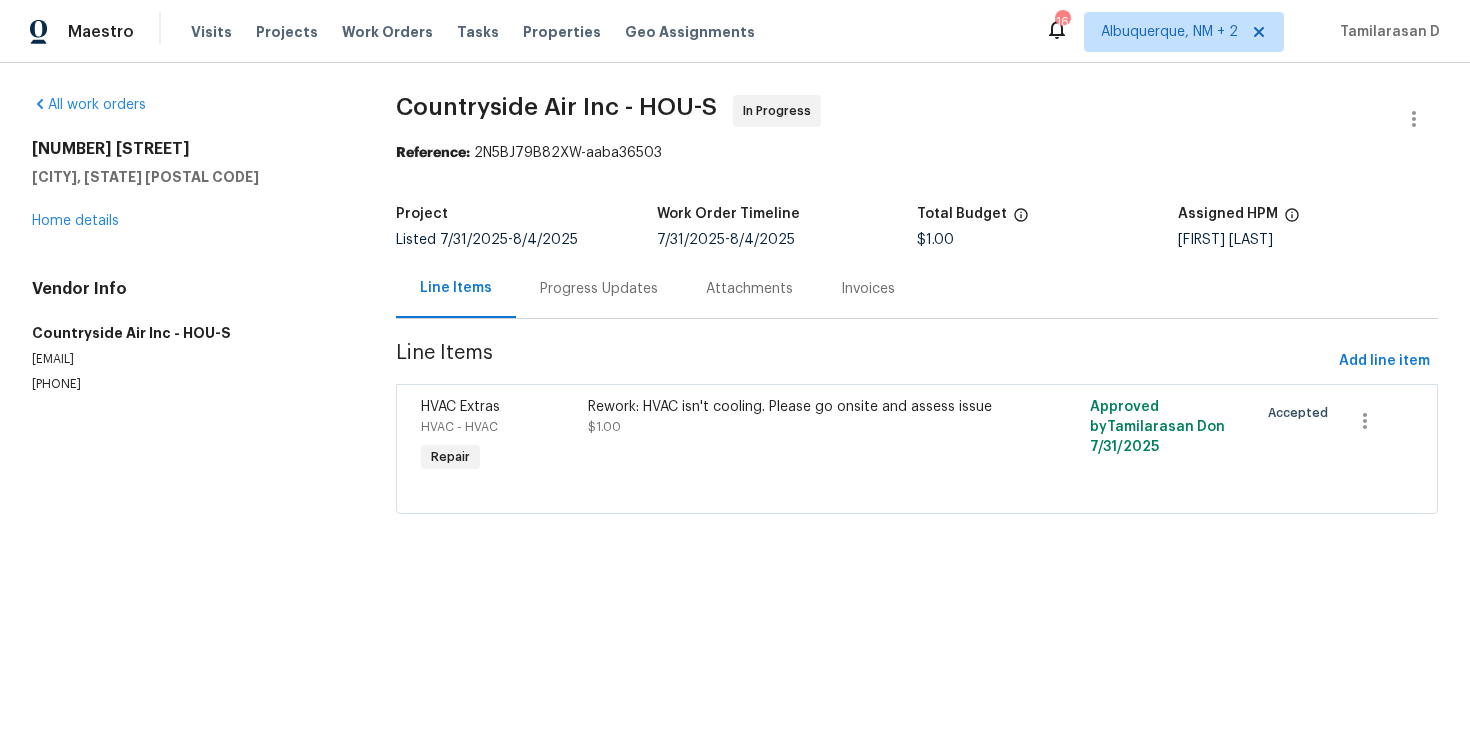 click on "Rework: HVAC isn't cooling. Please go onsite and assess issue" at bounding box center [791, 407] 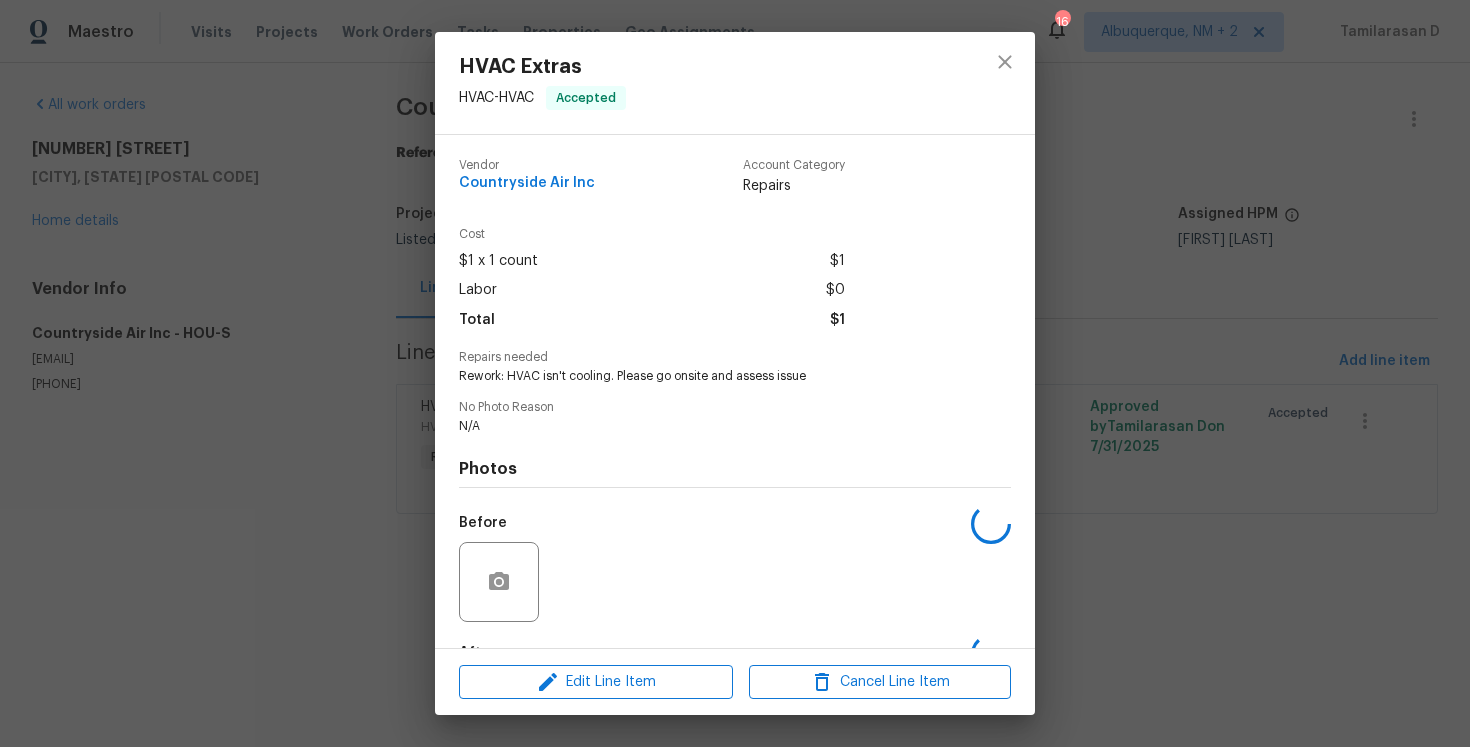 scroll, scrollTop: 124, scrollLeft: 0, axis: vertical 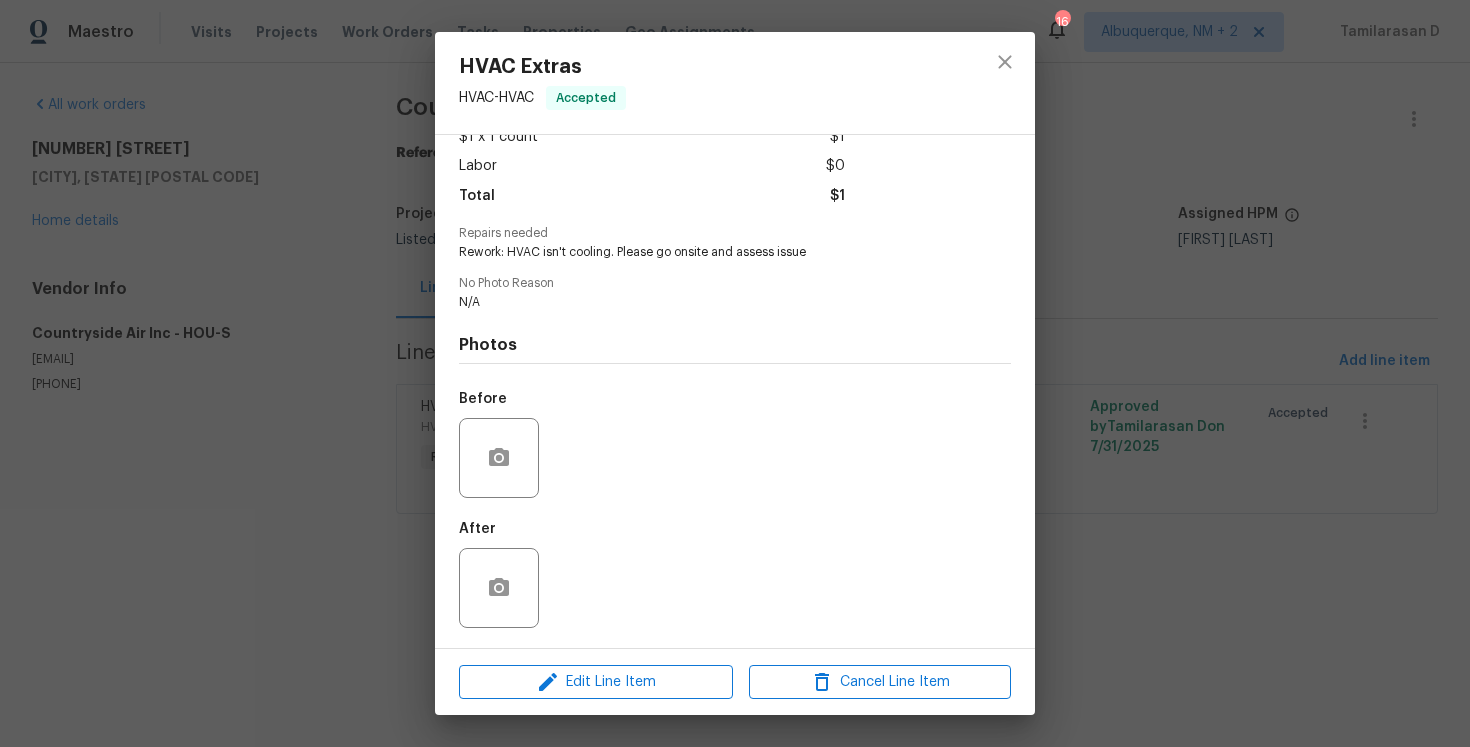 click on "HVAC Extras HVAC  -  HVAC Accepted Vendor Countryside Air Inc Account Category Repairs Cost $1 x 1 count $1 Labor $0 Total $1 Repairs needed Rework: HVAC isn't cooling. Please go onsite and assess issue No Photo Reason N/A Photos Before After  Edit Line Item  Cancel Line Item" at bounding box center [735, 373] 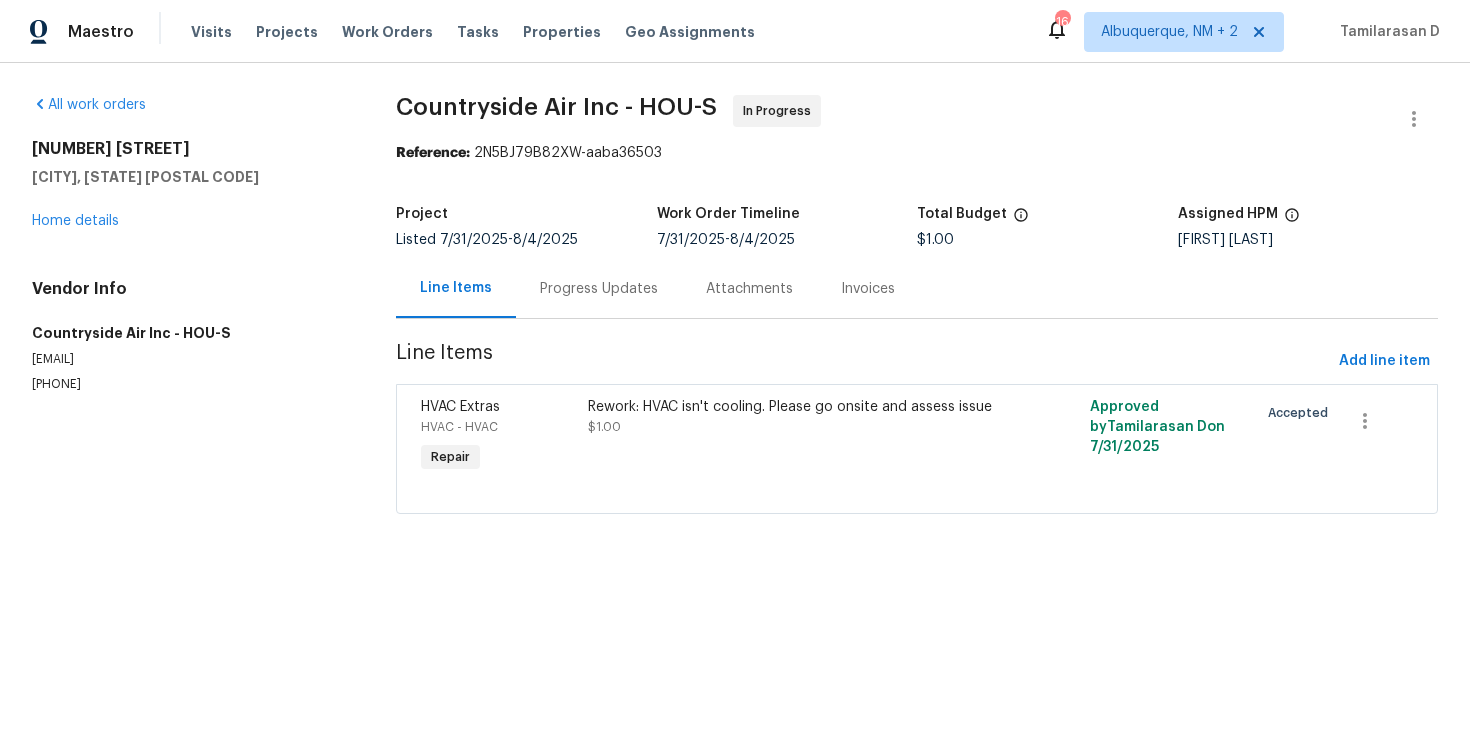 click on "[PHONE]" at bounding box center (190, 384) 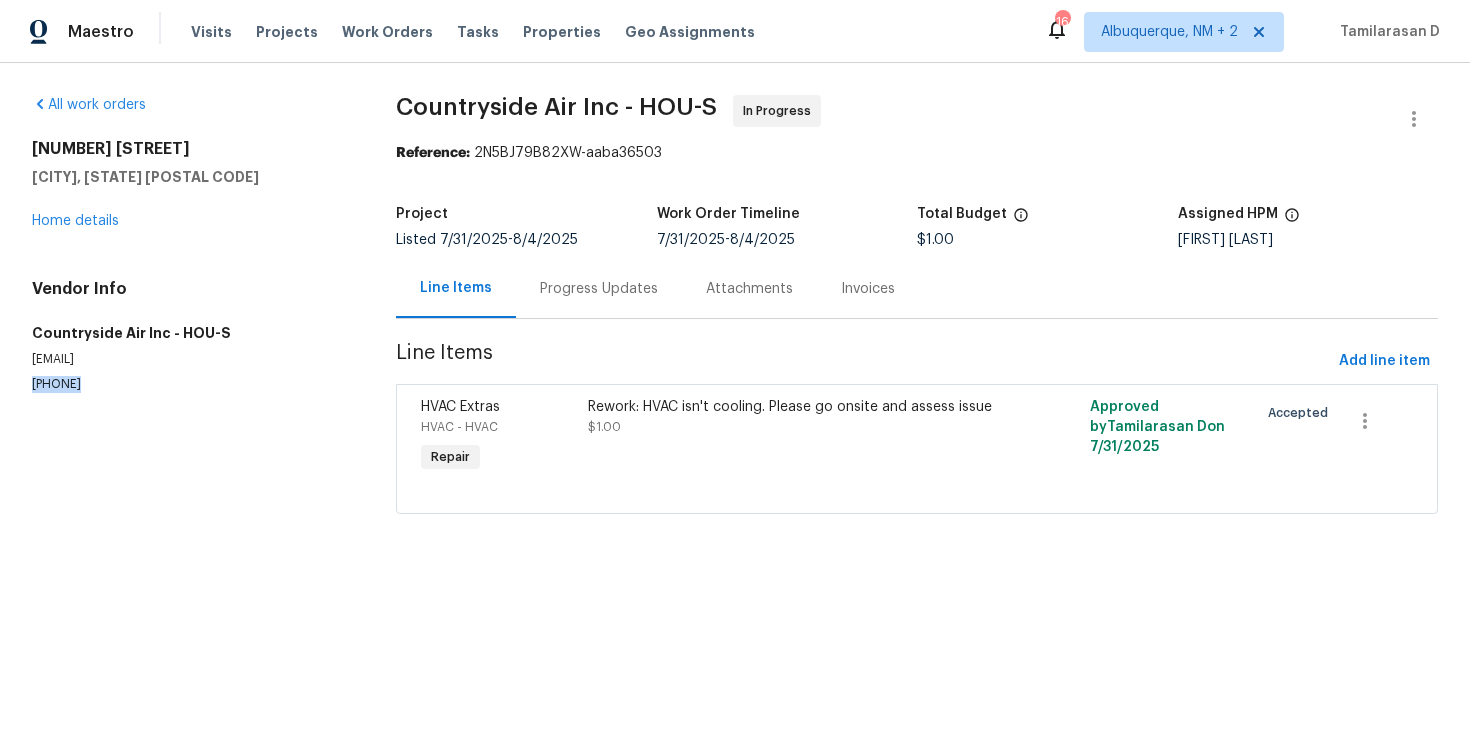 copy on "(281) 346-2848" 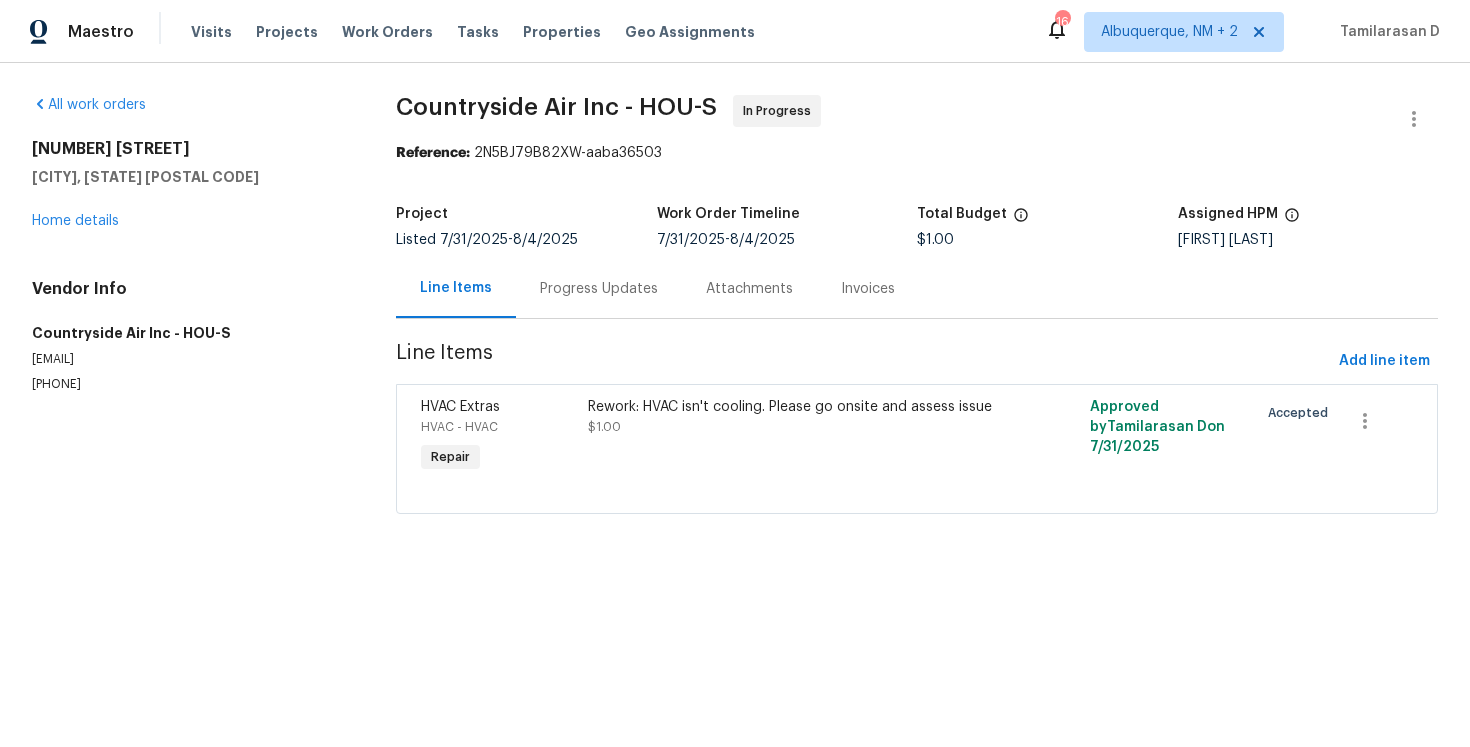 click on "Countryside Air Inc - HOU-S In Progress Reference:   2N5BJ79B82XW-aaba36503 Project Listed   7/31/2025  -  8/4/2025 Work Order Timeline 7/31/2025  -  8/4/2025 Total Budget $1.00 Assigned HPM Joseph Wolfe Line Items Progress Updates Attachments Invoices Line Items Add line item HVAC Extras HVAC - HVAC Repair Rework: HVAC isn't cooling. Please go onsite and assess issue $1.00 Approved by  Tamilarasan D  on   7/31/2025 Accepted" at bounding box center [917, 316] 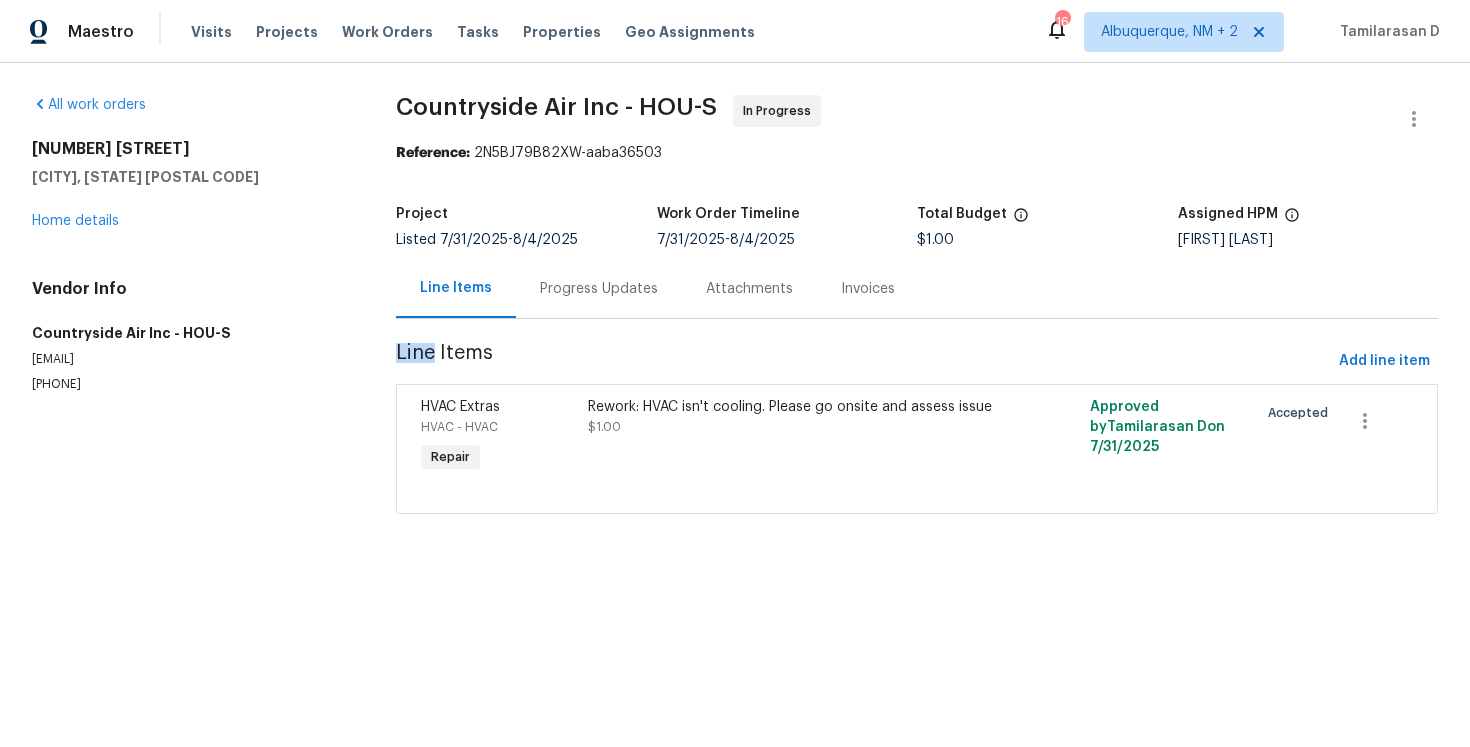 click on "Progress Updates" at bounding box center [599, 289] 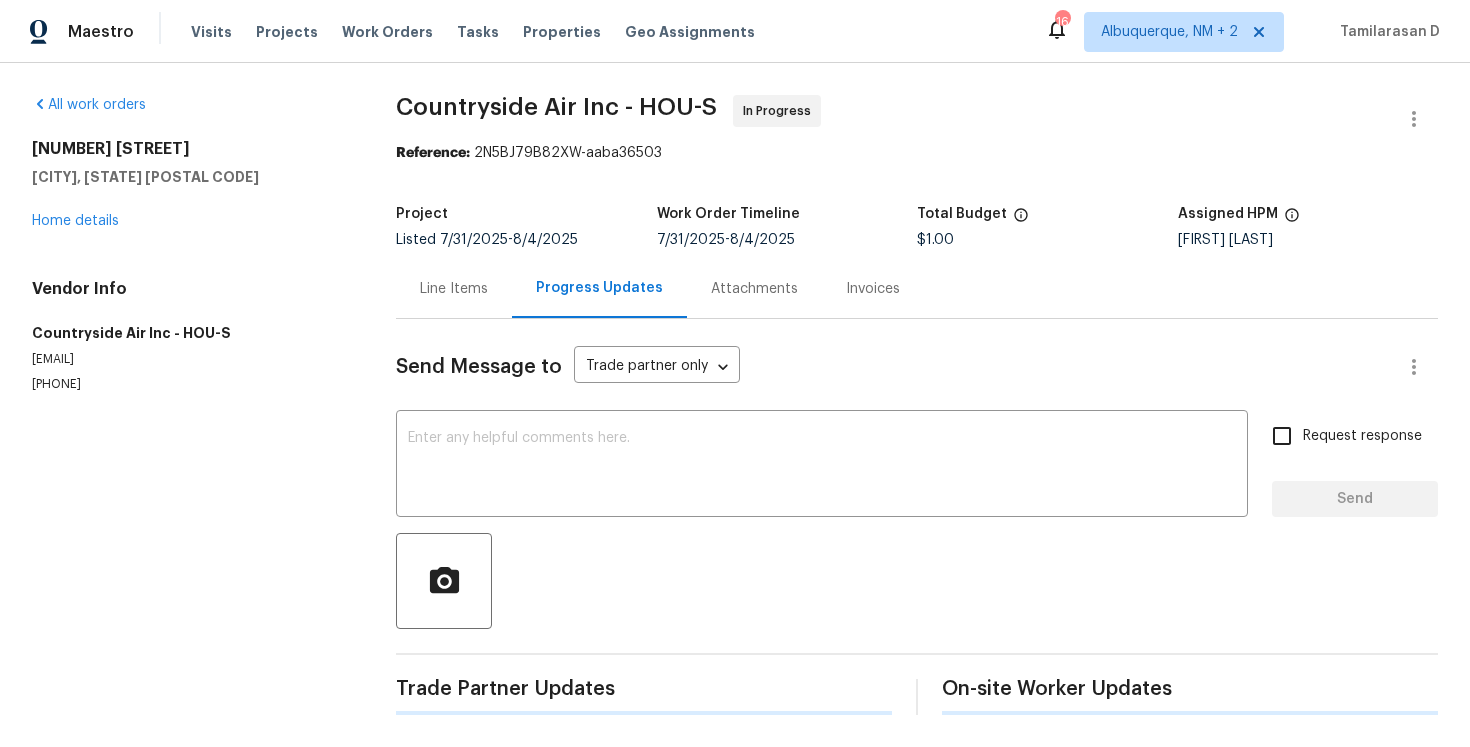 click on "Send Message to Trade partner only Trade partner only ​ x ​ Request response Send Trade Partner Updates On-site Worker Updates" at bounding box center (917, 517) 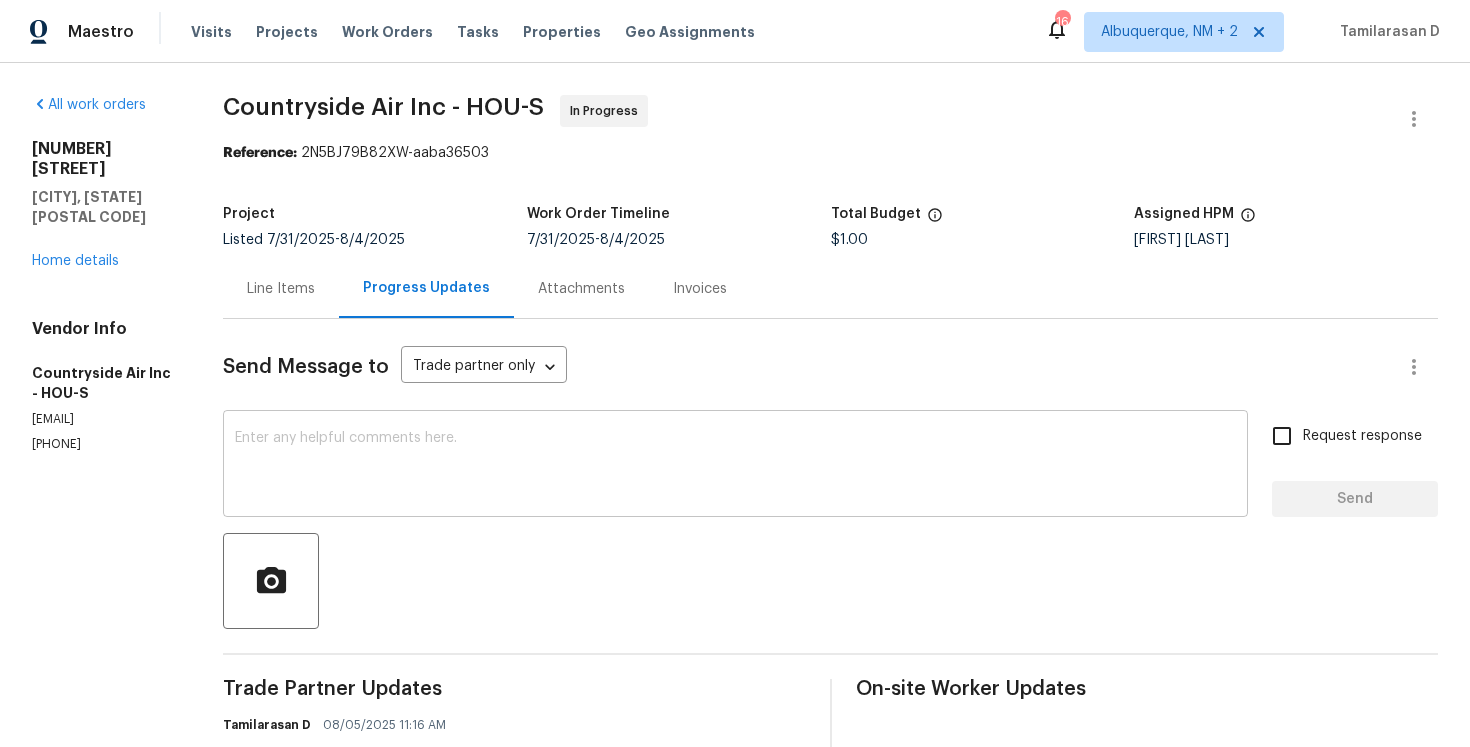 click at bounding box center (735, 466) 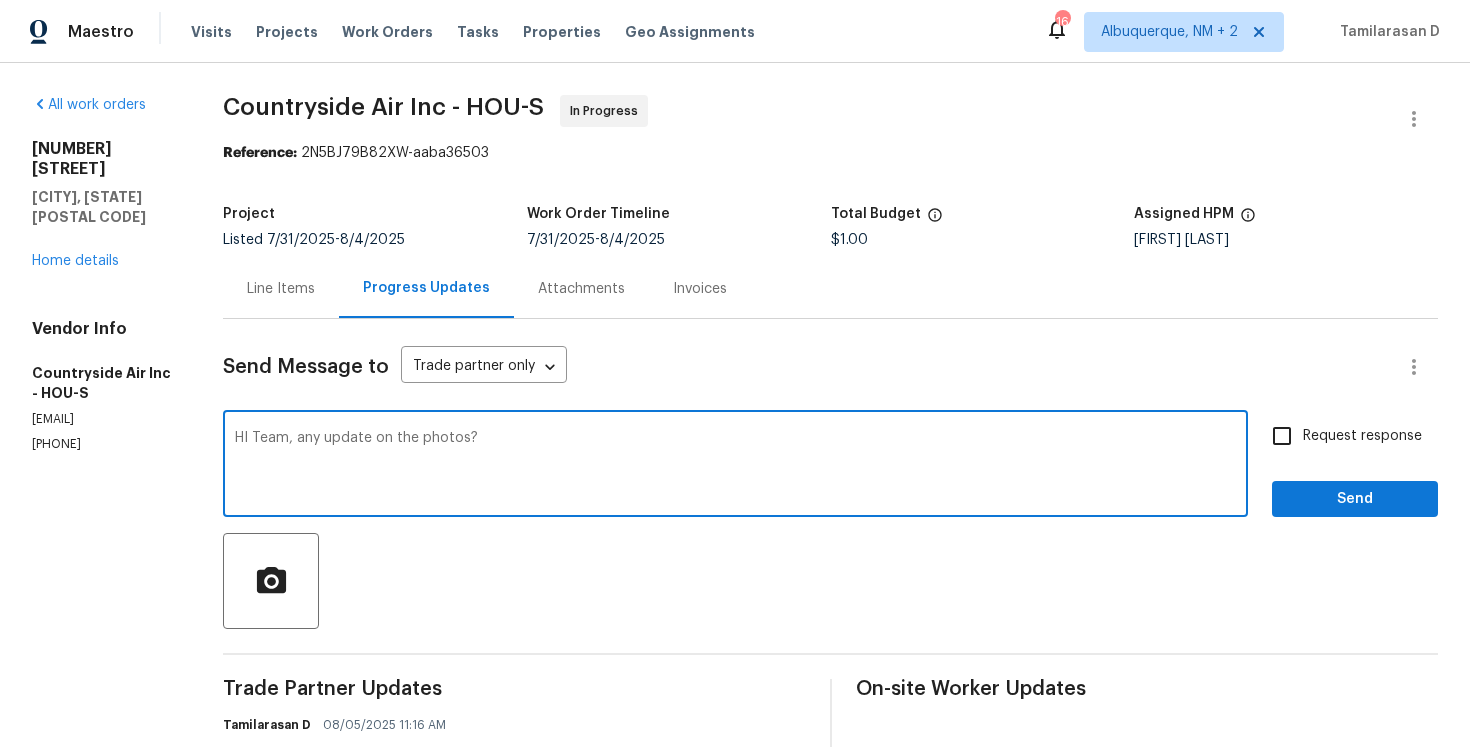 type on "HI Team, any update on the photos?" 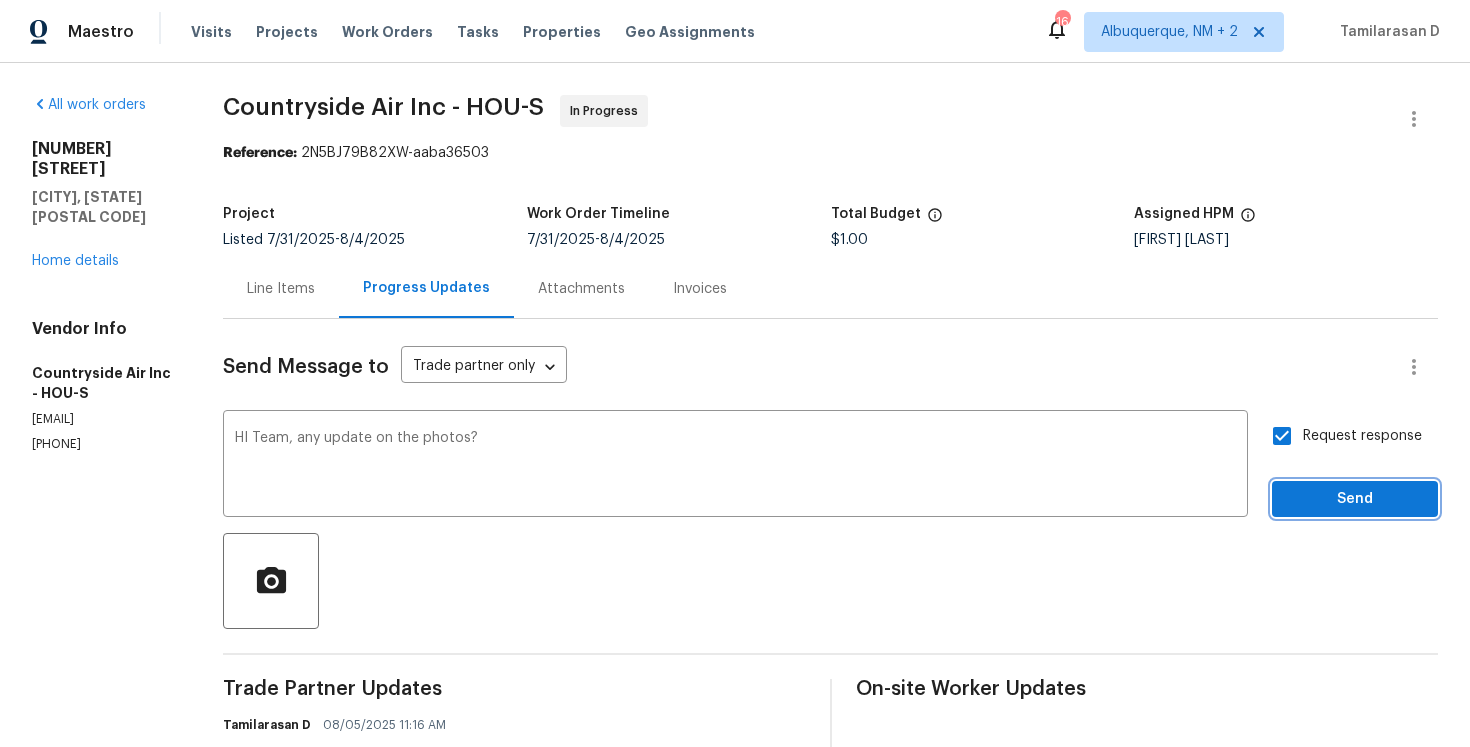 click on "Send" at bounding box center (1355, 499) 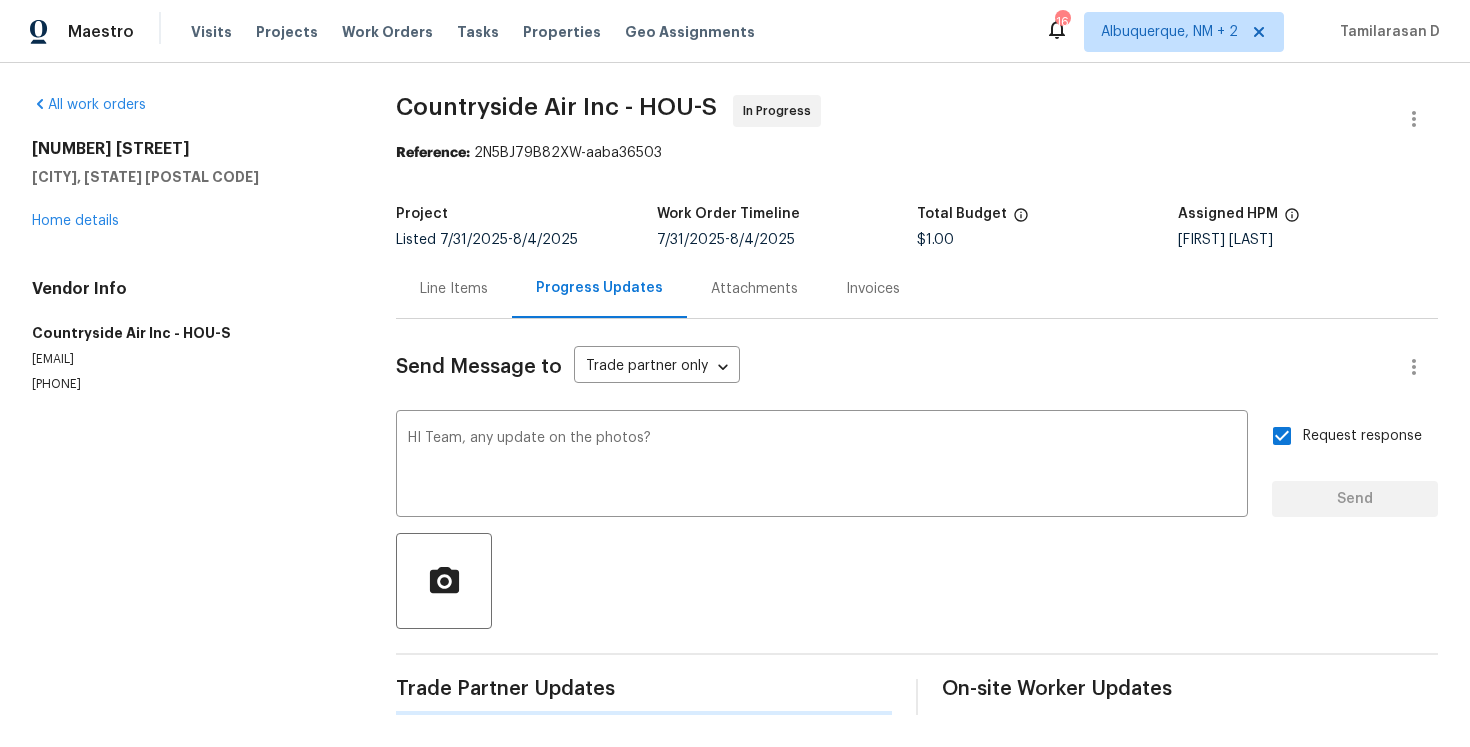 type 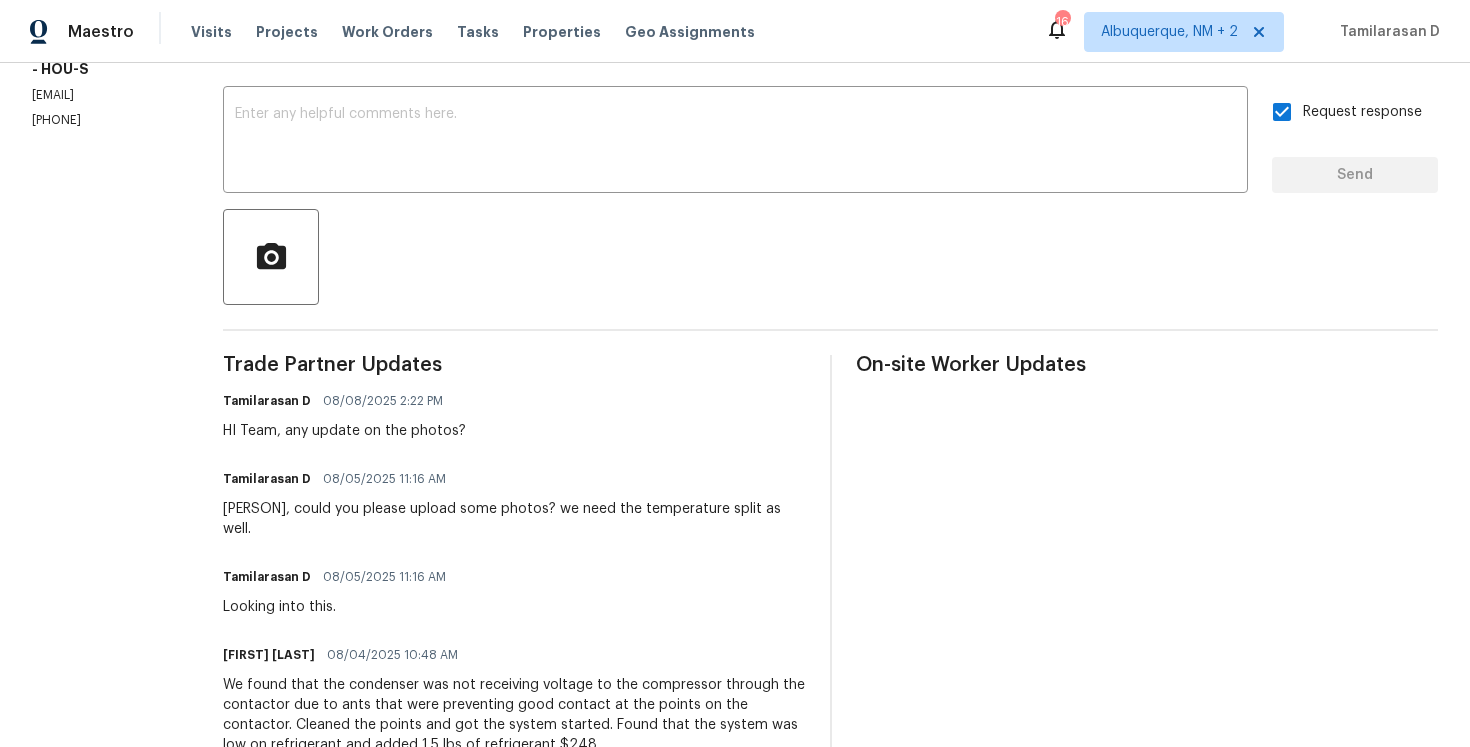 scroll, scrollTop: 0, scrollLeft: 0, axis: both 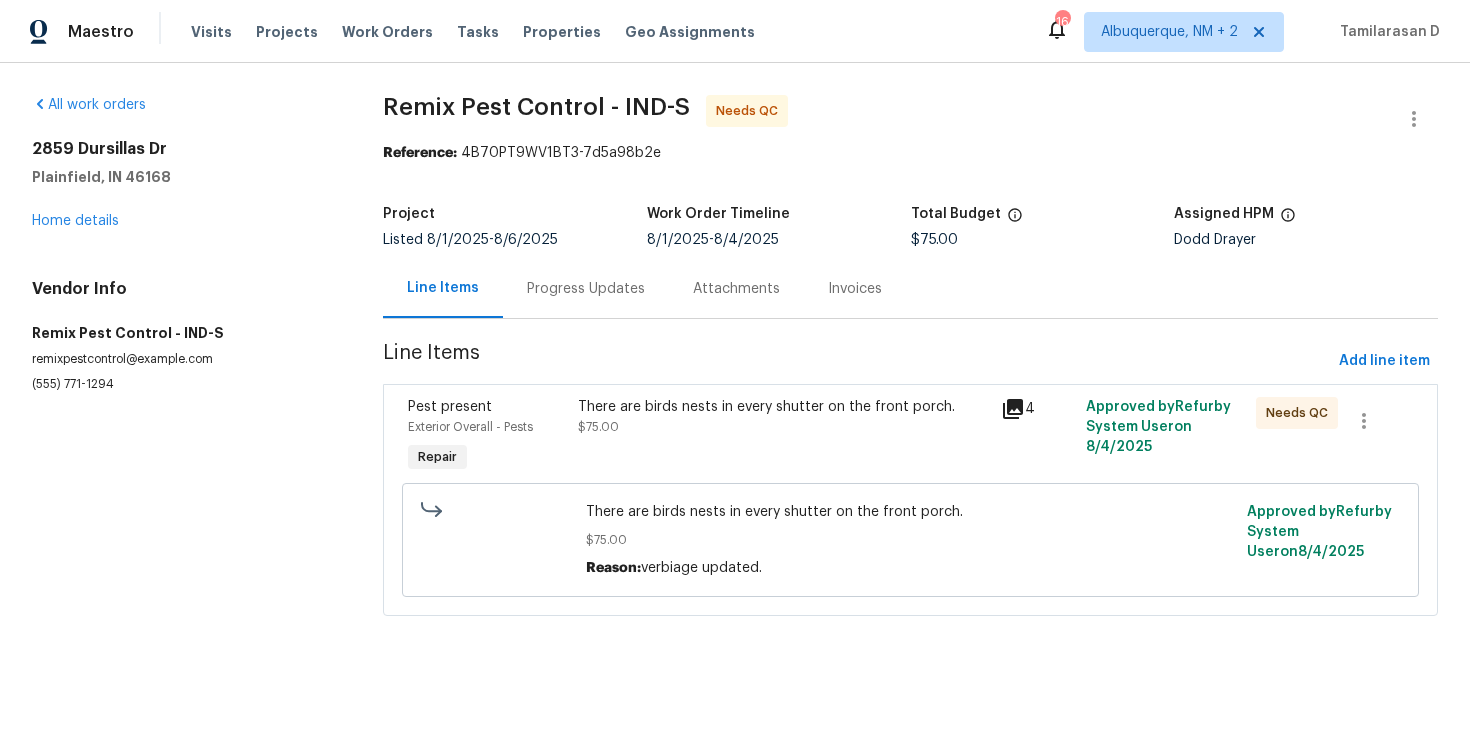 click on "Progress Updates" at bounding box center (586, 288) 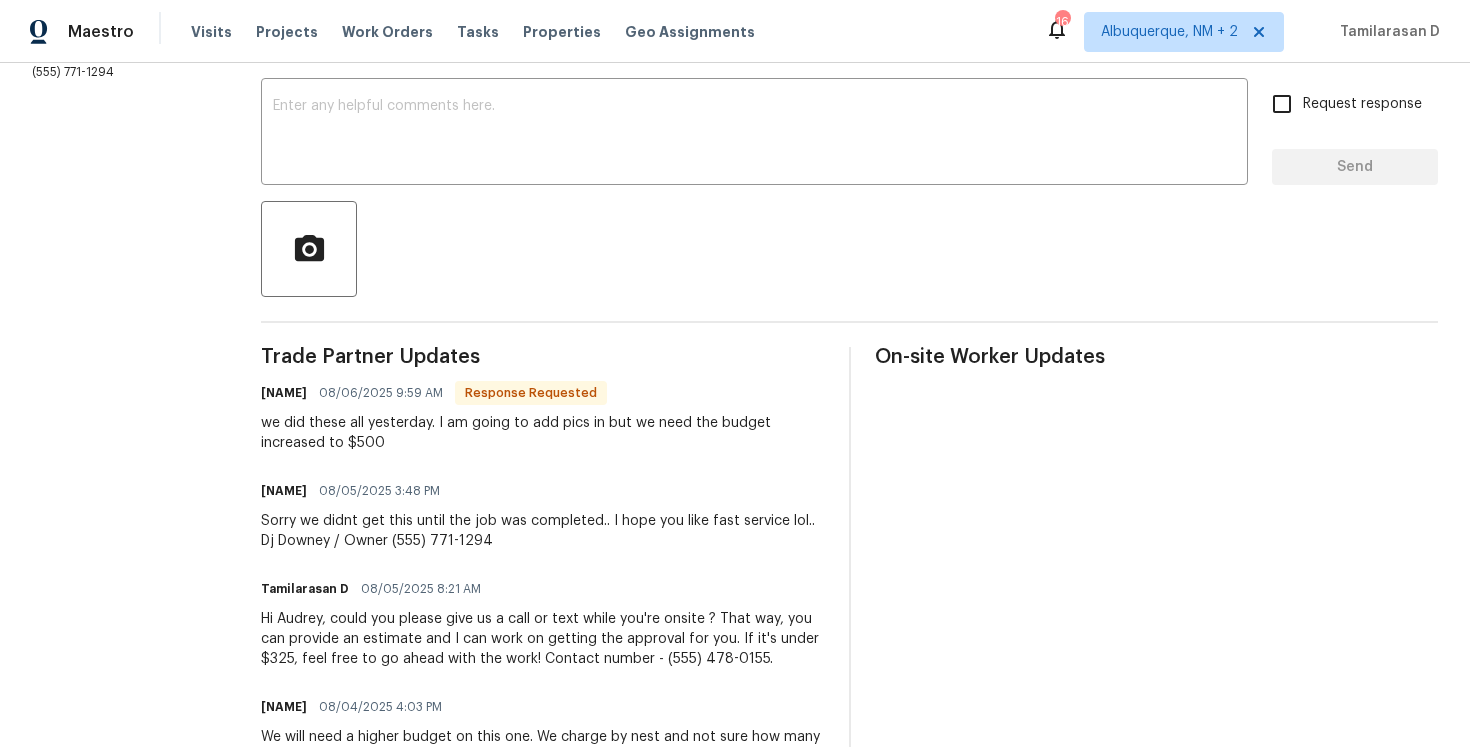 scroll, scrollTop: 353, scrollLeft: 0, axis: vertical 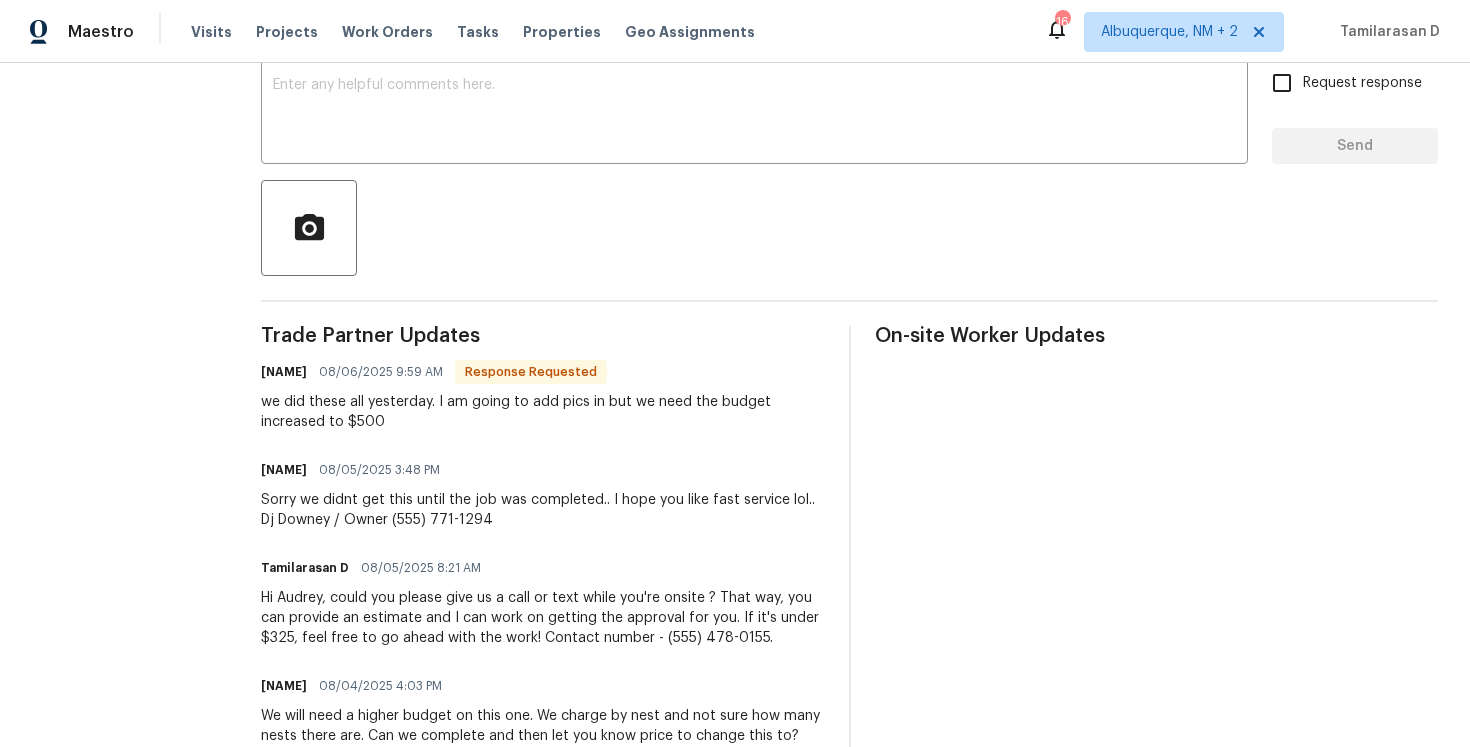 click on "we did these all yesterday. I am going to add pics in but we need the budget increased to $500" at bounding box center [543, 412] 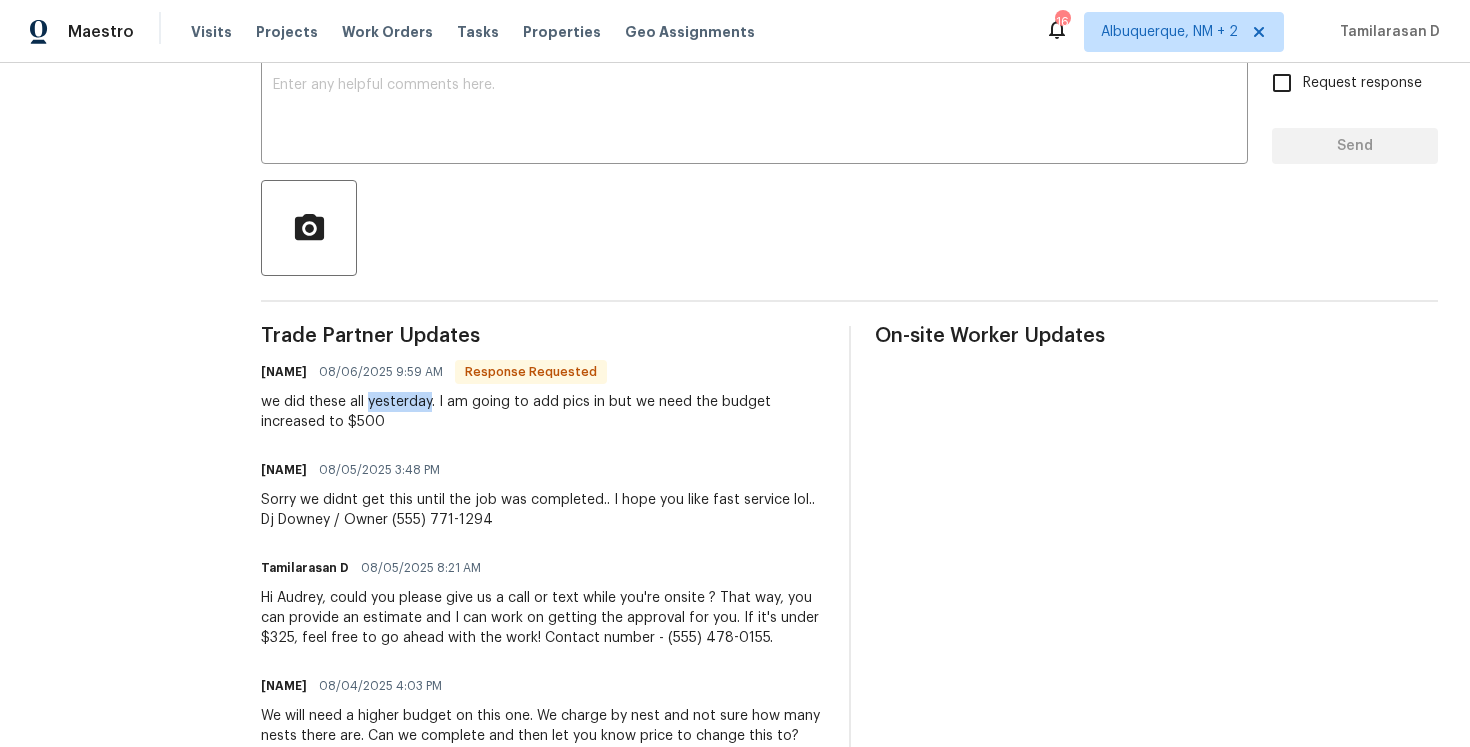 click on "we did these all yesterday. I am going to add pics in but we need the budget increased to $500" at bounding box center [543, 412] 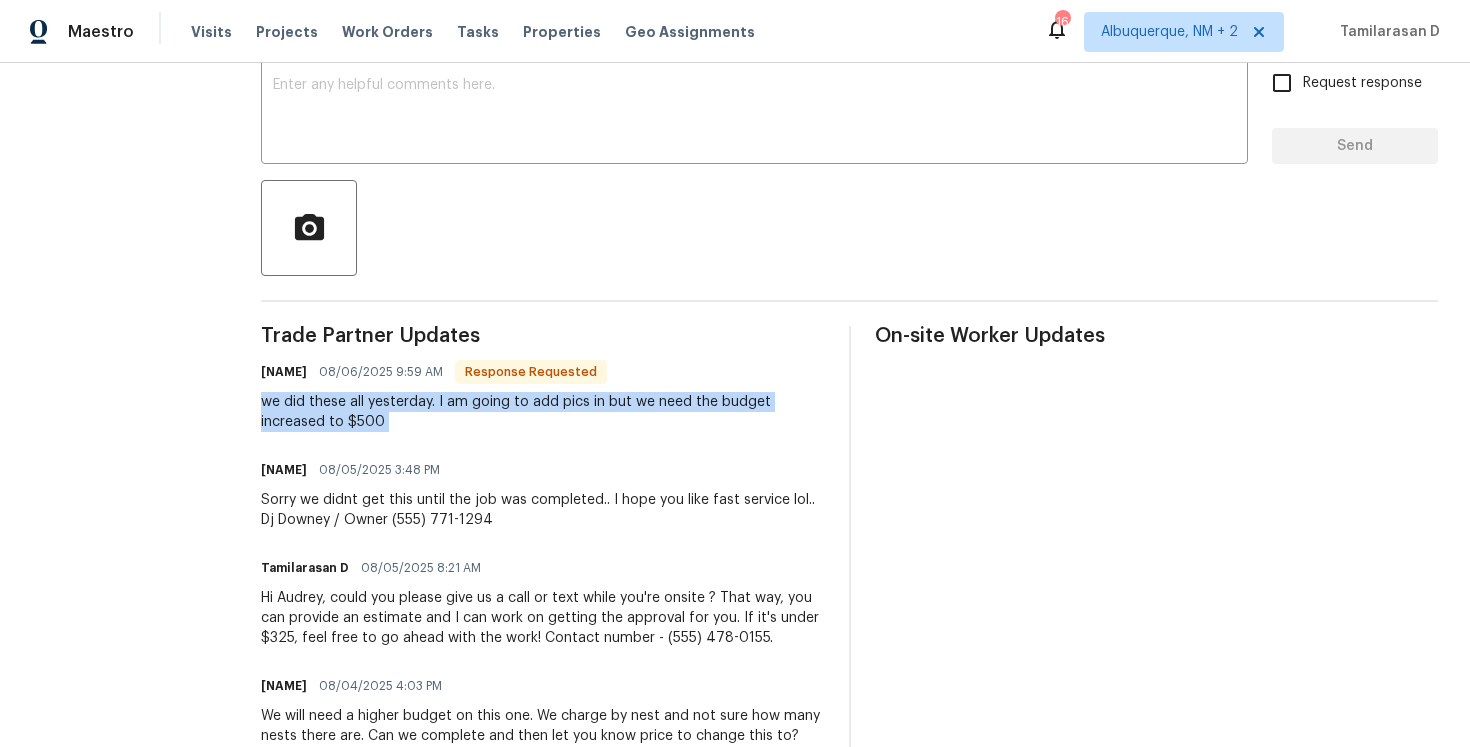 click on "Trade Partner Updates Audrey Aichinger 08/06/2025 9:59 AM Response Requested we did these all yesterday. I am going to add pics in but we need the budget increased to $500 Roger Downey 08/05/2025 3:48 PM Sorry we didnt get this until the job was completed.. I hope you like fast
service lol..
Dj Downey / Owner (555) 771-1294 Tamilarasan D 08/05/2025 8:21 AM Hi Audrey, could you please give us a call or text while you're onsite ? That way, you can provide an estimate and I can work on getting the approval for you. If it's under $325, feel free to go ahead with the work!
Contact number - (555) 478-0155. Audrey Aichinger 08/04/2025 4:03 PM We will need a higher budget on this one. We charge by nest and not sure how many nests there are. Can we complete and then let you know price to change this to? Roger Downey 08/04/2025 9:11 AM It’s on schedule for tomorrow Tamilarasan D 08/04/2025 8:06 AM Hey there, Thank you for accepting the work order, could you please let me know the scheduled date for this?" at bounding box center [543, 715] 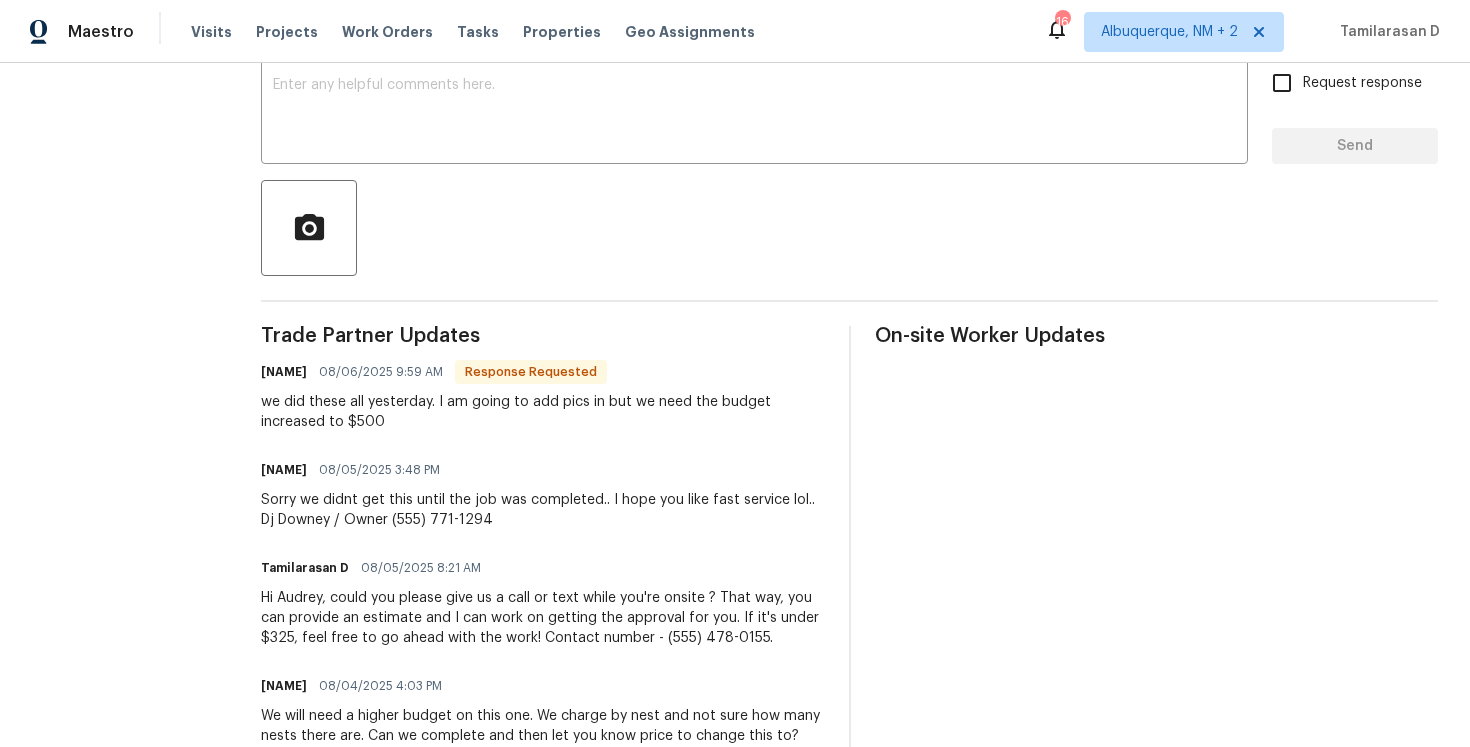 click on "Trade Partner Updates Audrey Aichinger 08/06/2025 9:59 AM Response Requested we did these all yesterday. I am going to add pics in but we need the budget increased to $500 Roger Downey 08/05/2025 3:48 PM Sorry we didnt get this until the job was completed.. I hope you like fast
service lol..
Dj Downey / Owner (555) 771-1294 Tamilarasan D 08/05/2025 8:21 AM Hi Audrey, could you please give us a call or text while you're onsite ? That way, you can provide an estimate and I can work on getting the approval for you. If it's under $325, feel free to go ahead with the work!
Contact number - (555) 478-0155. Audrey Aichinger 08/04/2025 4:03 PM We will need a higher budget on this one. We charge by nest and not sure how many nests there are. Can we complete and then let you know price to change this to? Roger Downey 08/04/2025 9:11 AM It’s on schedule for tomorrow Tamilarasan D 08/04/2025 8:06 AM Hey there, Thank you for accepting the work order, could you please let me know the scheduled date for this?" at bounding box center [543, 715] 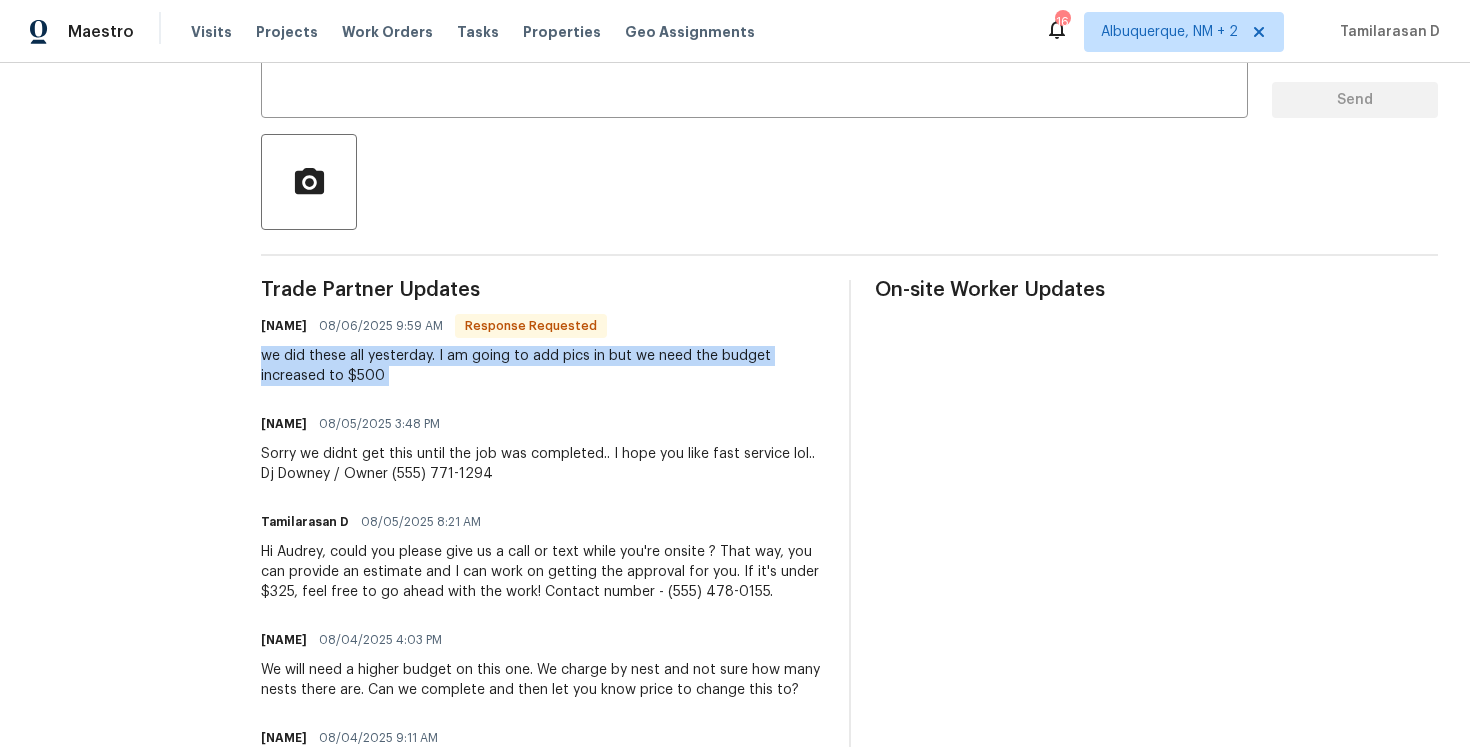 scroll, scrollTop: 401, scrollLeft: 0, axis: vertical 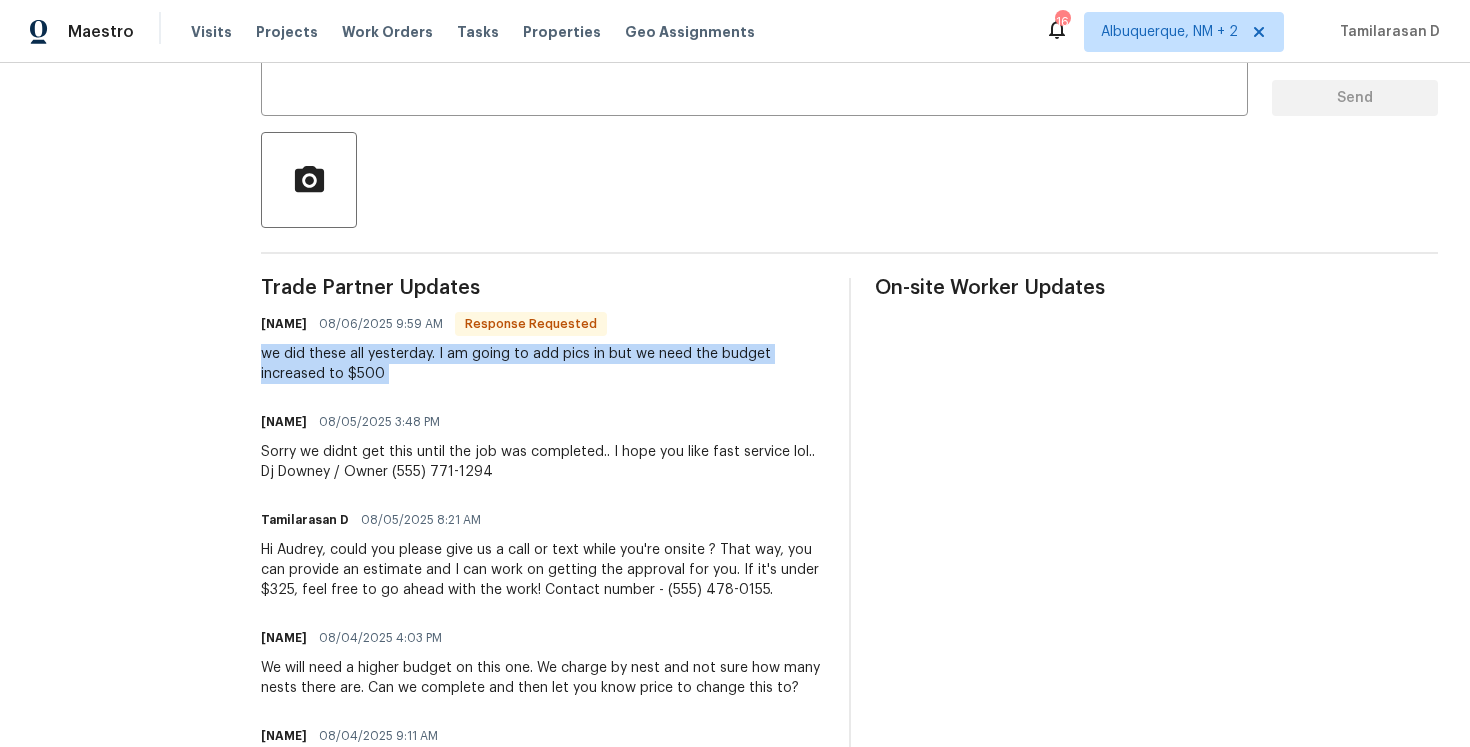 click on "Sorry we didnt get this until the job was completed.. I hope you like fast
service lol..
Dj Downey / Owner (555) 771-1294" at bounding box center (543, 462) 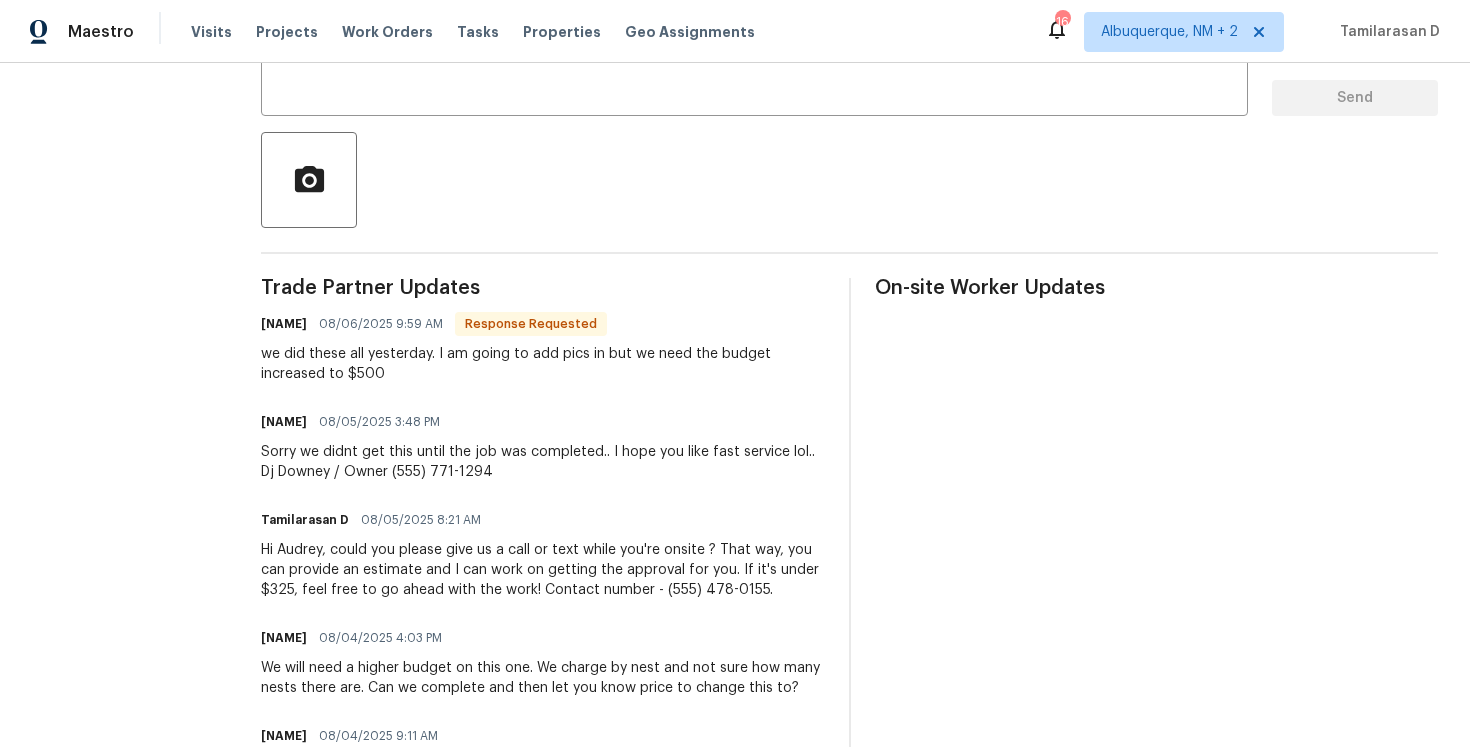 click on "Sorry we didnt get this until the job was completed.. I hope you like fast
service lol..
Dj Downey / Owner (555) 771-1294" at bounding box center (543, 462) 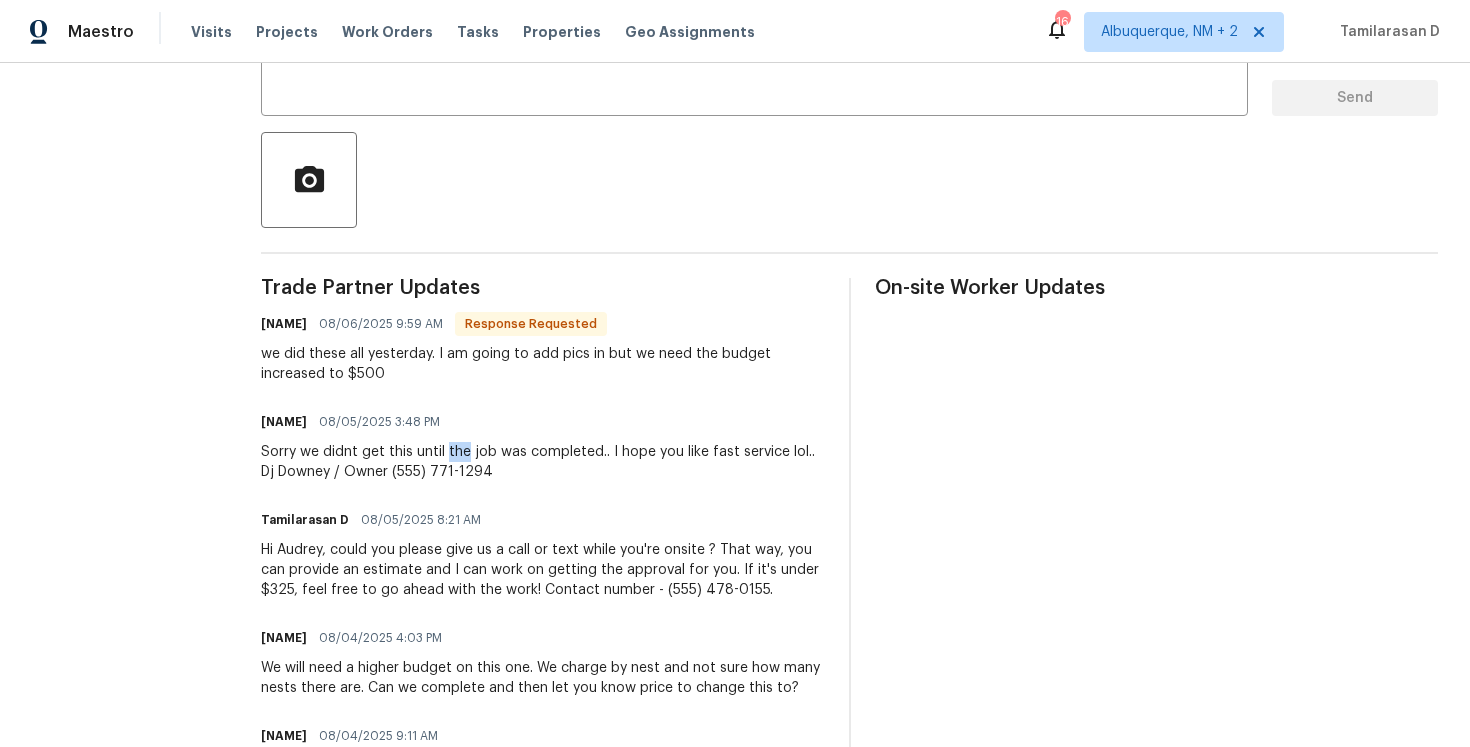 click on "Sorry we didnt get this until the job was completed.. I hope you like fast
service lol..
Dj Downey / Owner (555) 771-1294" at bounding box center [543, 462] 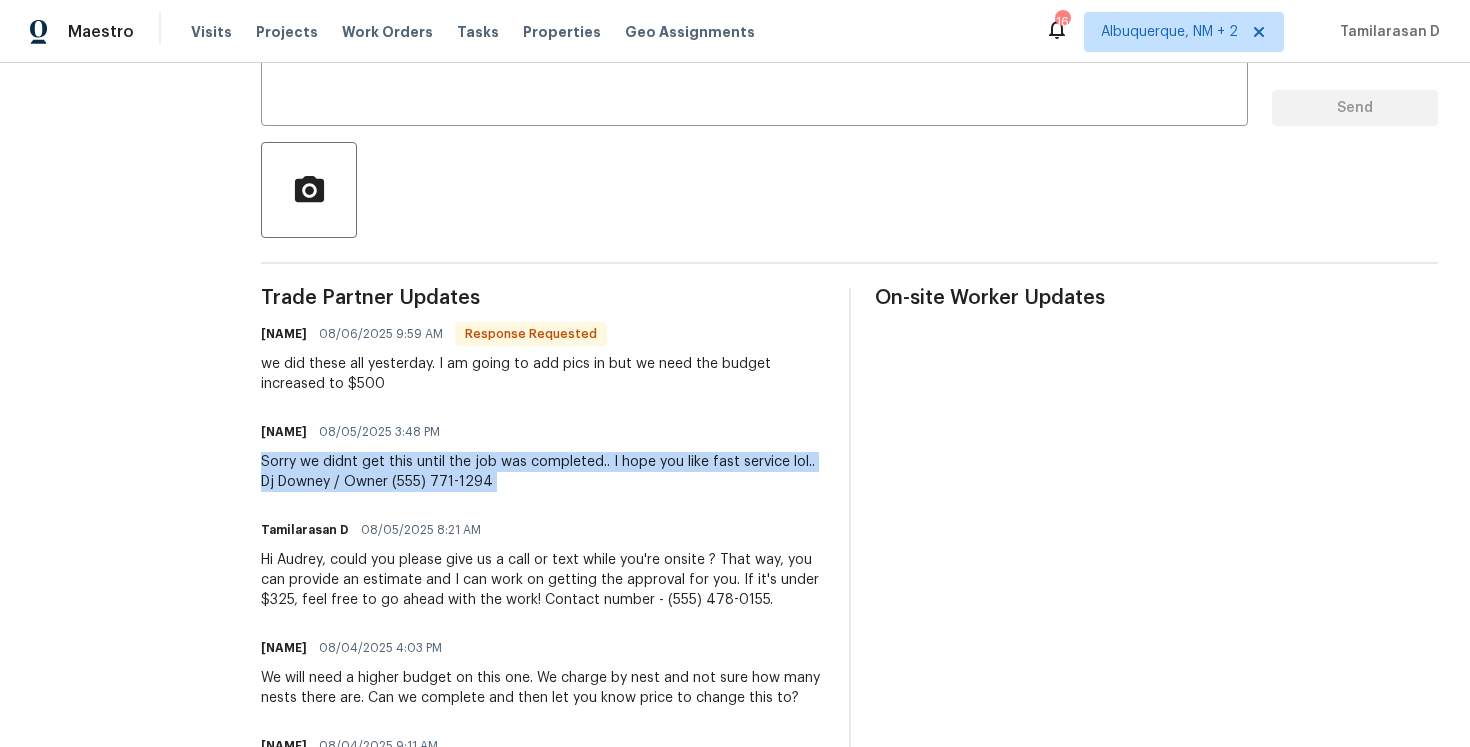 scroll, scrollTop: 0, scrollLeft: 0, axis: both 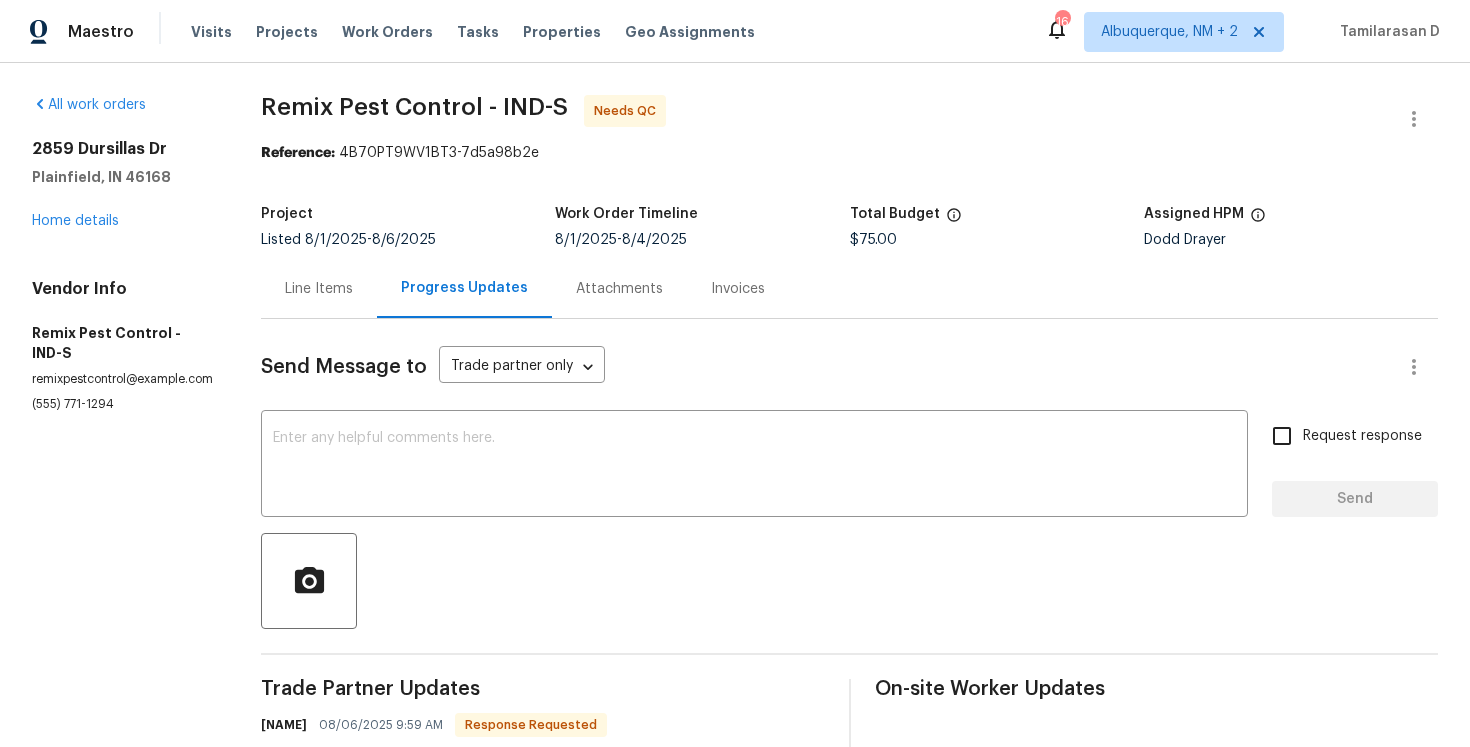 click on "Line Items" at bounding box center (319, 288) 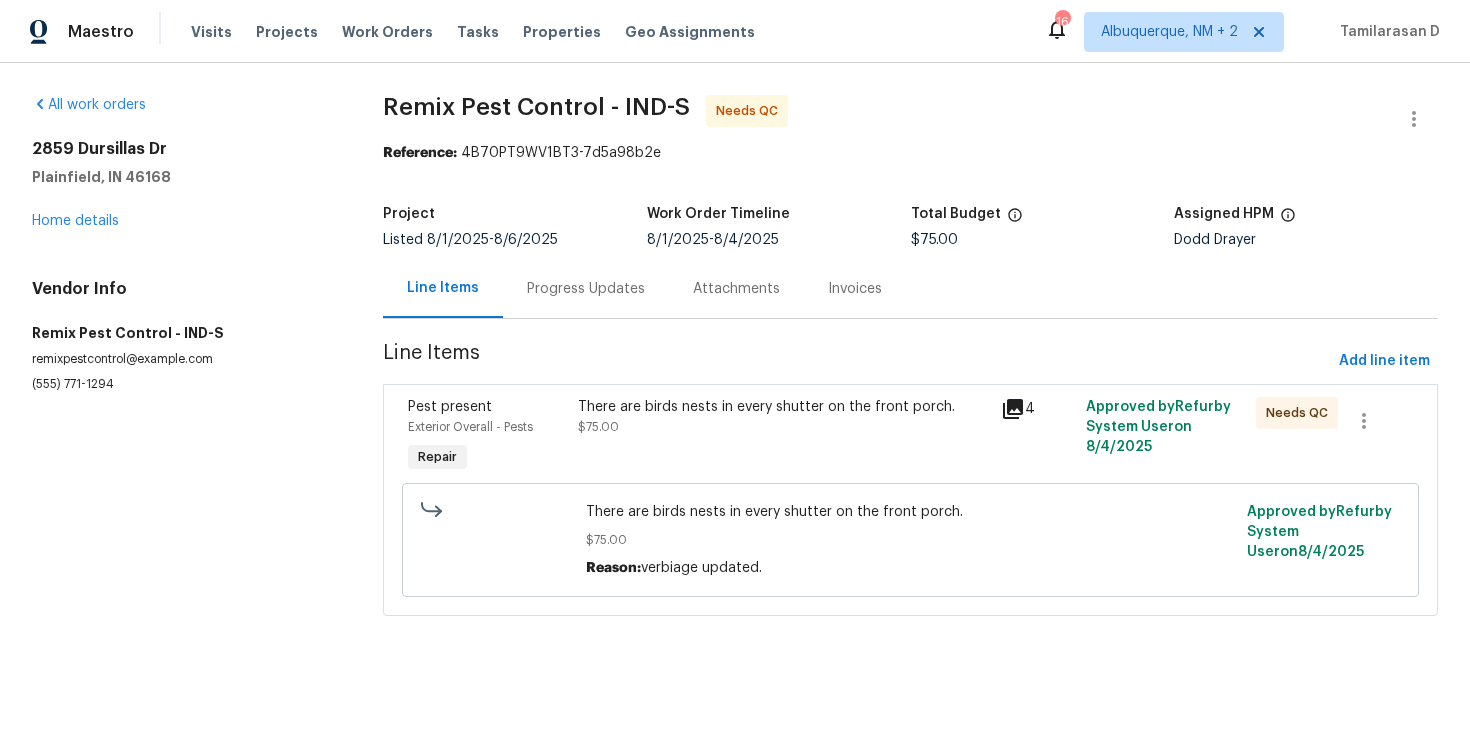 click on "There are birds nests in every shutter on the front porch. $75.00" at bounding box center (784, 437) 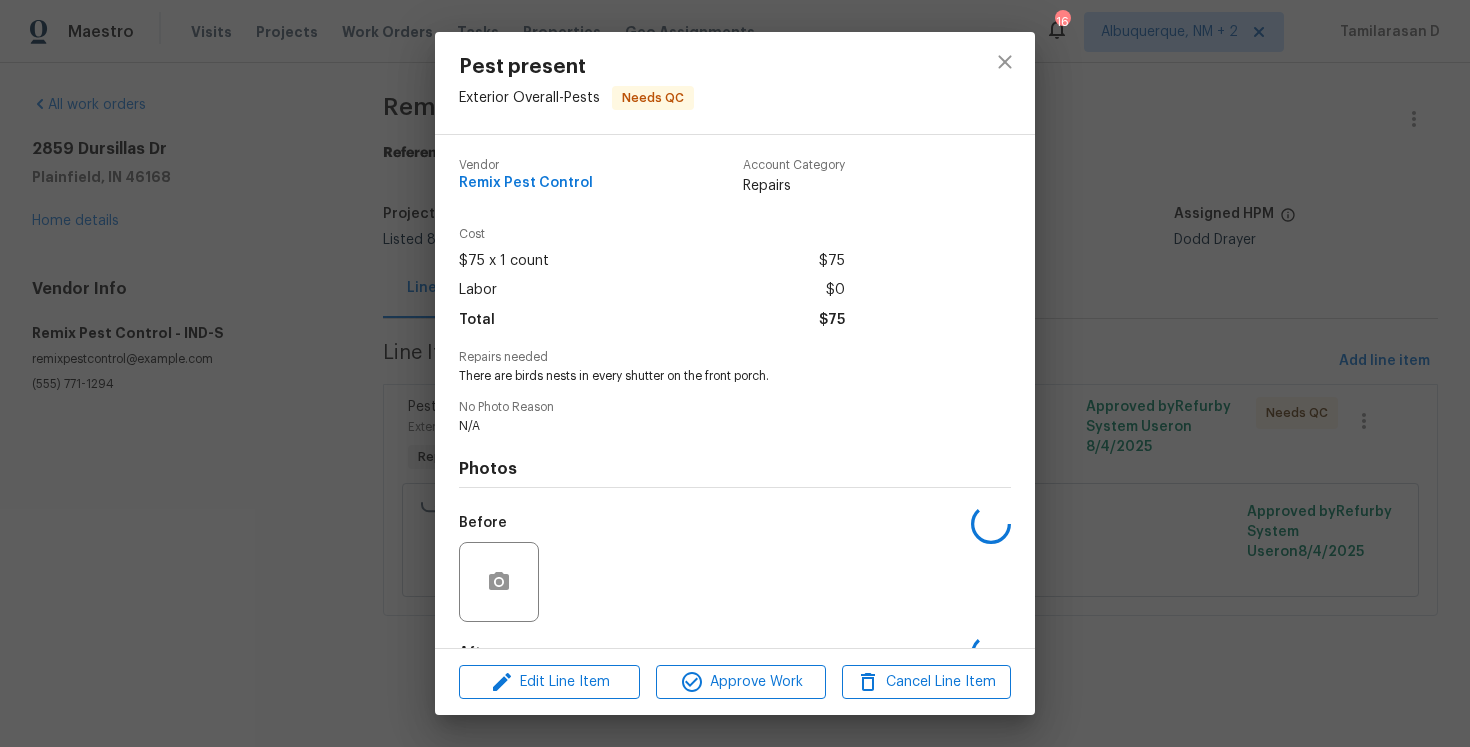 scroll, scrollTop: 124, scrollLeft: 0, axis: vertical 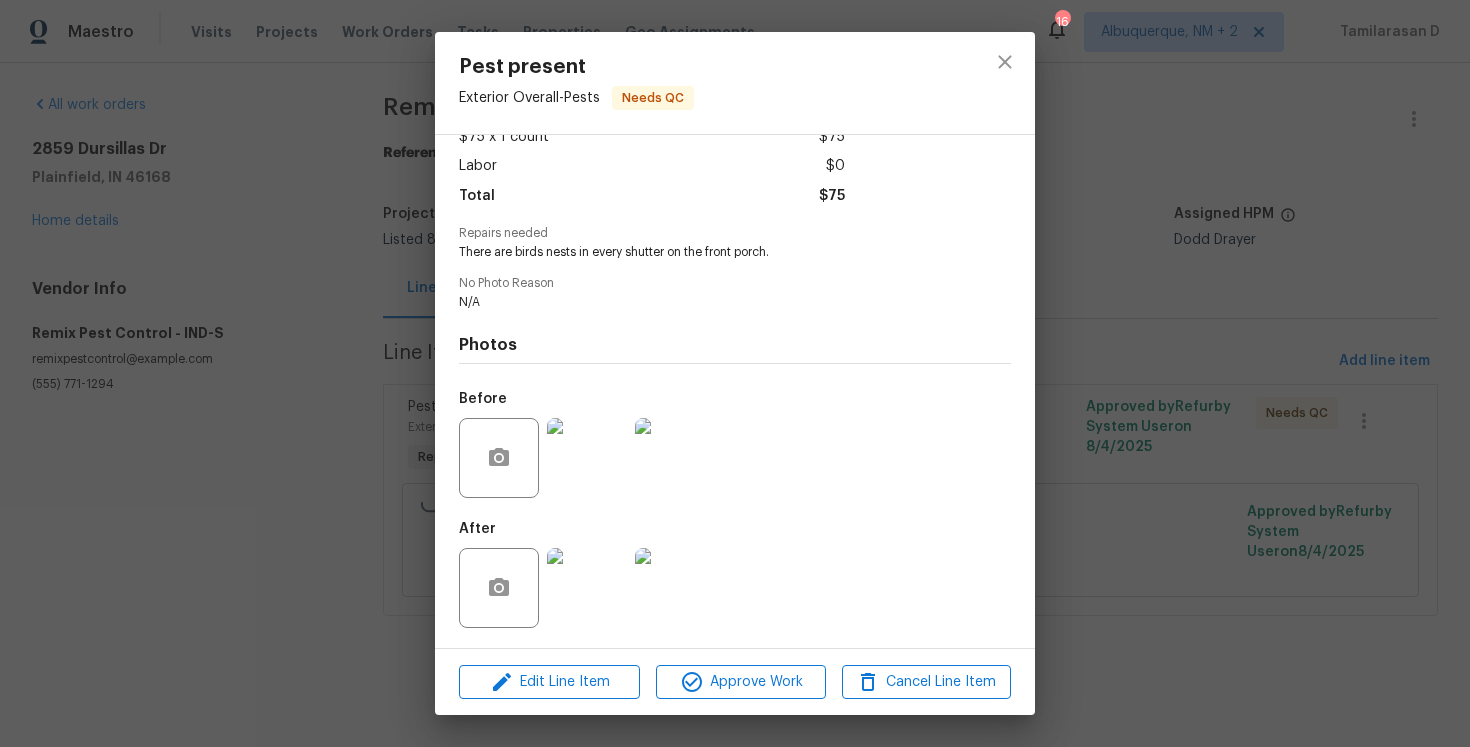 click at bounding box center (587, 588) 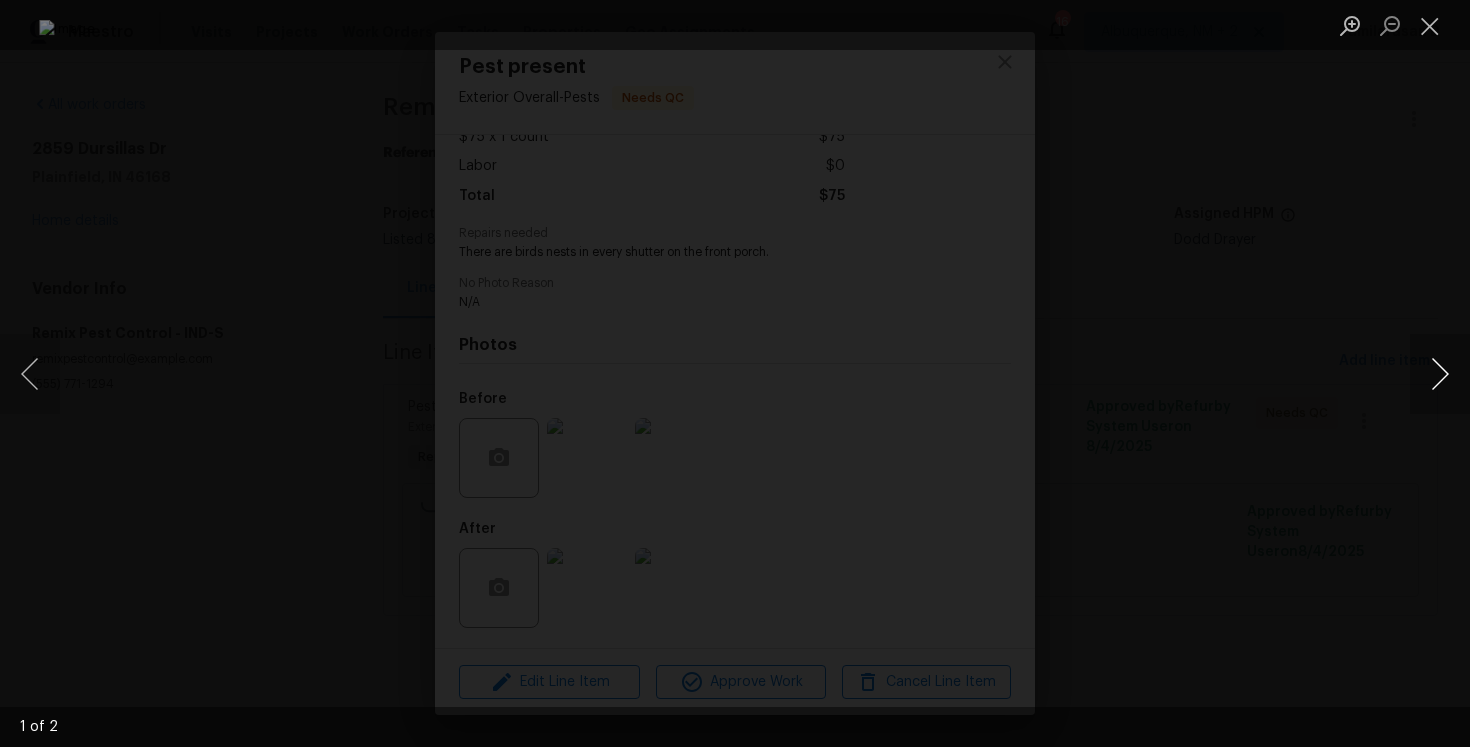 click at bounding box center (1440, 374) 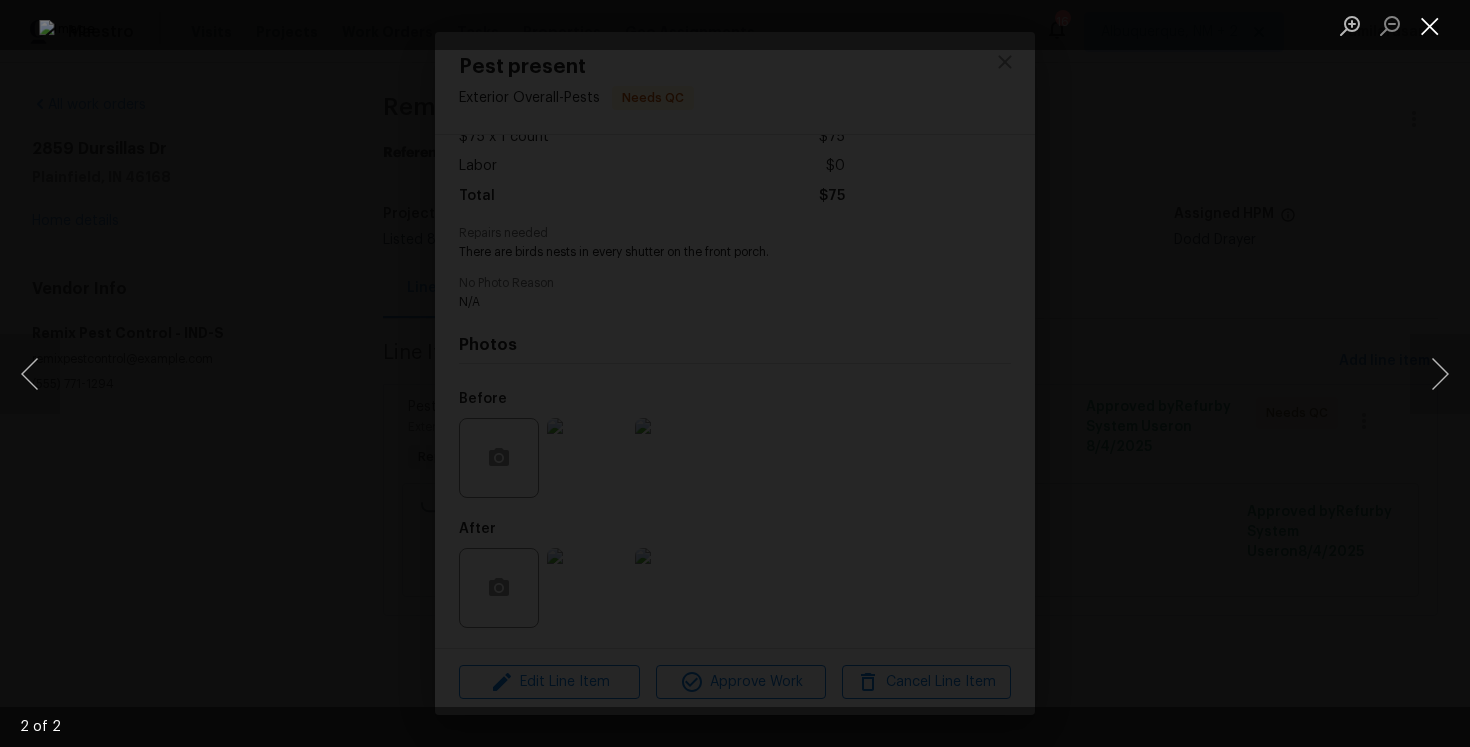 click at bounding box center [1430, 25] 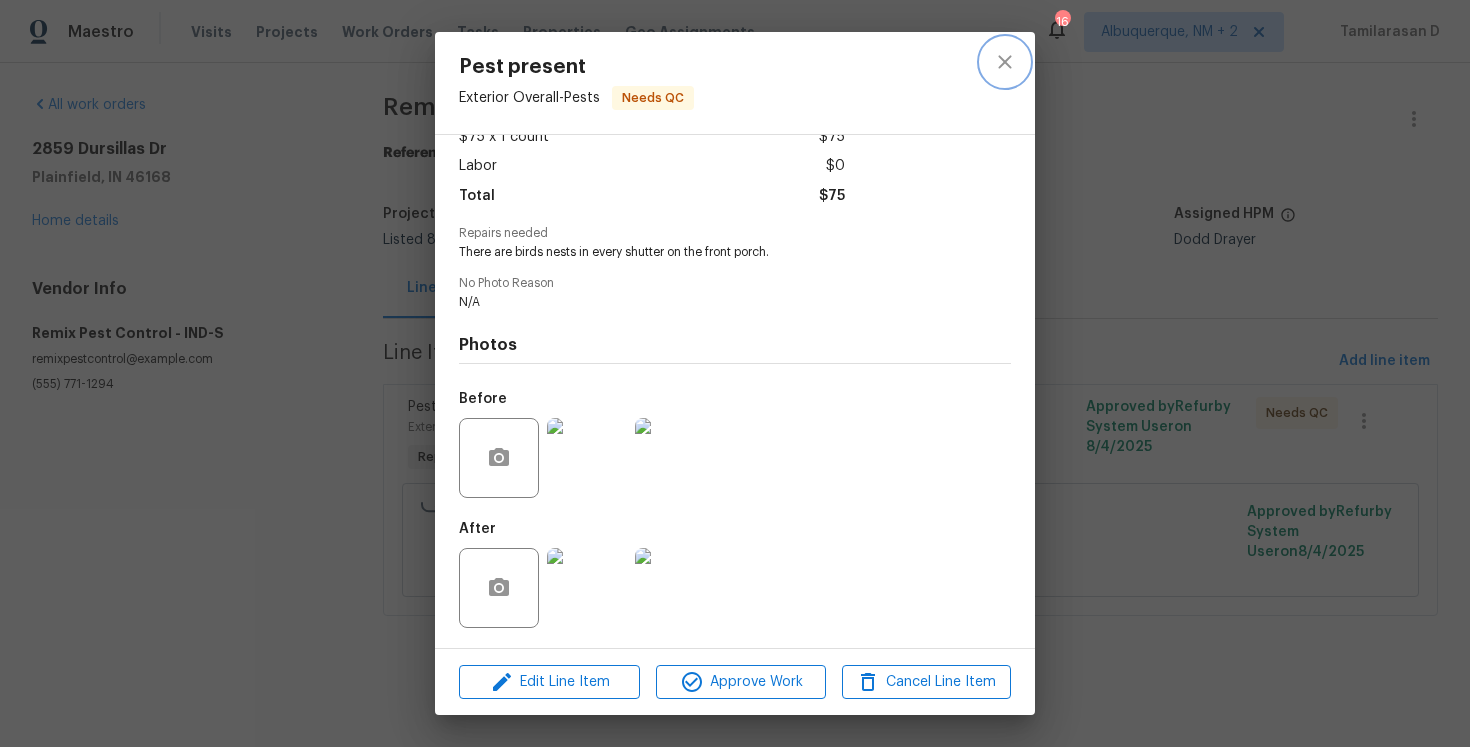 click 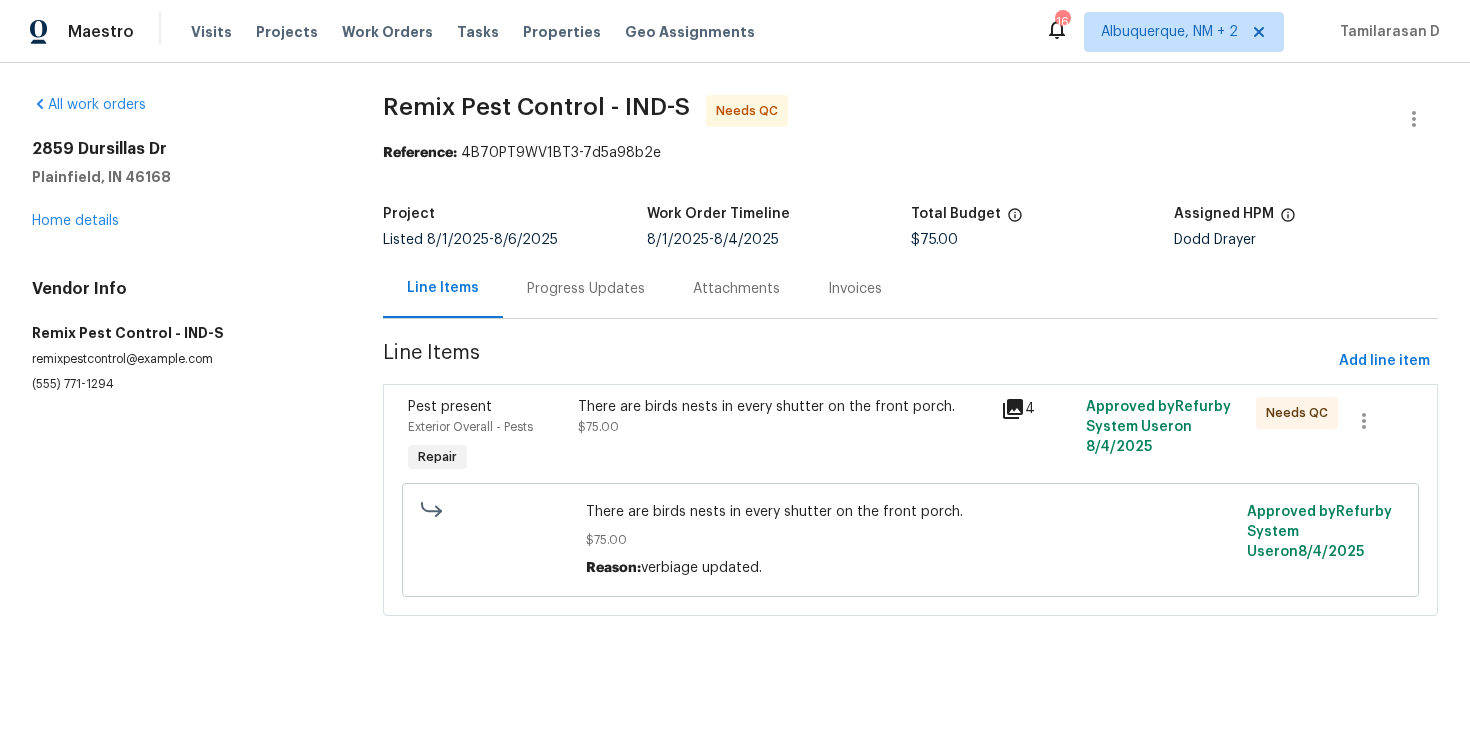click on "Progress Updates" at bounding box center (586, 289) 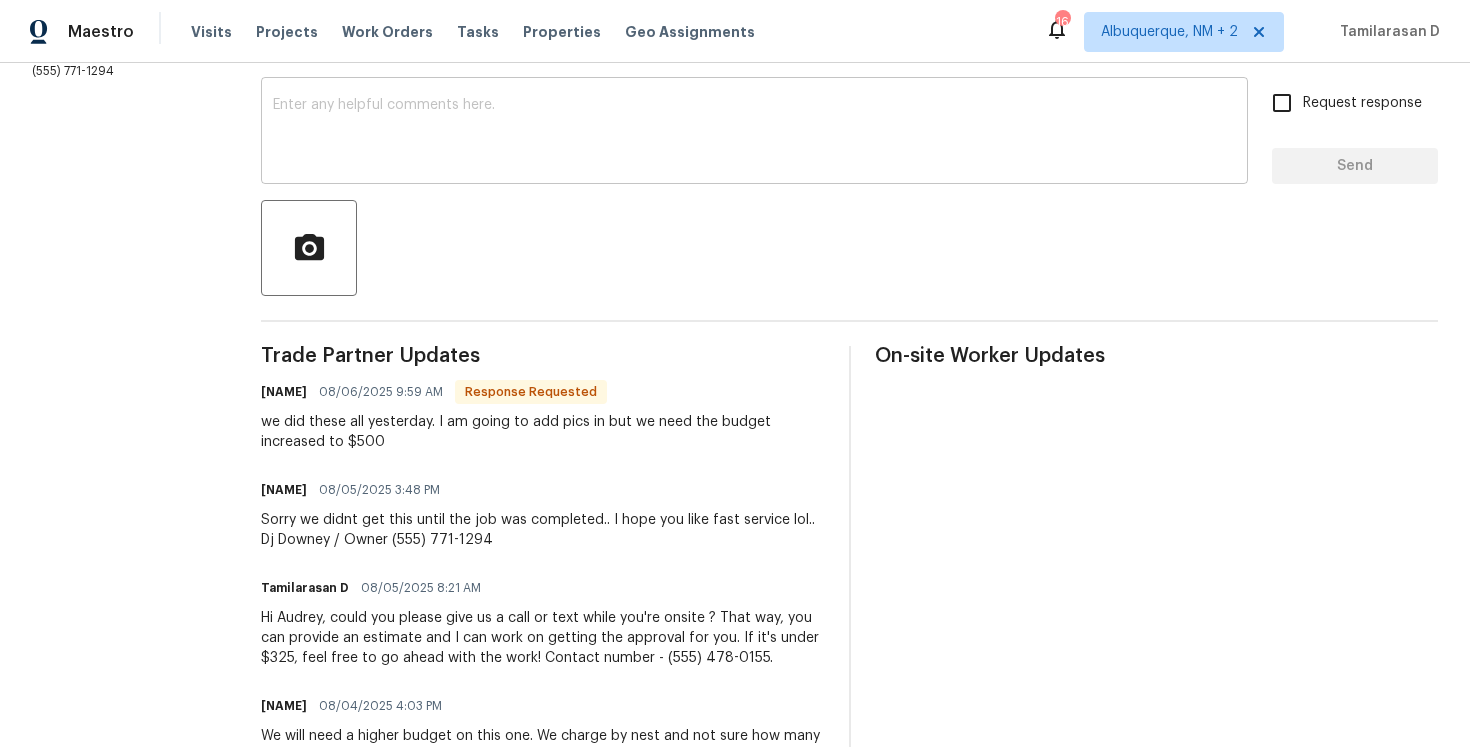 scroll, scrollTop: 388, scrollLeft: 0, axis: vertical 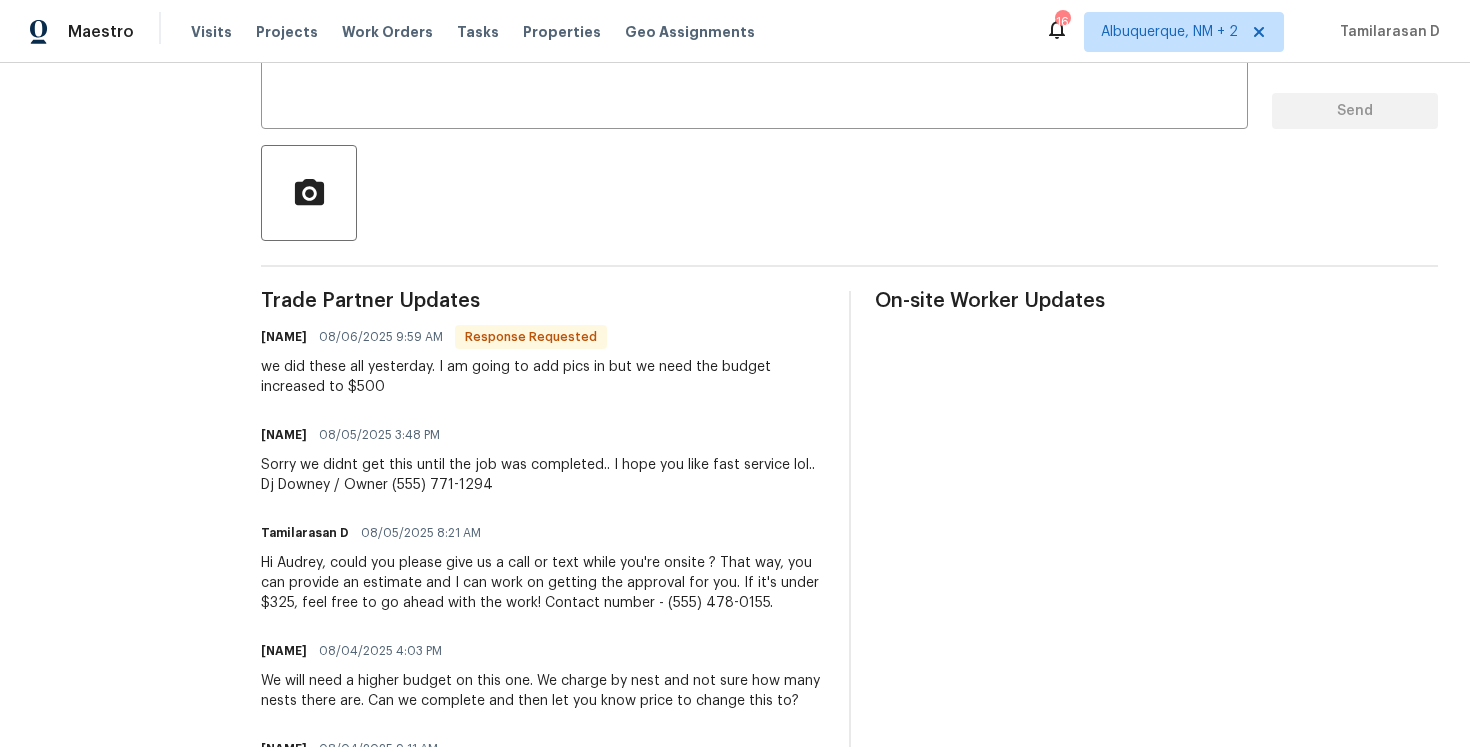 click on "Trade Partner Updates Audrey Aichinger 08/06/2025 9:59 AM Response Requested we did these all yesterday. I am going to add pics in but we need the budget increased to $500 Roger Downey 08/05/2025 3:48 PM Sorry we didnt get this until the job was completed.. I hope you like fast
service lol..
Dj Downey / Owner (555) 771-1294 Tamilarasan D 08/05/2025 8:21 AM Hi Audrey, could you please give us a call or text while you're onsite ? That way, you can provide an estimate and I can work on getting the approval for you. If it's under $325, feel free to go ahead with the work!
Contact number - (555) 478-0155. Audrey Aichinger 08/04/2025 4:03 PM We will need a higher budget on this one. We charge by nest and not sure how many nests there are. Can we complete and then let you know price to change this to? Roger Downey 08/04/2025 9:11 AM It’s on schedule for tomorrow Tamilarasan D 08/04/2025 8:06 AM Hey there, Thank you for accepting the work order, could you please let me know the scheduled date for this?" at bounding box center (543, 680) 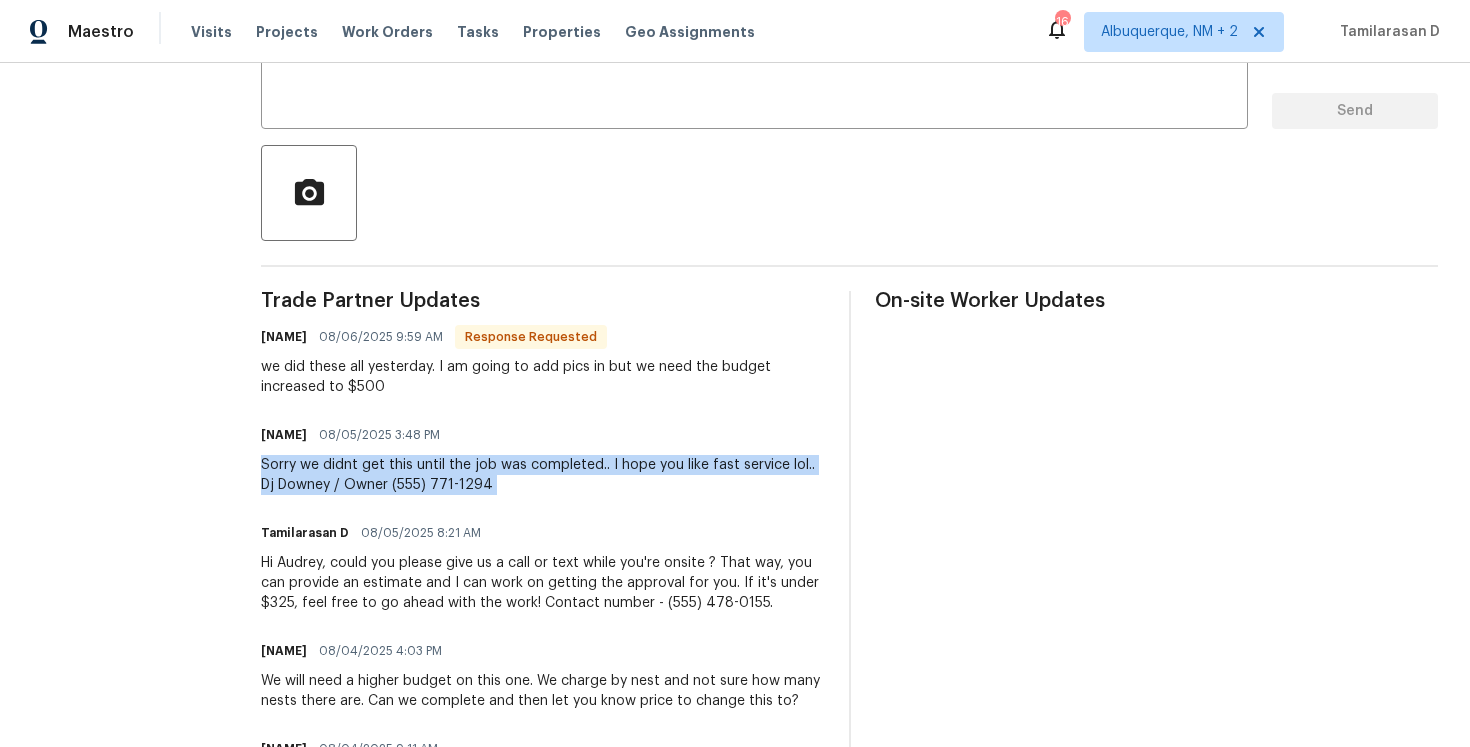 scroll, scrollTop: 325, scrollLeft: 0, axis: vertical 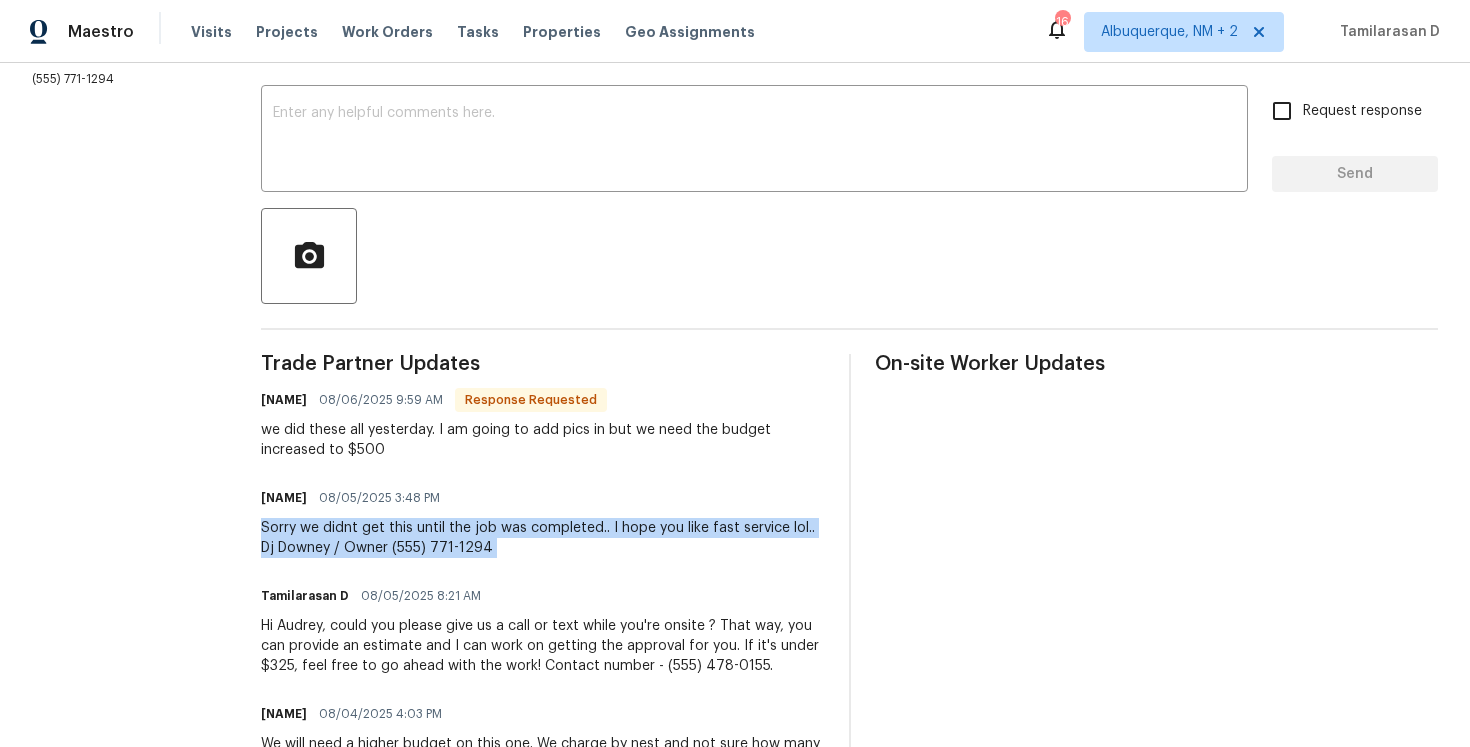 click on "we did these all yesterday. I am going to add pics in but we need the budget increased to $500" at bounding box center [543, 440] 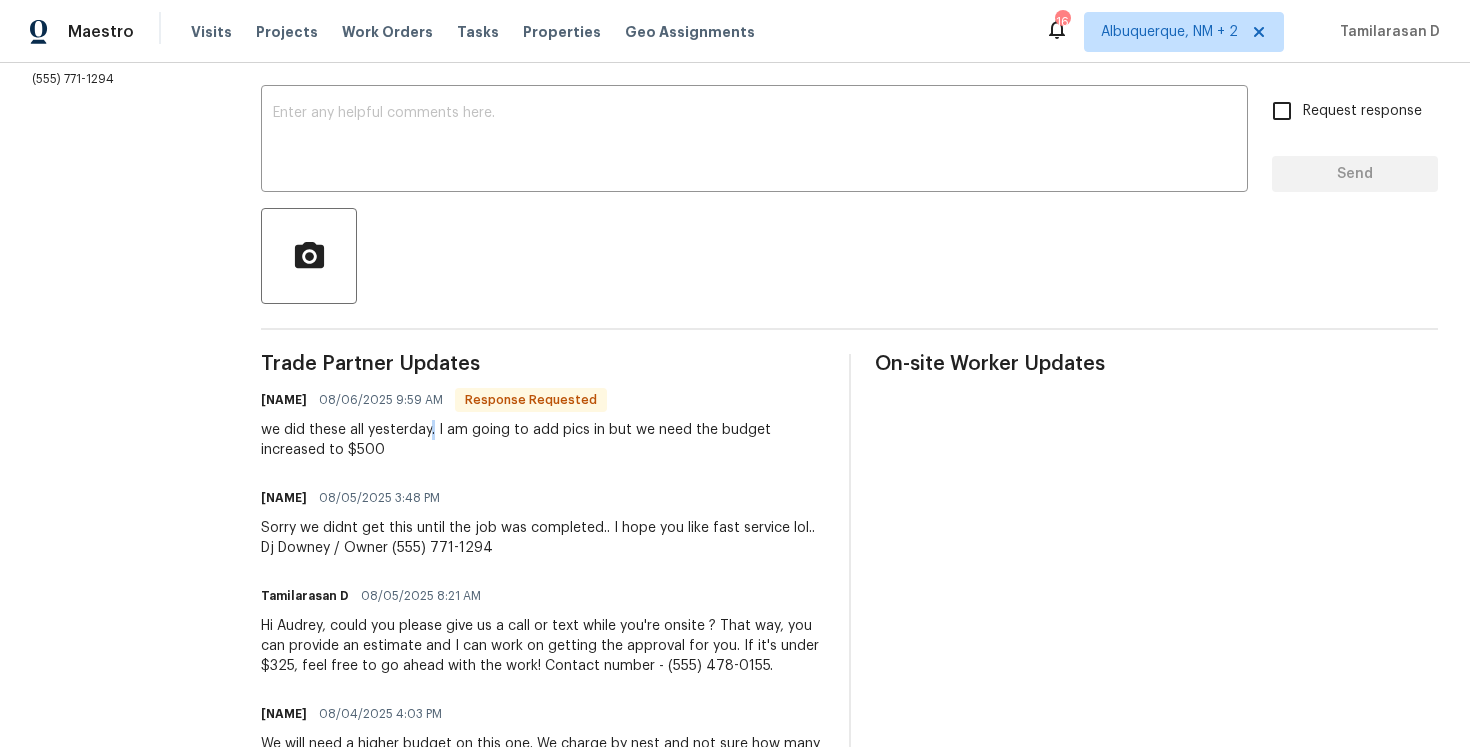 click on "we did these all yesterday. I am going to add pics in but we need the budget increased to $500" at bounding box center (543, 440) 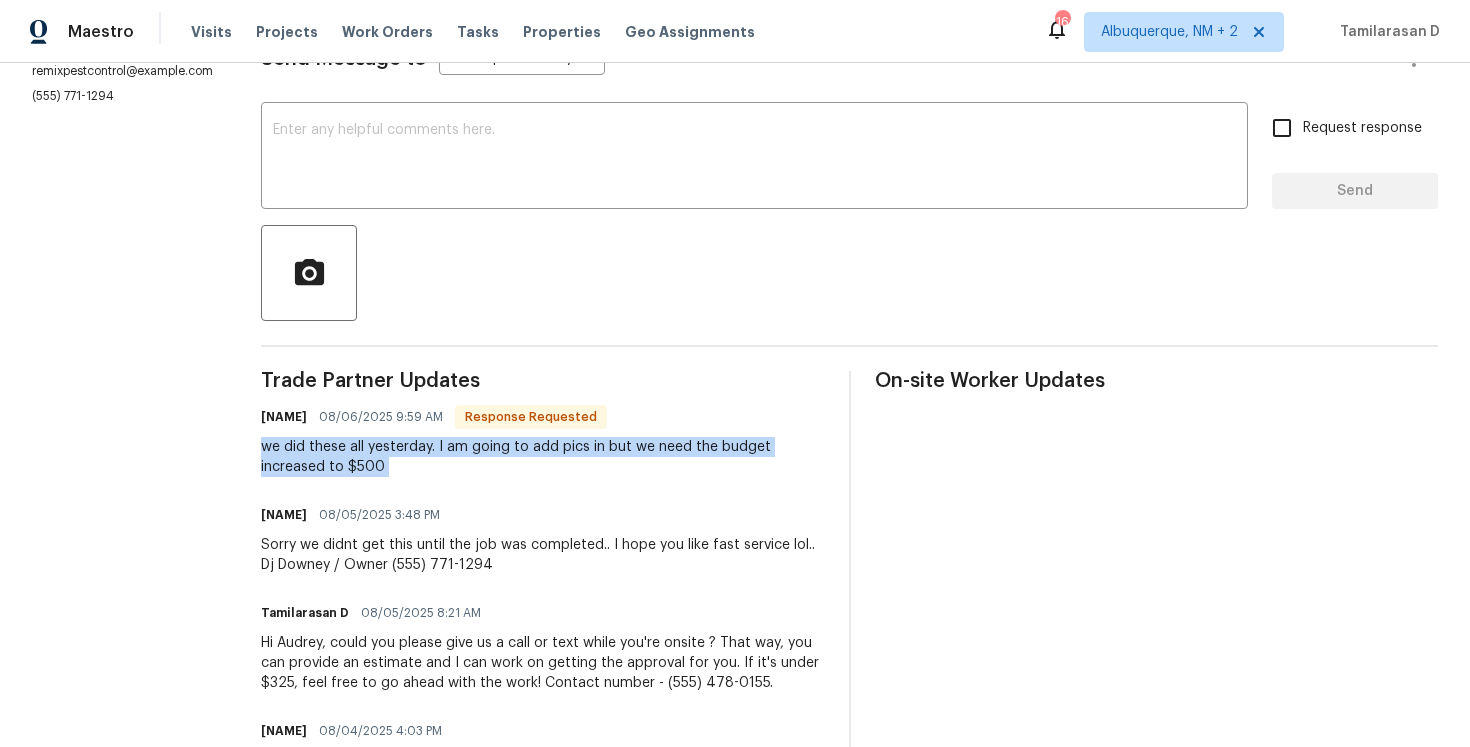 scroll, scrollTop: 307, scrollLeft: 0, axis: vertical 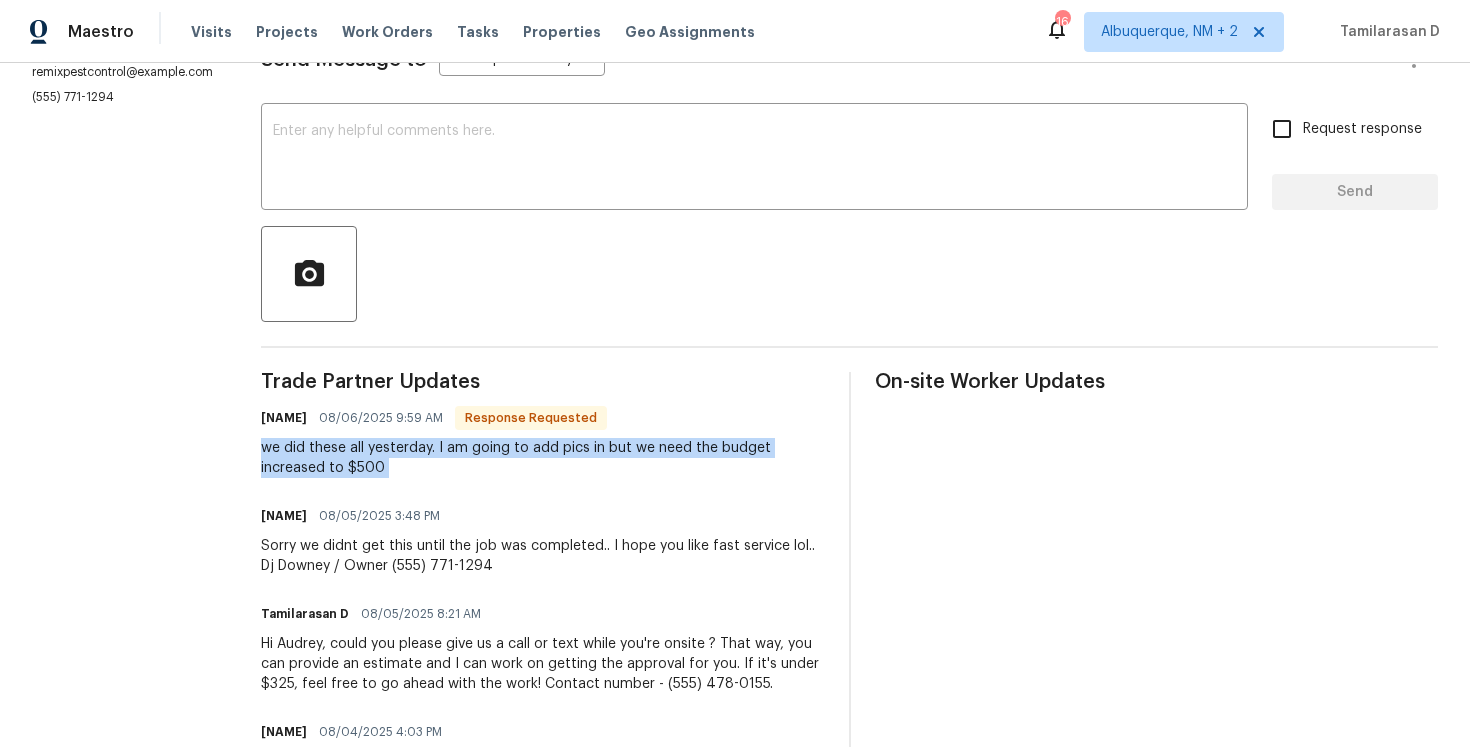 click on "we did these all yesterday. I am going to add pics in but we need the budget increased to $500" at bounding box center [543, 458] 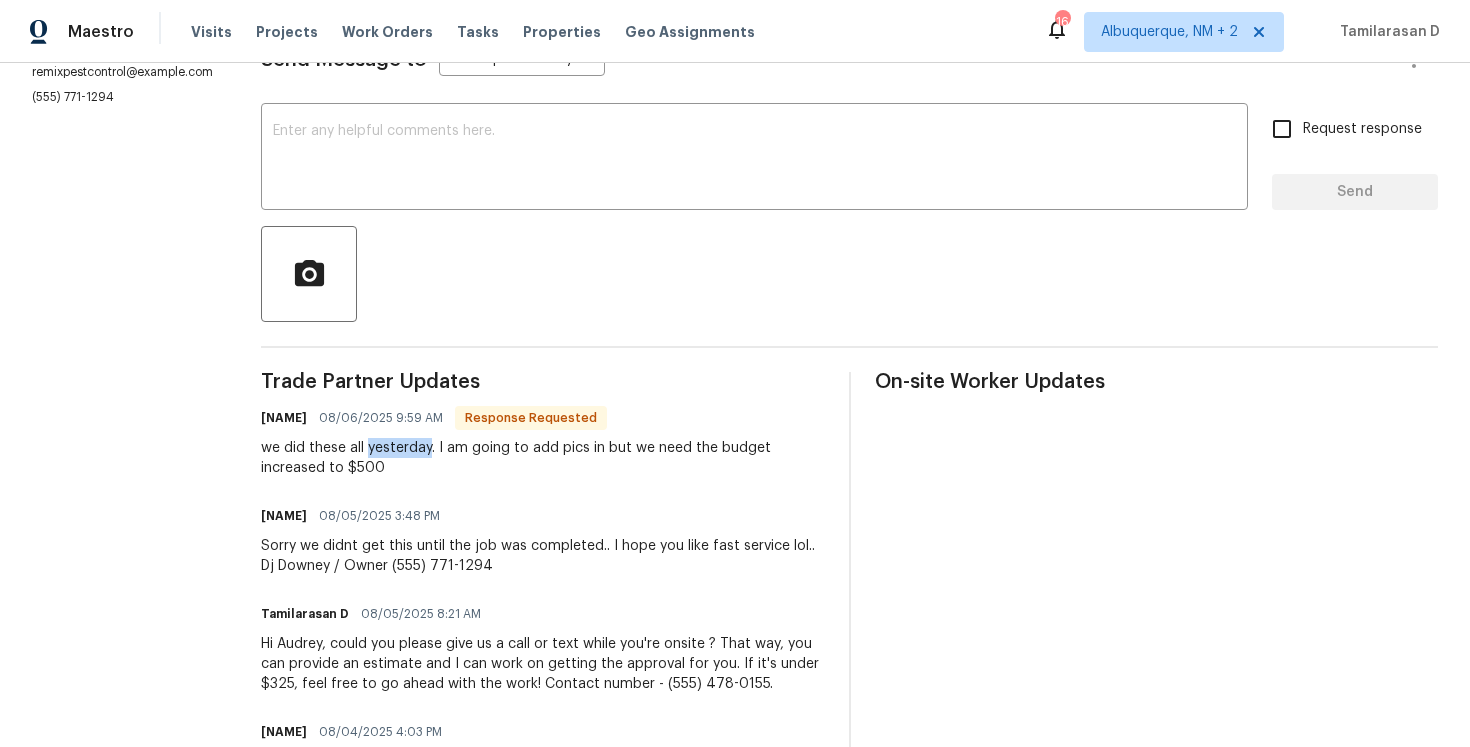 click on "we did these all yesterday. I am going to add pics in but we need the budget increased to $500" at bounding box center [543, 458] 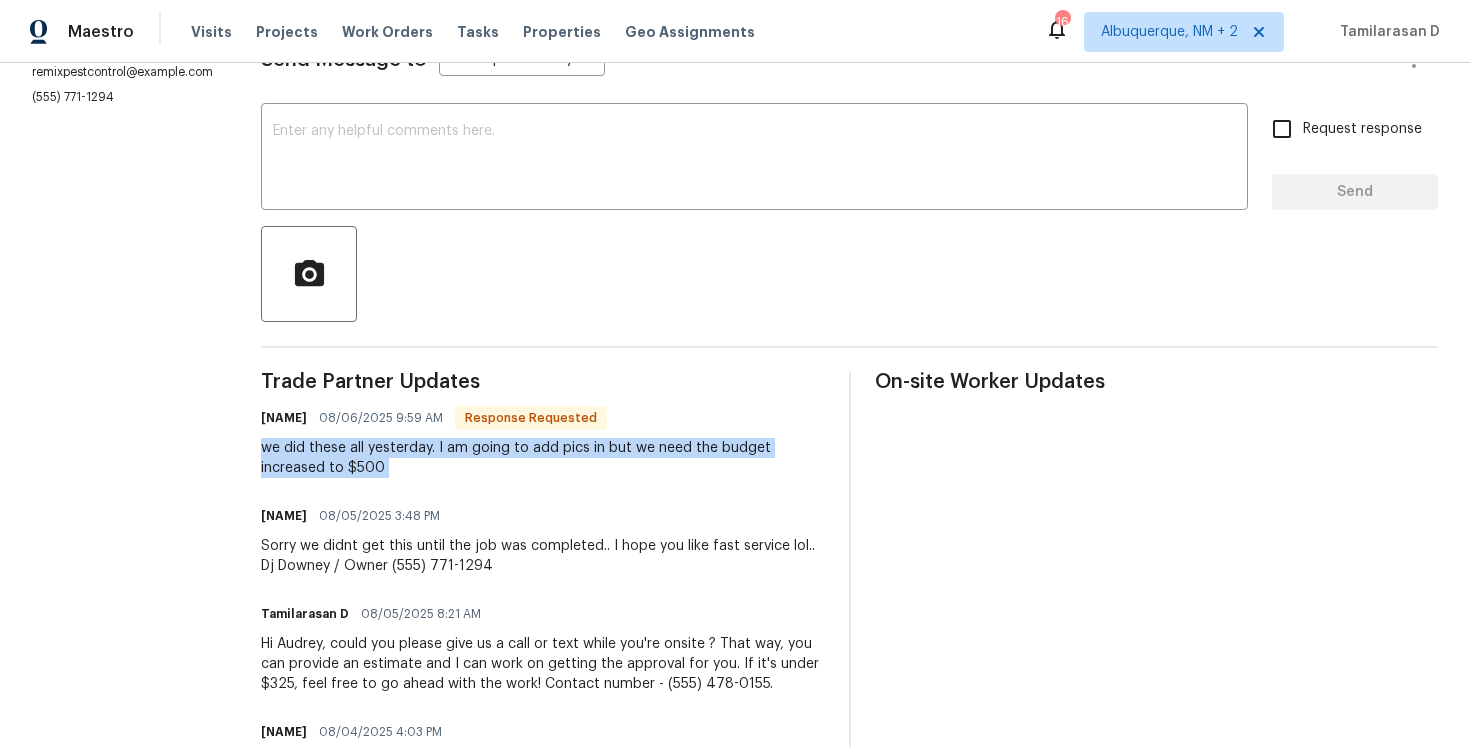 scroll, scrollTop: 0, scrollLeft: 0, axis: both 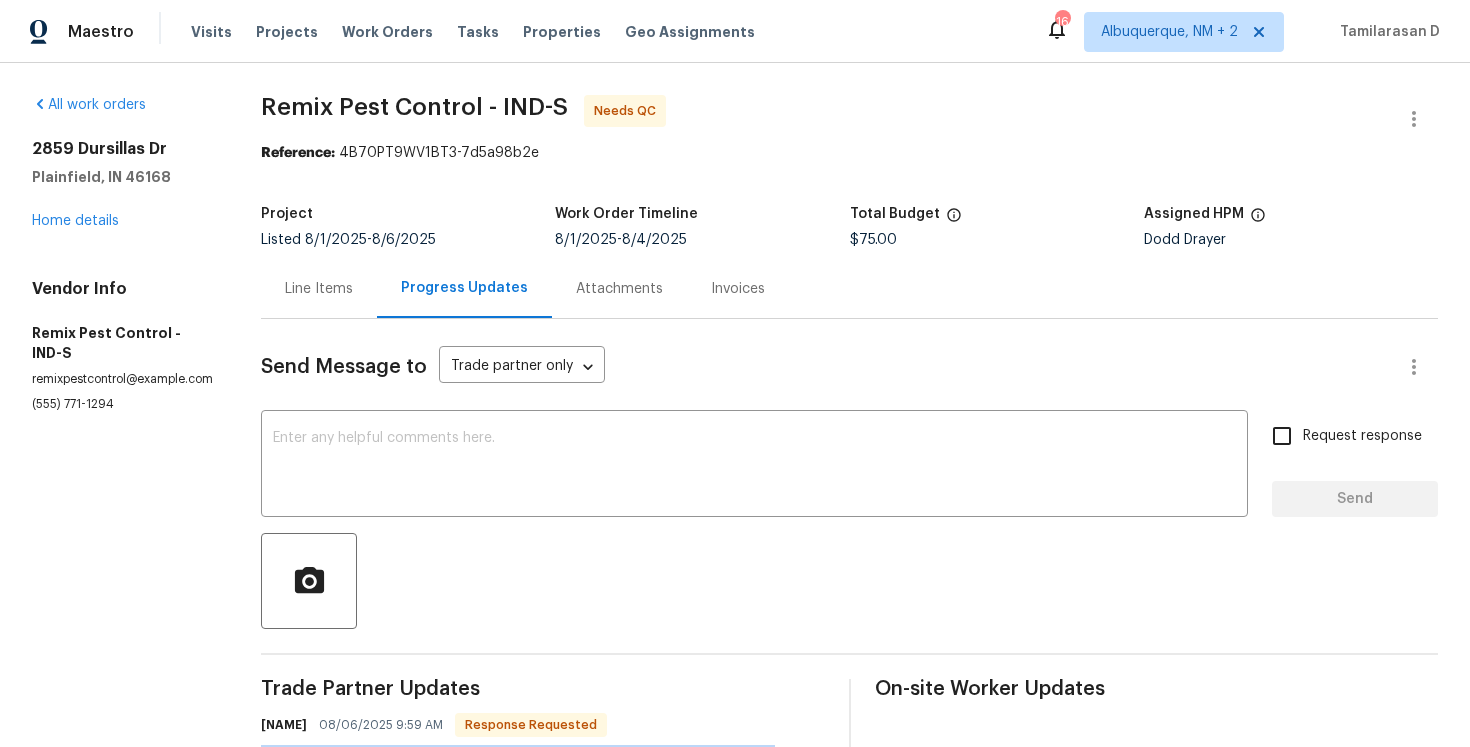 click on "Line Items" at bounding box center [319, 288] 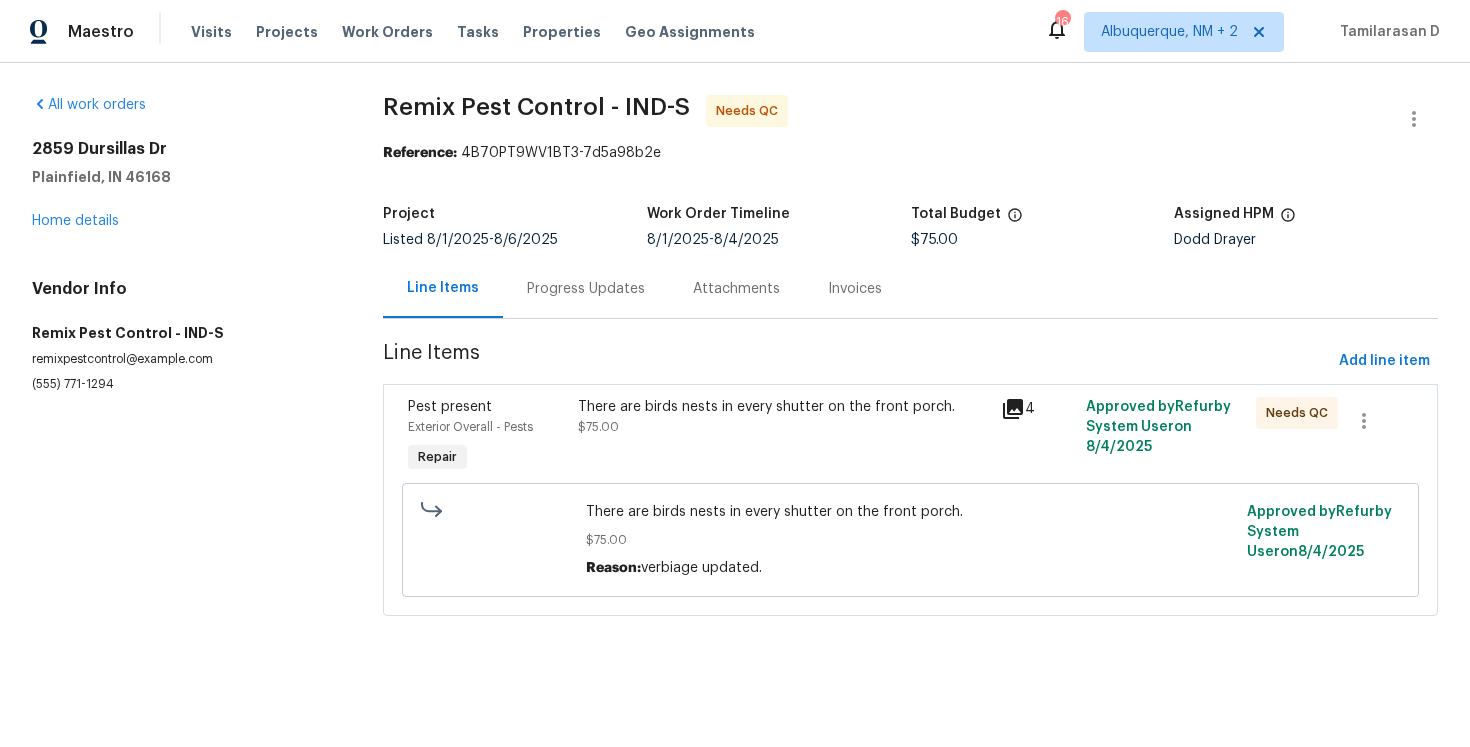 click on "There are birds nests in every shutter on the front porch." at bounding box center [784, 407] 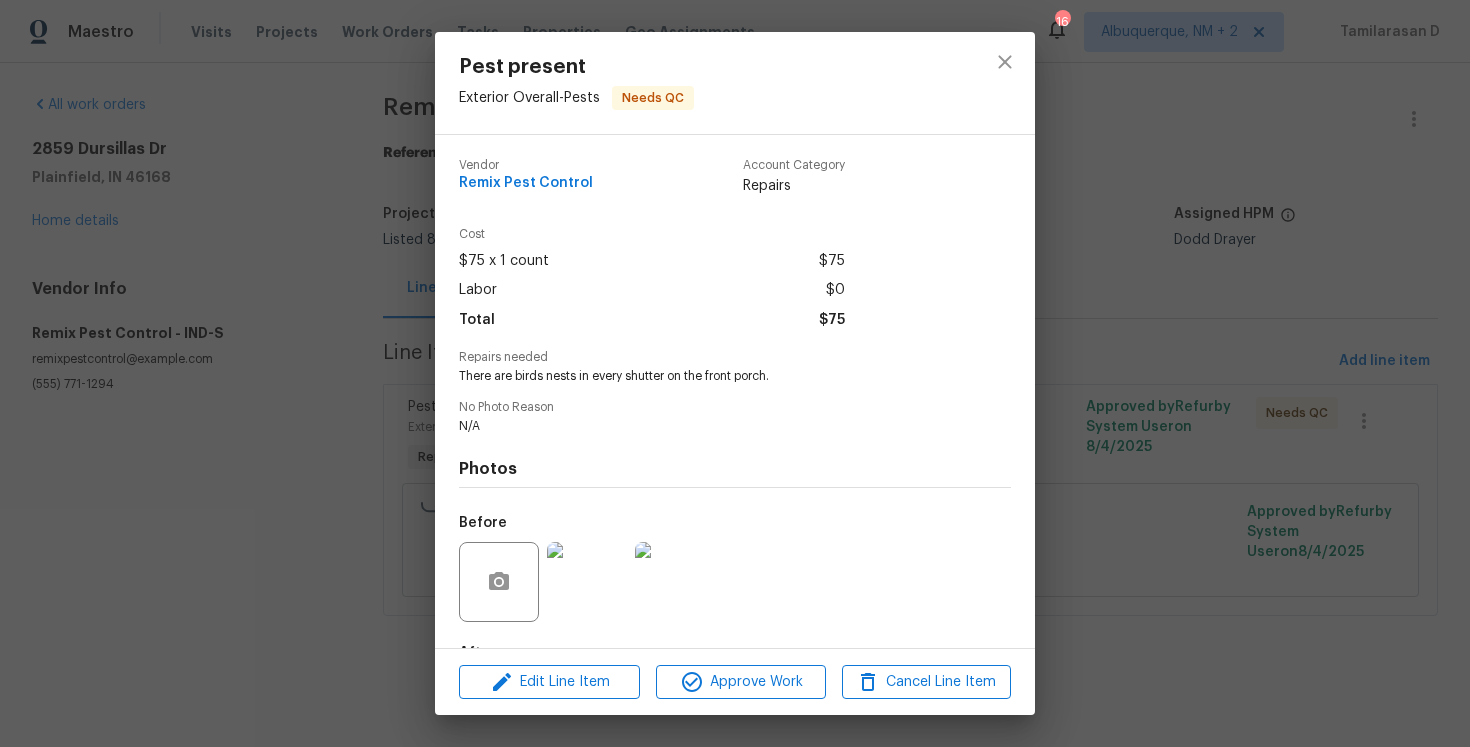 scroll, scrollTop: 124, scrollLeft: 0, axis: vertical 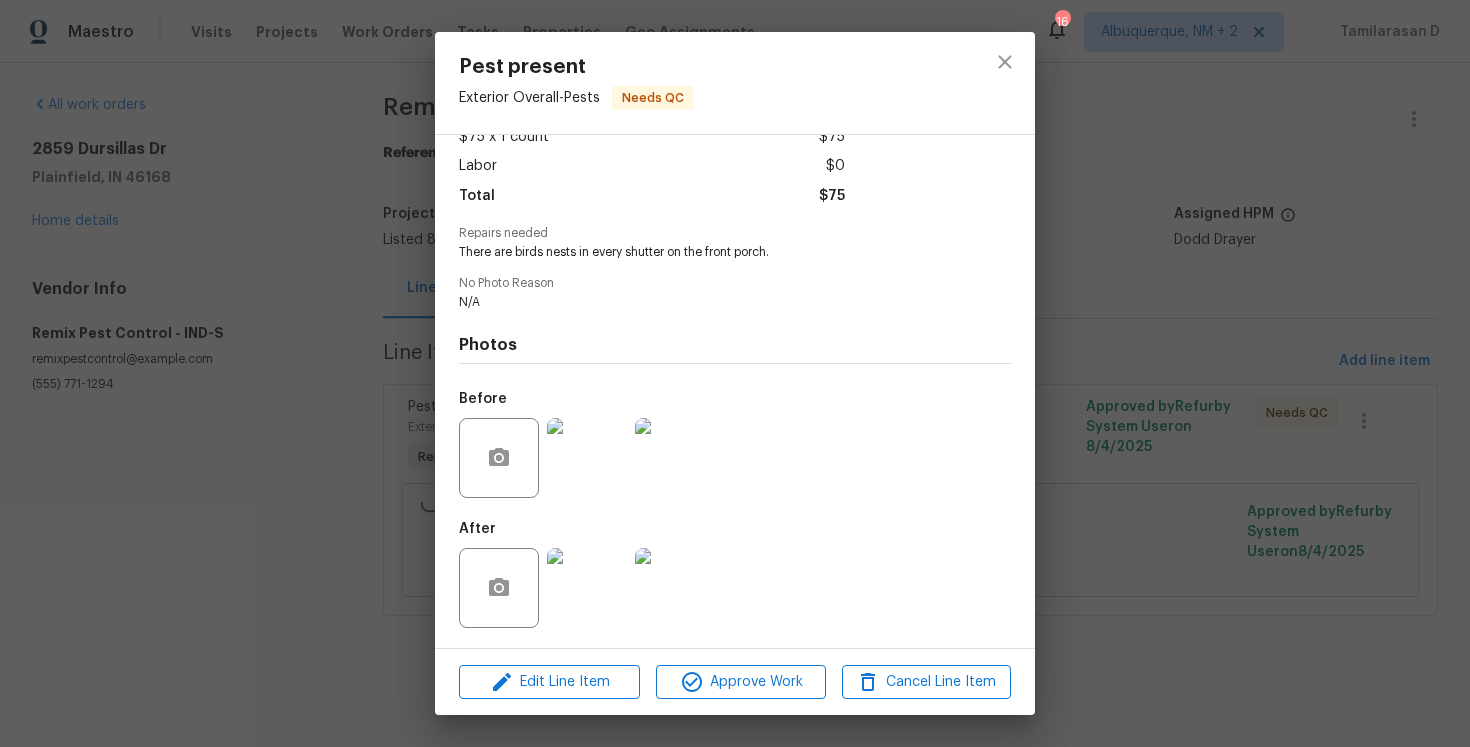 click at bounding box center (587, 458) 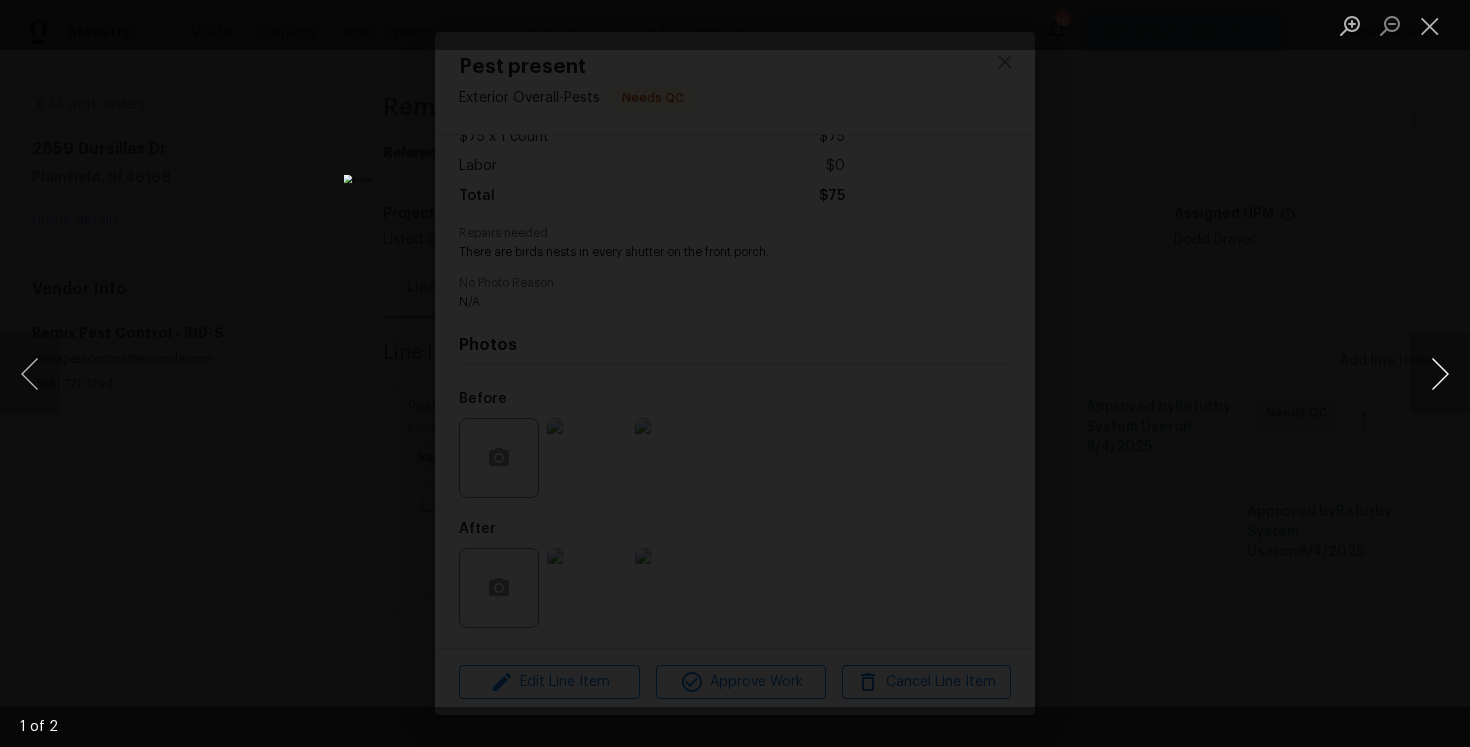 click at bounding box center [1440, 374] 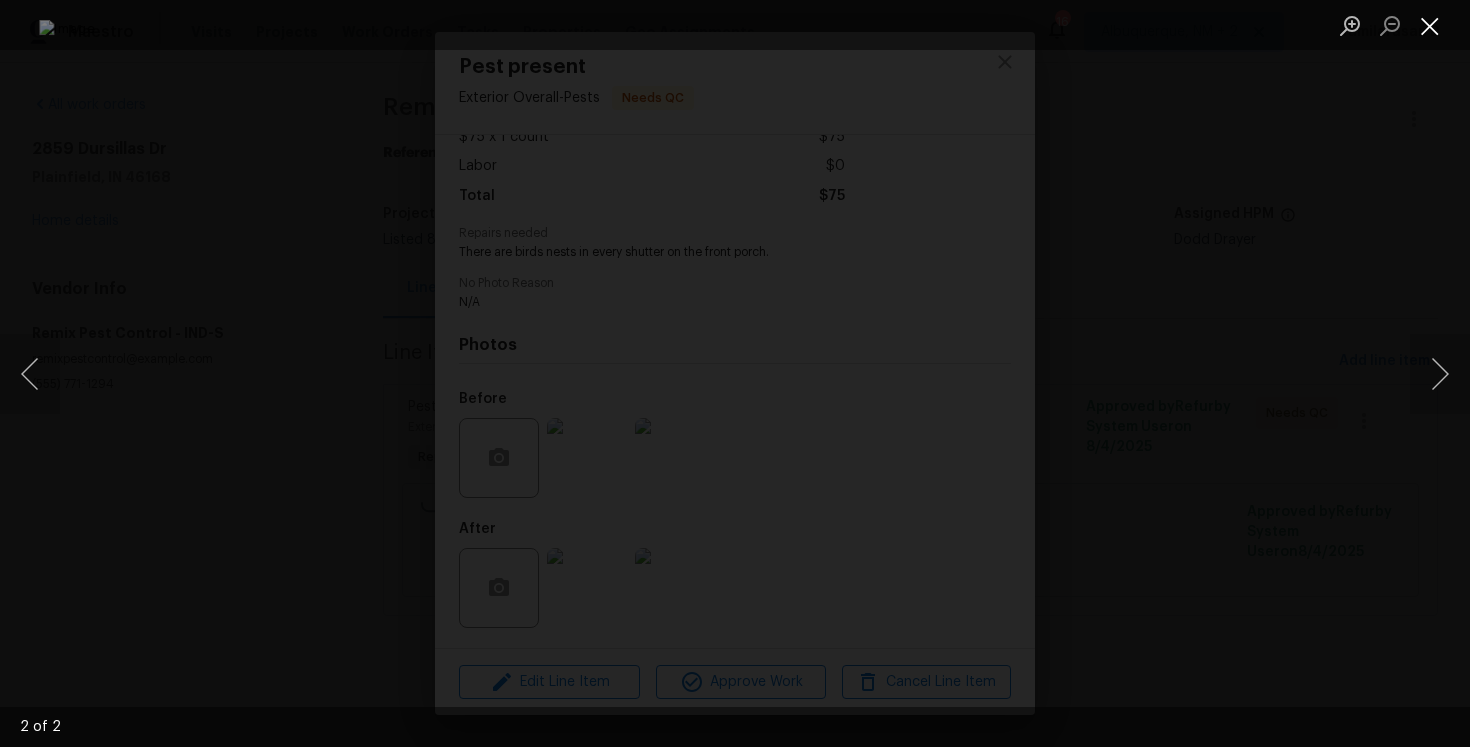 click at bounding box center [1430, 25] 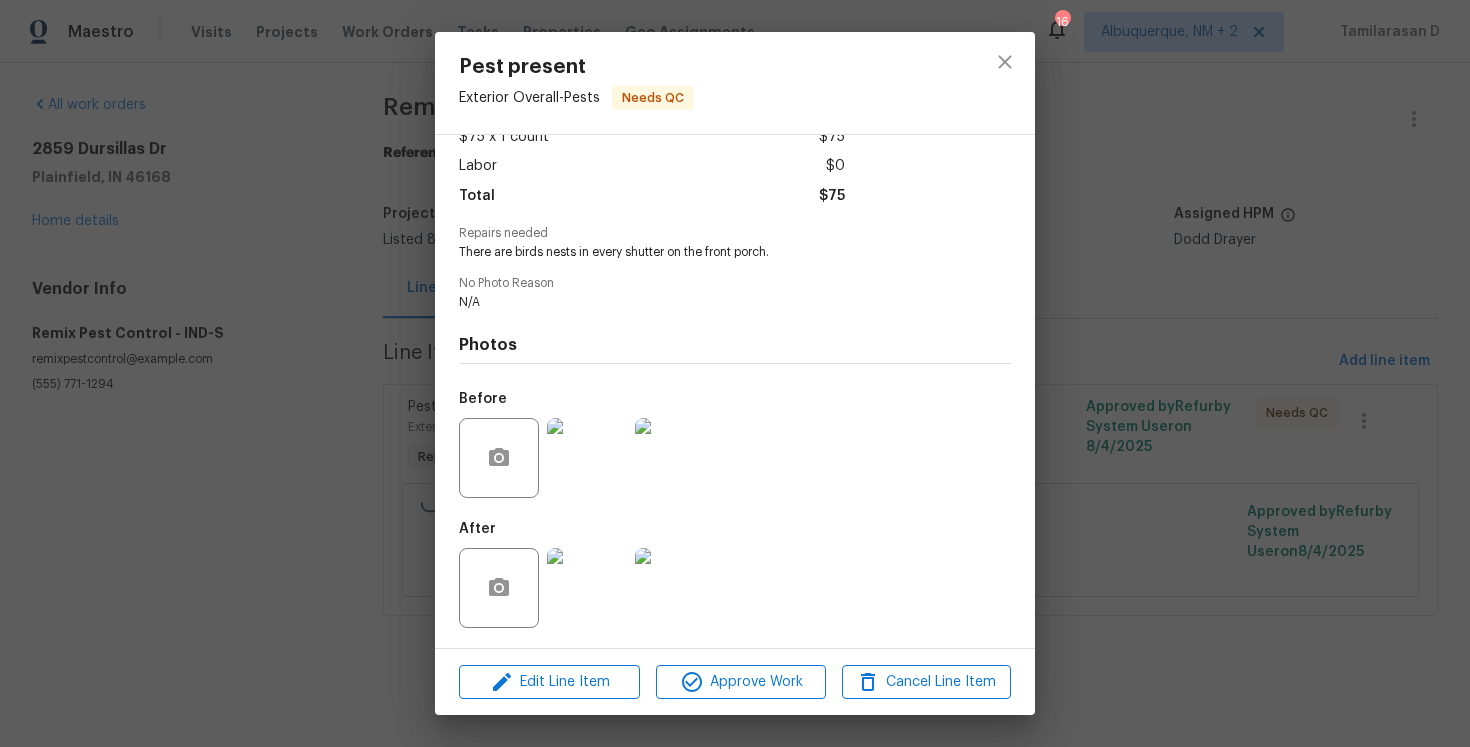 click at bounding box center (587, 588) 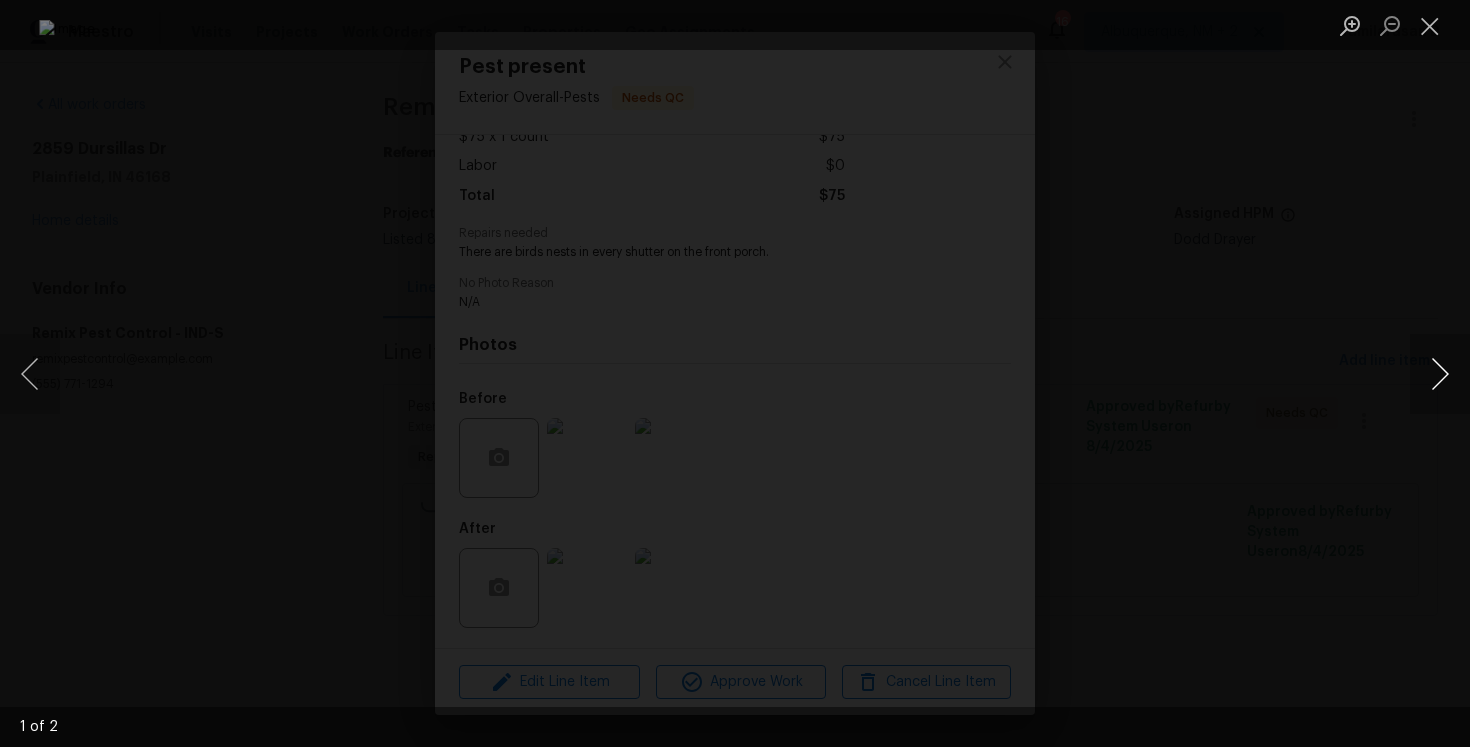 click at bounding box center (1440, 374) 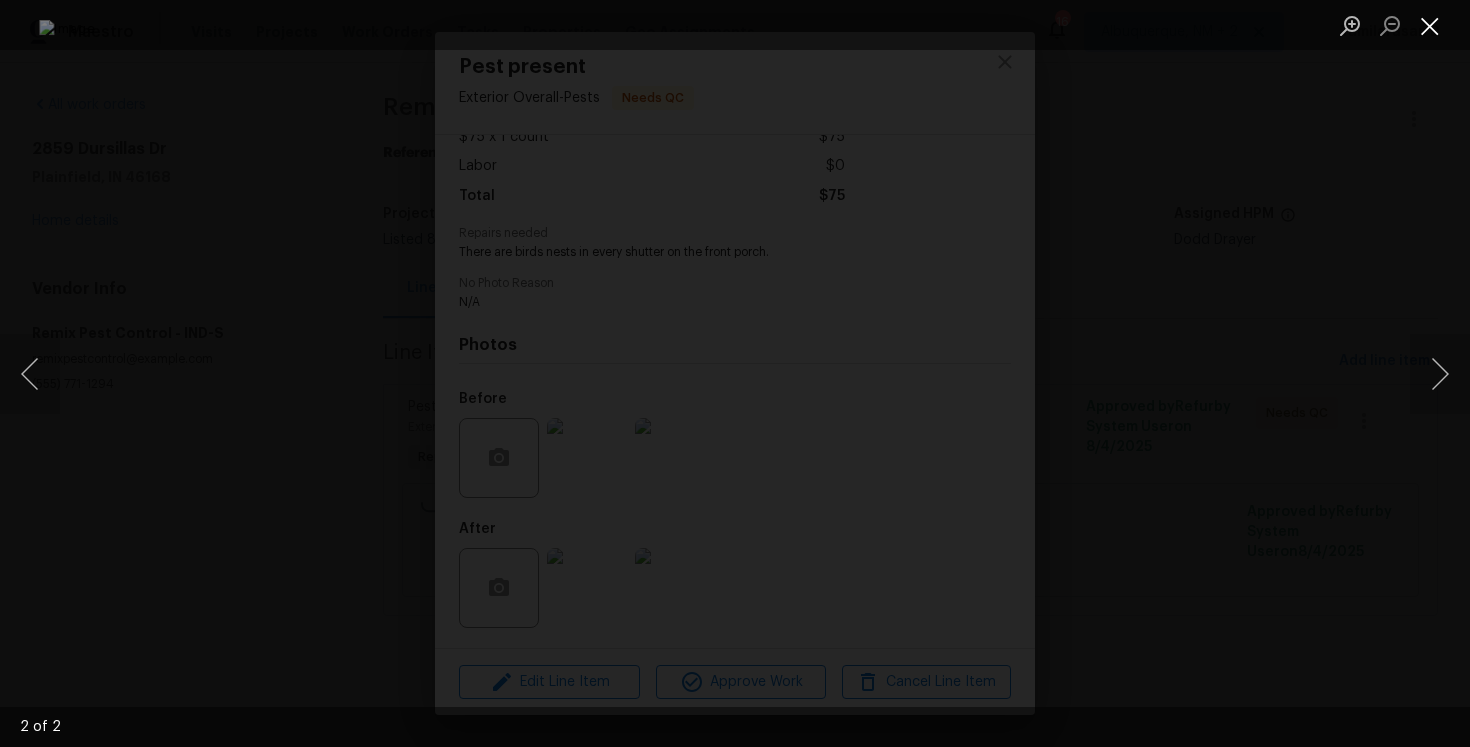 click at bounding box center [1430, 25] 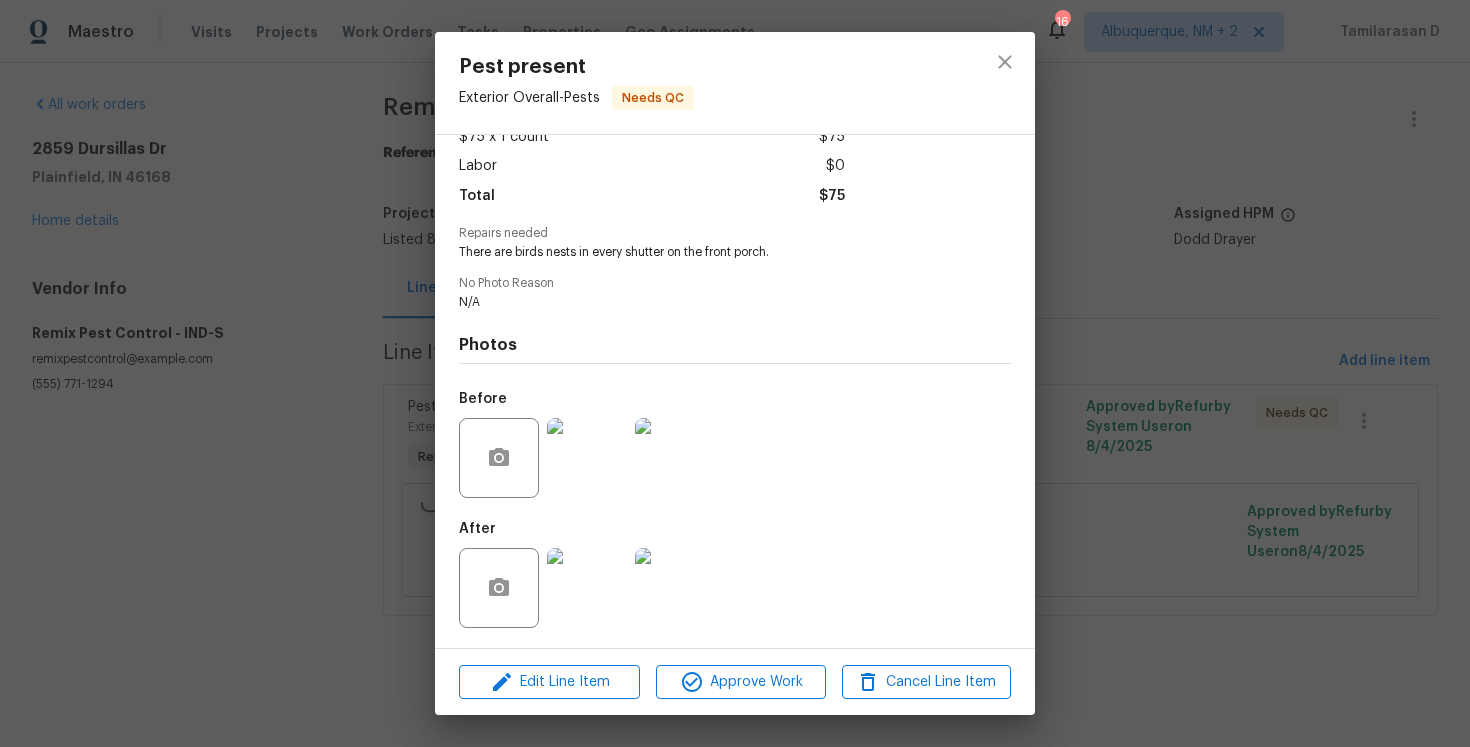 click at bounding box center (587, 458) 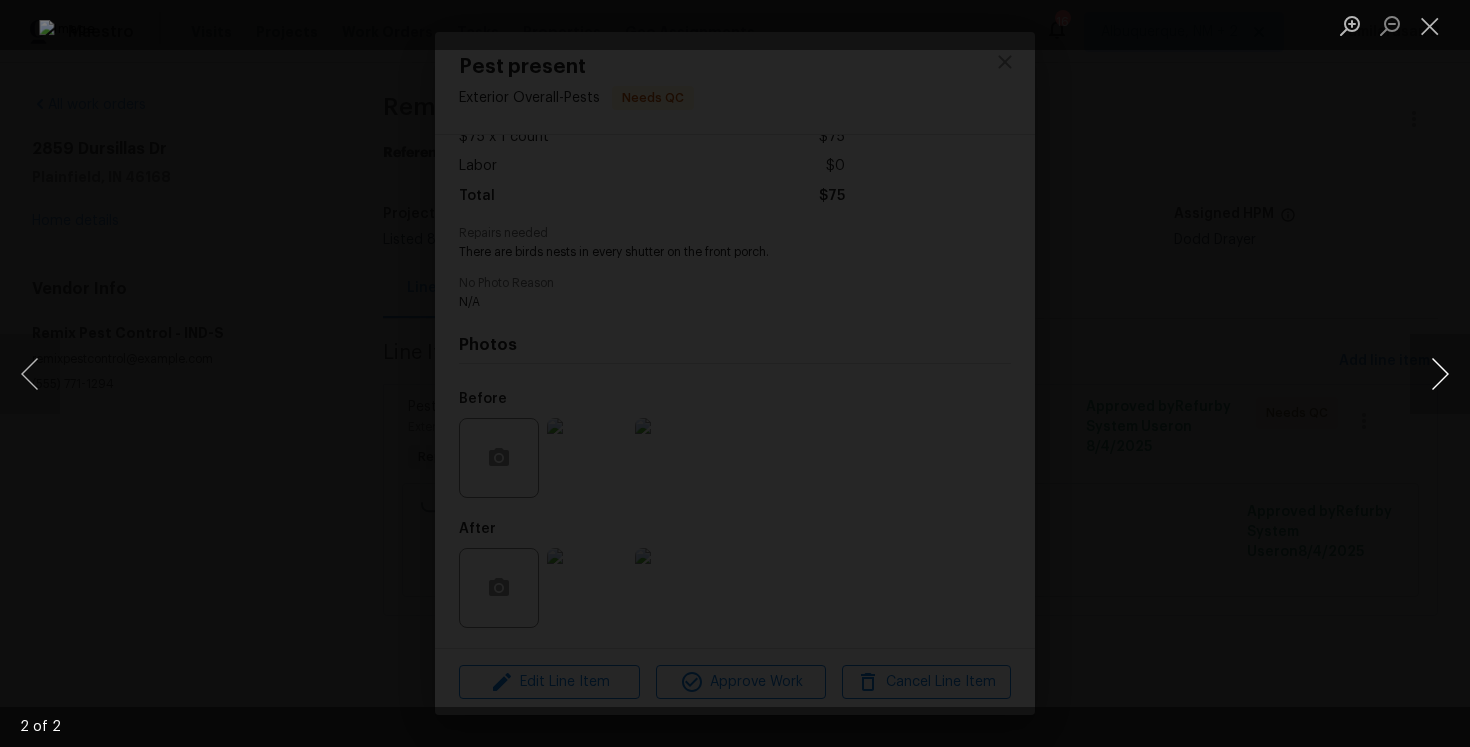 click at bounding box center (1440, 374) 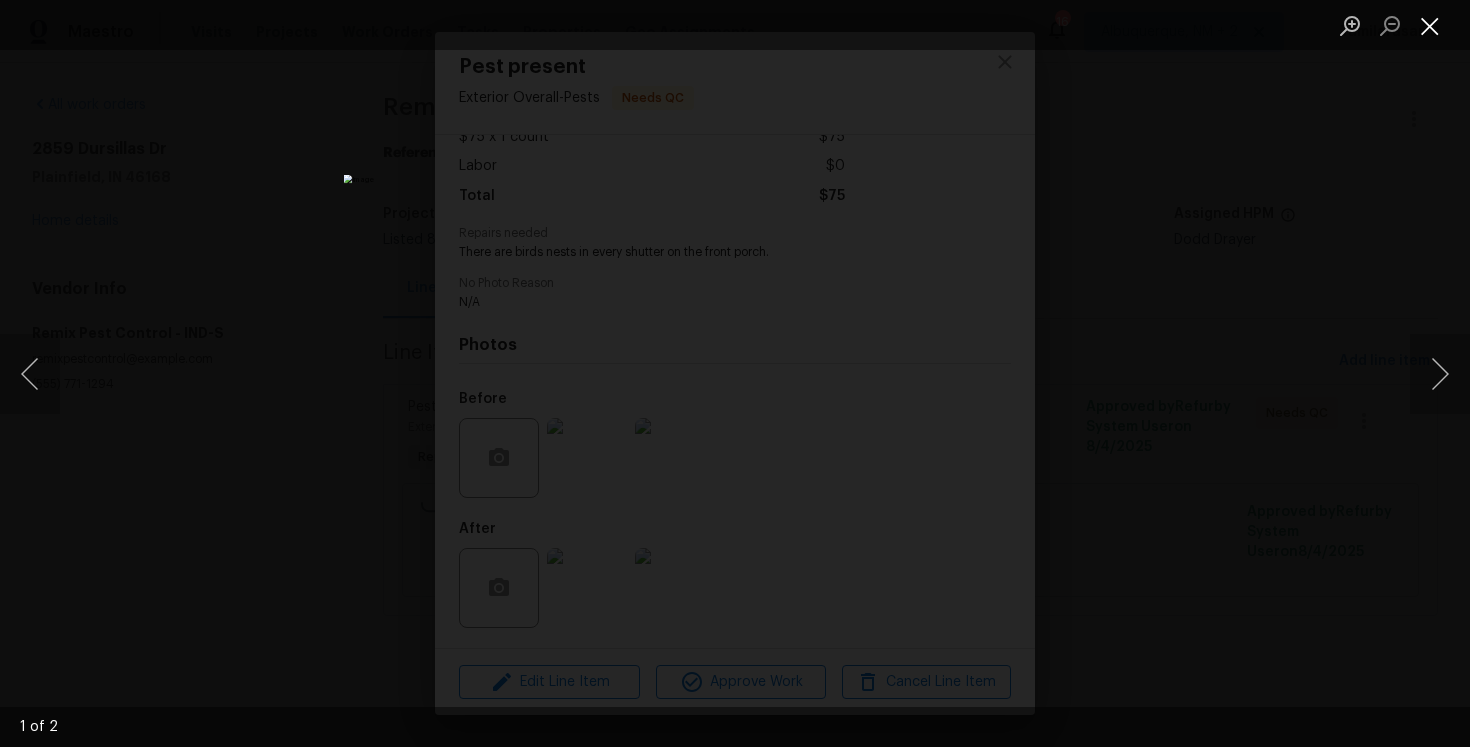 click at bounding box center (1430, 25) 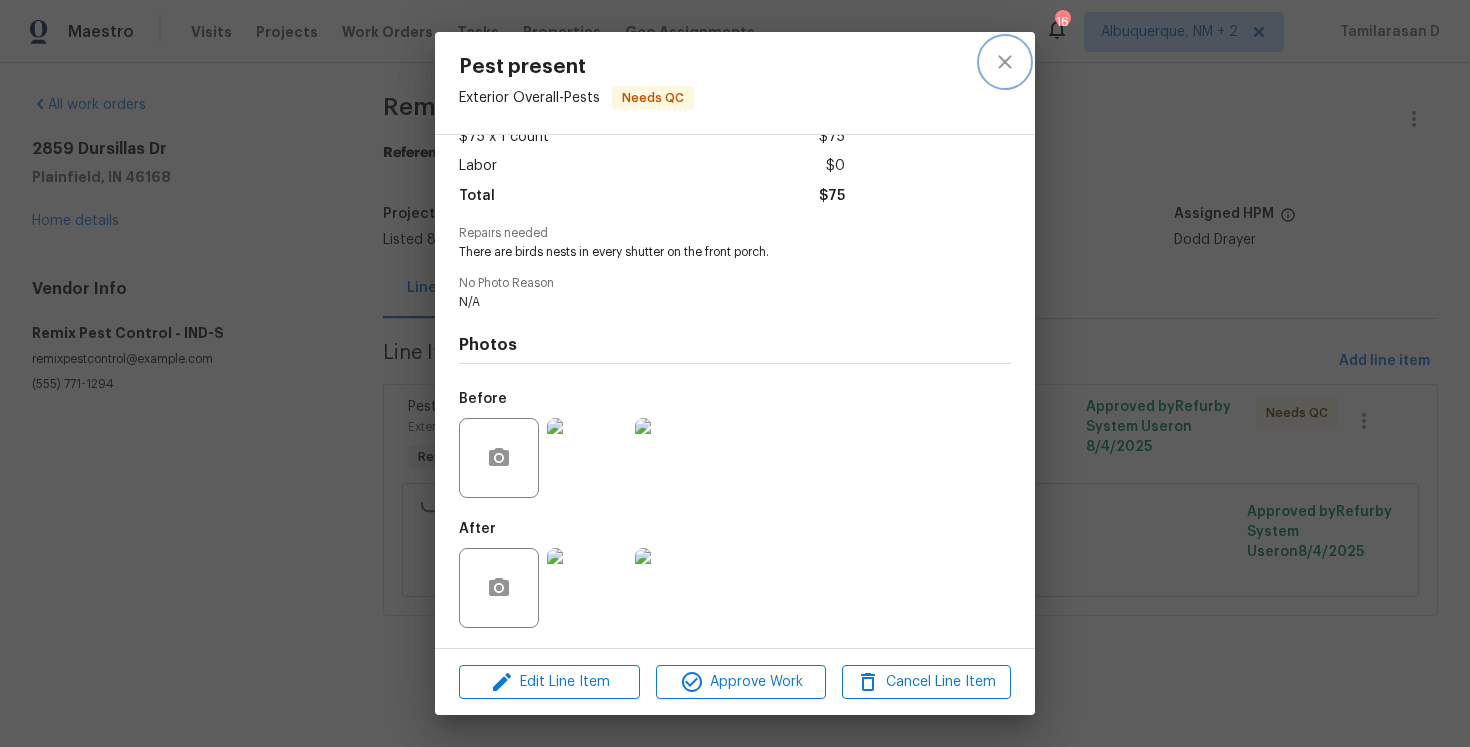 click at bounding box center (1005, 62) 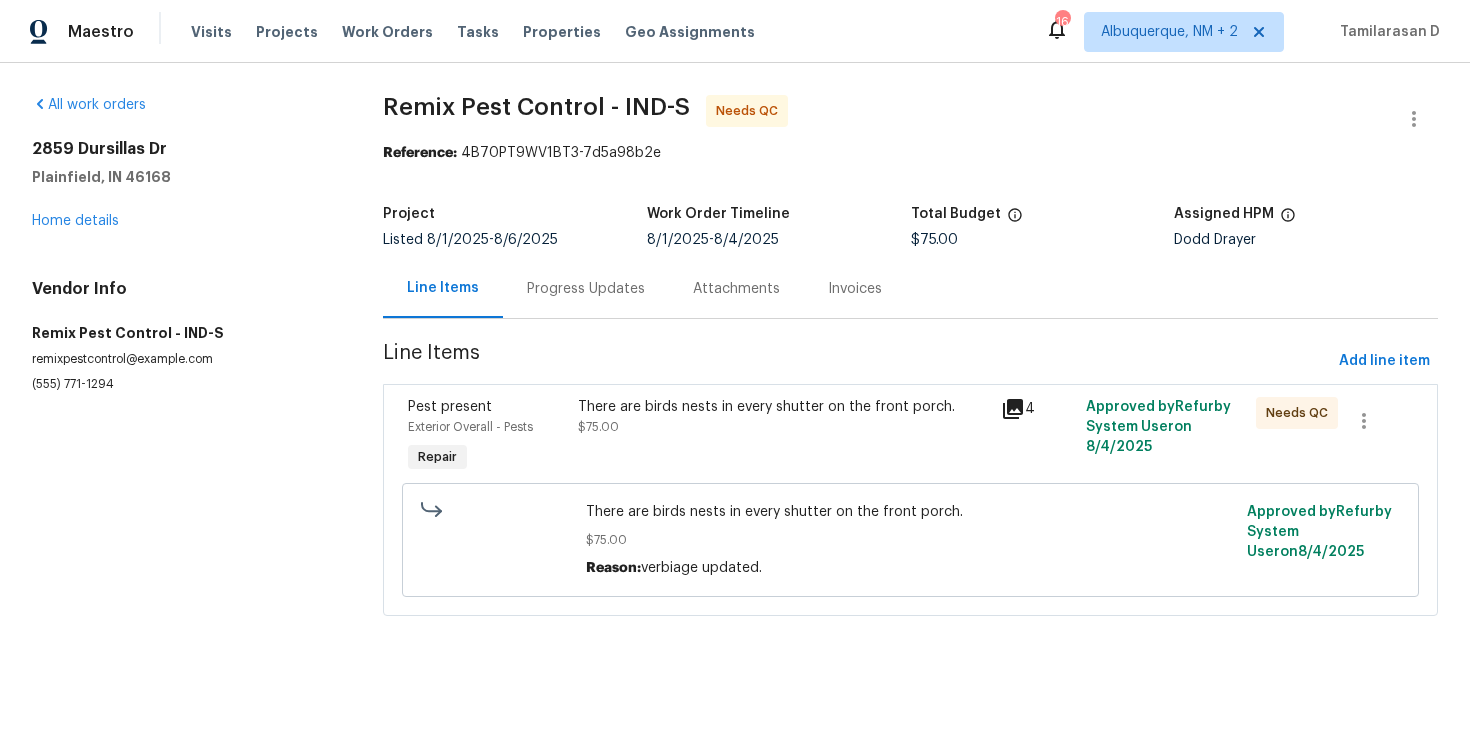 click on "There are birds nests in every shutter on the front porch. $75.00" at bounding box center (784, 417) 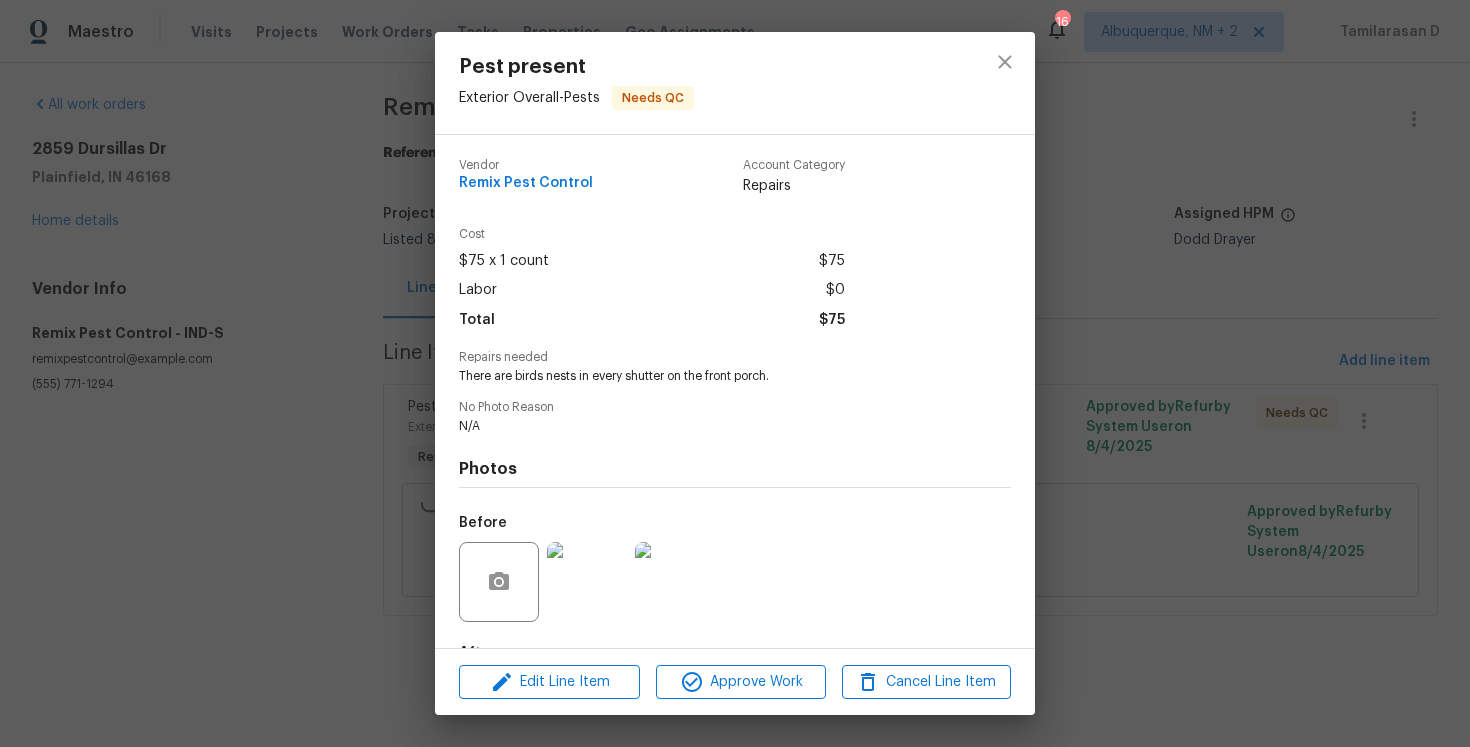 scroll, scrollTop: 124, scrollLeft: 0, axis: vertical 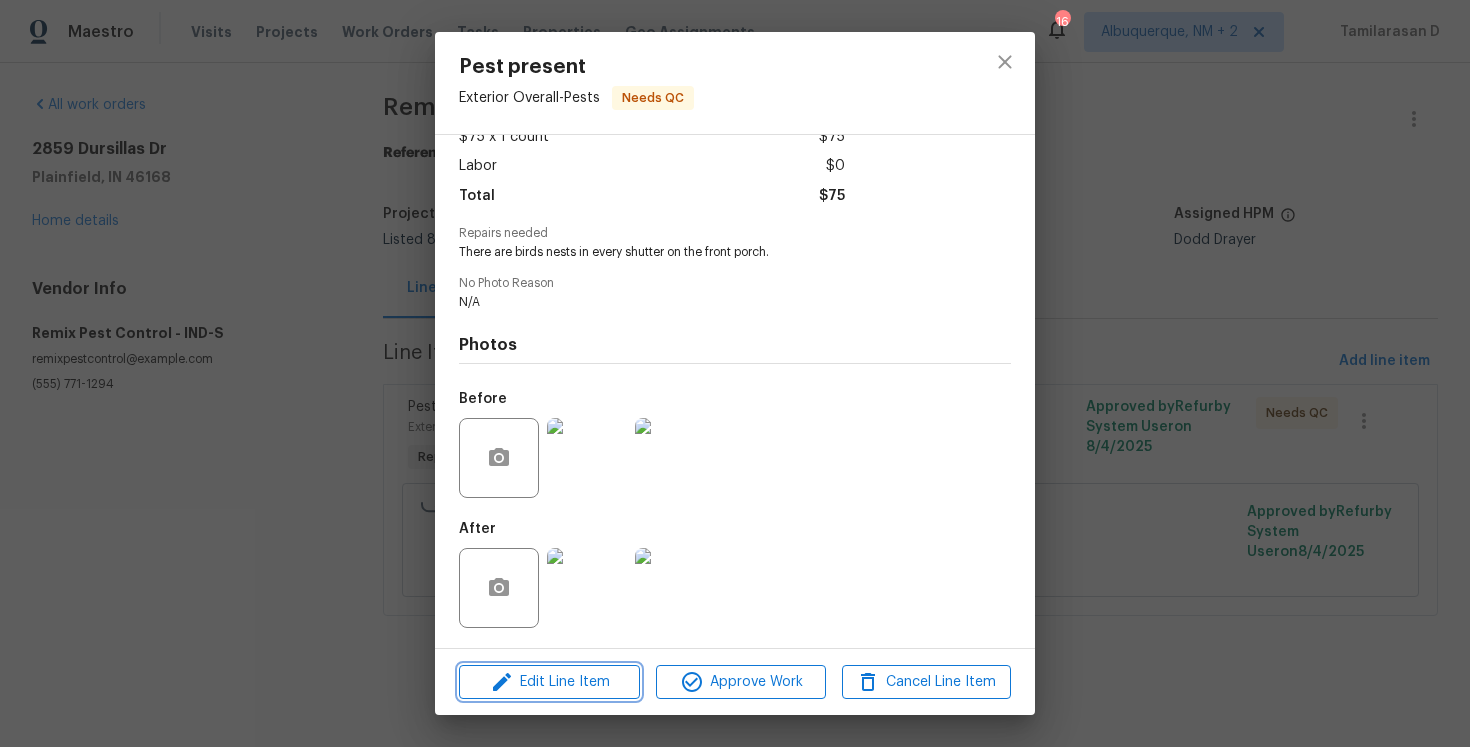 click on "Edit Line Item" at bounding box center (549, 682) 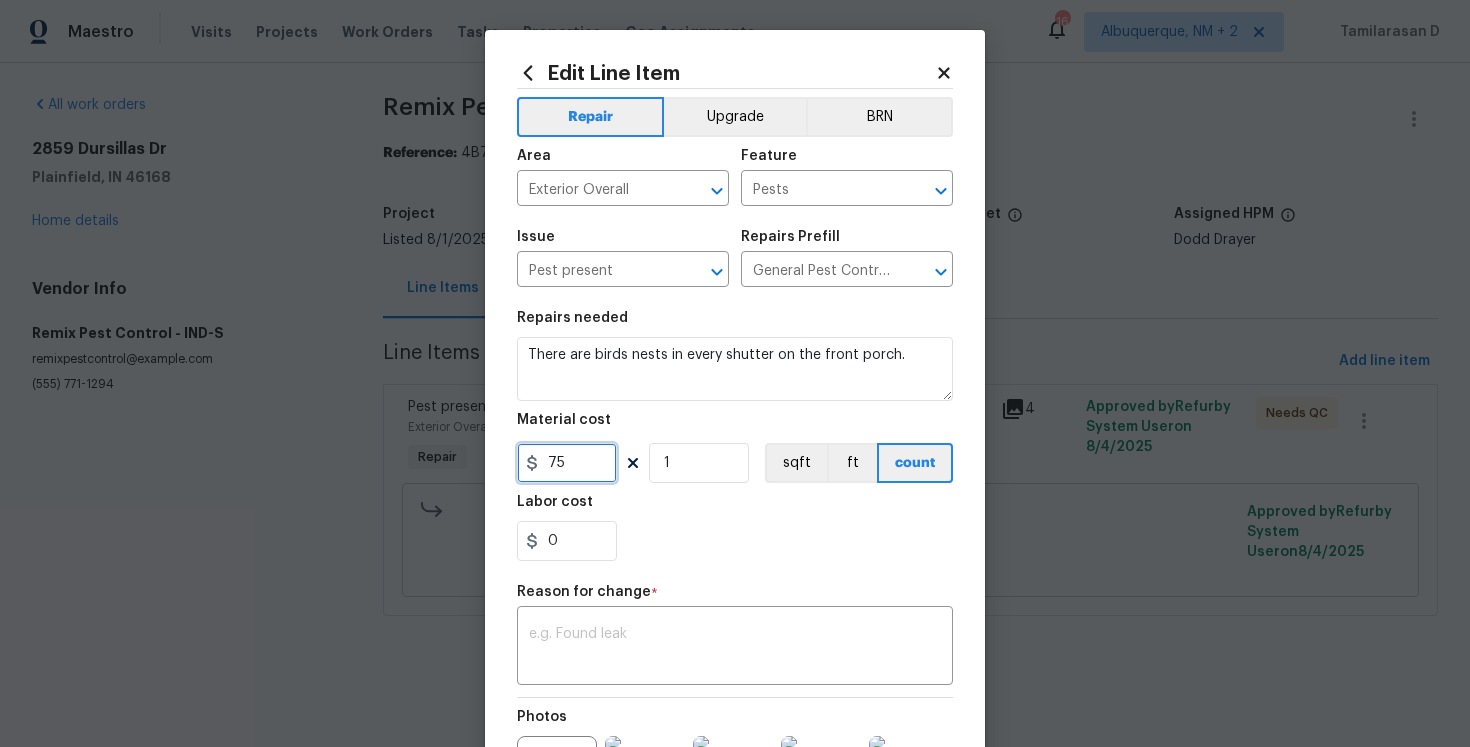 click on "75" at bounding box center [567, 463] 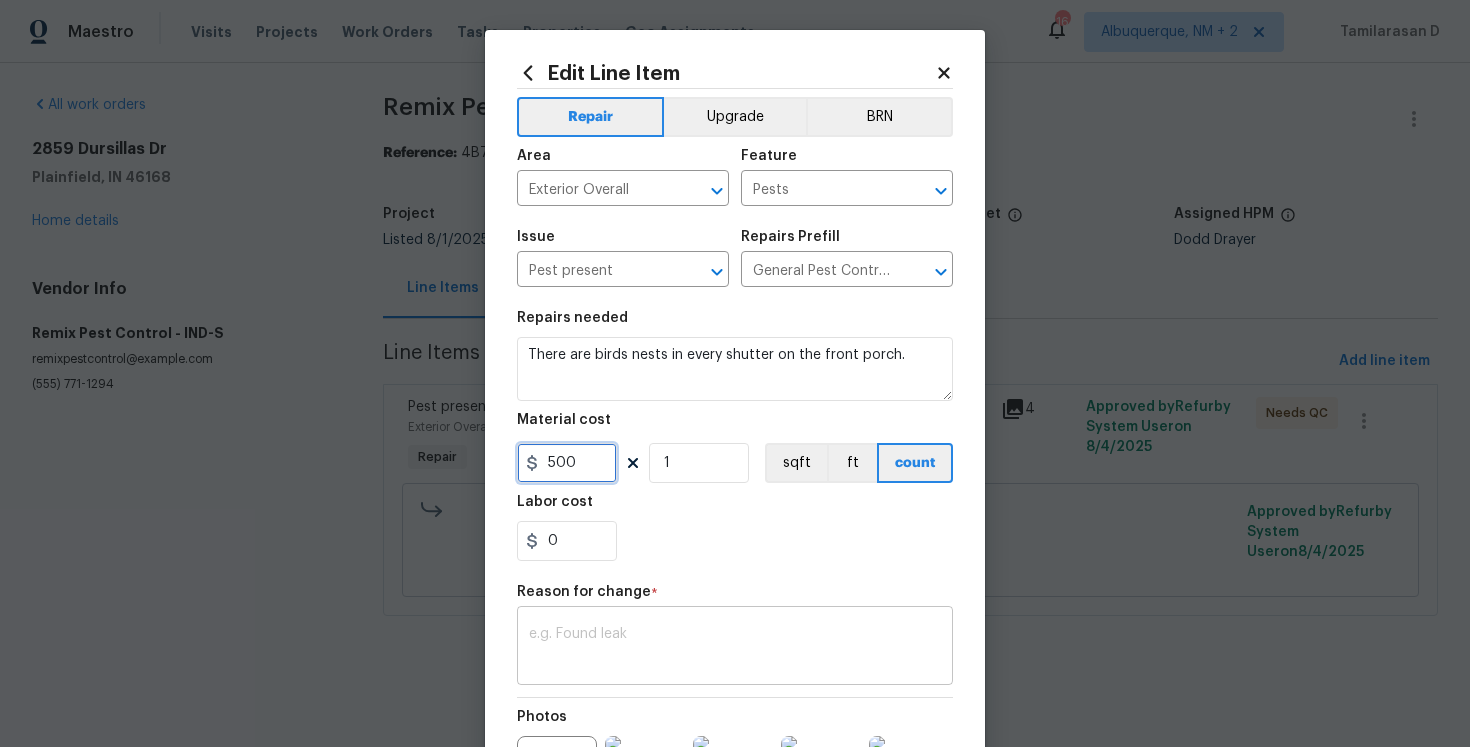type on "500" 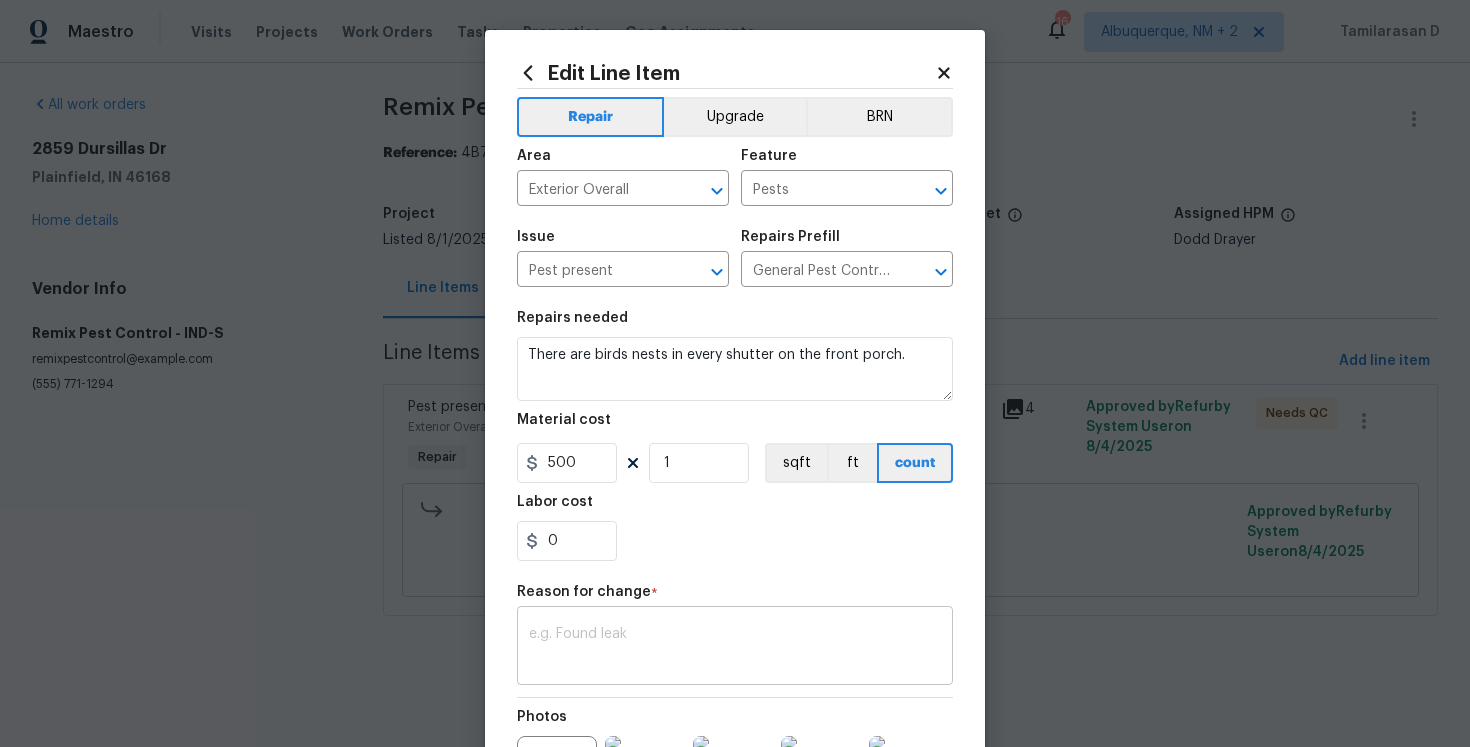 click at bounding box center (735, 648) 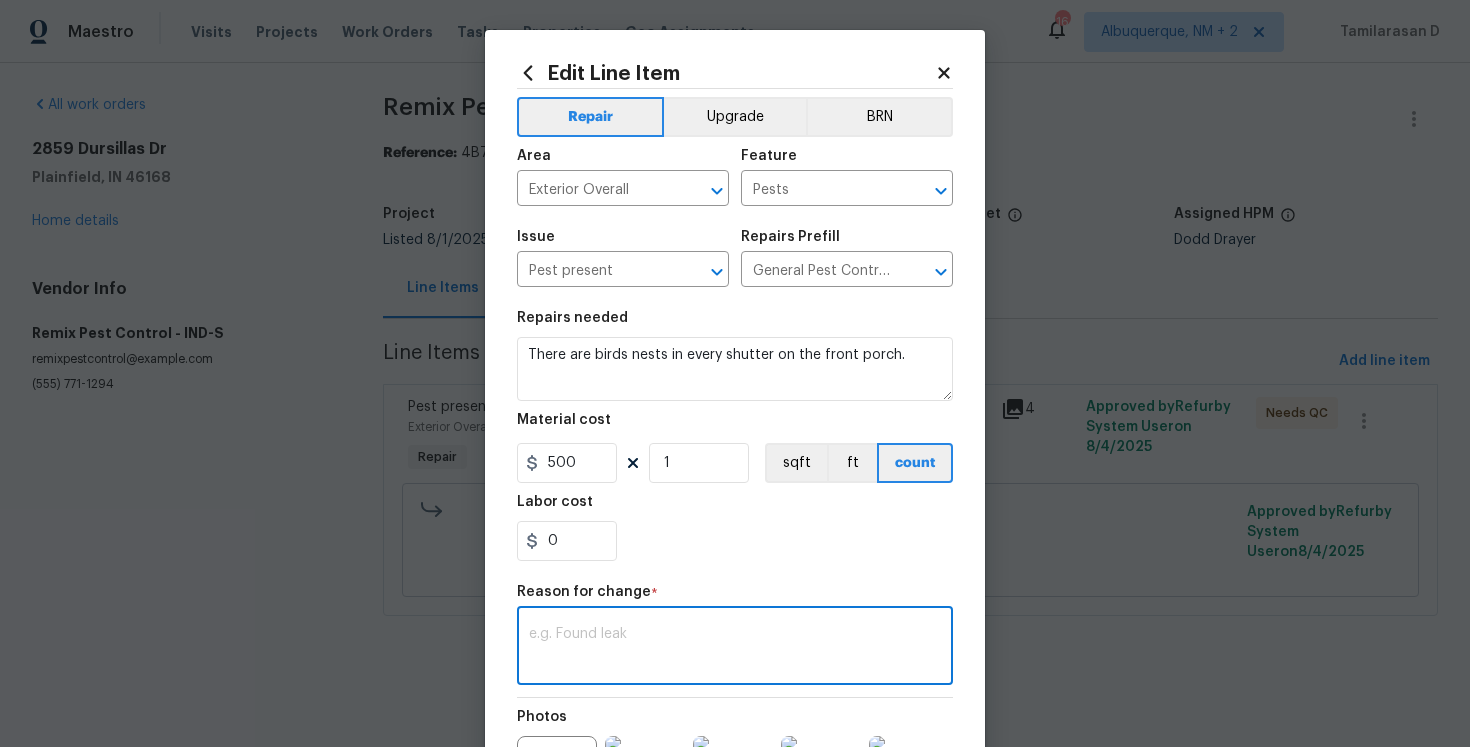 click on "Maestro Visits Projects Work Orders Tasks Properties Geo Assignments 16 Albuquerque, NM + 2 Tamilarasan D All work orders 2859 Dursillas Dr Plainfield, IN 46168 Home details Vendor Info Remix Pest Control - IND-S remixpestcontrol@gmail.com (317) 771-1294 Remix Pest Control - IND-S Needs QC Reference:   4B70PT9WV1BT3-7d5a98b2e Project Listed   8/1/2025  -  8/6/2025 Work Order Timeline 8/1/2025  -  8/4/2025 Total Budget $75.00 Assigned HPM Dodd Drayer Line Items Progress Updates Attachments Invoices Line Items Add line item Pest present Exterior Overall - Pests Repair There are birds nests in every shutter on the front porch. $75.00   4 Approved by  Refurby System User  on   8/4/2025 Needs QC There are birds nests in every shutter on the front porch. $75.00 Reason:  verbiage updated. Approved by  Refurby System User  on  8/4/2025
Edit Line Item Repair Upgrade BRN Area Exterior Overall ​ Feature Pests ​ Issue Pest present ​ Repairs Prefill General Pest Control $100.00 ​ Repairs needed Material cost" at bounding box center [735, 336] 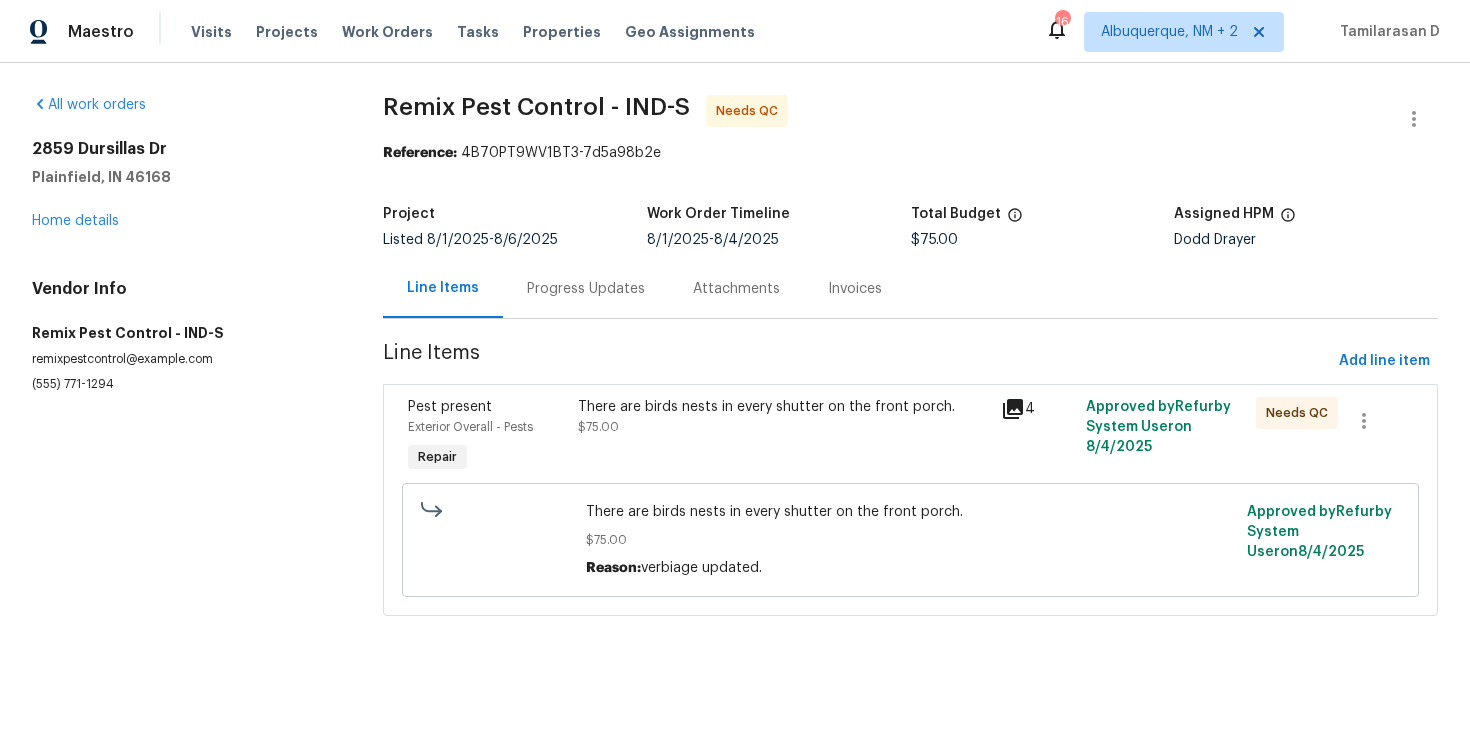 click on "Remix Pest Control - IND-S Needs QC Reference:   4B70PT9WV1BT3-7d5a98b2e Project Listed   8/1/2025  -  8/6/2025 Work Order Timeline 8/1/2025  -  8/4/2025 Total Budget $75.00 Assigned HPM Dodd Drayer Line Items Progress Updates Attachments Invoices Line Items Add line item Pest present Exterior Overall - Pests Repair There are birds nests in every shutter on the front porch. $75.00   4 Approved by  Refurby System User  on   8/4/2025 Needs QC There are birds nests in every shutter on the front porch. $75.00 Reason:  verbiage updated. Approved by  Refurby System User  on  8/4/2025" at bounding box center [910, 367] 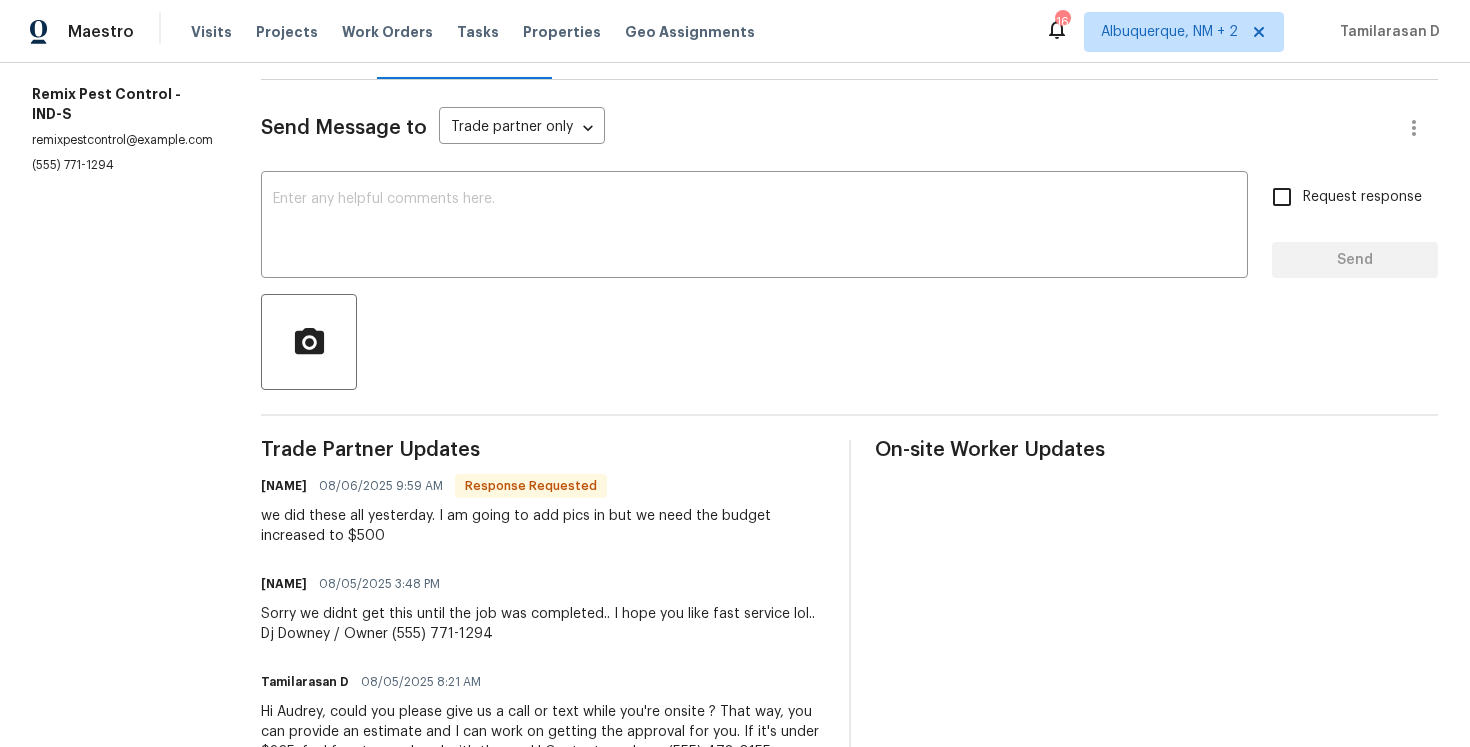 scroll, scrollTop: 125, scrollLeft: 0, axis: vertical 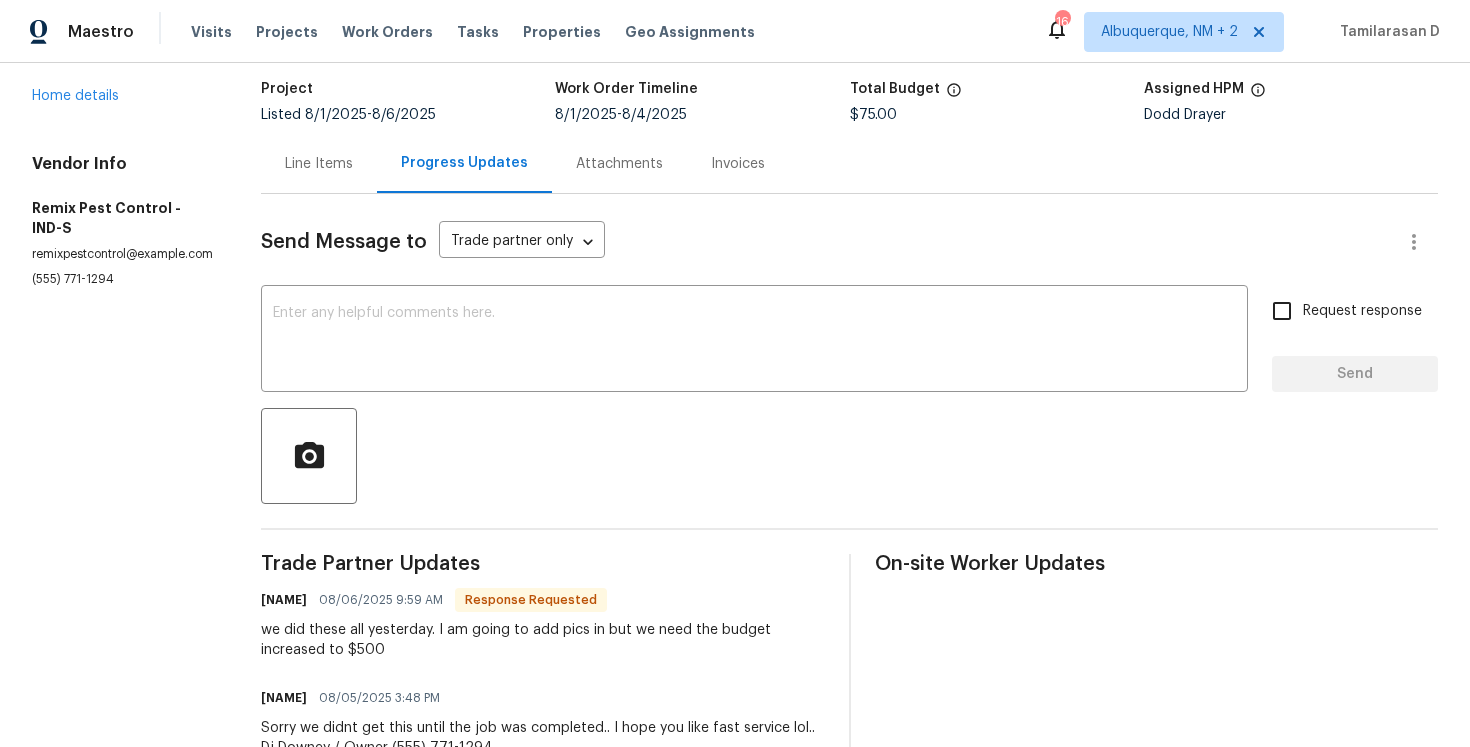 click on "Line Items" at bounding box center [319, 163] 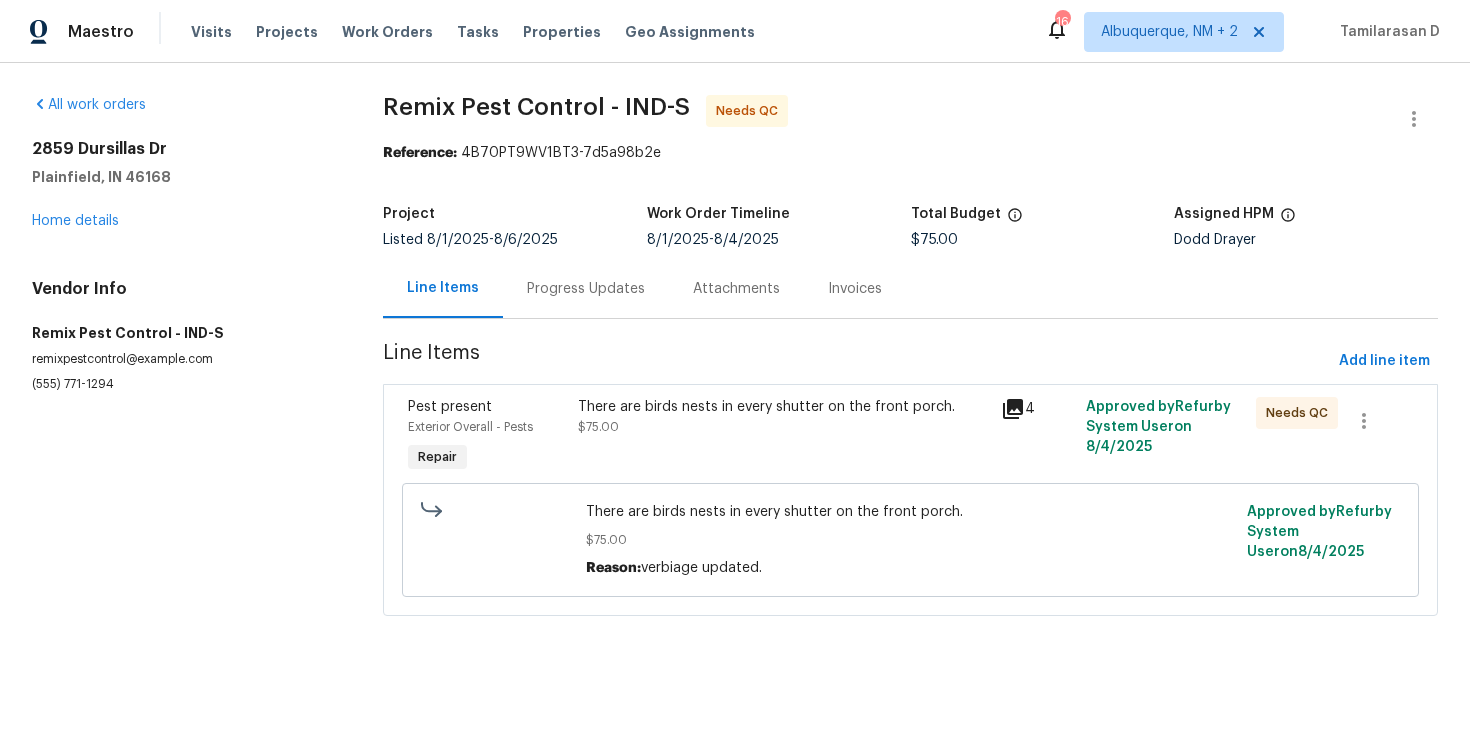 scroll, scrollTop: 0, scrollLeft: 0, axis: both 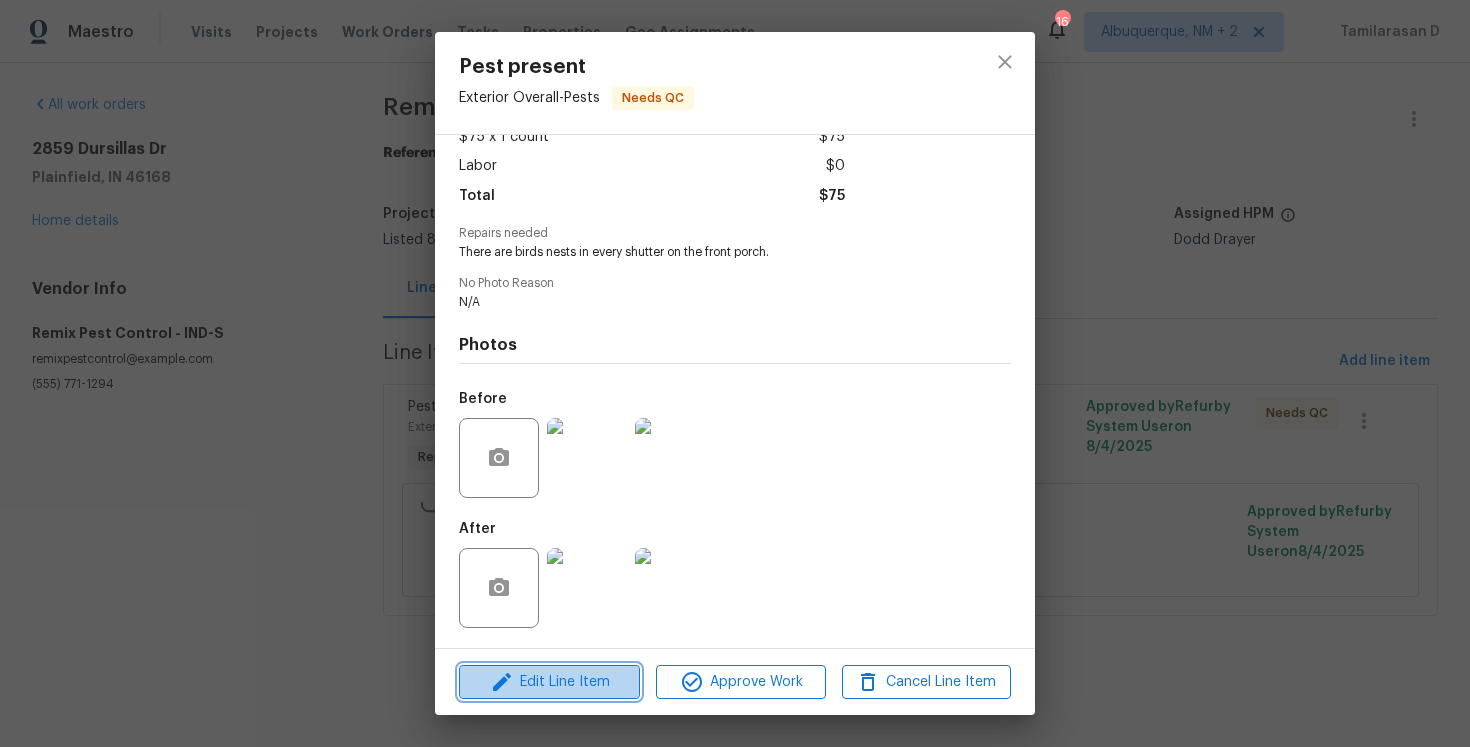 click on "Edit Line Item" at bounding box center (549, 682) 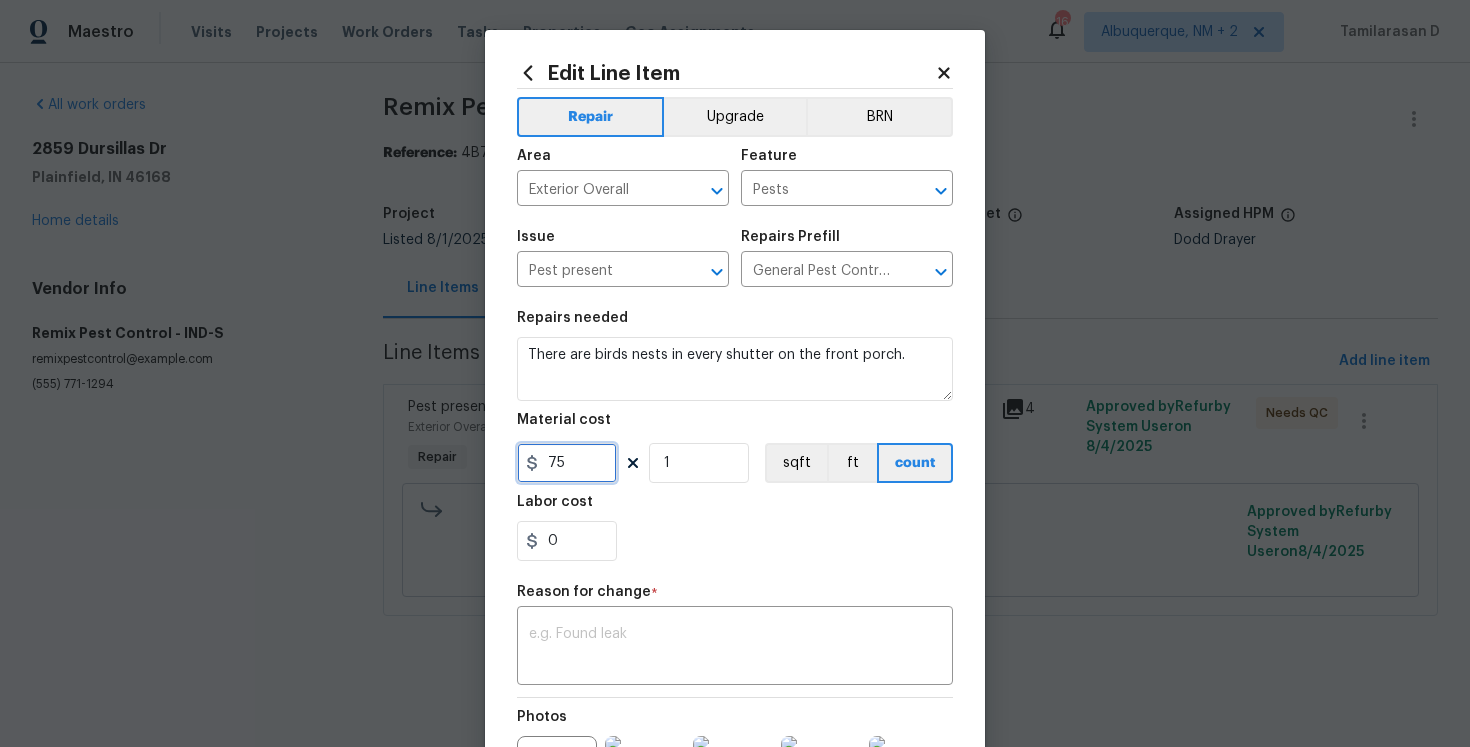 click on "75" at bounding box center [567, 463] 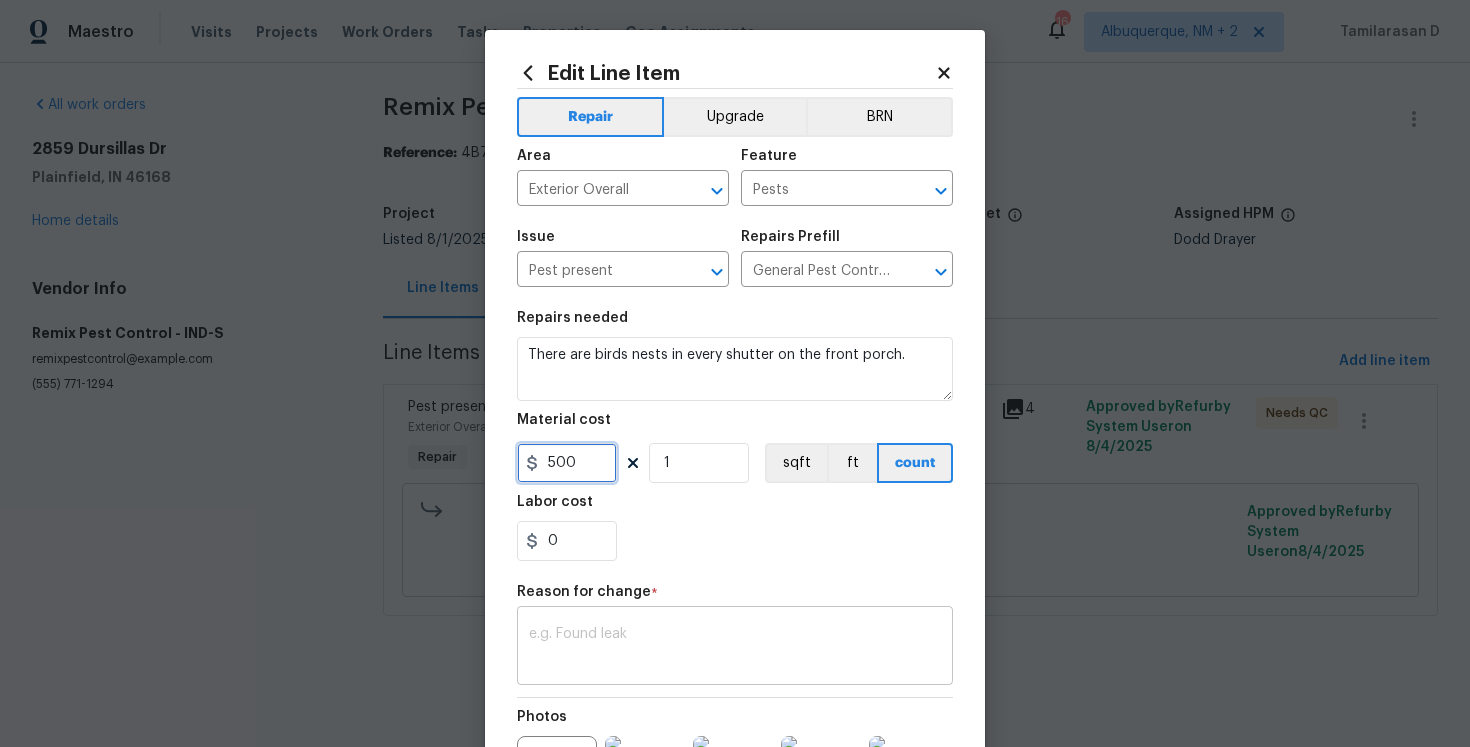 type on "500" 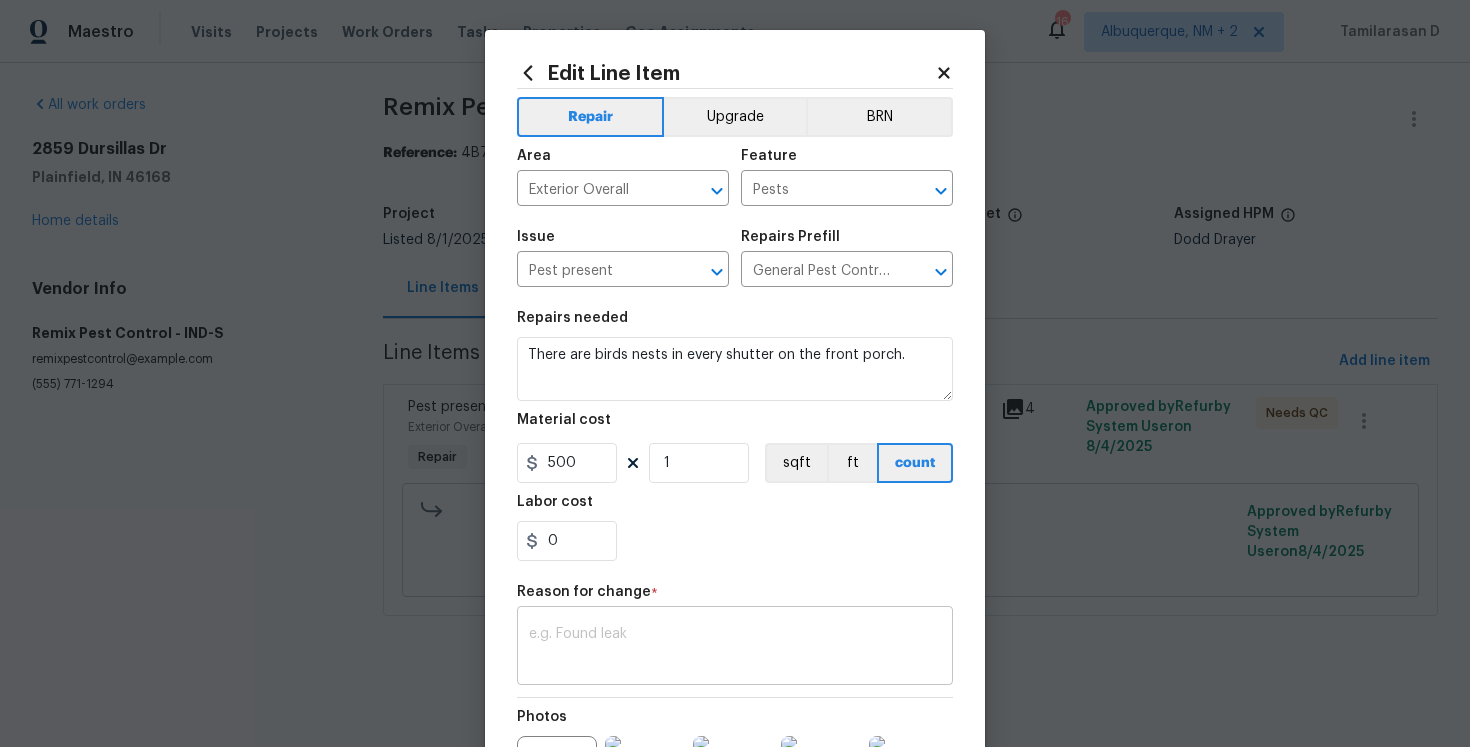 click on "x ​" at bounding box center (735, 648) 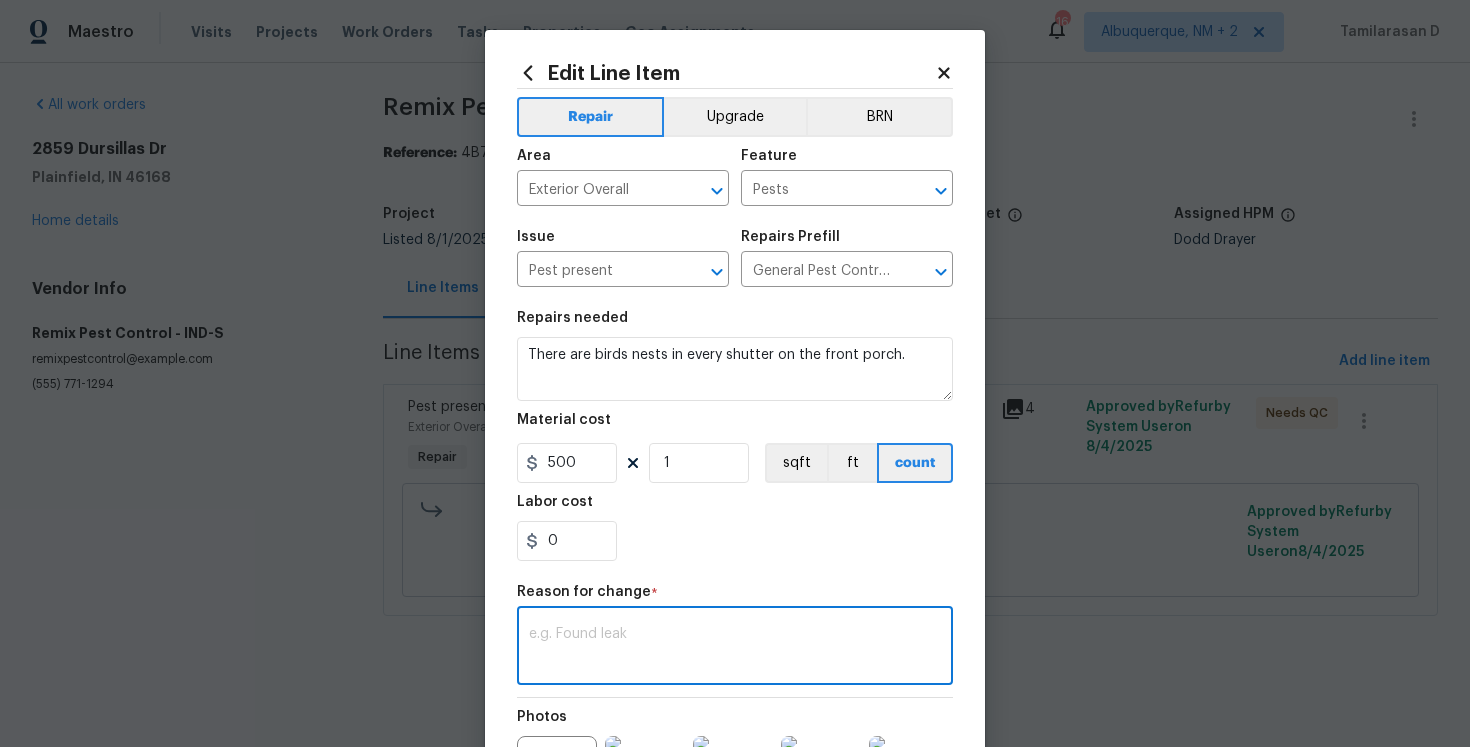 paste on "(TD) Updated per vendor’s final cost." 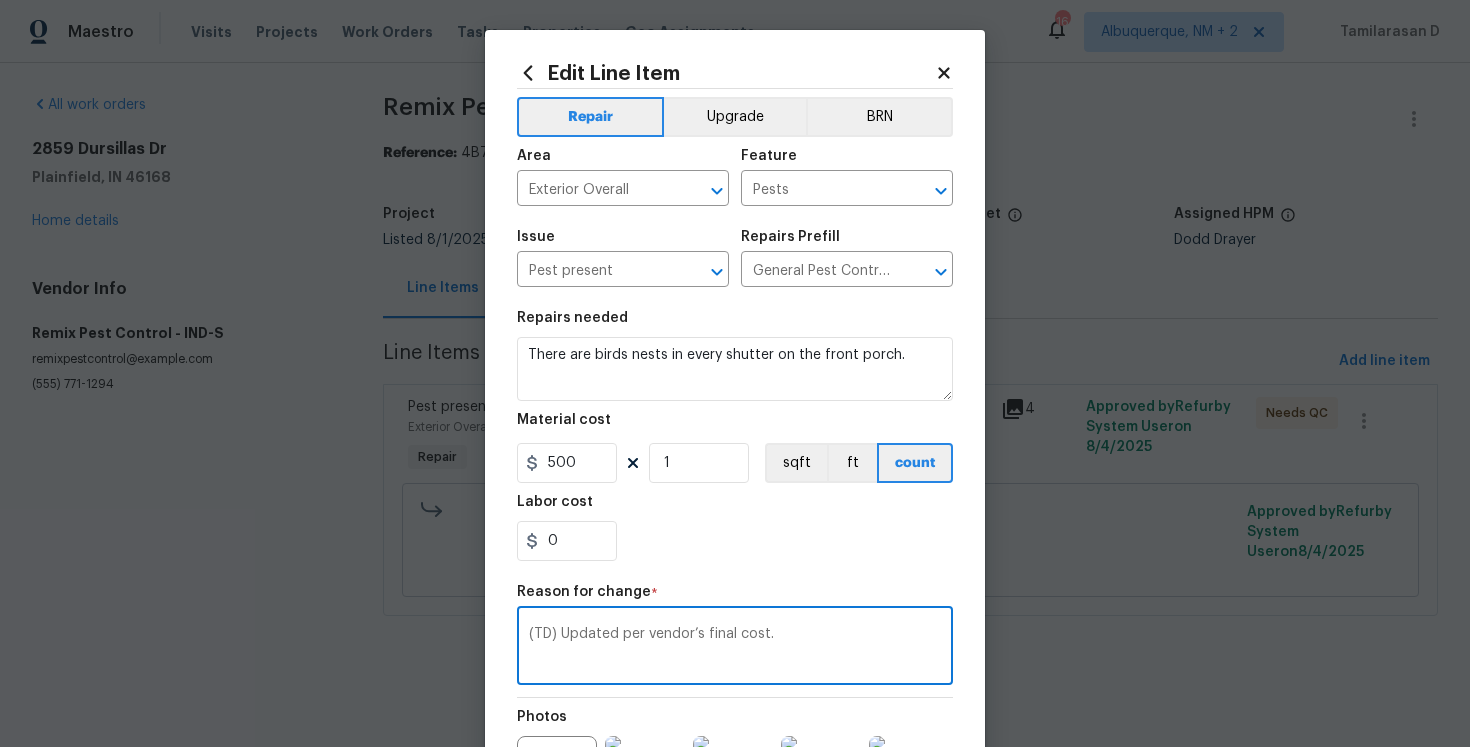 scroll, scrollTop: 239, scrollLeft: 0, axis: vertical 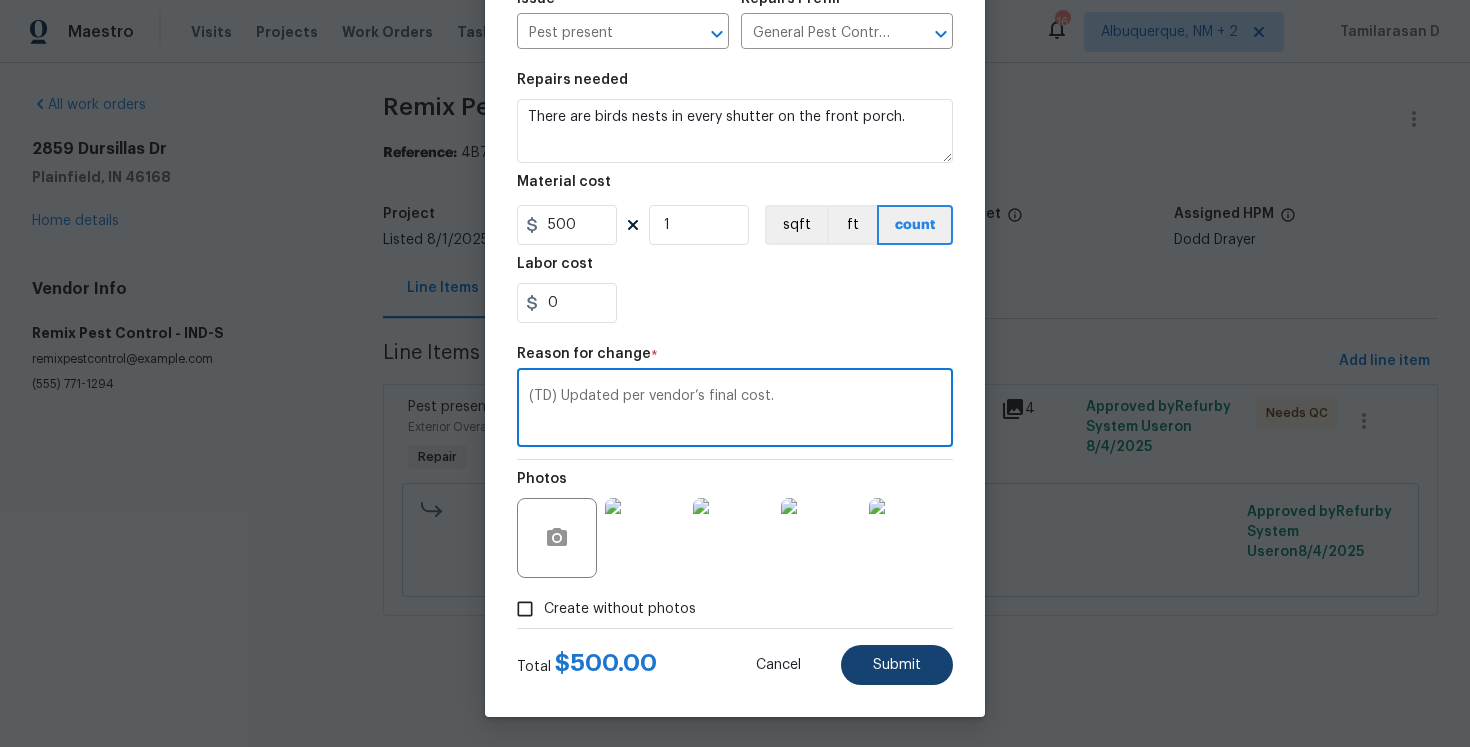 type on "(TD) Updated per vendor’s final cost." 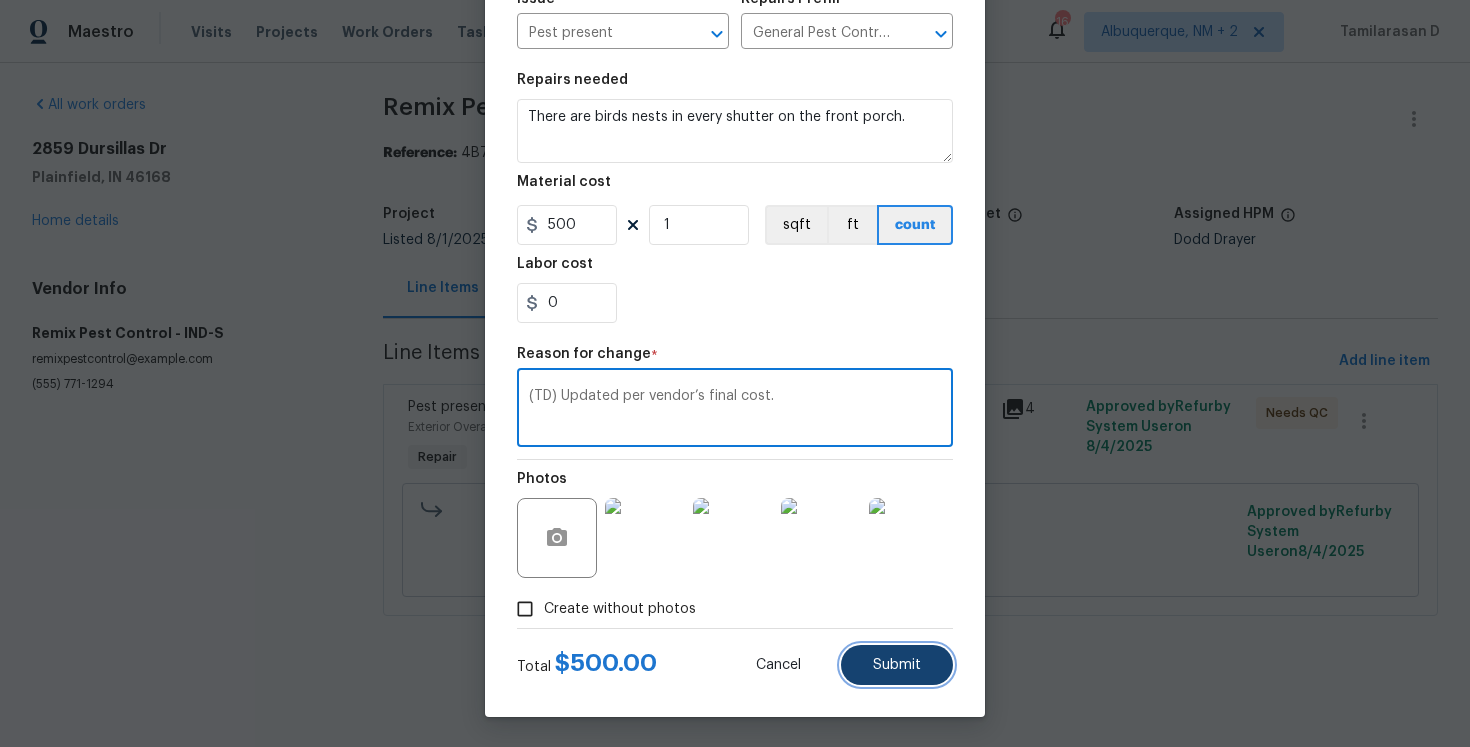 click on "Submit" at bounding box center (897, 665) 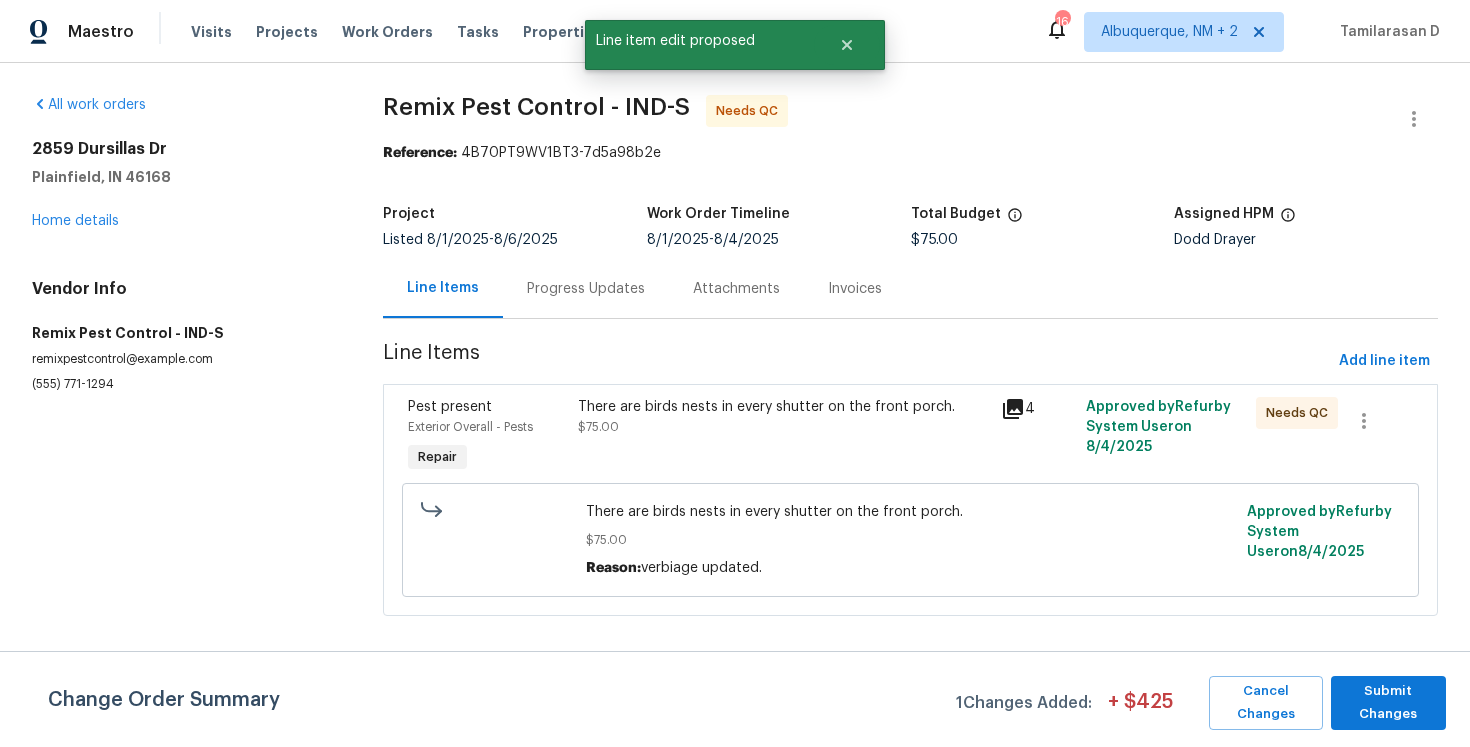 scroll, scrollTop: 0, scrollLeft: 0, axis: both 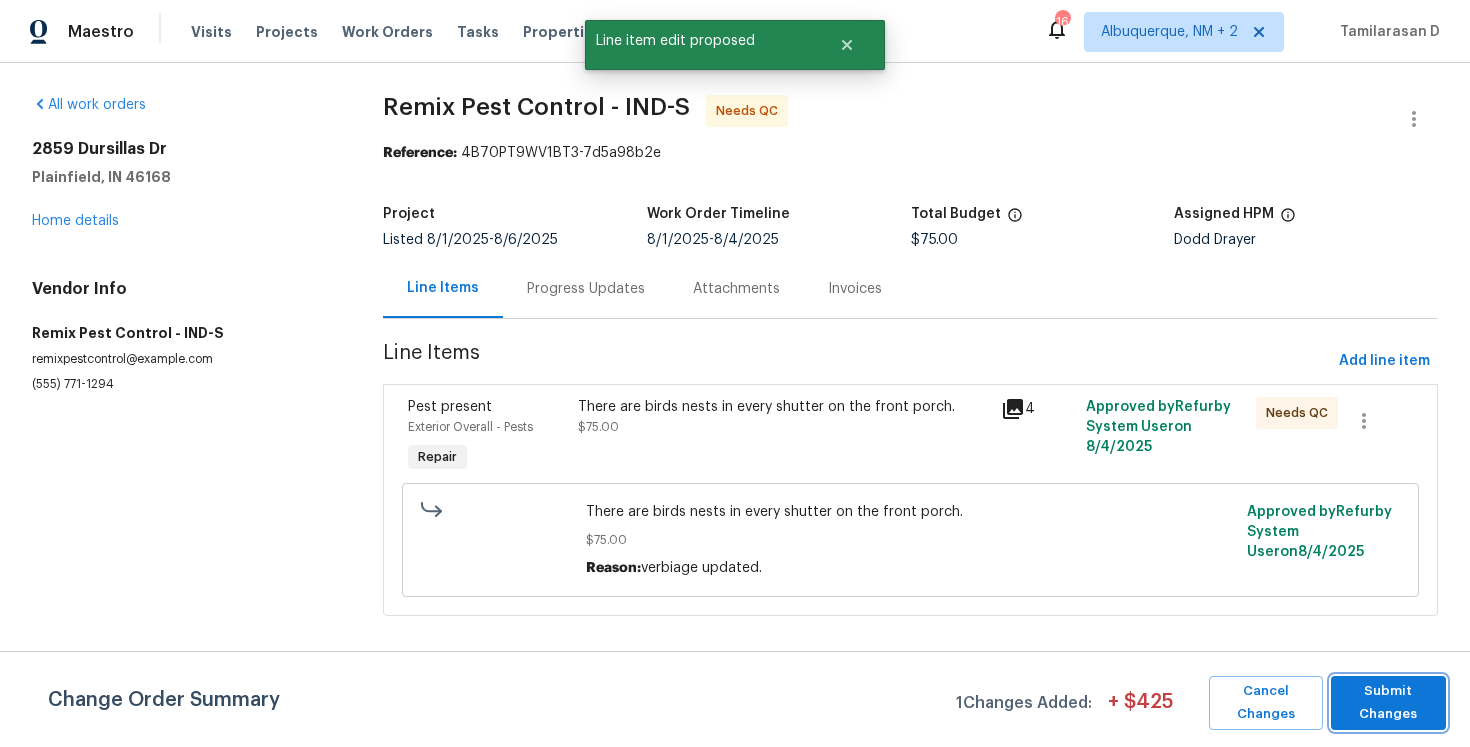 click on "Submit Changes" at bounding box center [1388, 703] 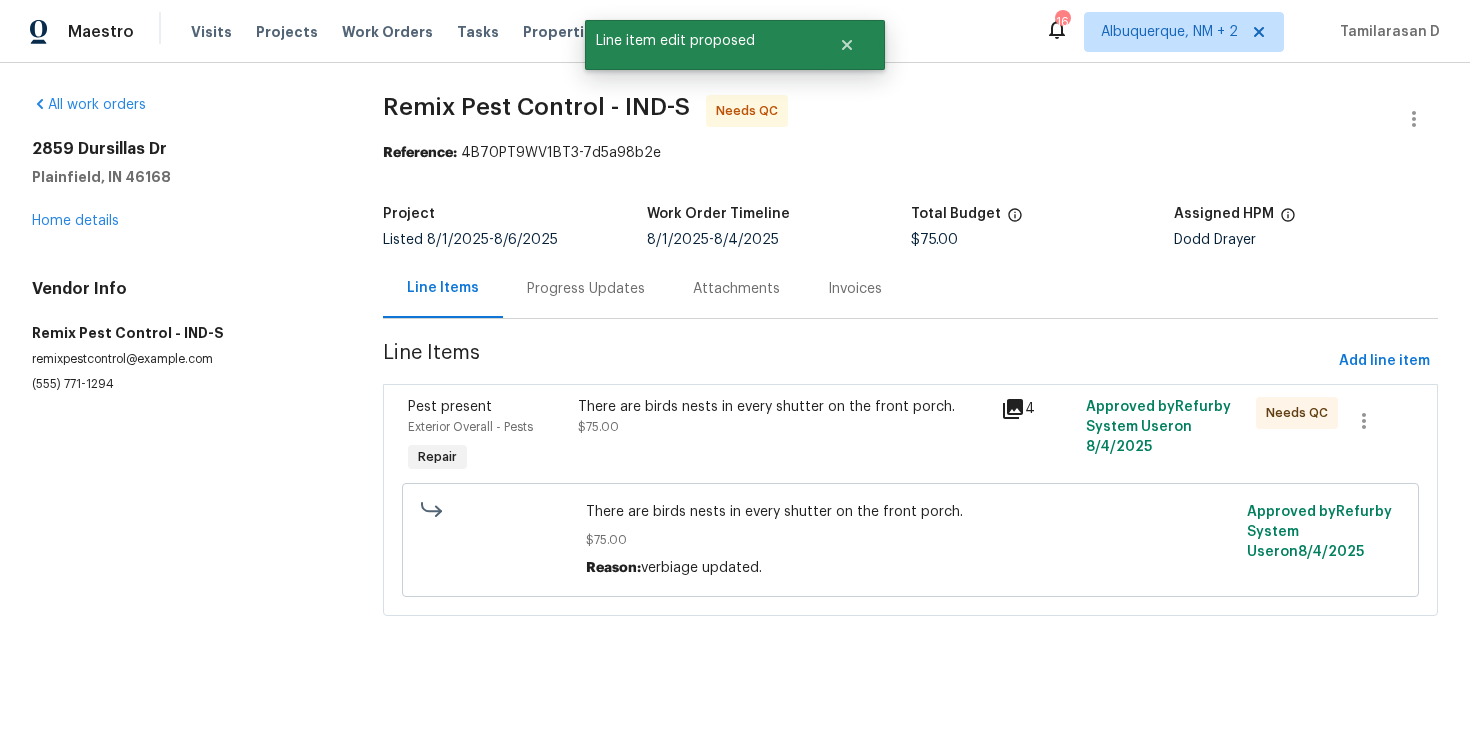 click on "Progress Updates" at bounding box center [586, 289] 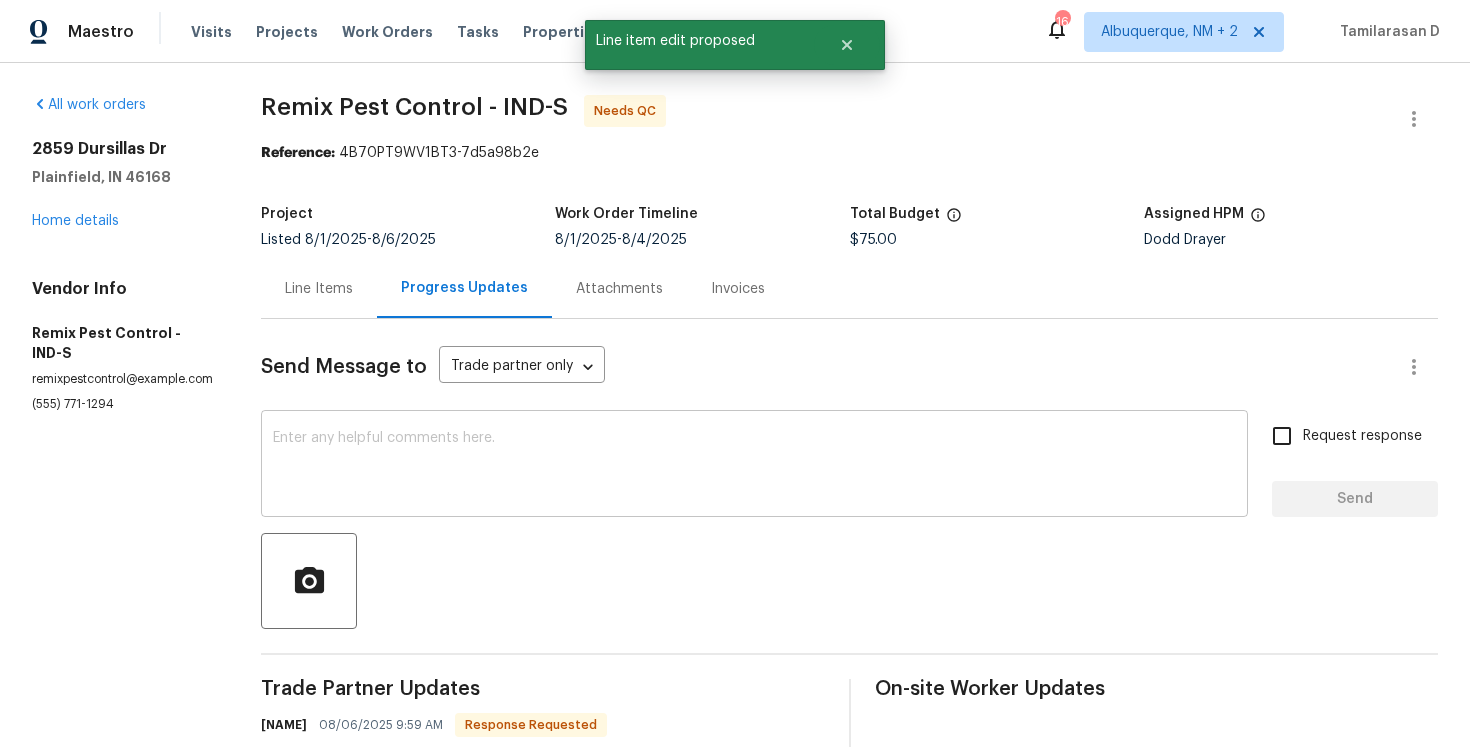 scroll, scrollTop: 221, scrollLeft: 0, axis: vertical 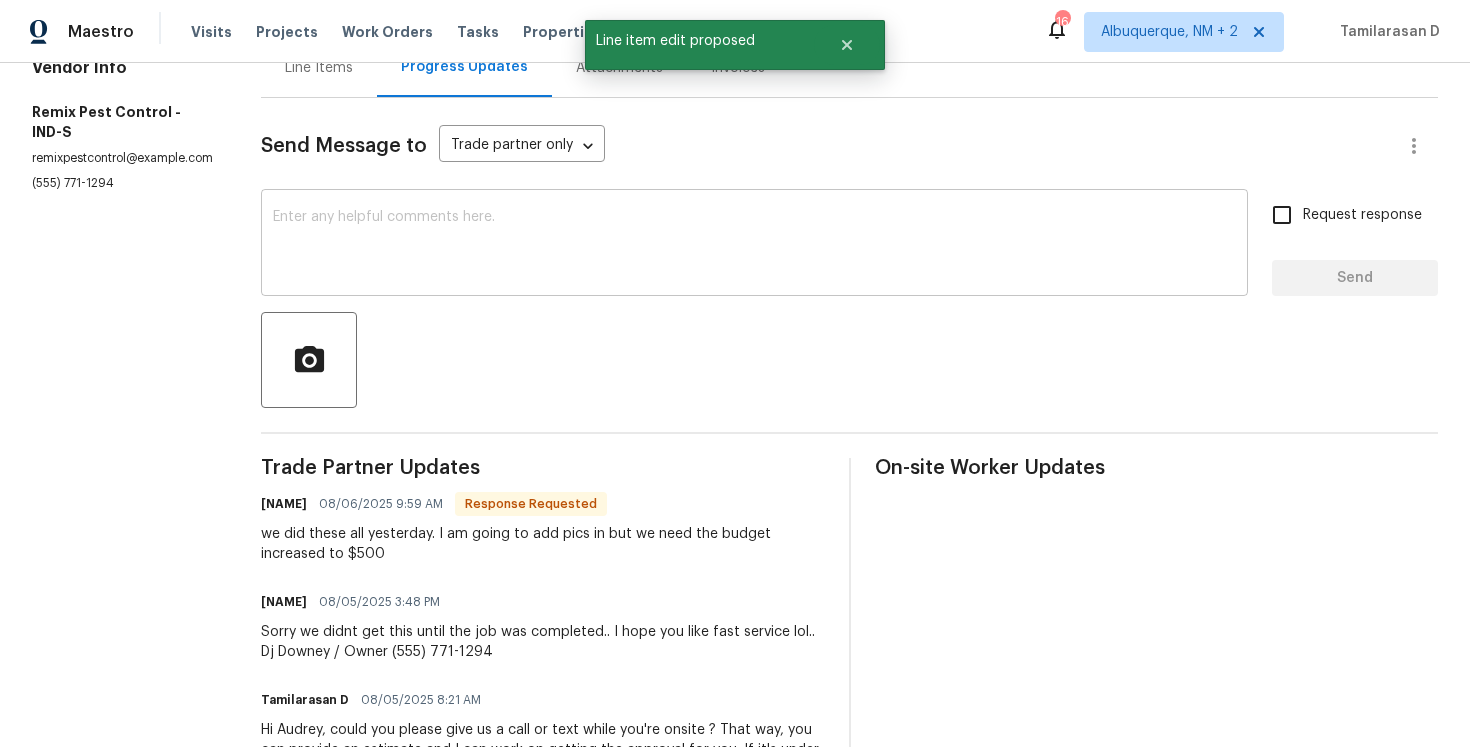 click at bounding box center (754, 245) 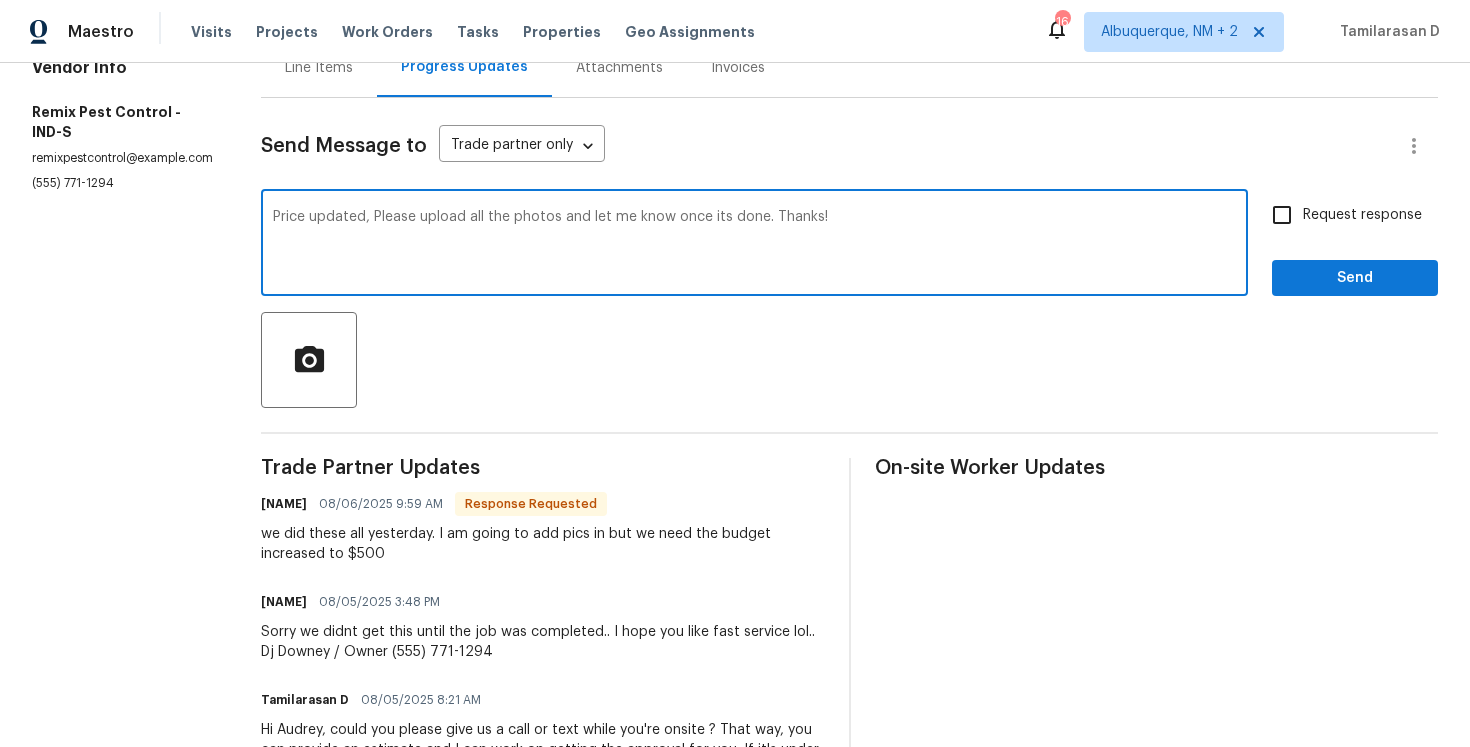 type on "Price updated, Please upload all the photos and let me know once its done. Thanks!" 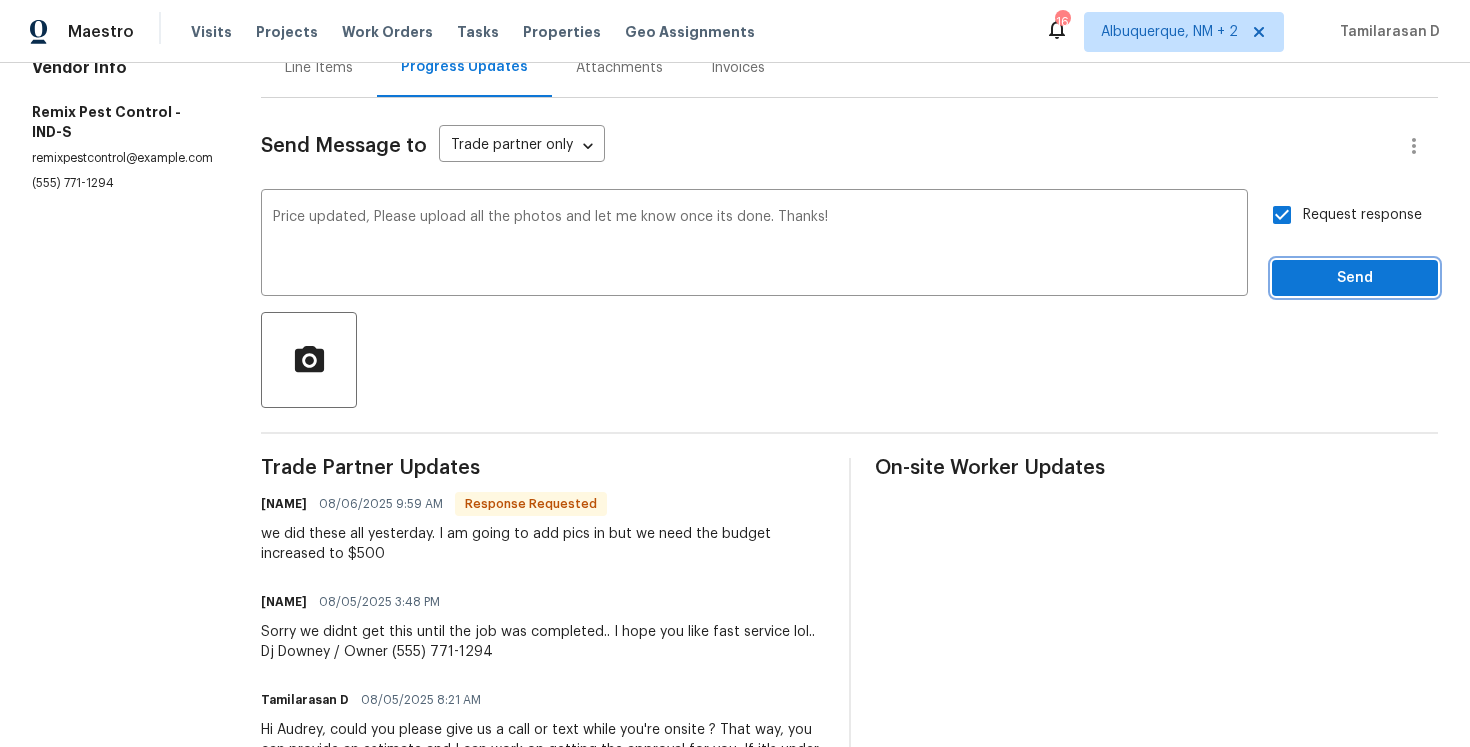 click on "Send" at bounding box center [1355, 278] 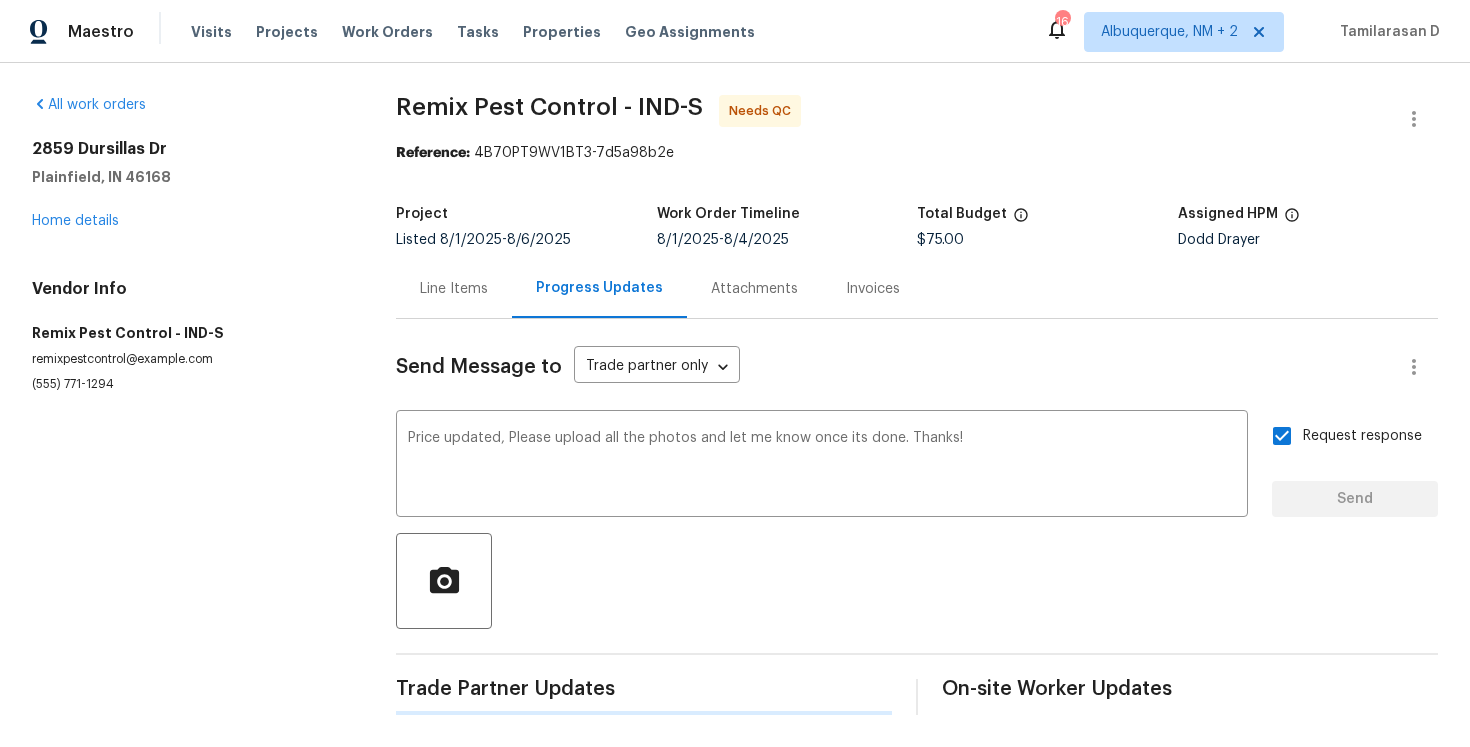 type 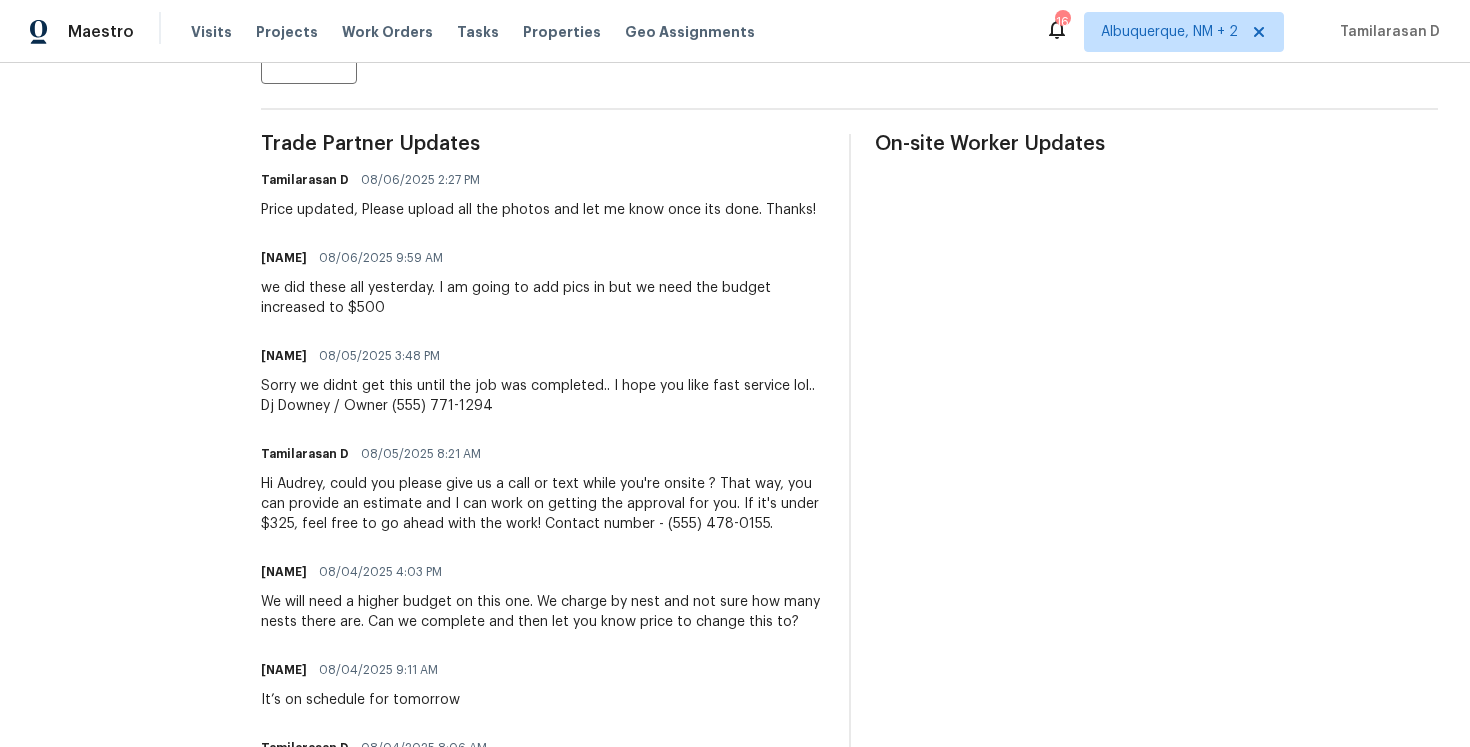 scroll, scrollTop: 558, scrollLeft: 0, axis: vertical 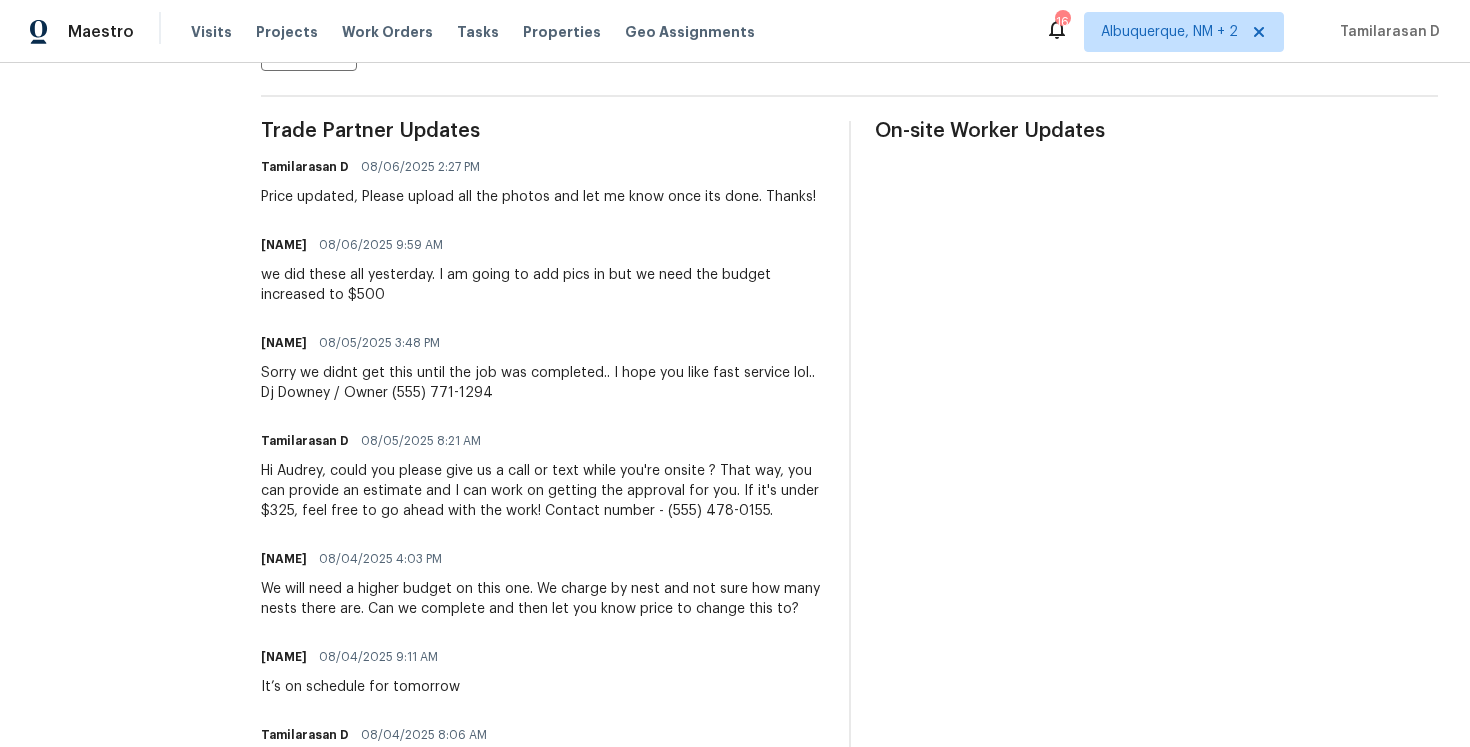 click on "we did these all yesterday. I am going to add pics in but we need the budget increased to $500" at bounding box center (543, 285) 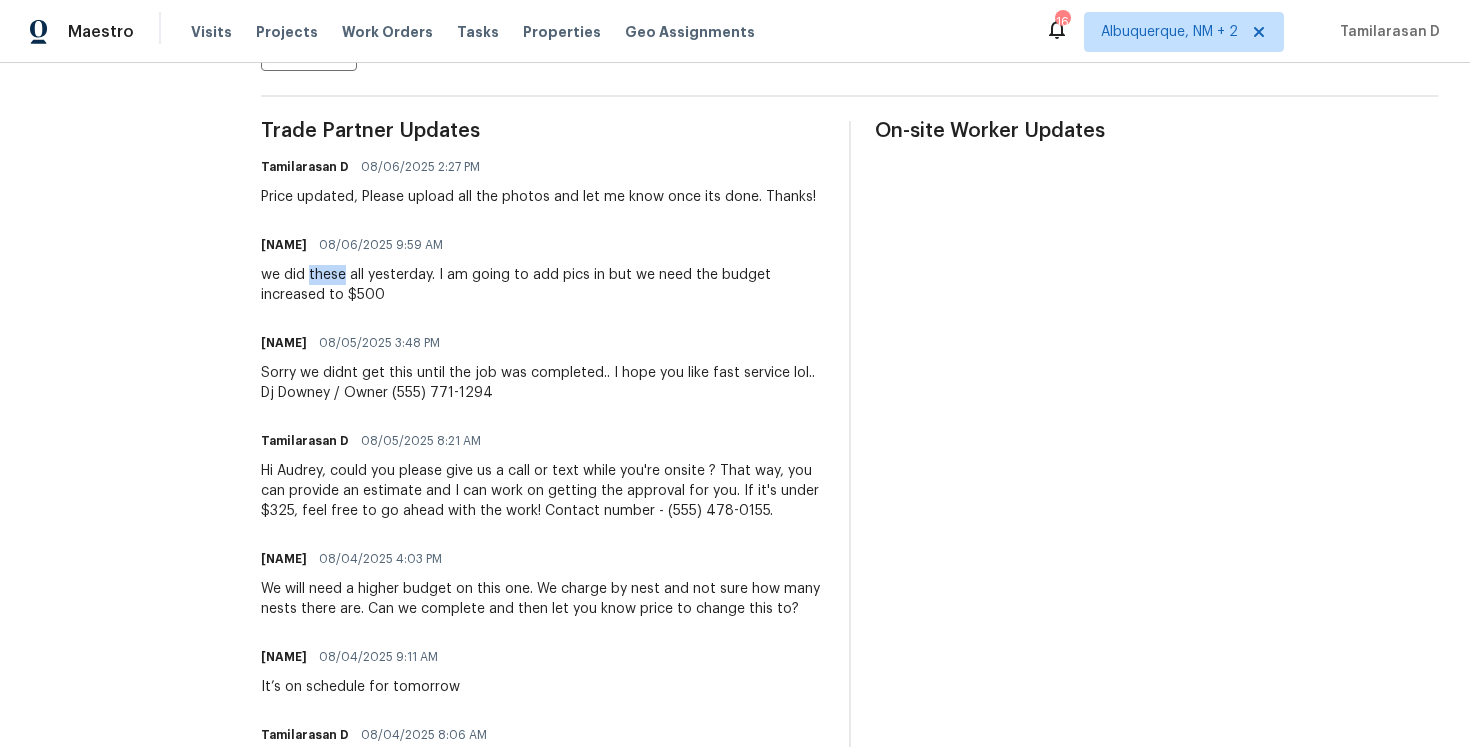 click on "we did these all yesterday. I am going to add pics in but we need the budget increased to $500" at bounding box center (543, 285) 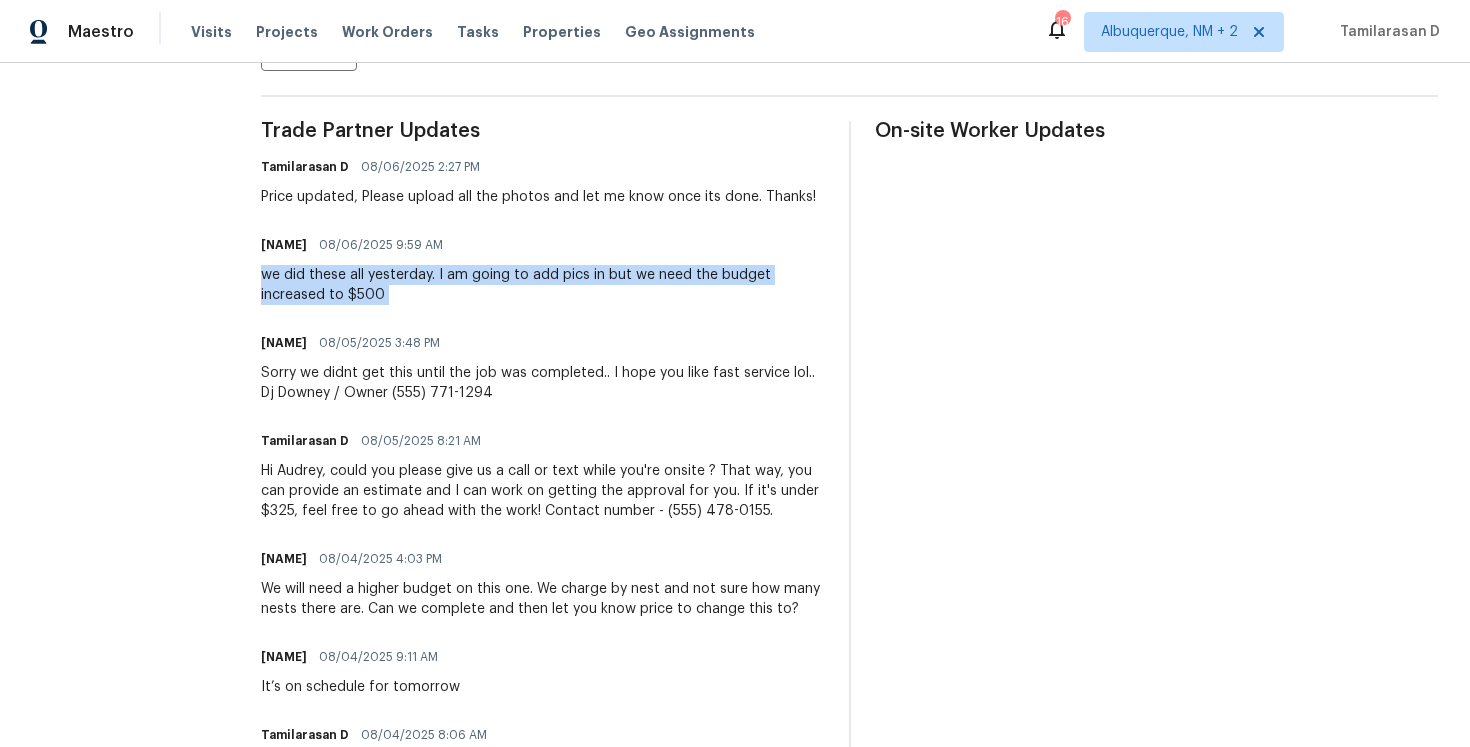 copy on "we did these all yesterday. I am going to add pics in but we need the budget increased to $500" 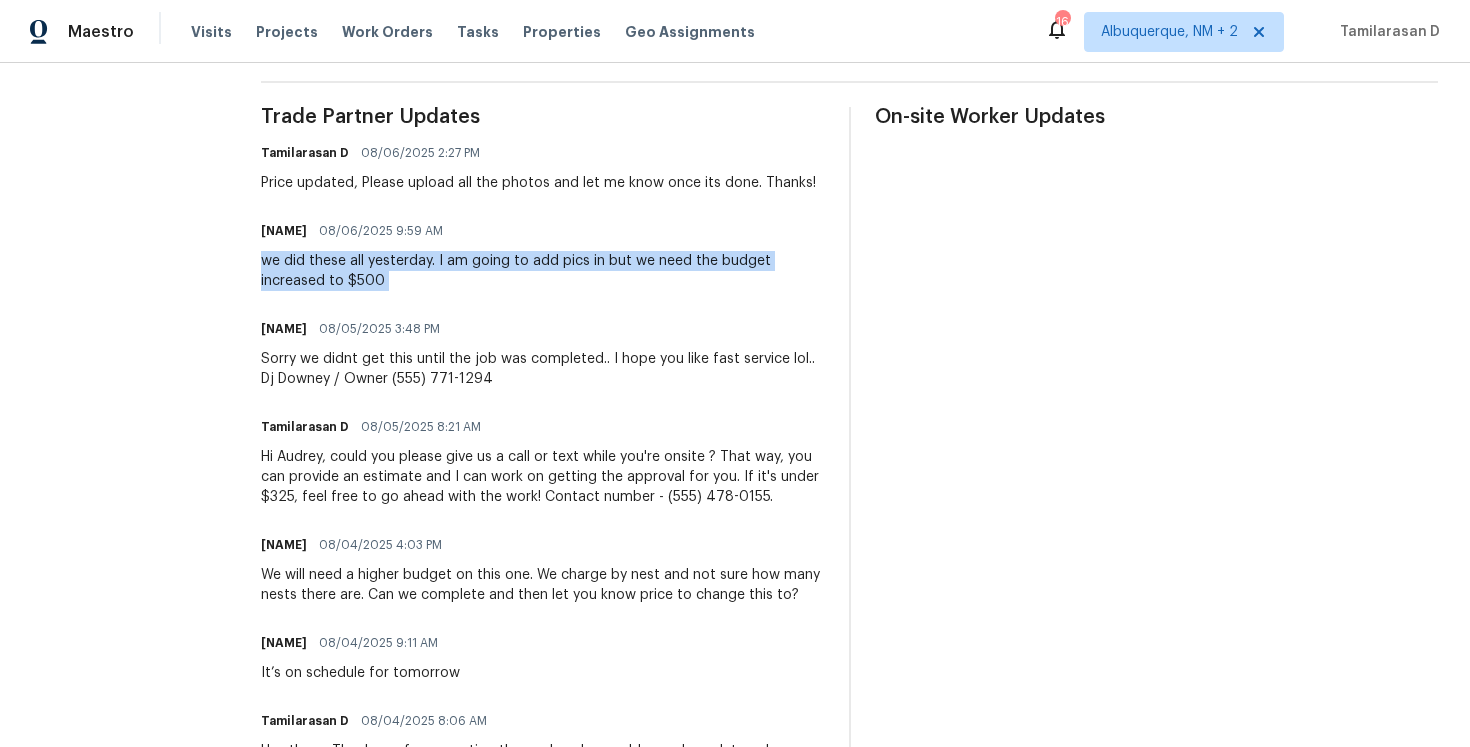 click on "Sorry we didnt get this until the job was completed.. I hope you like fast
service lol..
Dj Downey / Owner
317-771-1294" at bounding box center [543, 369] 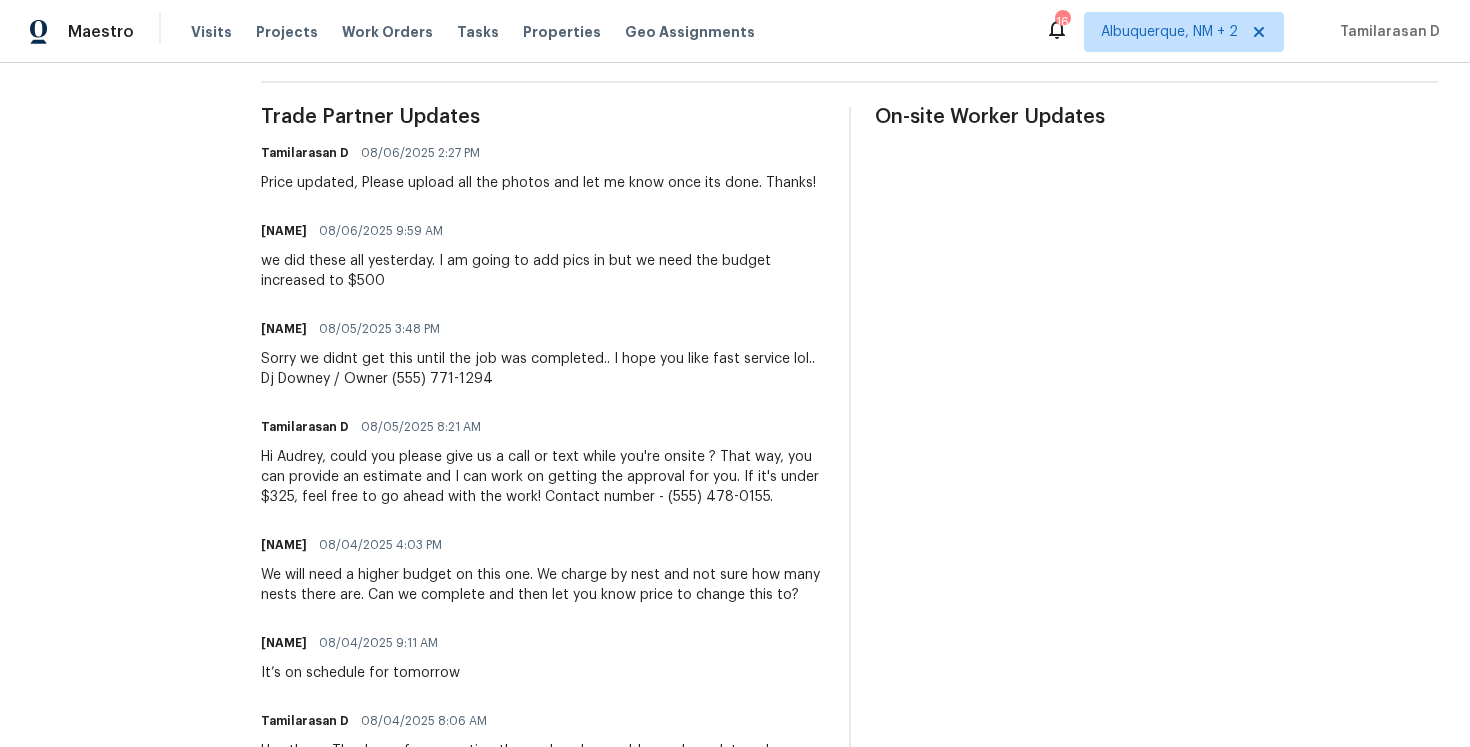 click on "Sorry we didnt get this until the job was completed.. I hope you like fast
service lol..
Dj Downey / Owner
317-771-1294" at bounding box center [543, 369] 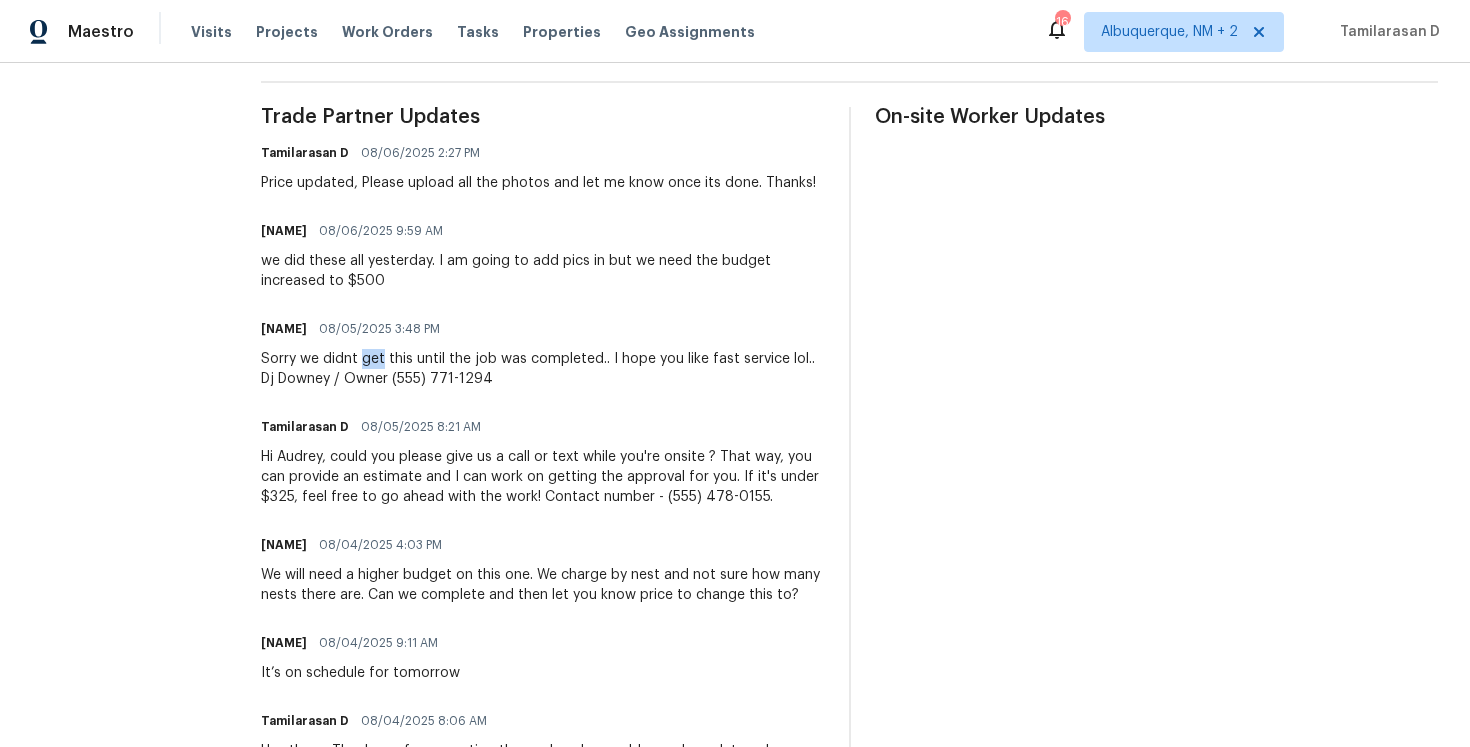 click on "Sorry we didnt get this until the job was completed.. I hope you like fast
service lol..
Dj Downey / Owner
317-771-1294" at bounding box center [543, 369] 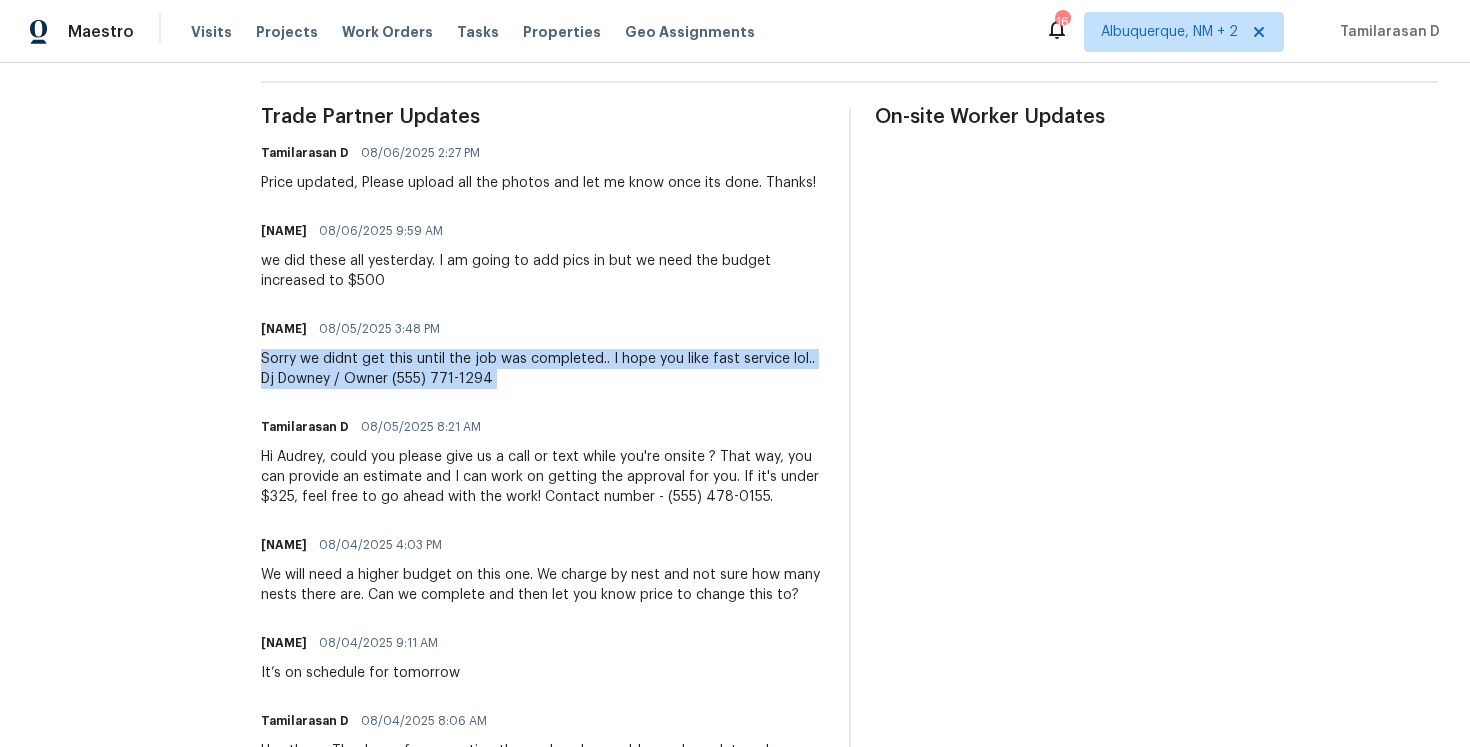 copy on "Sorry we didnt get this until the job was completed.. I hope you like fast
service lol..
Dj Downey / Owner
317-771-1294" 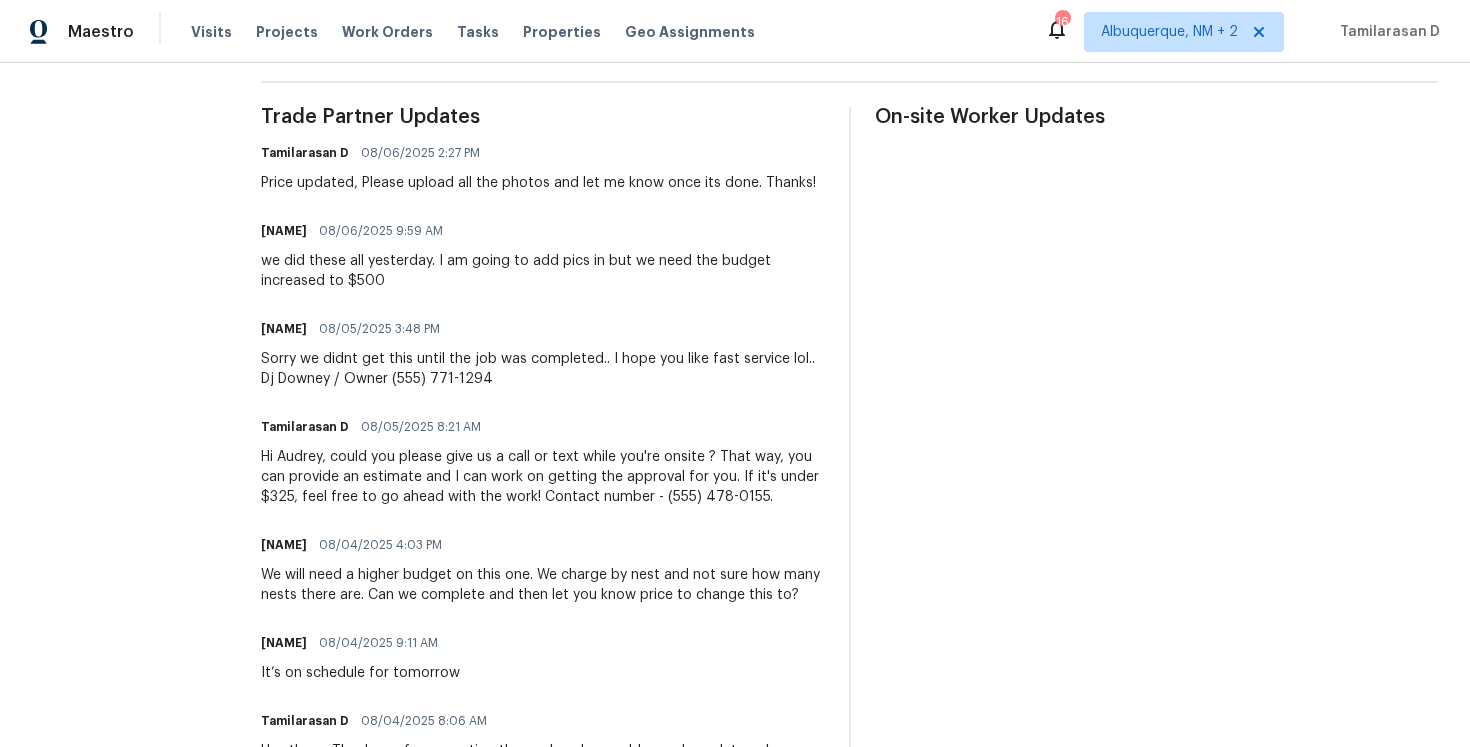 click on "we did these all yesterday. I am going to add pics in but we need the budget increased to $500" at bounding box center [543, 271] 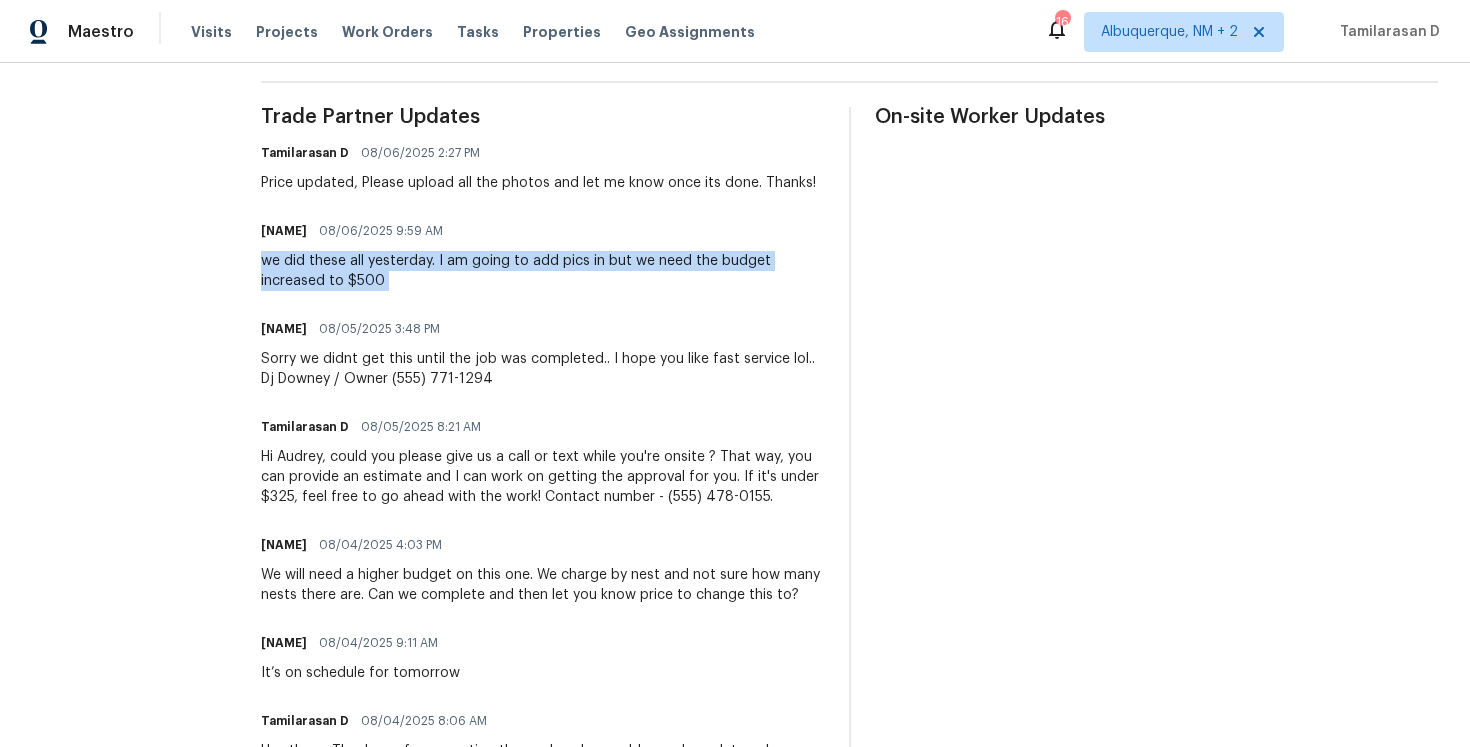 copy on "we did these all yesterday. I am going to add pics in but we need the budget increased to $500" 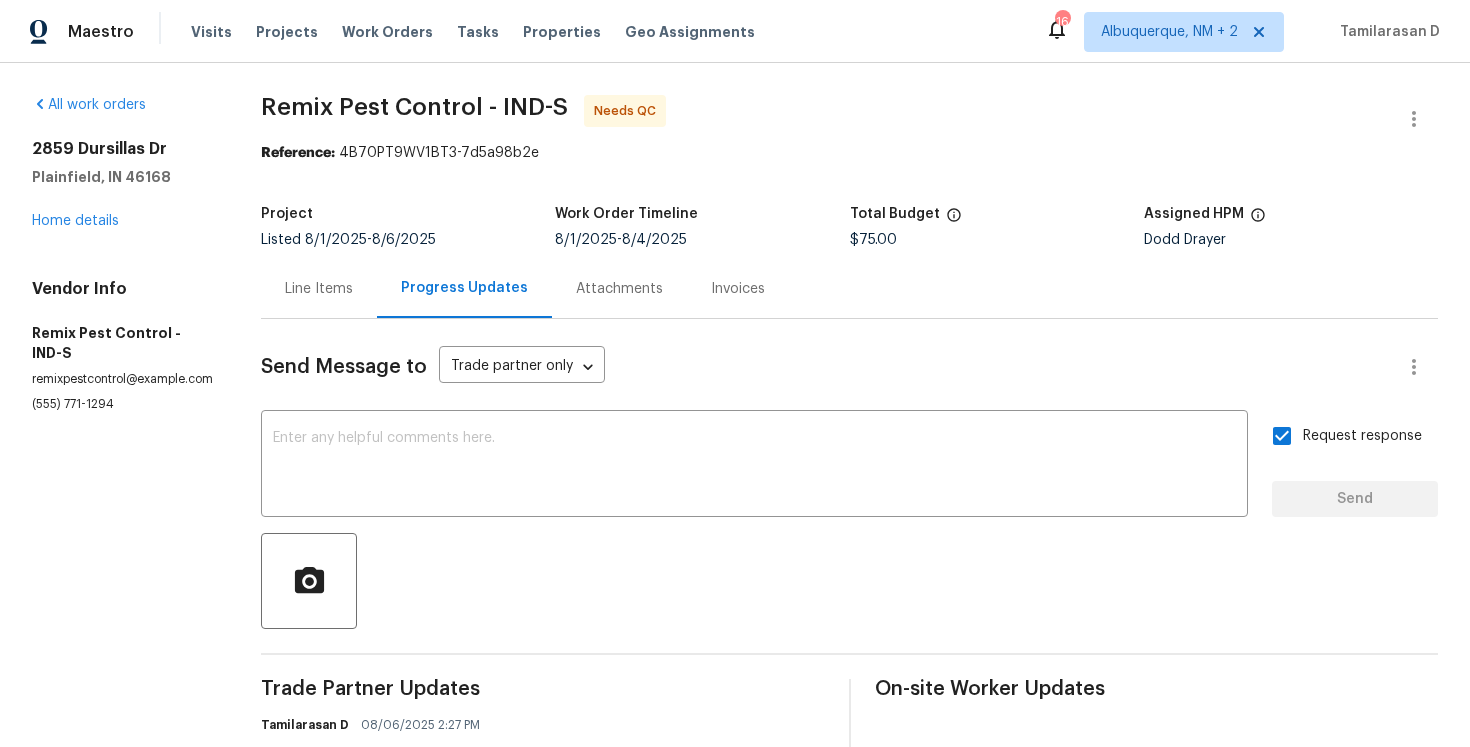 click on "Line Items" at bounding box center (319, 289) 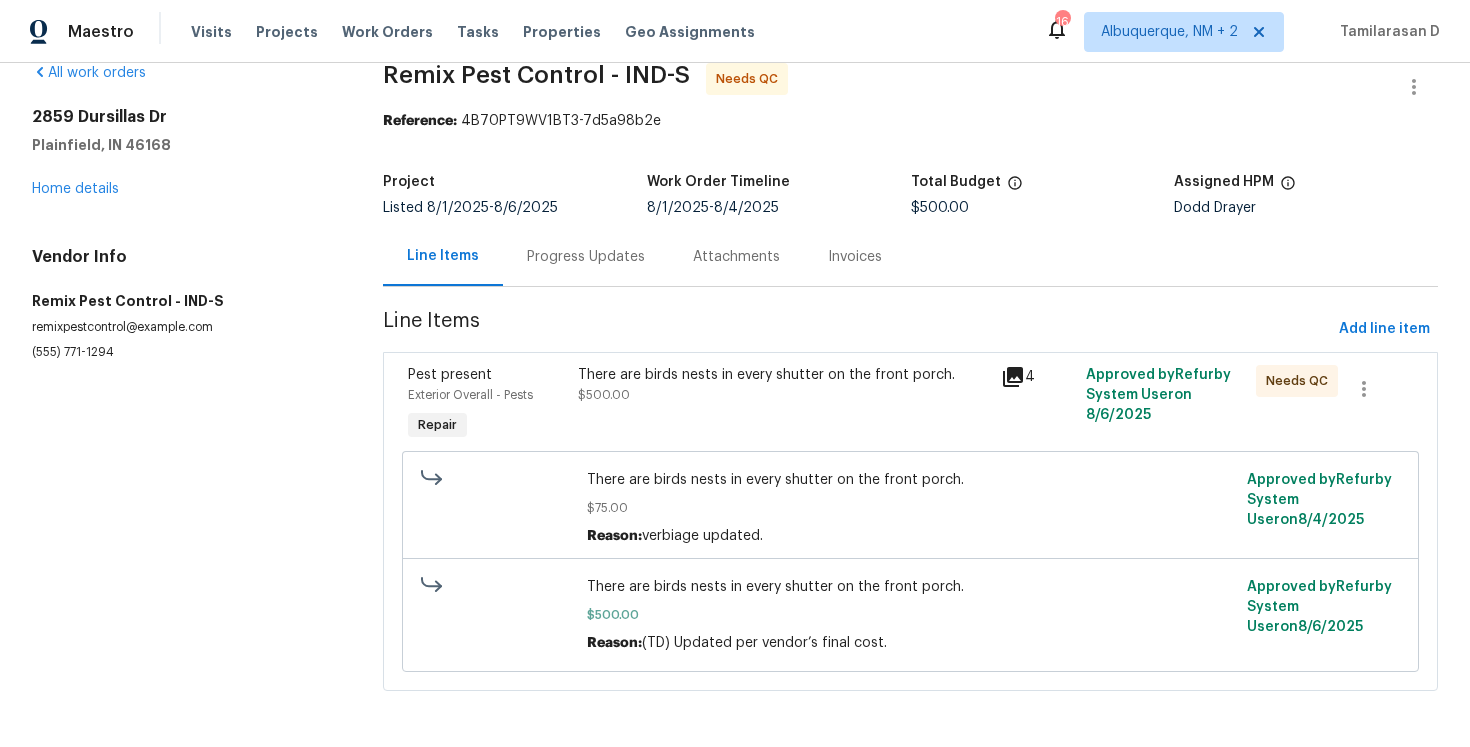 scroll, scrollTop: 0, scrollLeft: 0, axis: both 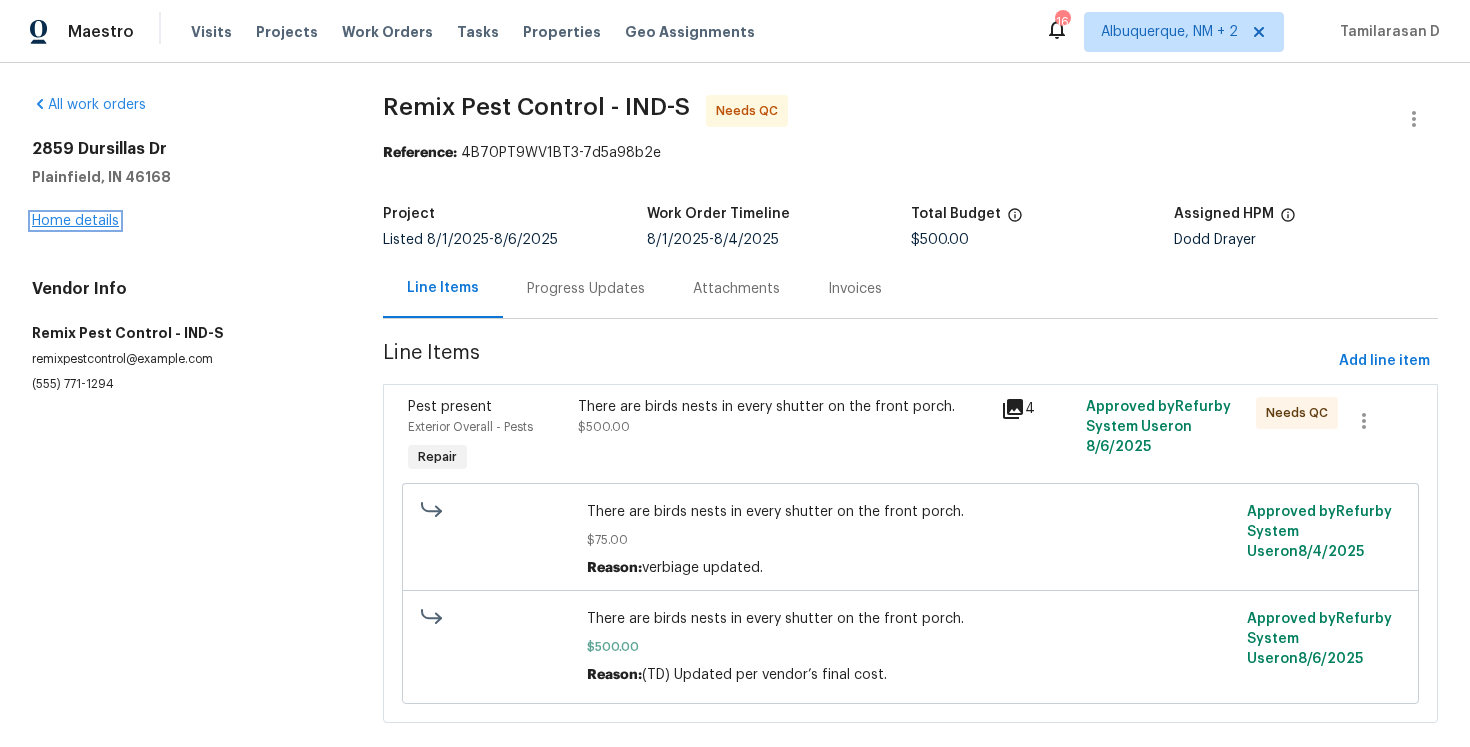 click on "Home details" at bounding box center [75, 221] 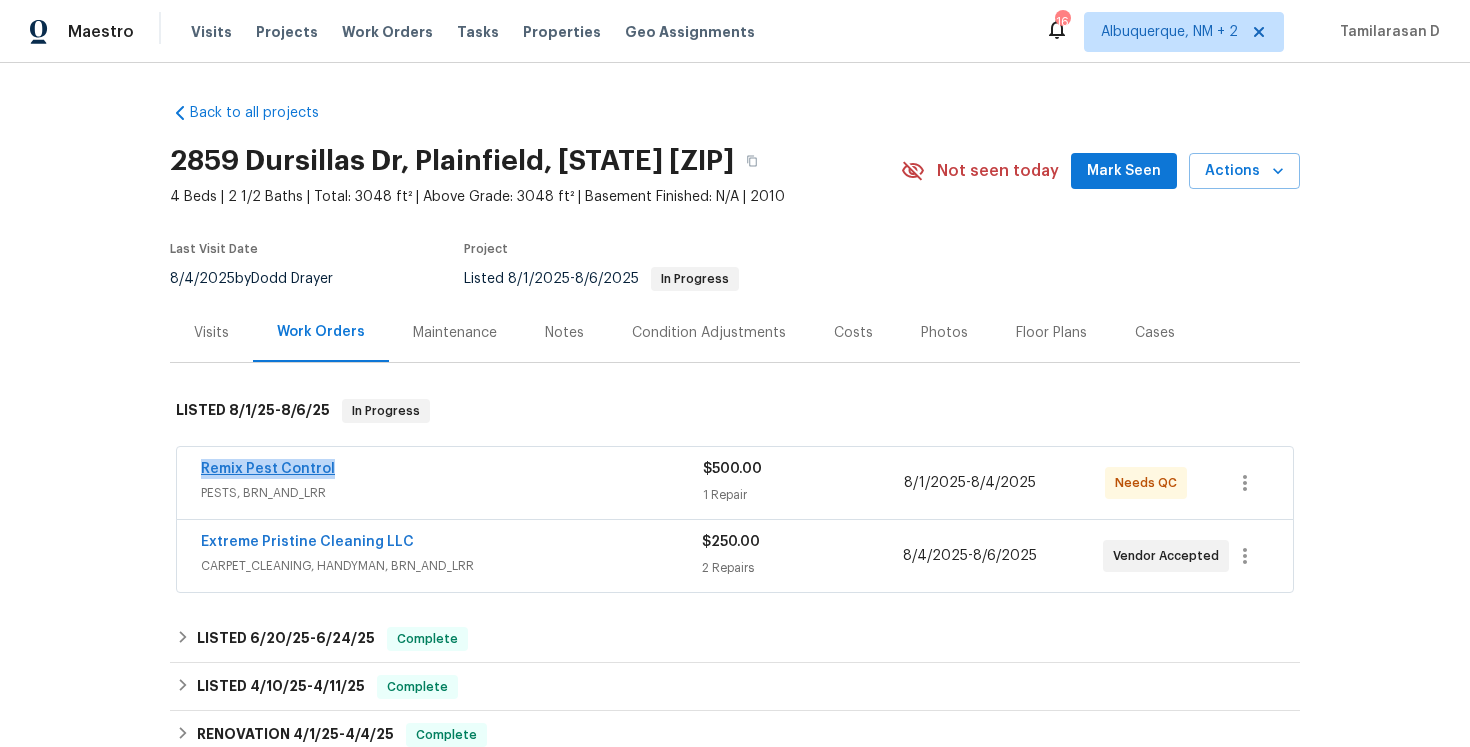 drag, startPoint x: 346, startPoint y: 465, endPoint x: 201, endPoint y: 468, distance: 145.03104 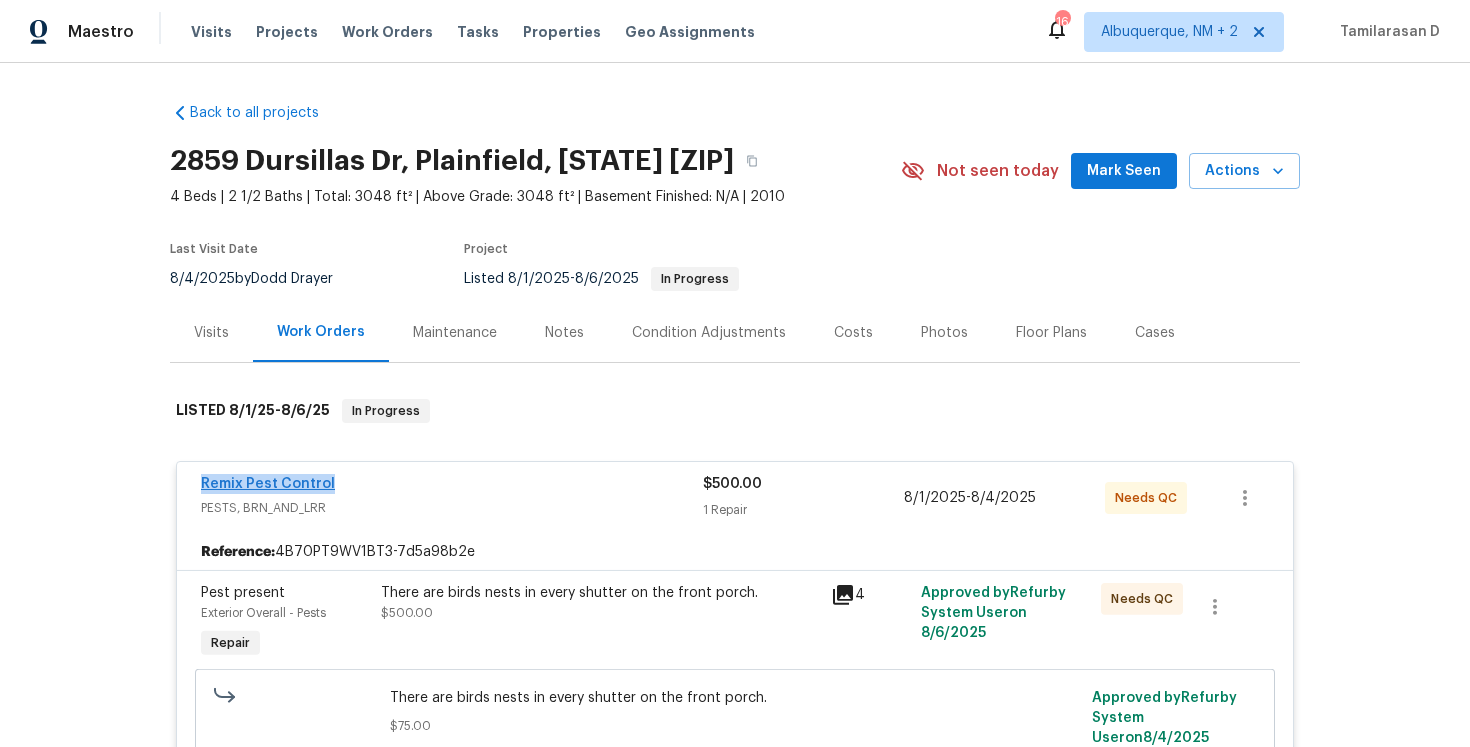 copy on "Remix Pest Control" 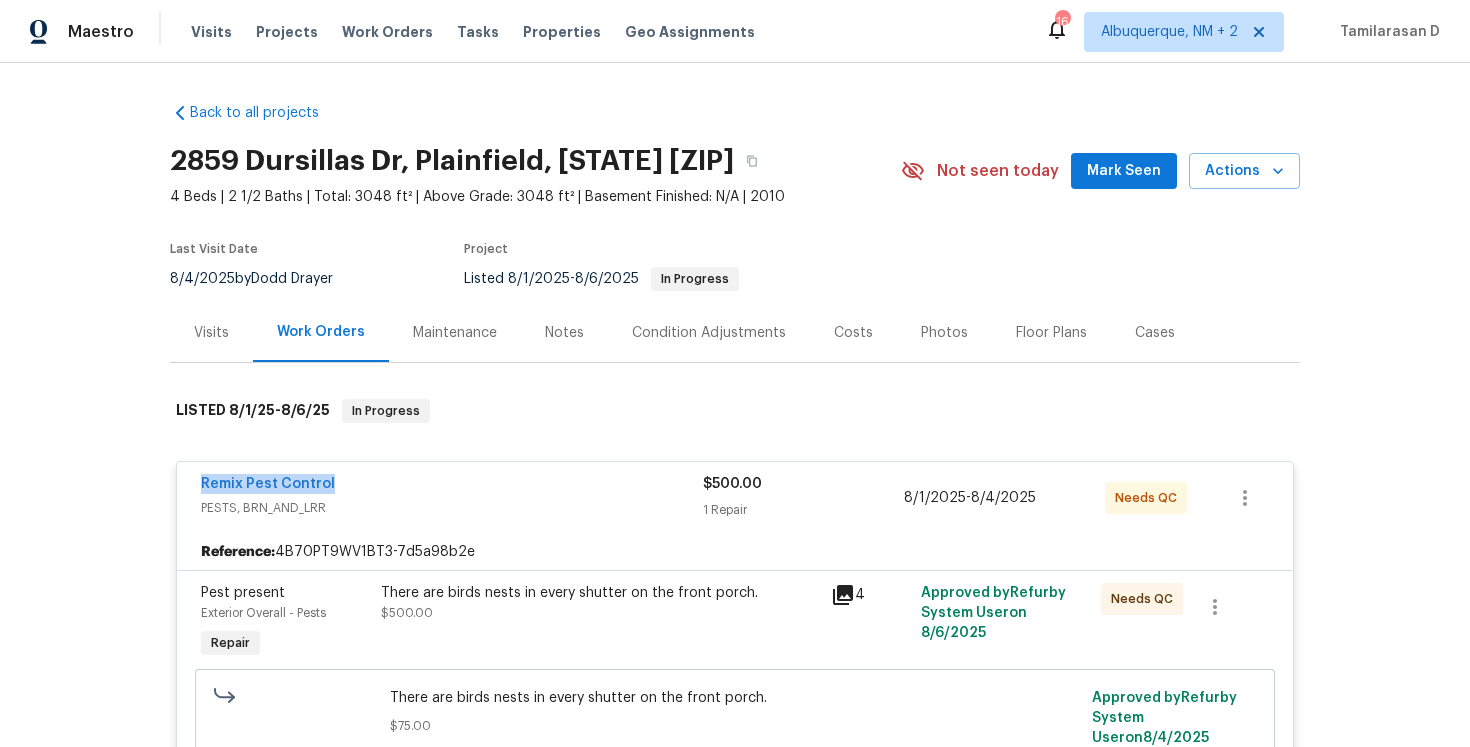 click on "Remix Pest Control" at bounding box center (452, 486) 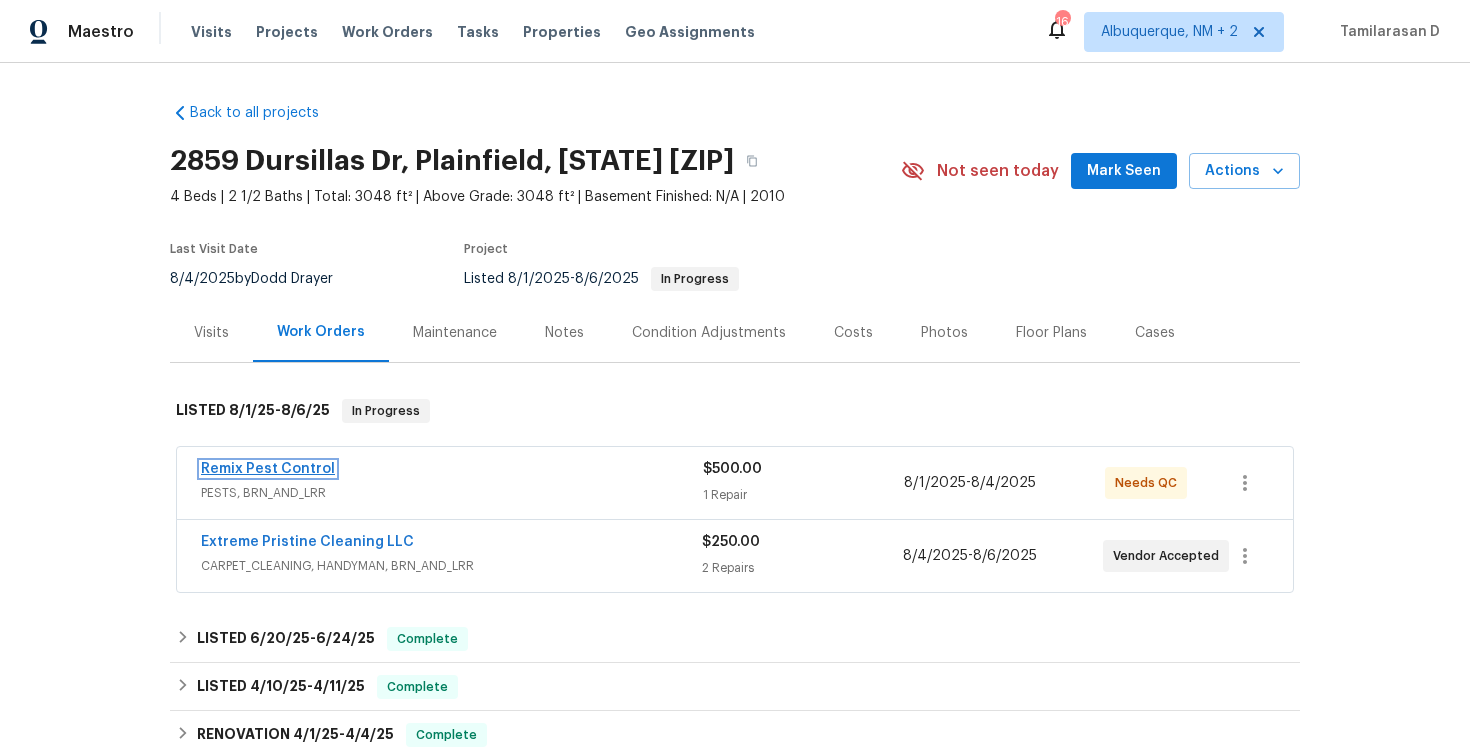 click on "Remix Pest Control" at bounding box center (268, 469) 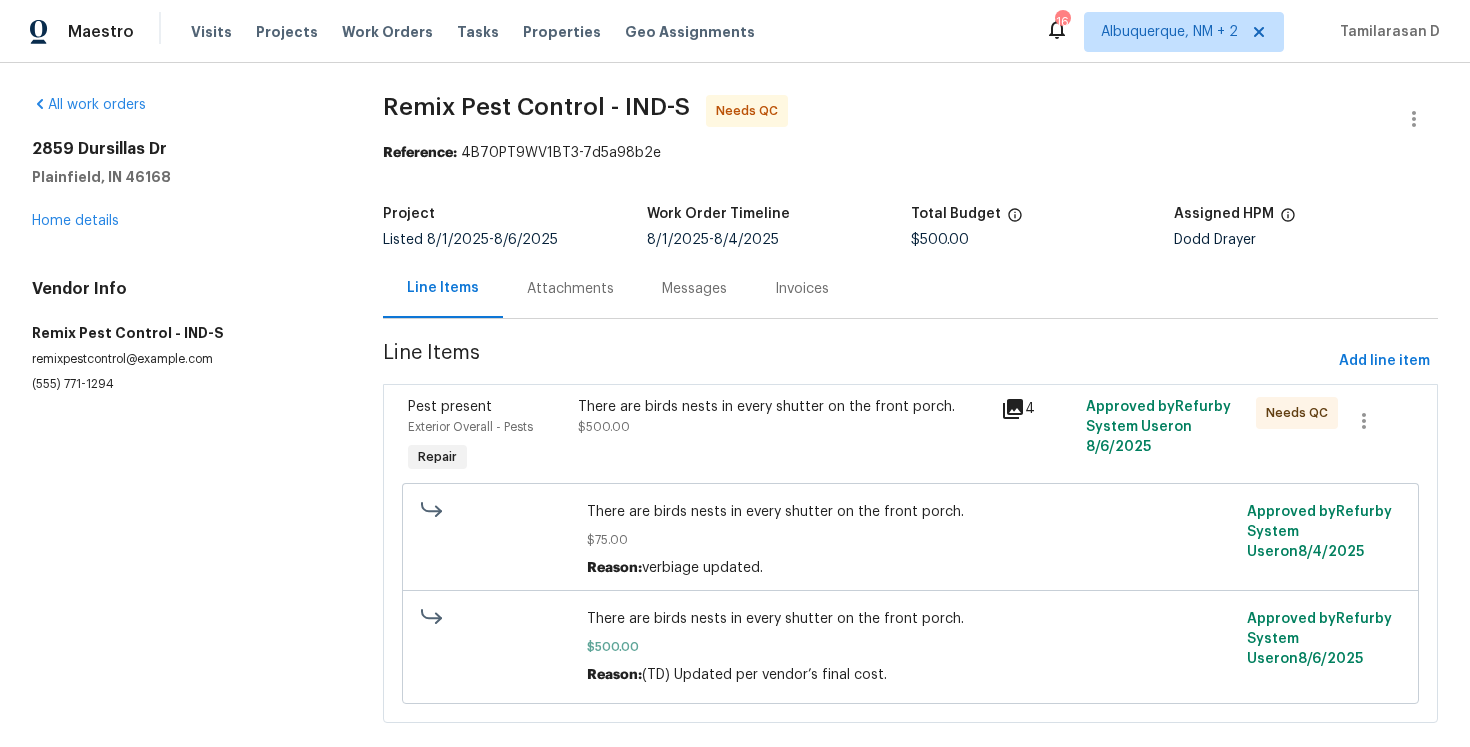 click on "Pest present Exterior Overall - Pests Repair There are birds nests in every shutter on the front porch. $500.00   4 Approved by  Refurby System User  on   8/6/2025 Needs QC There are birds nests in every shutter on the front porch. $75.00 Reason:  verbiage updated. Approved by  Refurby System User  on  8/4/2025 There are birds nests in every shutter on the front porch. $500.00 Reason:  (TD) Updated per vendor’s final cost. Approved by  Refurby System User  on  8/6/2025" at bounding box center (910, 553) 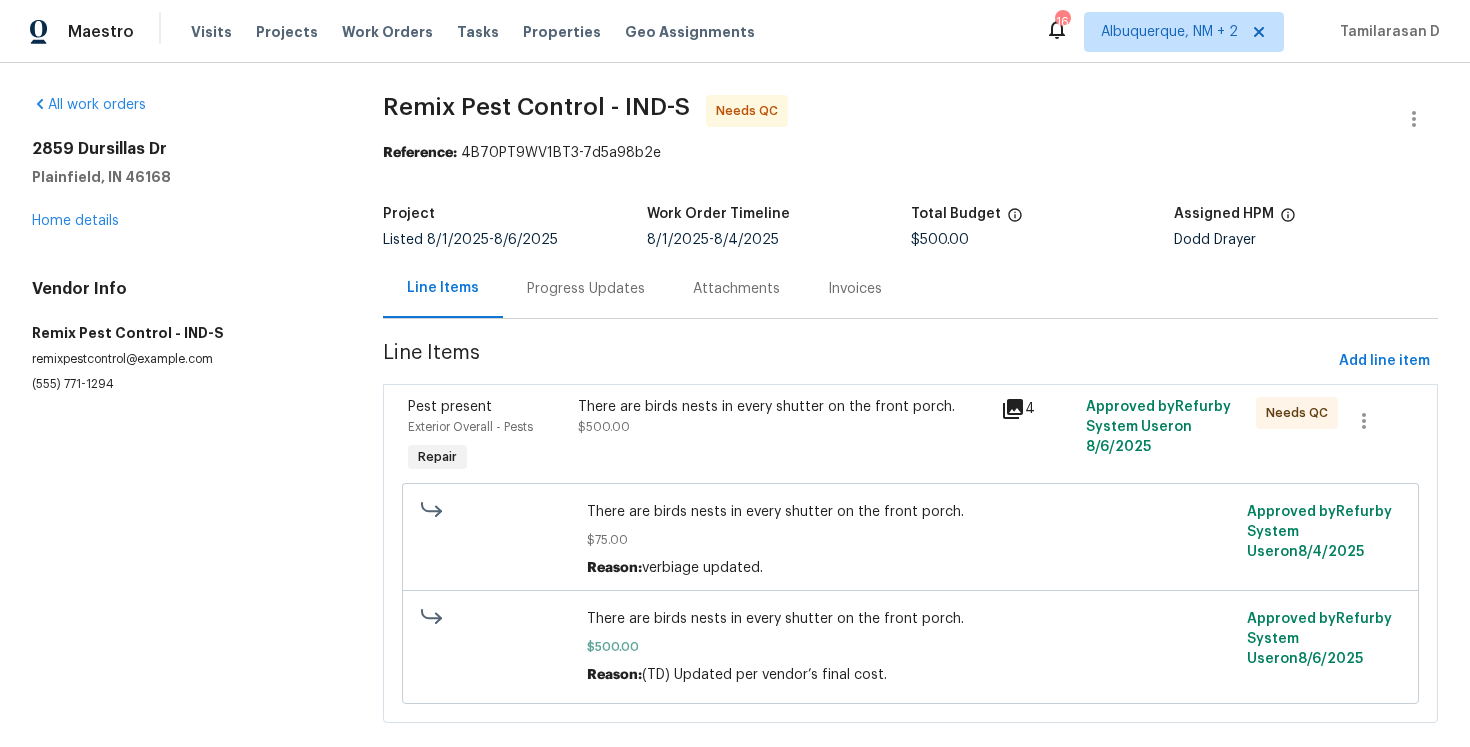 click on "There are birds nests in every shutter on the front porch. $500.00" at bounding box center [784, 417] 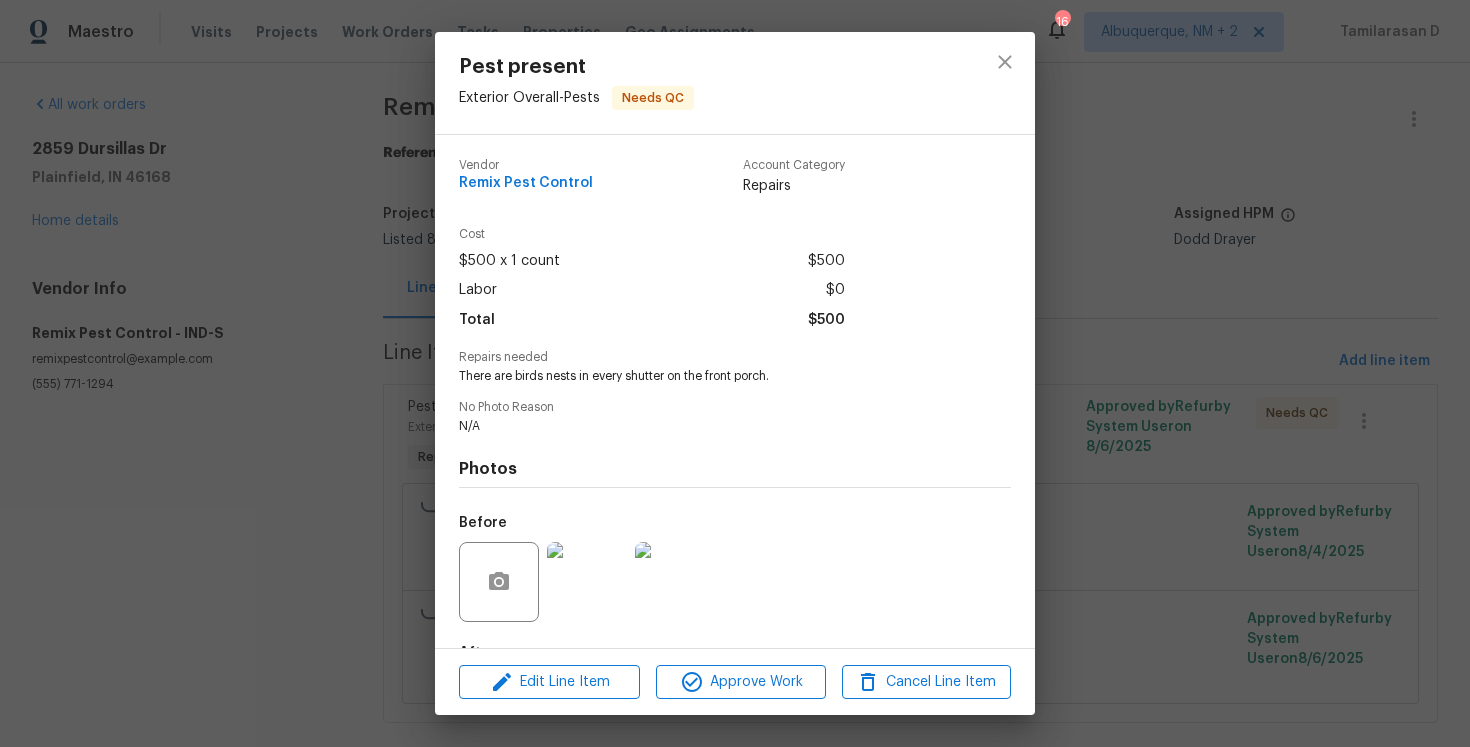 click on "There are birds nests in every shutter on the front porch." at bounding box center [707, 376] 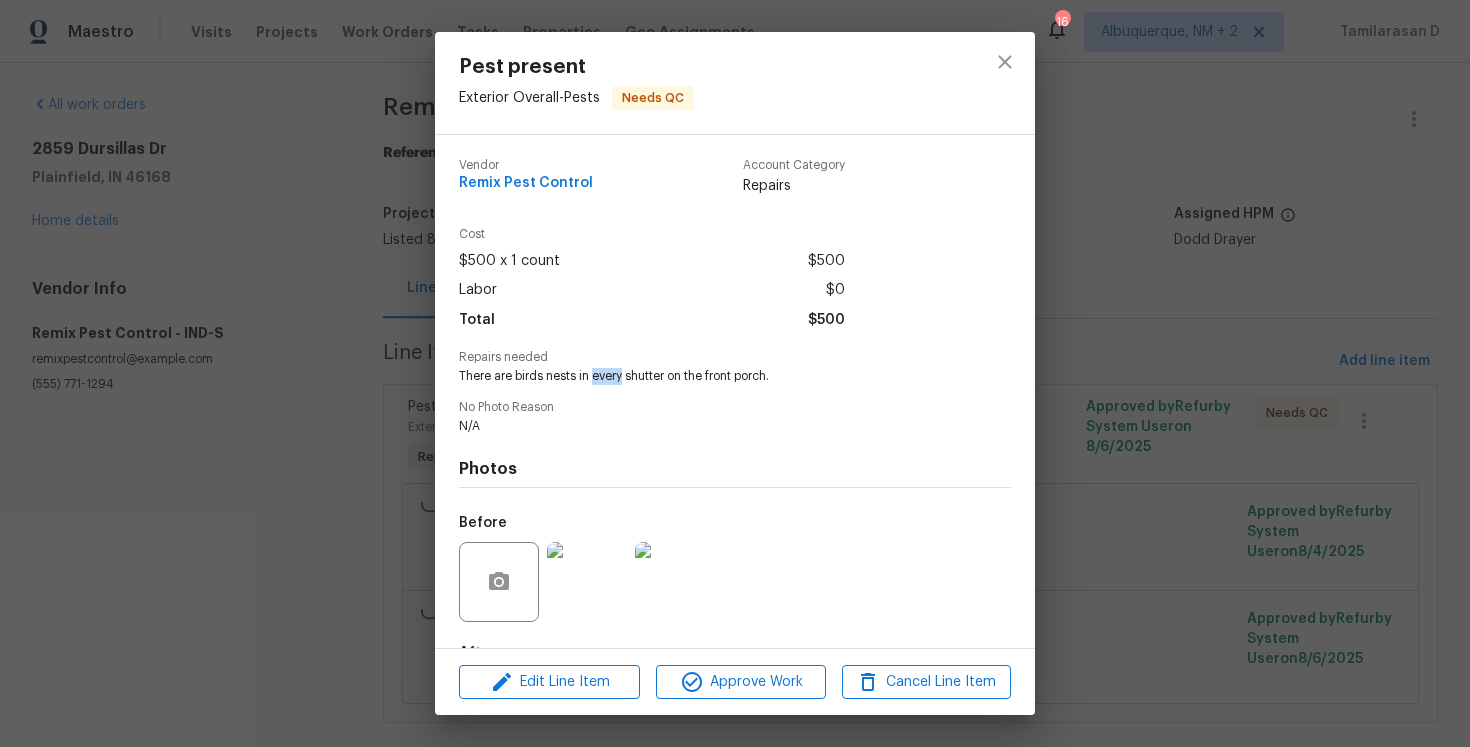 click on "There are birds nests in every shutter on the front porch." at bounding box center (707, 376) 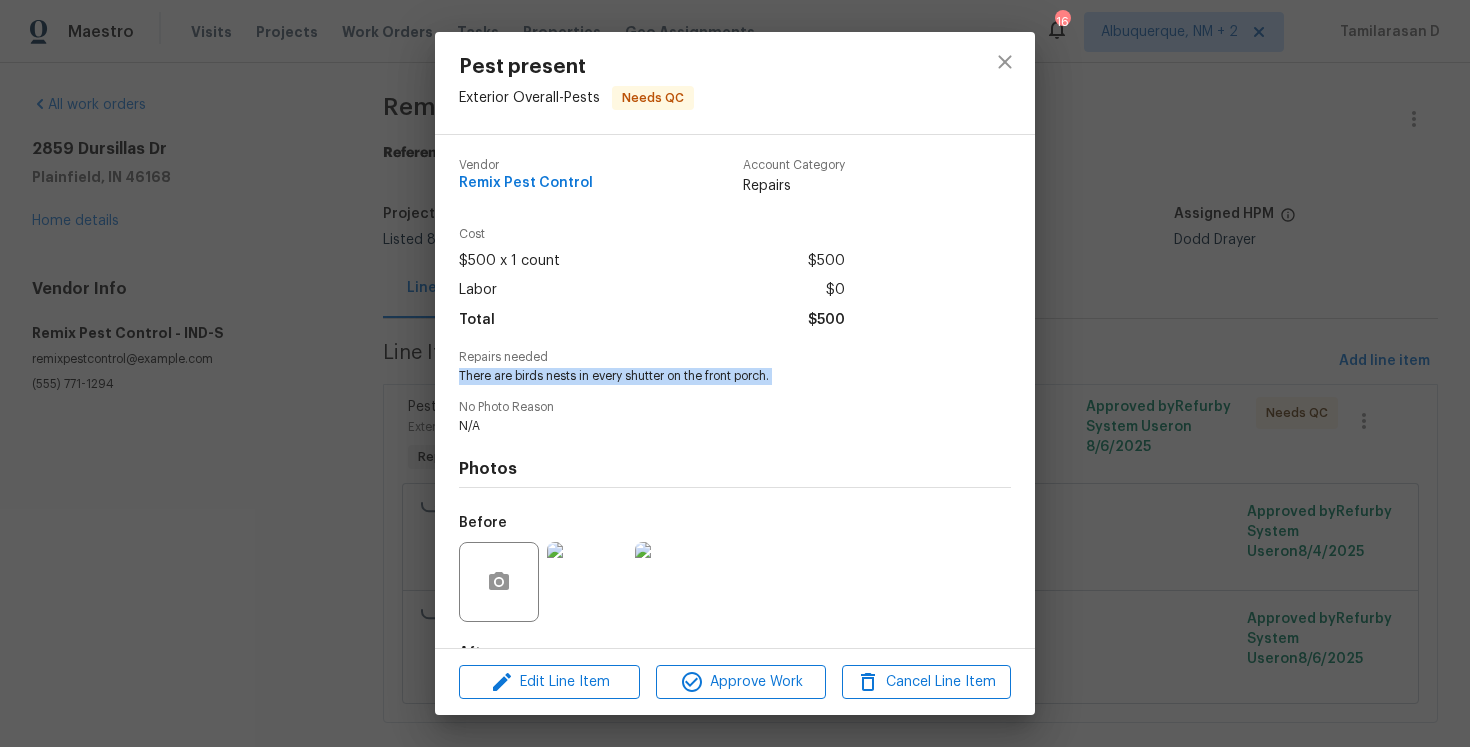 copy on "There are birds nests in every shutter on the front porch." 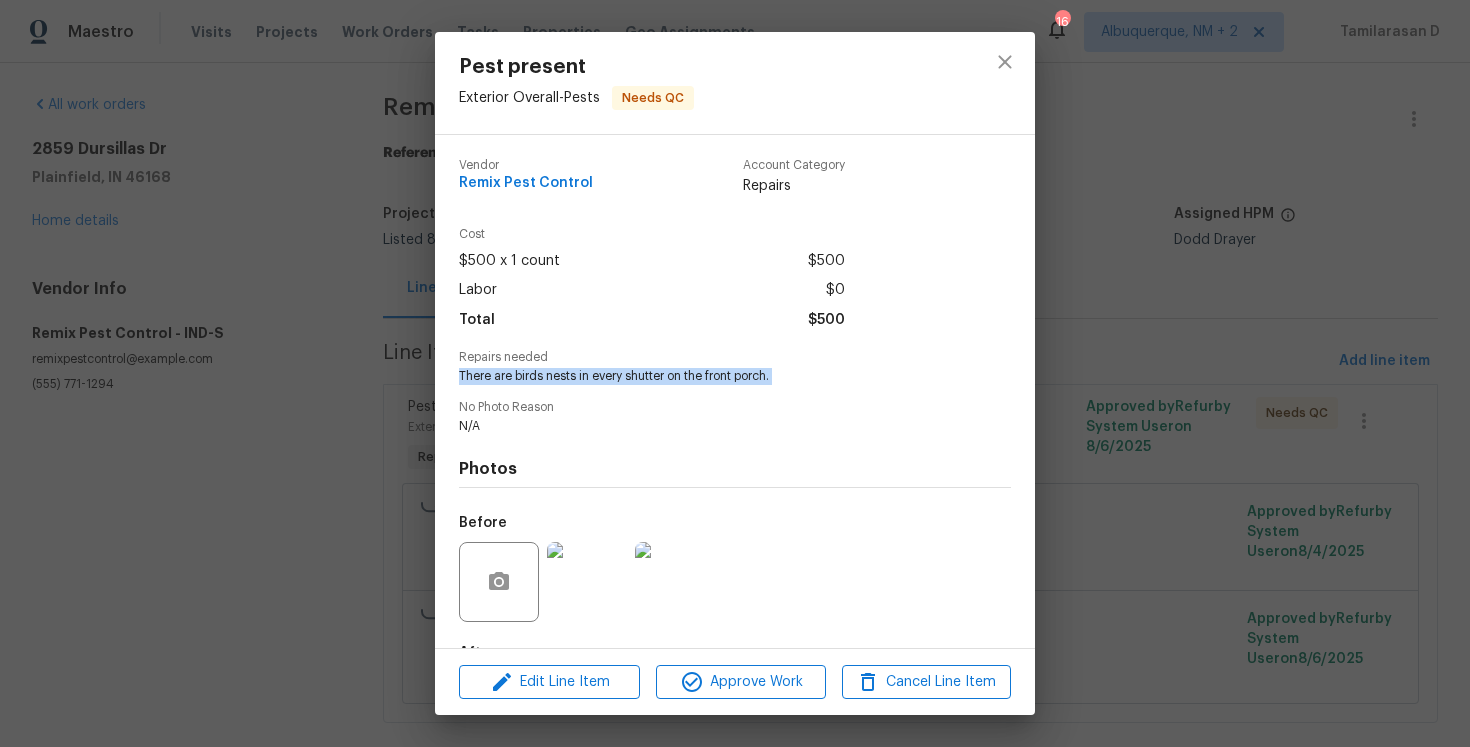 click on "Pest present Exterior Overall  -  Pests Needs QC Vendor Remix Pest Control Account Category Repairs Cost $500 x 1 count $500 Labor $0 Total $500 Repairs needed There are birds nests in every shutter on the front porch. No Photo Reason N/A Photos Before After  Edit Line Item  Approve Work  Cancel Line Item" at bounding box center (735, 373) 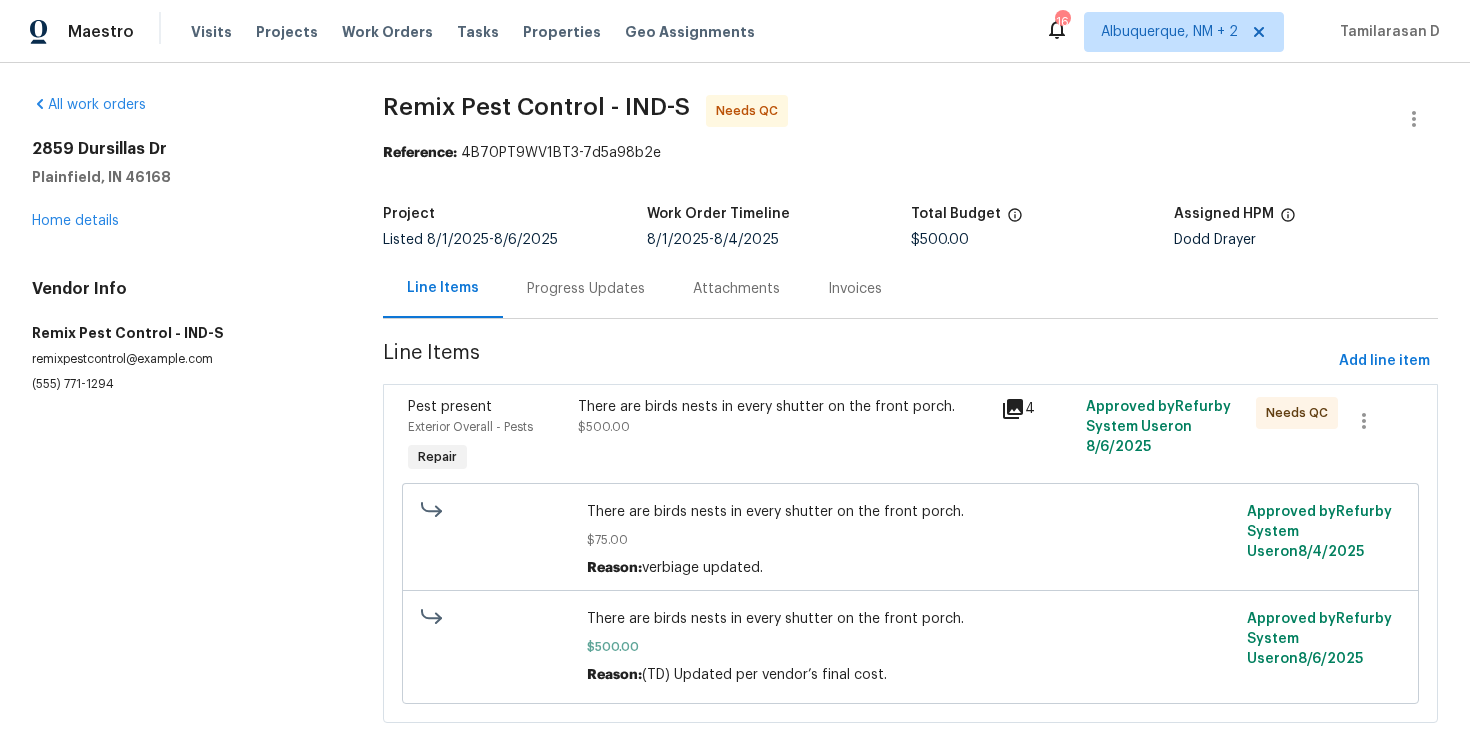 click on "Line Items" at bounding box center (443, 288) 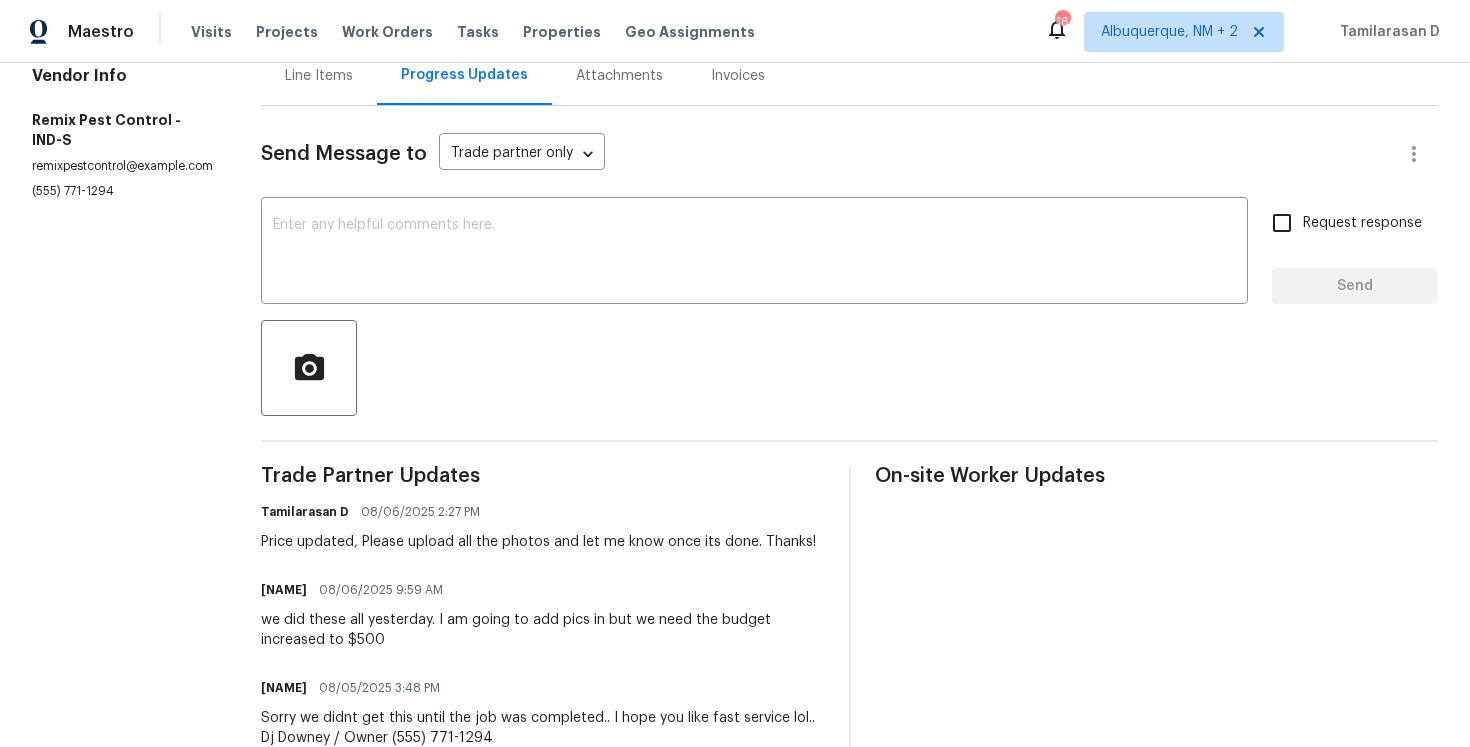 scroll, scrollTop: 224, scrollLeft: 0, axis: vertical 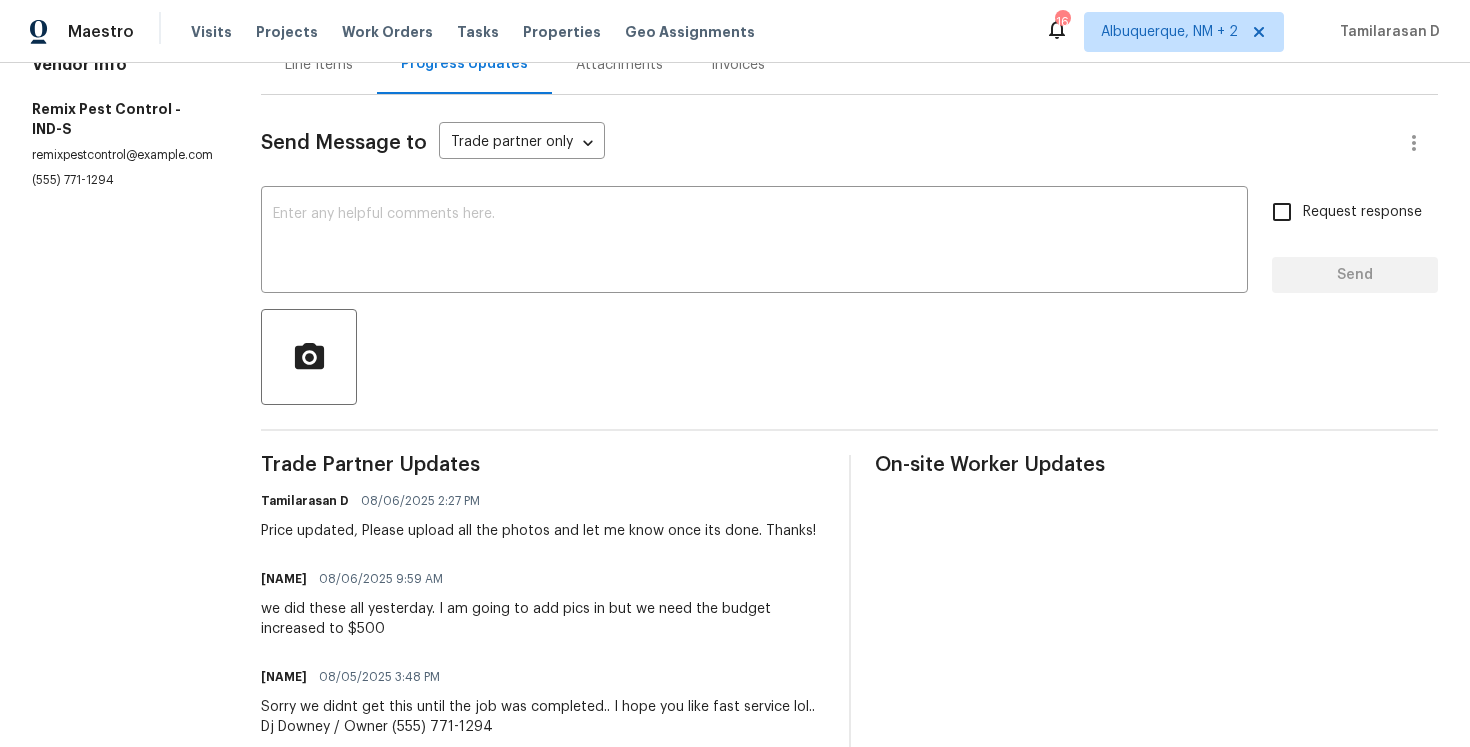 click on "Trade Partner Updates Tamilarasan D 08/06/2025 2:27 PM Price updated, Please upload all the photos and let me know once its done. Thanks! Audrey Aichinger 08/06/2025 9:59 AM we did these all yesterday. I am going to add pics in but we need the budget increased to $500 Roger Downey 08/05/2025 3:48 PM Sorry we didnt get this until the job was completed.. I hope you like fast
service lol..
Dj Downey / Owner
317-771-1294 Tamilarasan D 08/05/2025 8:21 AM Hi Audrey, could you please give us a call or text while you're onsite ? That way, you can provide an estimate and I can work on getting the approval for you. If it's under $325, feel free to go ahead with the work!
Contact number - (480) 478-0155. Audrey Aichinger 08/04/2025 4:03 PM We will need a higher budget on this one. We charge by nest and not sure how many nests there are. Can we complete and then let you know price to change this to? Roger Downey 08/04/2025 9:11 AM It’s on schedule for tomorrow Tamilarasan D 08/04/2025 8:06 AM Tamilarasan D" at bounding box center (543, 883) 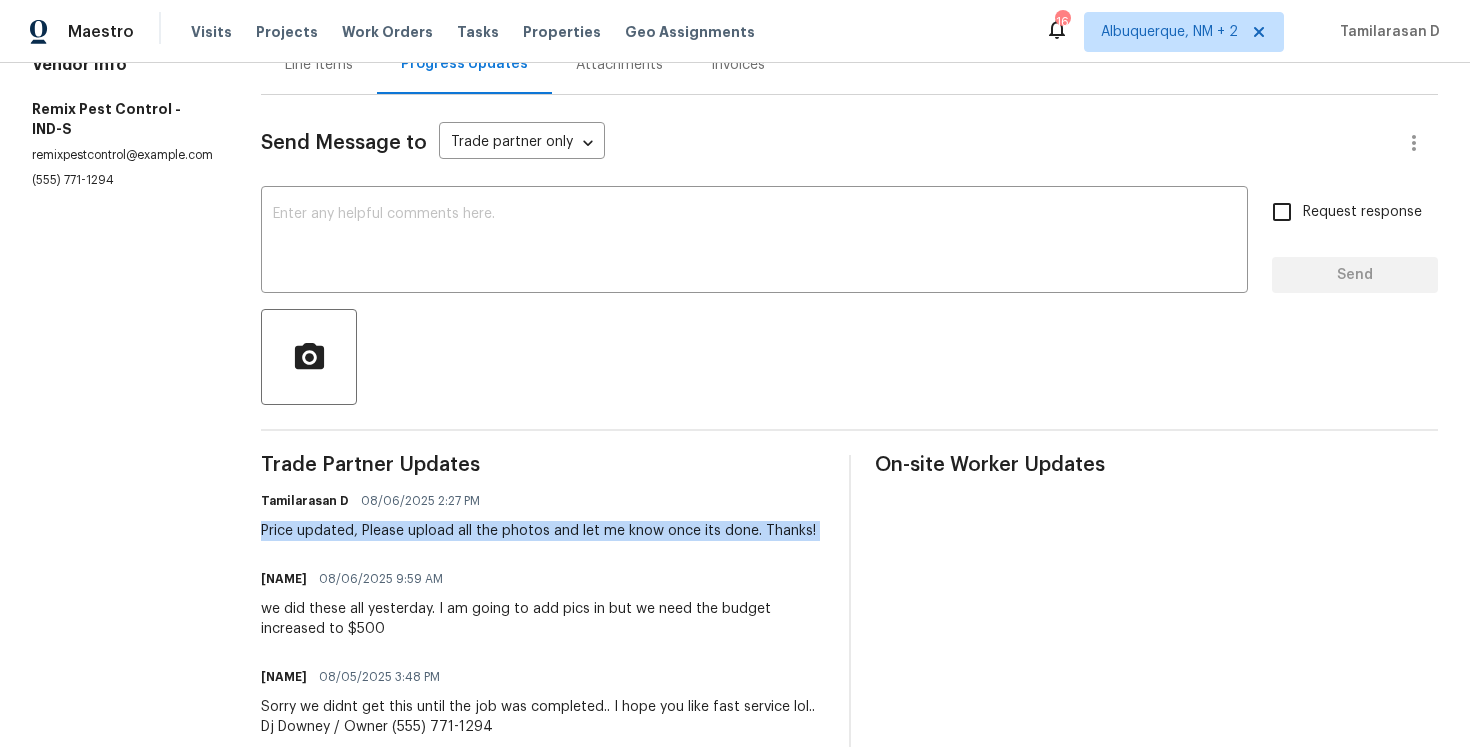 click on "Tamilarasan D 08/06/2025 2:27 PM Price updated, Please upload all the photos and let me know once its done. Thanks!" at bounding box center (538, 514) 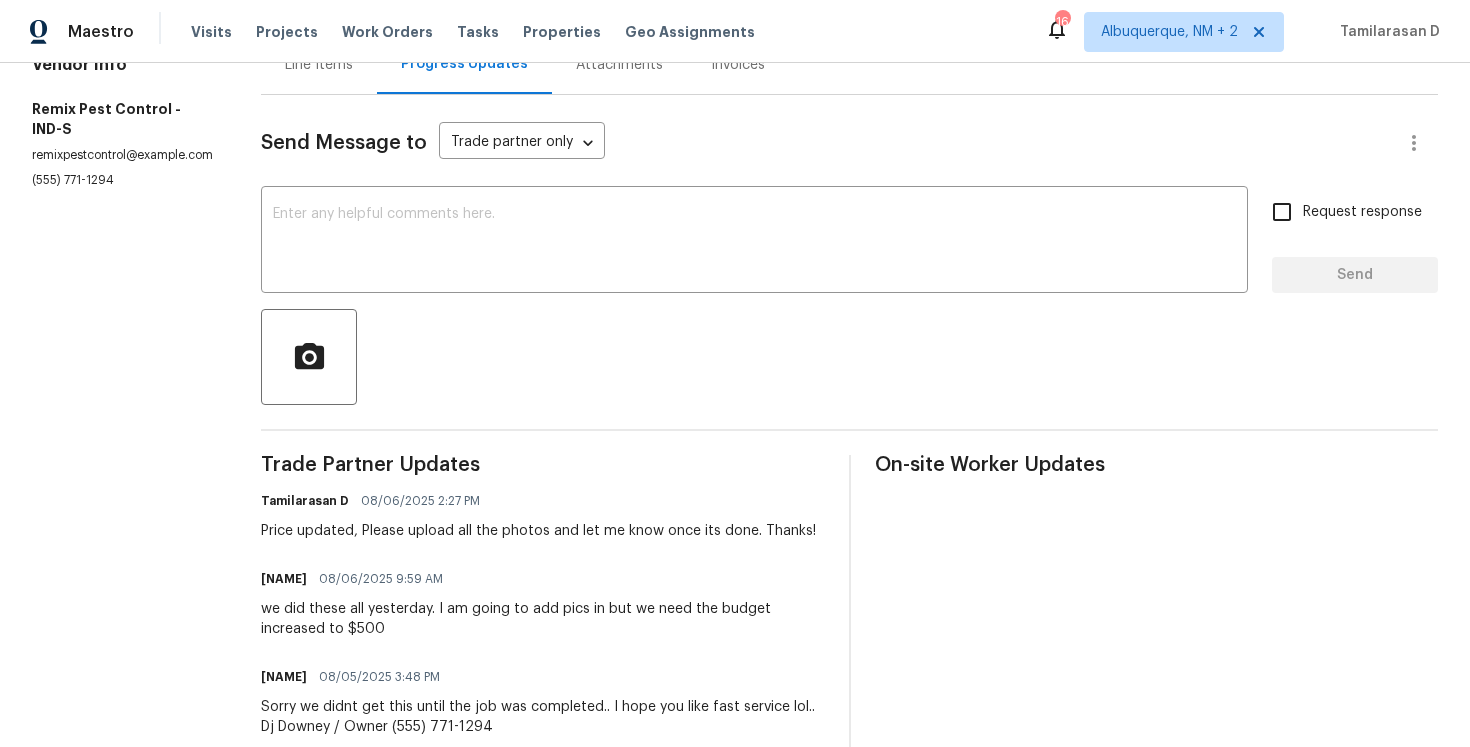 click on "Tamilarasan D 08/06/2025 2:27 PM Price updated, Please upload all the photos and let me know once its done. Thanks!" at bounding box center [538, 514] 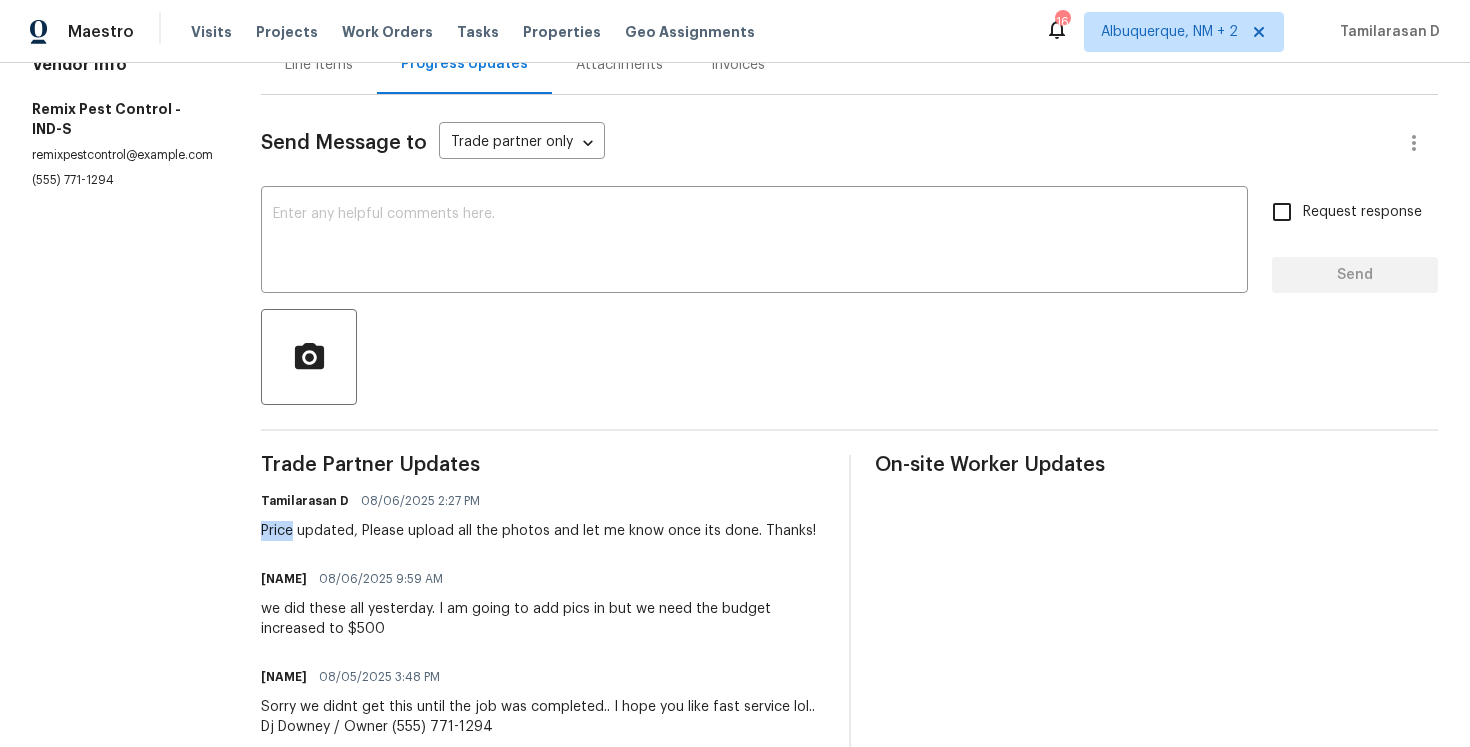 click on "Tamilarasan D 08/06/2025 2:27 PM Price updated, Please upload all the photos and let me know once its done. Thanks!" at bounding box center [538, 514] 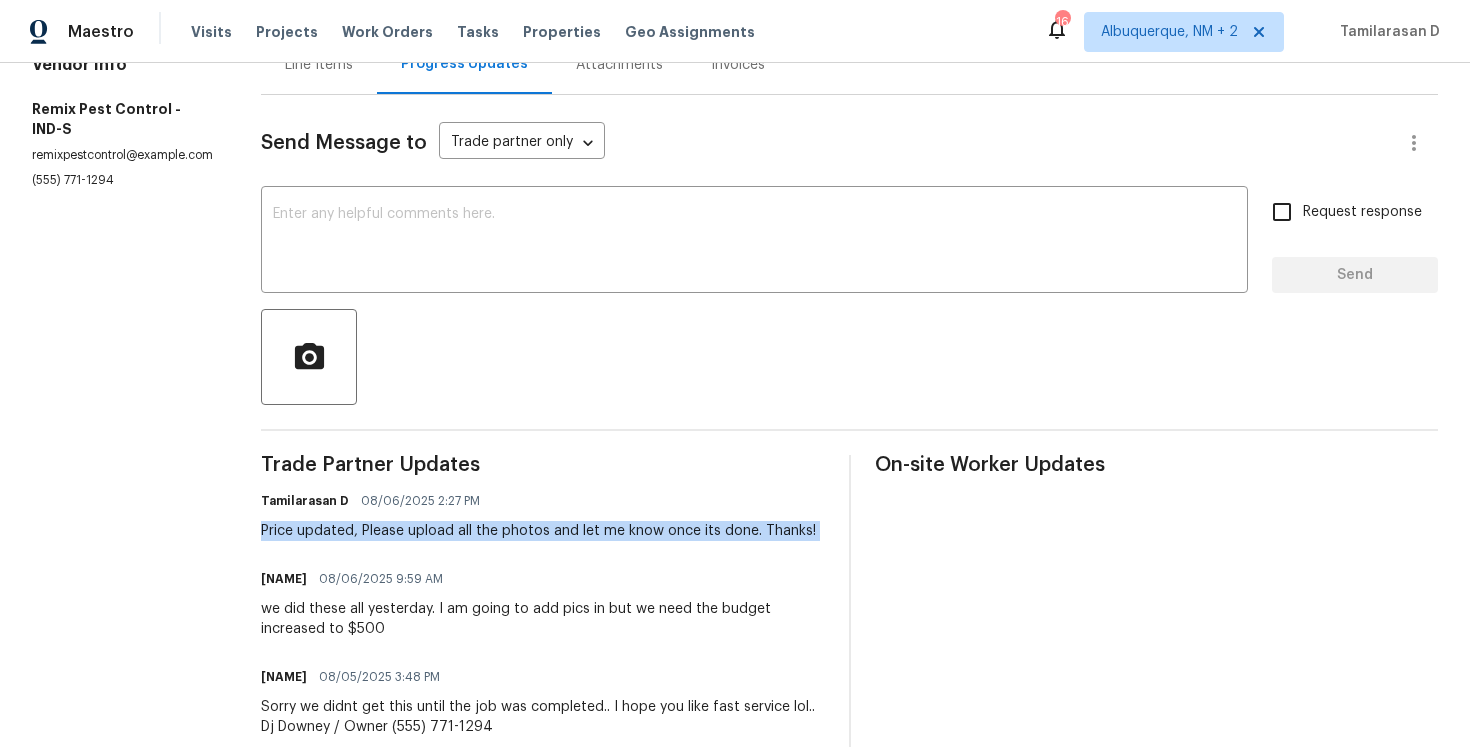 scroll, scrollTop: 306, scrollLeft: 0, axis: vertical 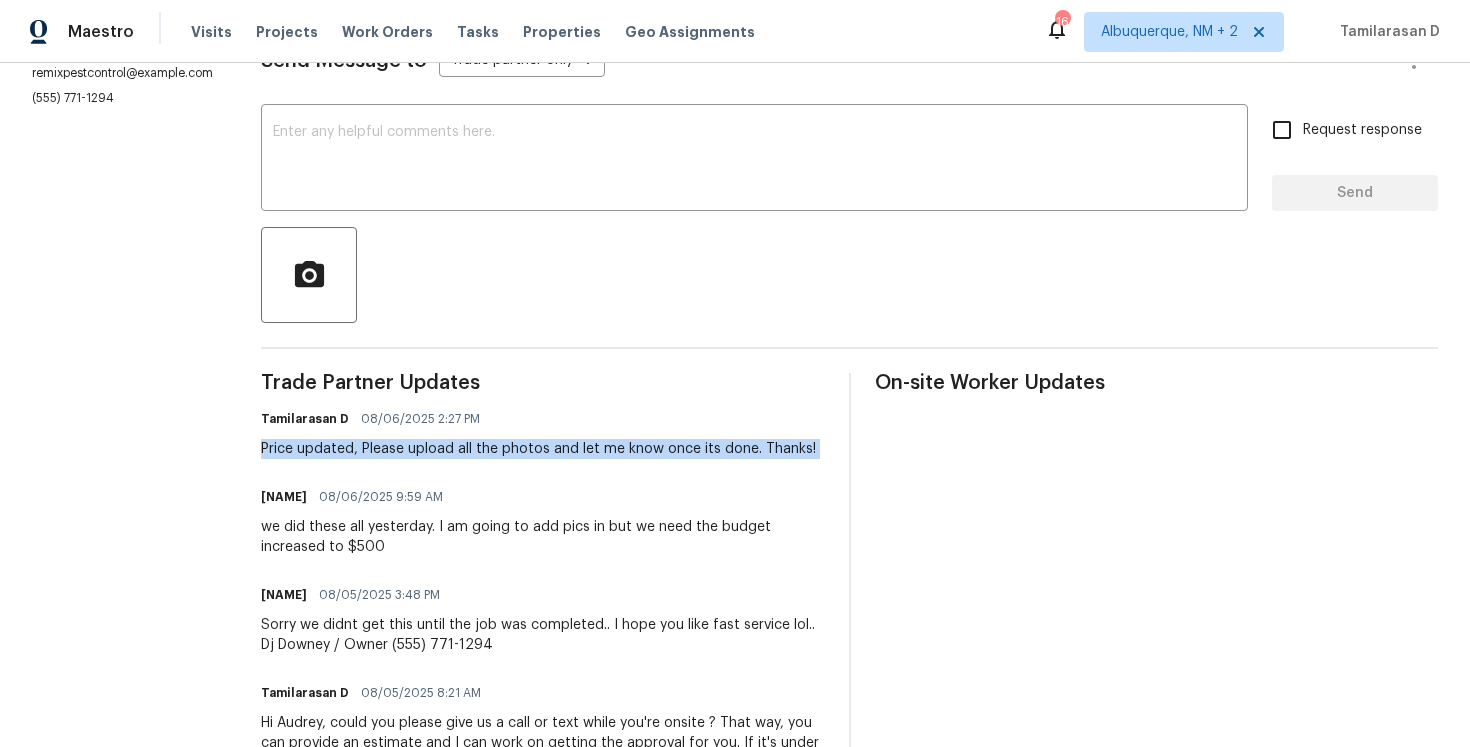 click on "Price updated, Please upload all the photos and let me know once its done. Thanks!" at bounding box center (538, 449) 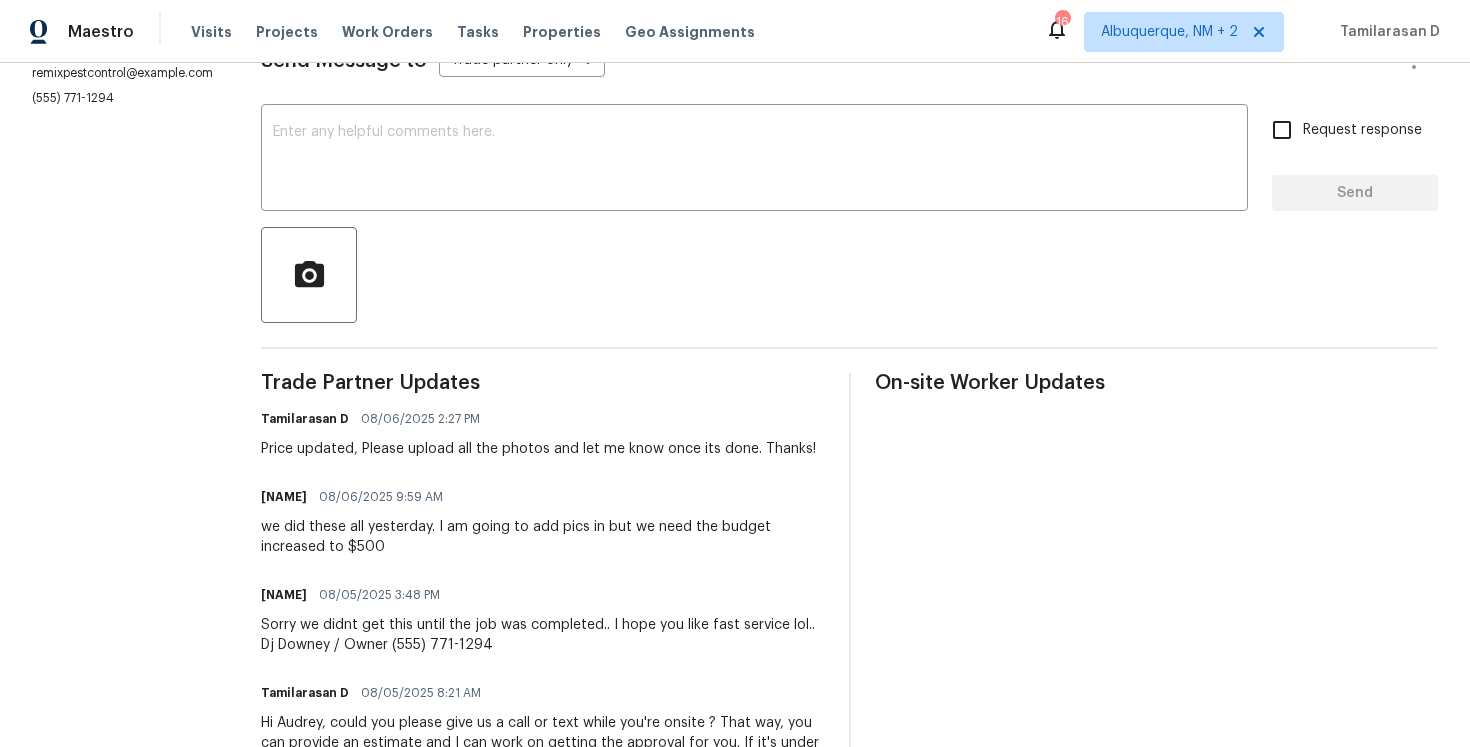 click on "Price updated, Please upload all the photos and let me know once its done. Thanks!" at bounding box center [538, 449] 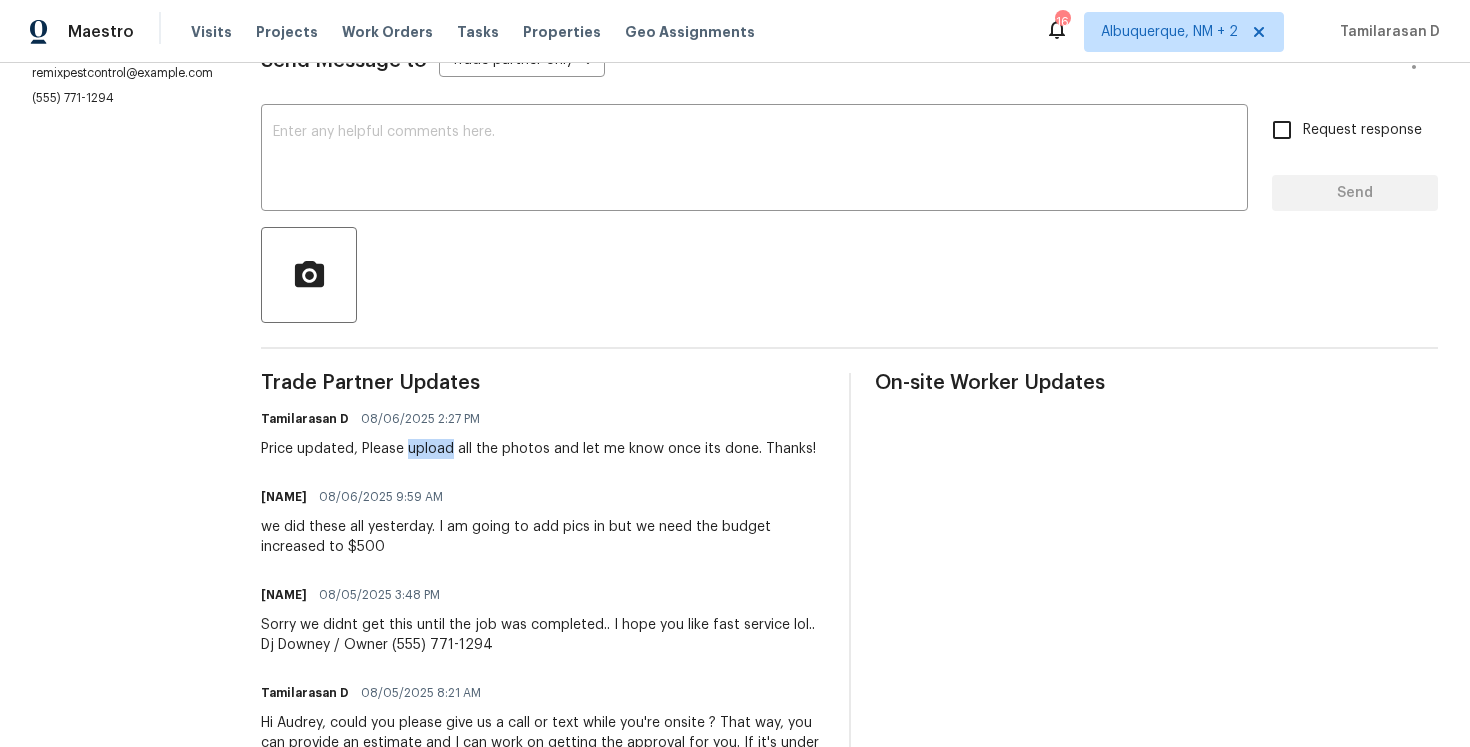 click on "Price updated, Please upload all the photos and let me know once its done. Thanks!" at bounding box center [538, 449] 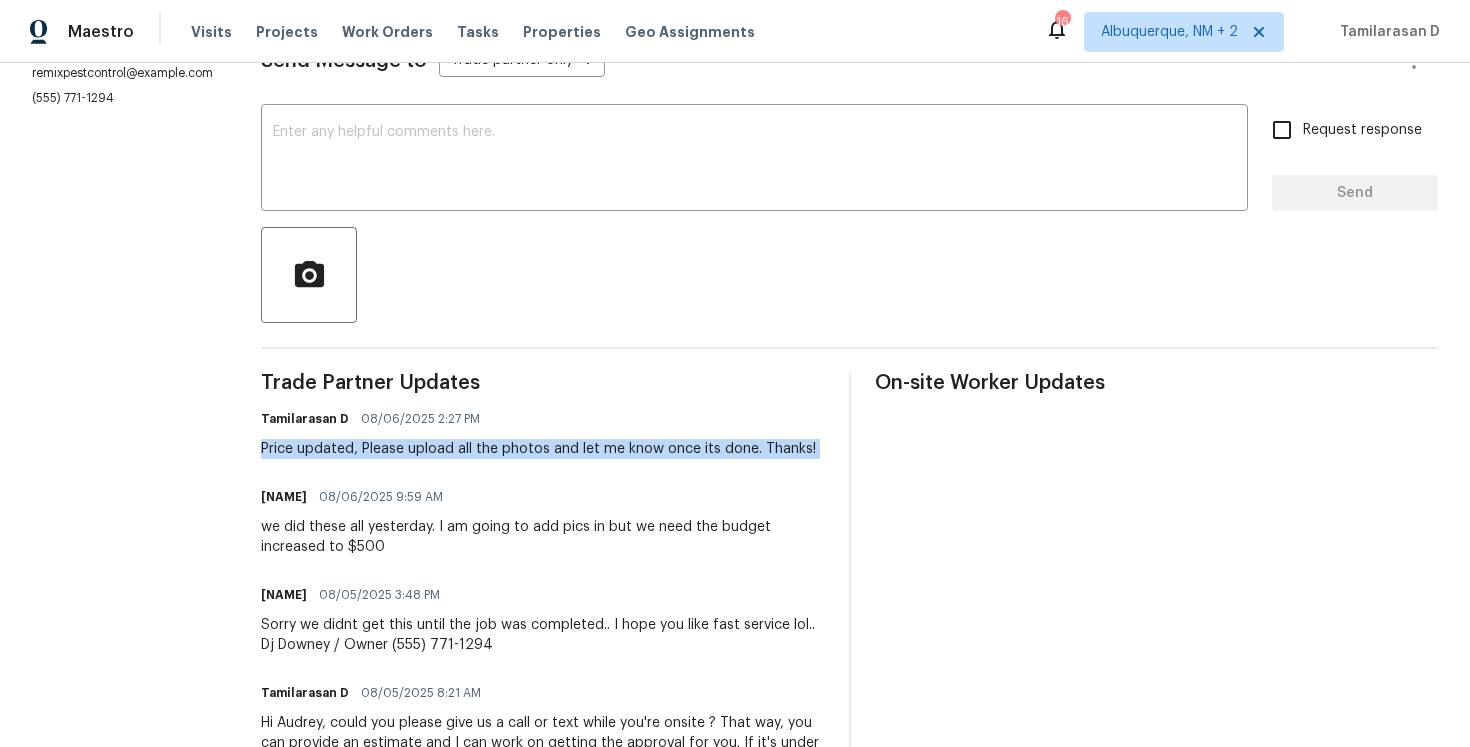 click on "Price updated, Please upload all the photos and let me know once its done. Thanks!" at bounding box center (538, 449) 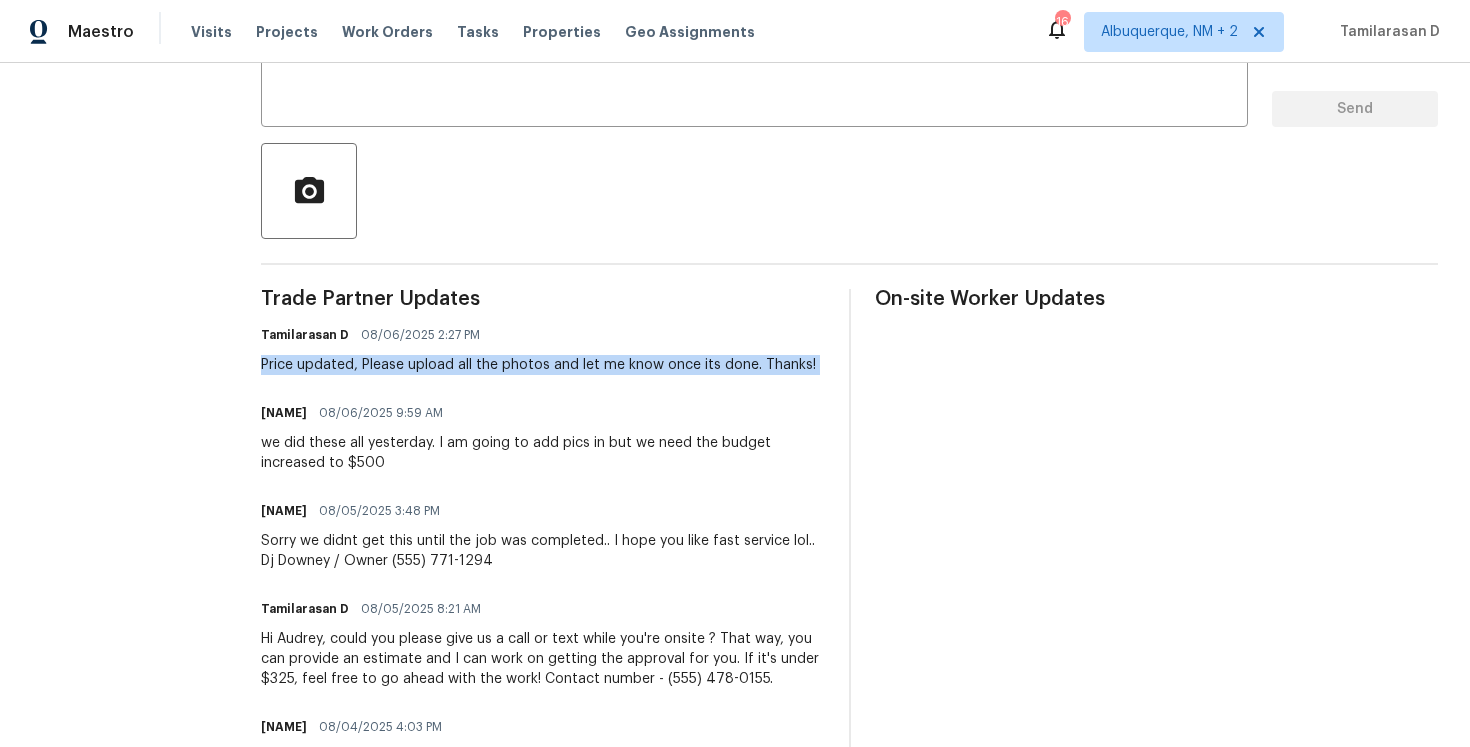 scroll, scrollTop: 439, scrollLeft: 0, axis: vertical 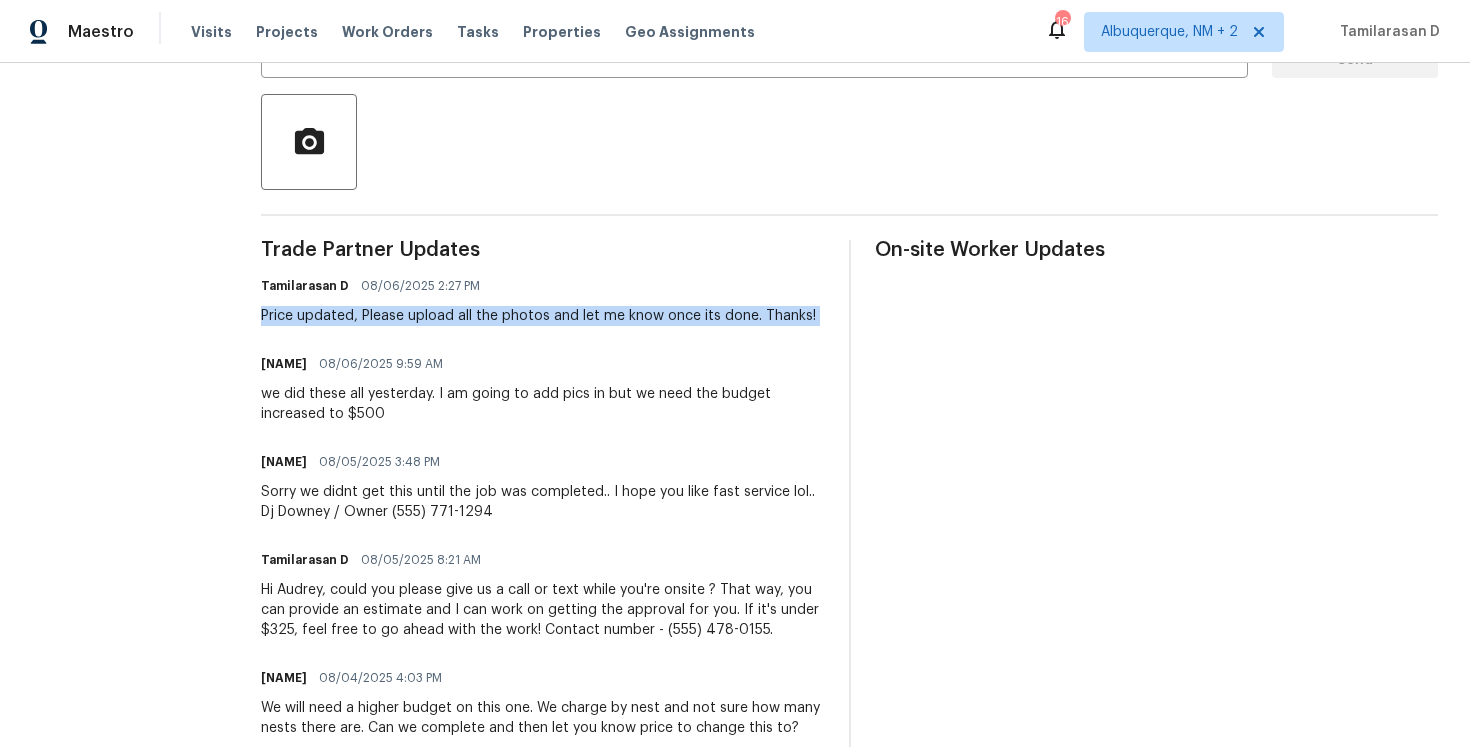 click on "we did these all yesterday. I am going to add pics in but we need the budget increased to $500" at bounding box center (543, 404) 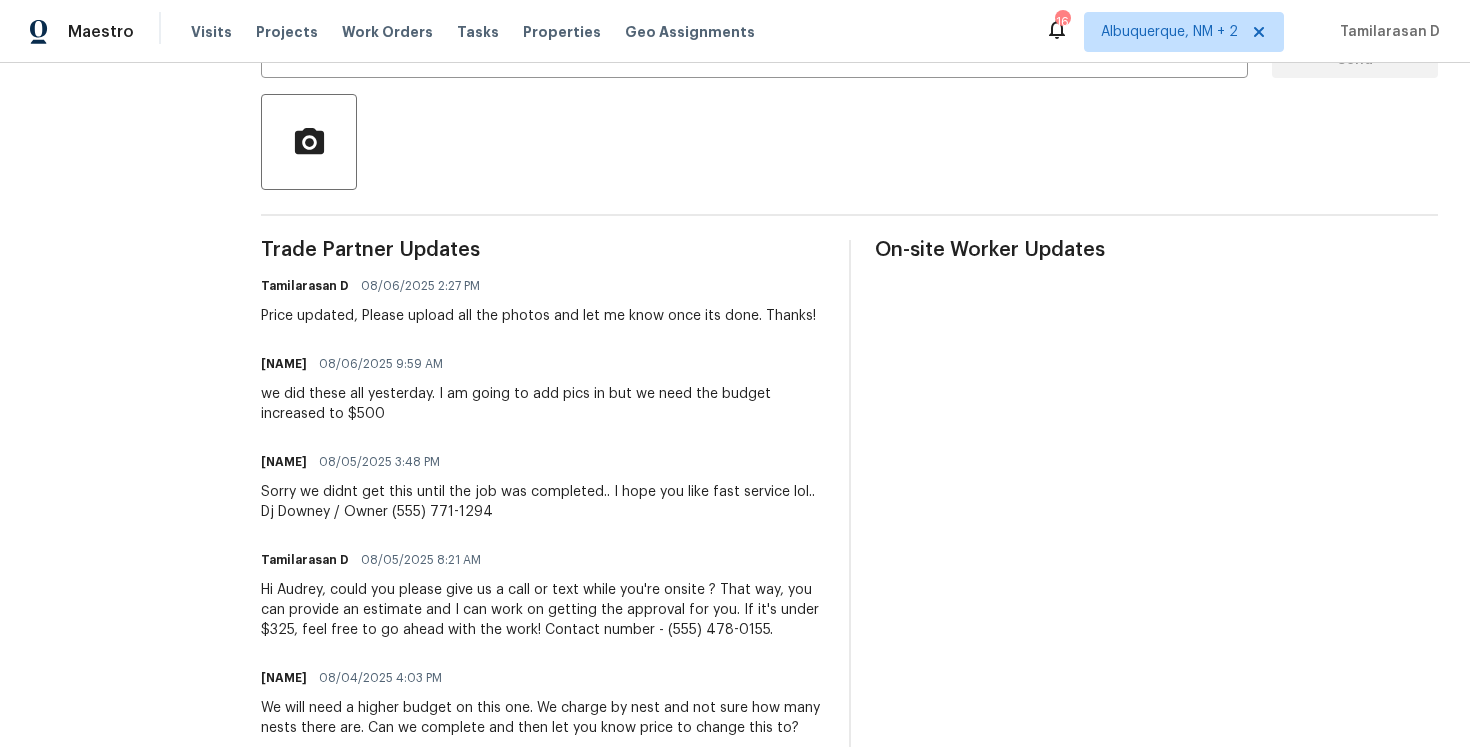 click on "we did these all yesterday. I am going to add pics in but we need the budget increased to $500" at bounding box center [543, 404] 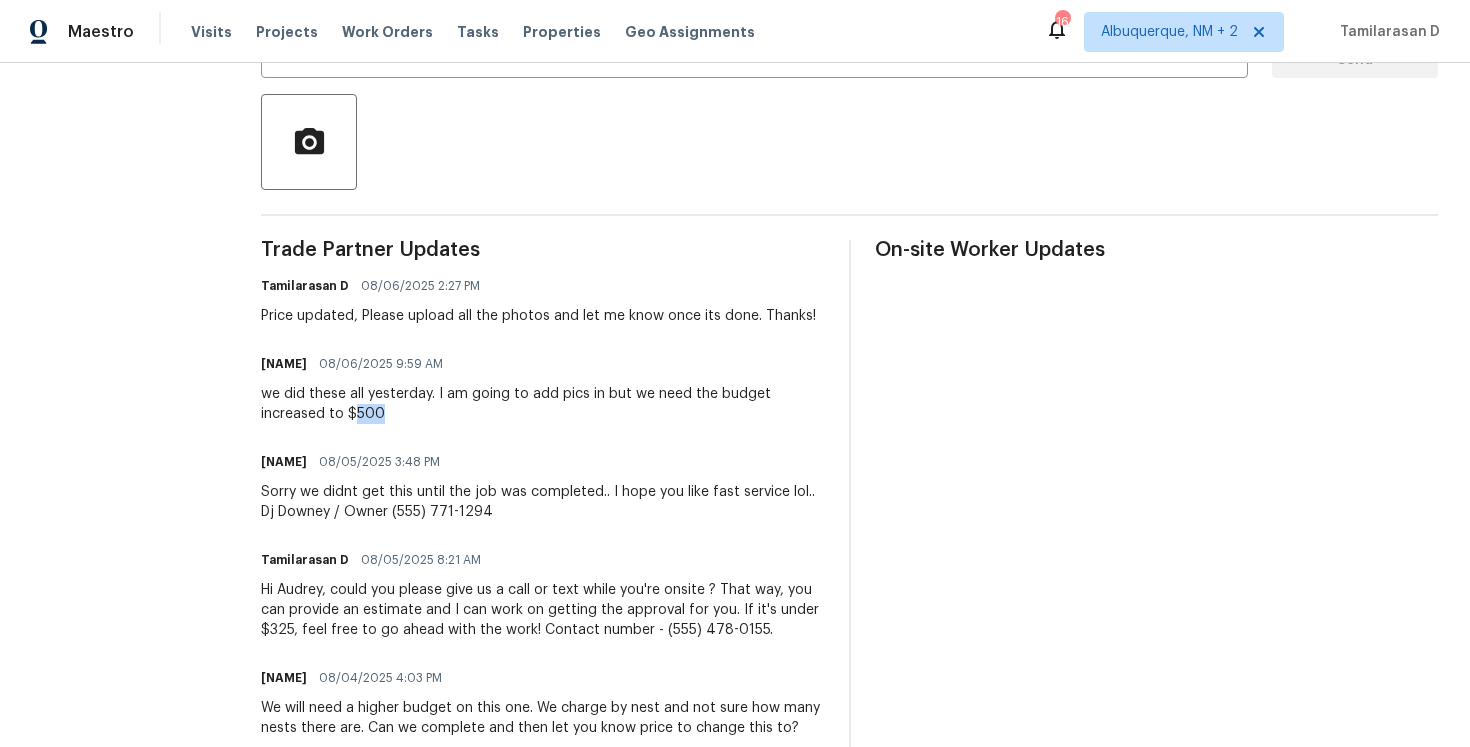 click on "we did these all yesterday. I am going to add pics in but we need the budget increased to $500" at bounding box center (543, 404) 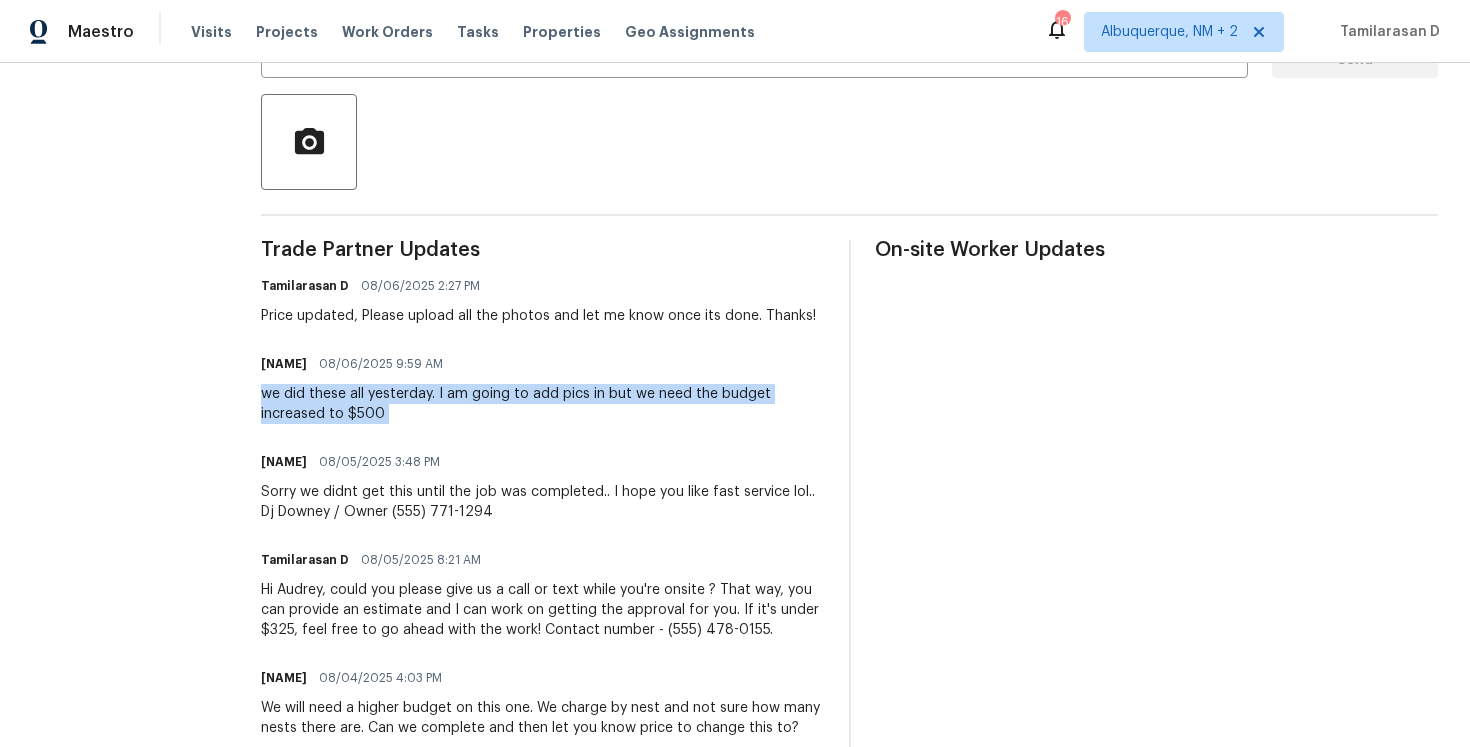 click on "Tamilarasan D 08/06/2025 2:27 PM" at bounding box center (538, 286) 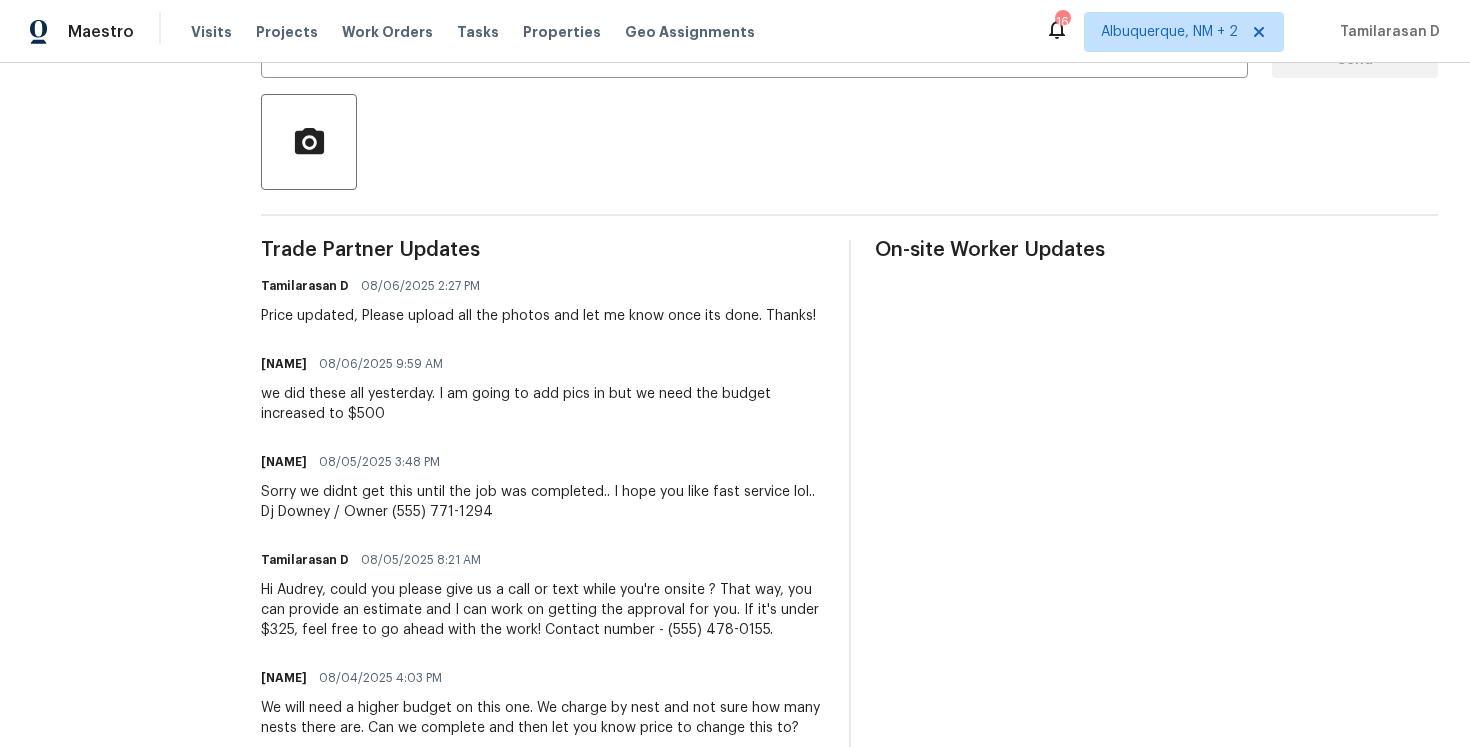 scroll, scrollTop: 0, scrollLeft: 0, axis: both 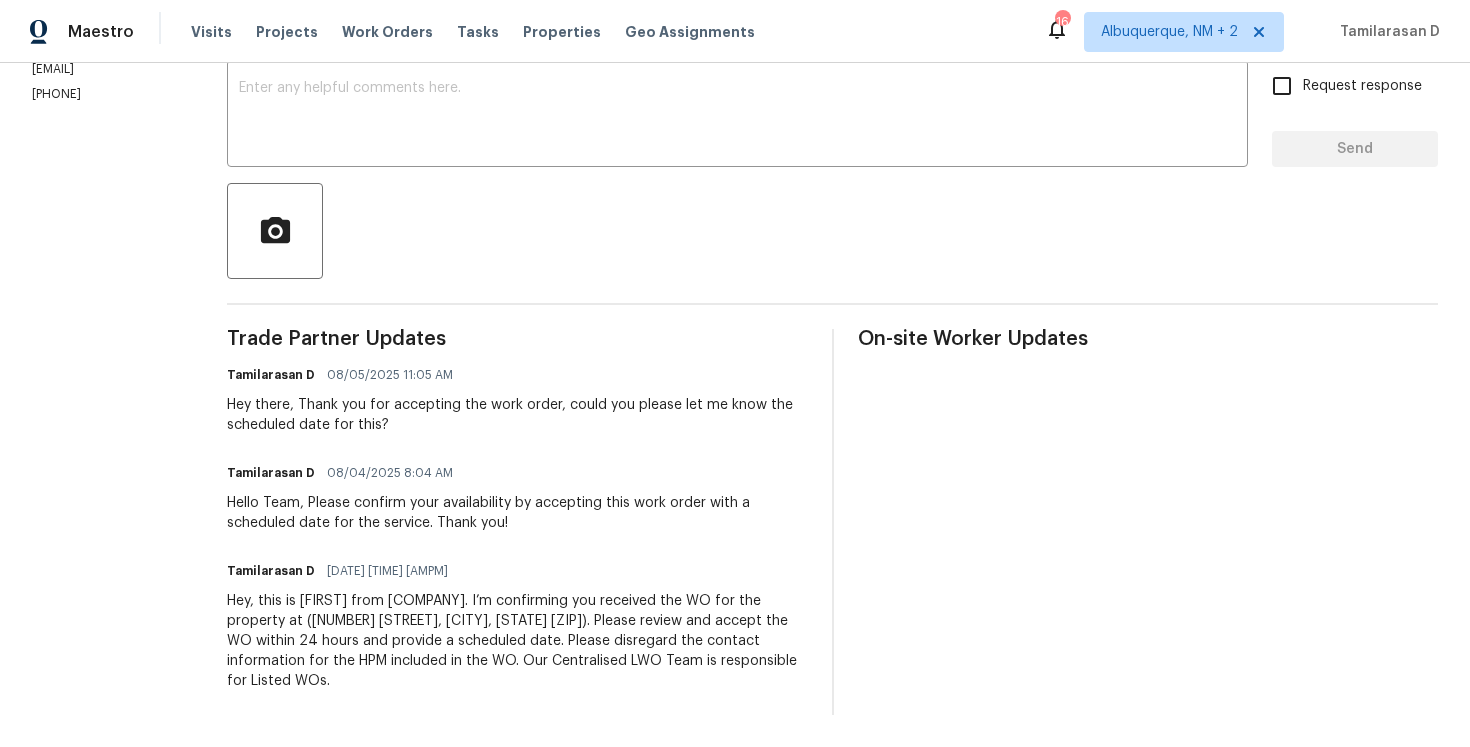 click on "[FIRST] [LAST] [DATE] [TIME] [AMPM]" at bounding box center (517, 375) 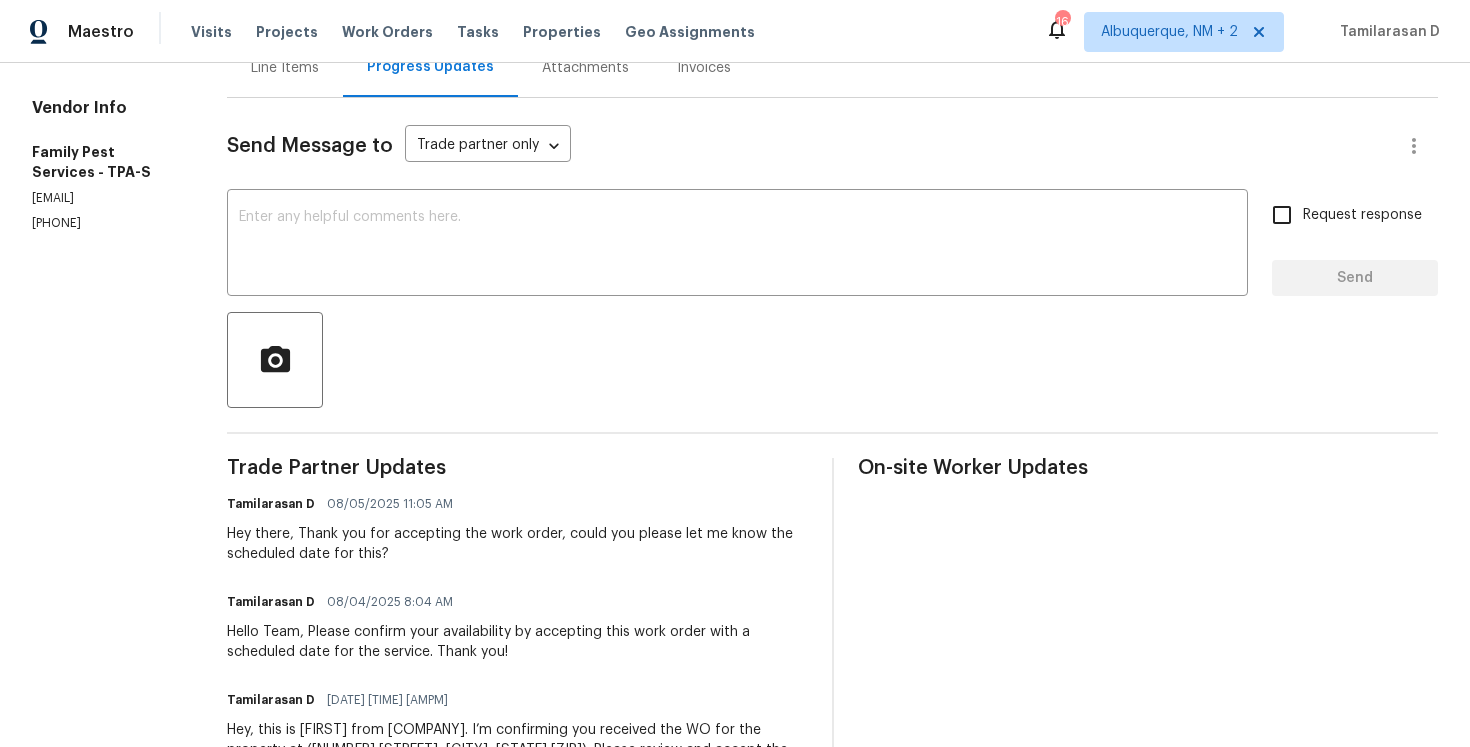 scroll, scrollTop: 0, scrollLeft: 0, axis: both 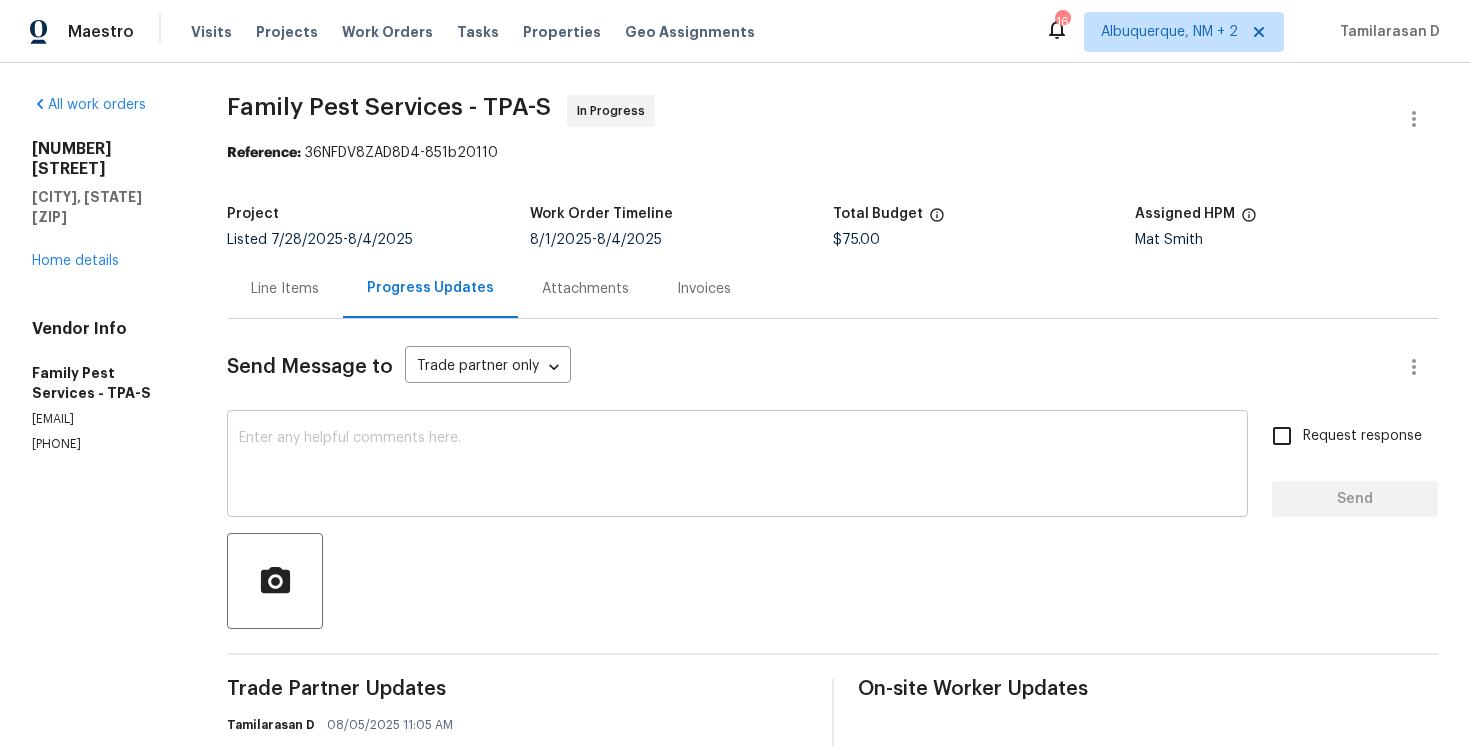 click on "x ​" at bounding box center (737, 466) 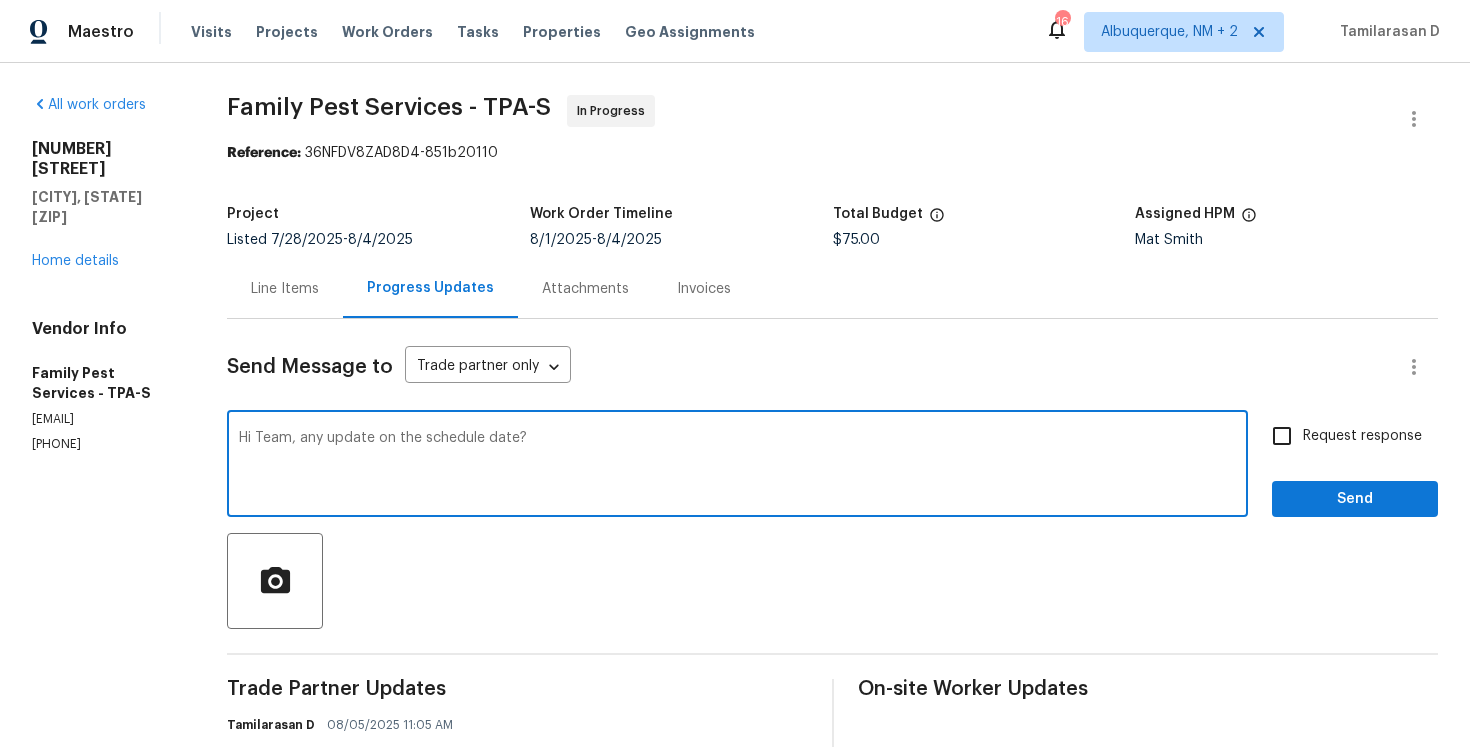 type on "Hi Team, any update on the schedule date?" 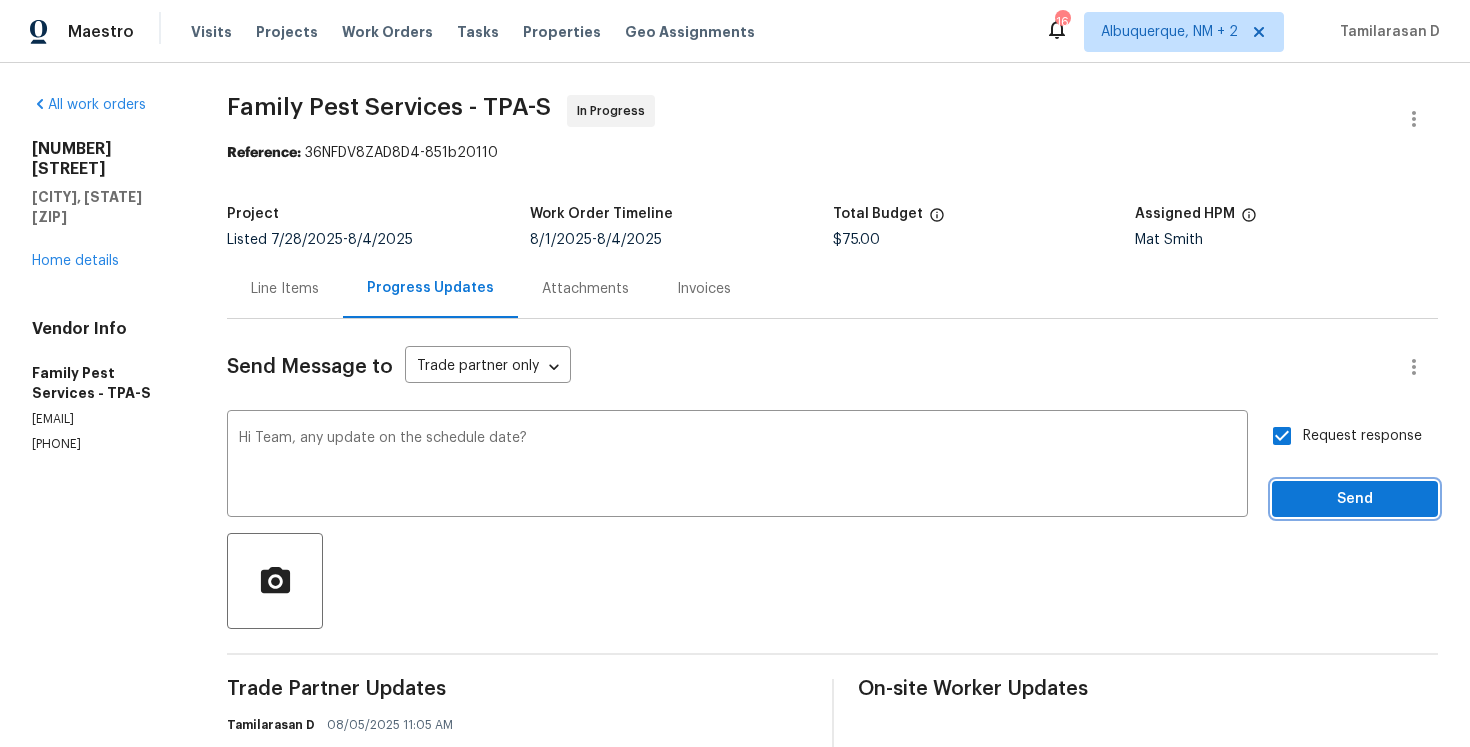 click on "Send" at bounding box center (1355, 499) 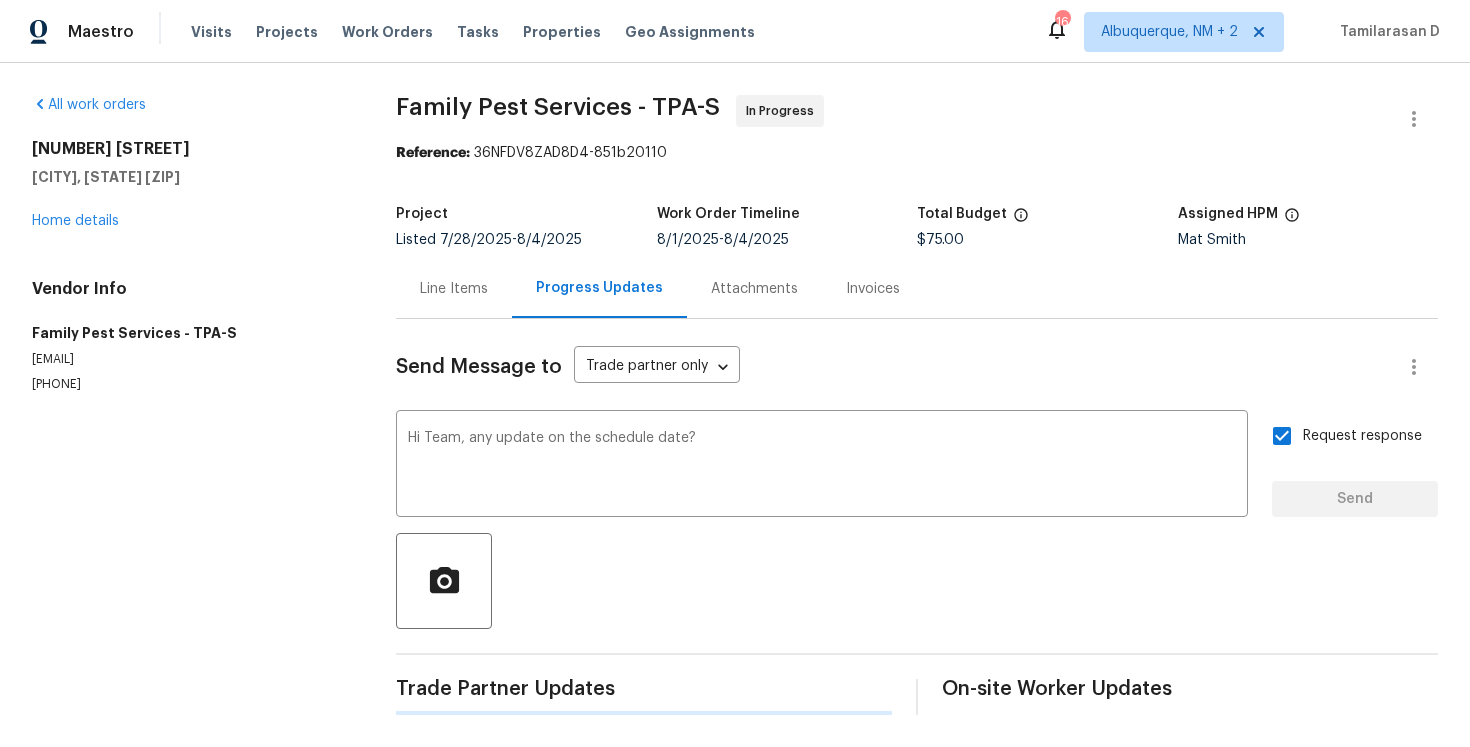 type 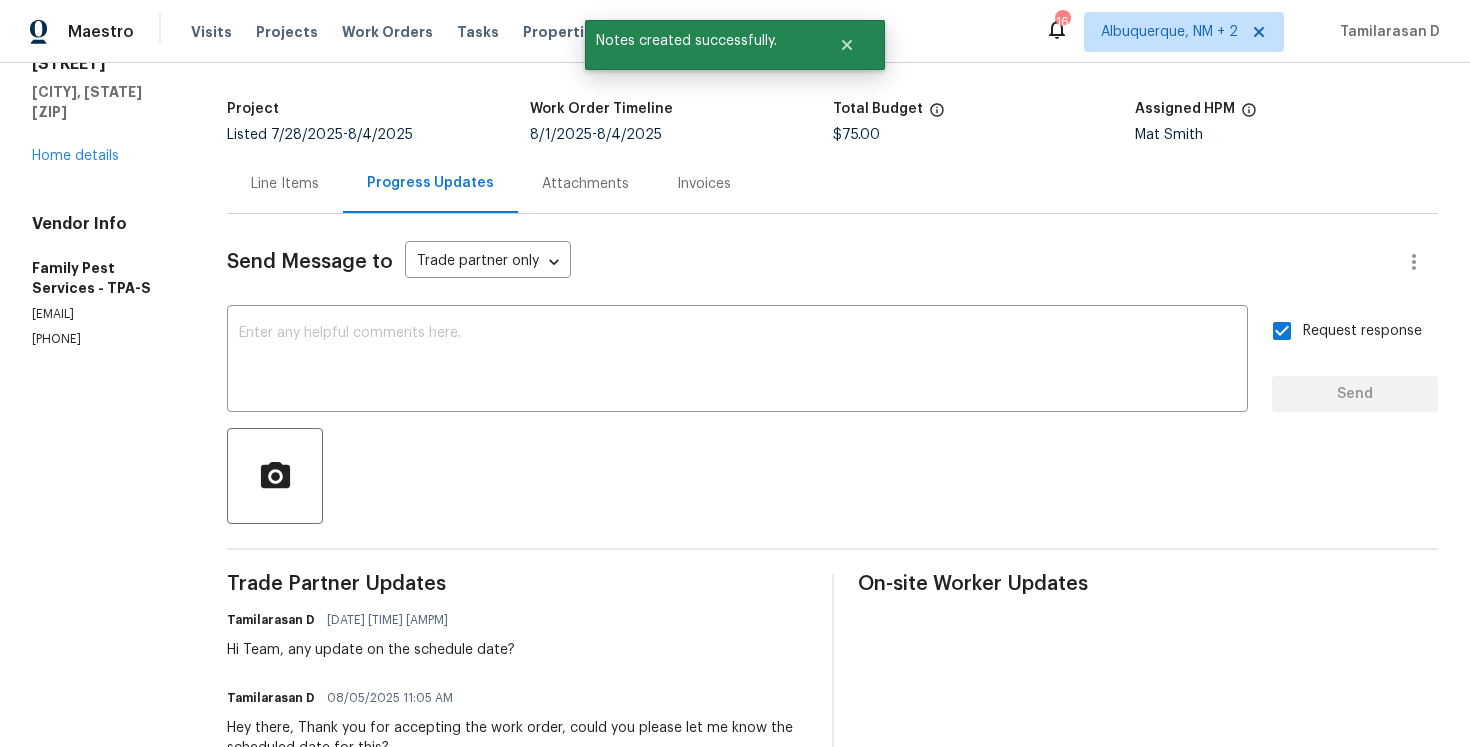scroll, scrollTop: 123, scrollLeft: 0, axis: vertical 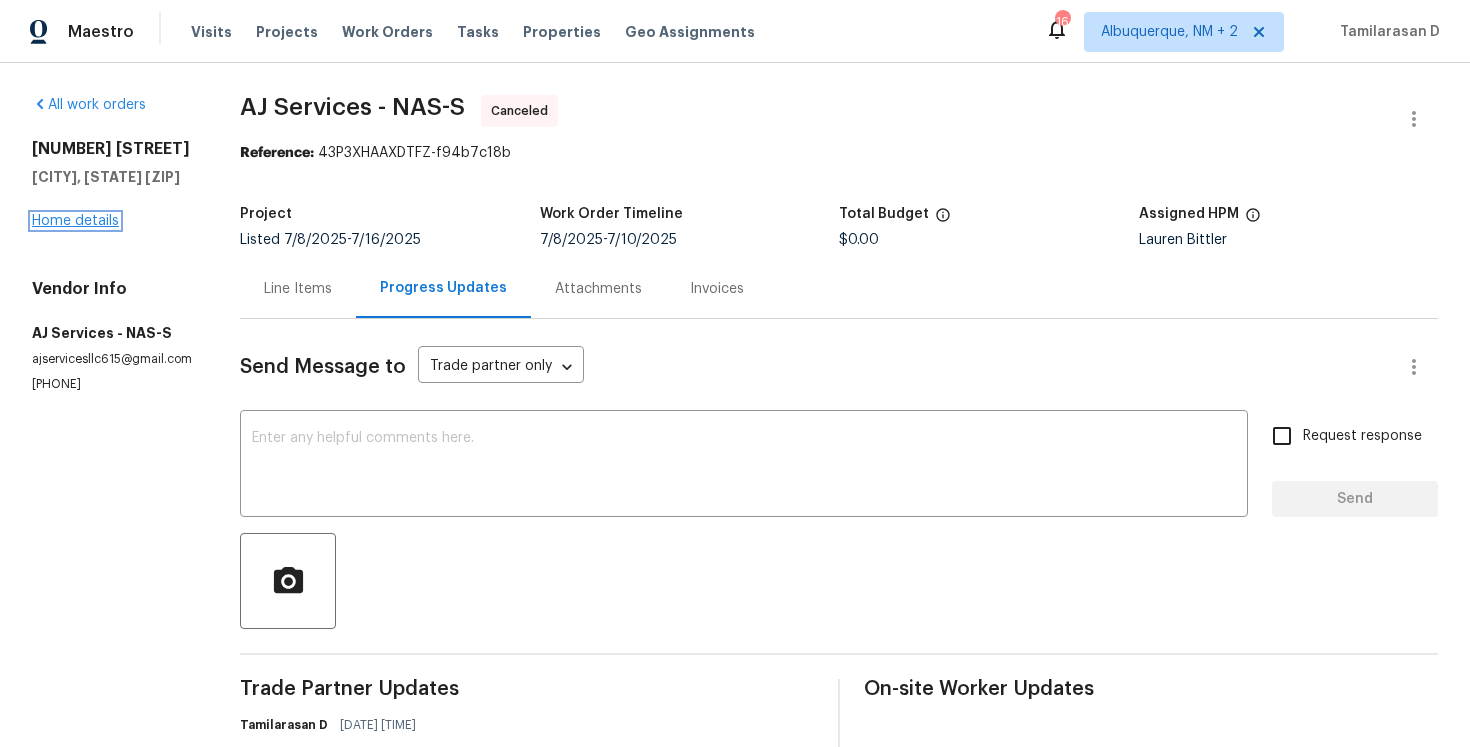 click on "Home details" at bounding box center (75, 221) 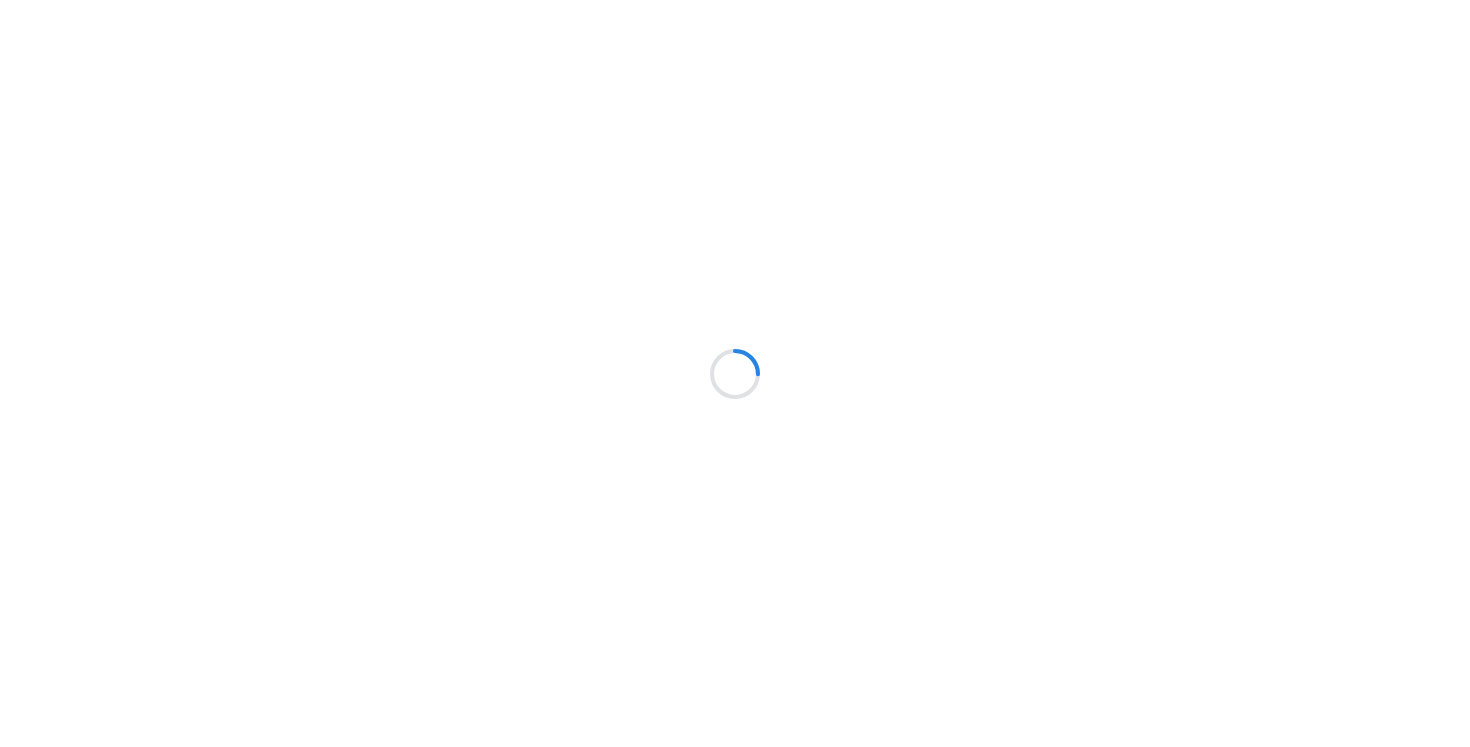 scroll, scrollTop: 0, scrollLeft: 0, axis: both 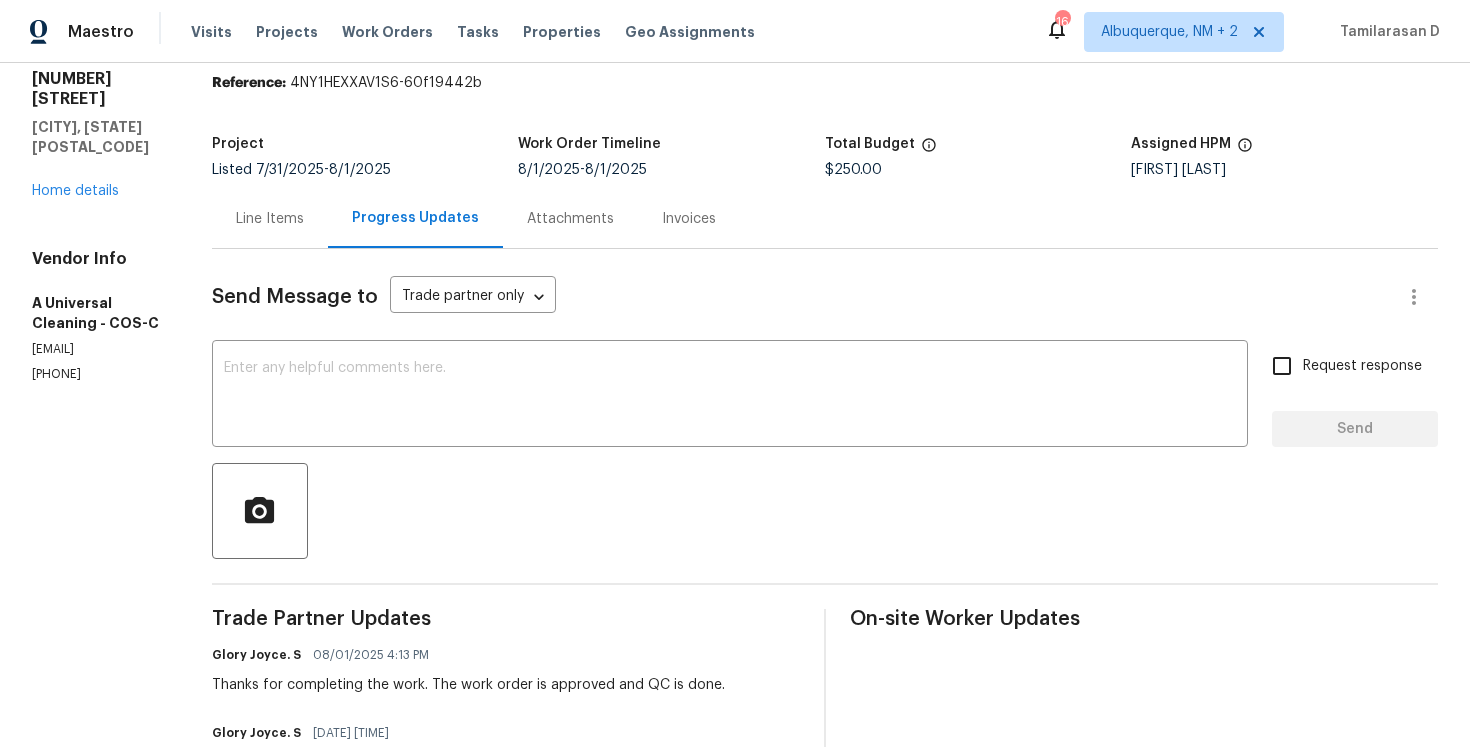 click on "Line Items" at bounding box center (270, 218) 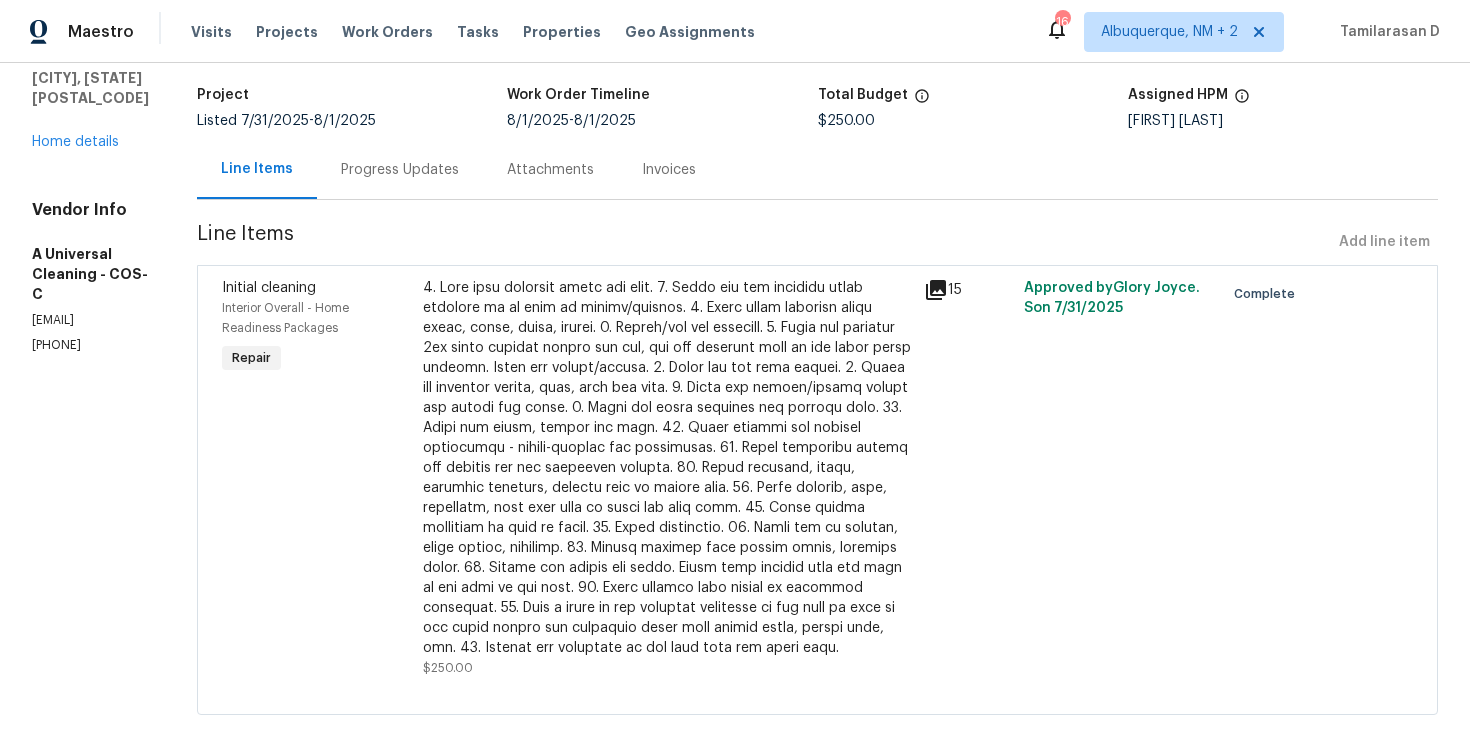 scroll, scrollTop: 163, scrollLeft: 0, axis: vertical 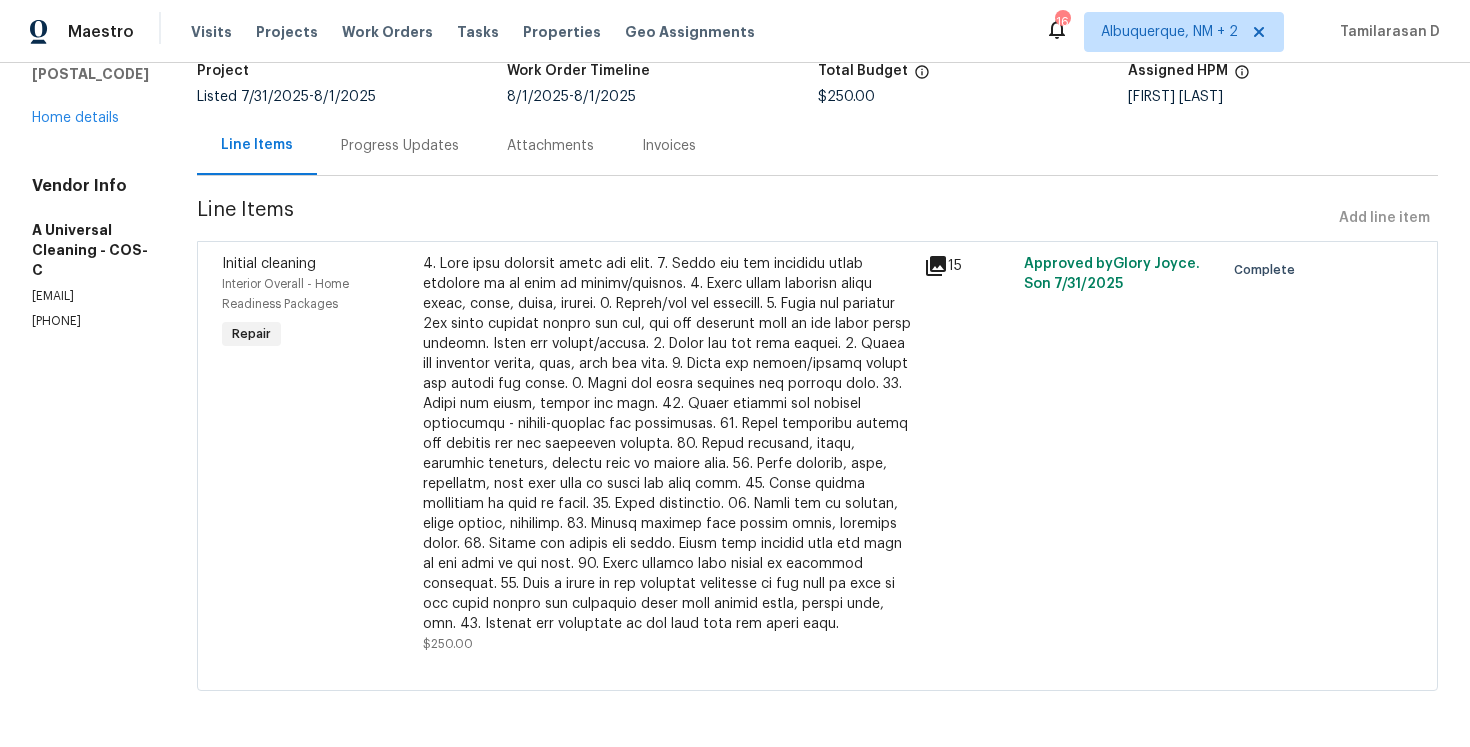click on "Progress Updates" at bounding box center [400, 146] 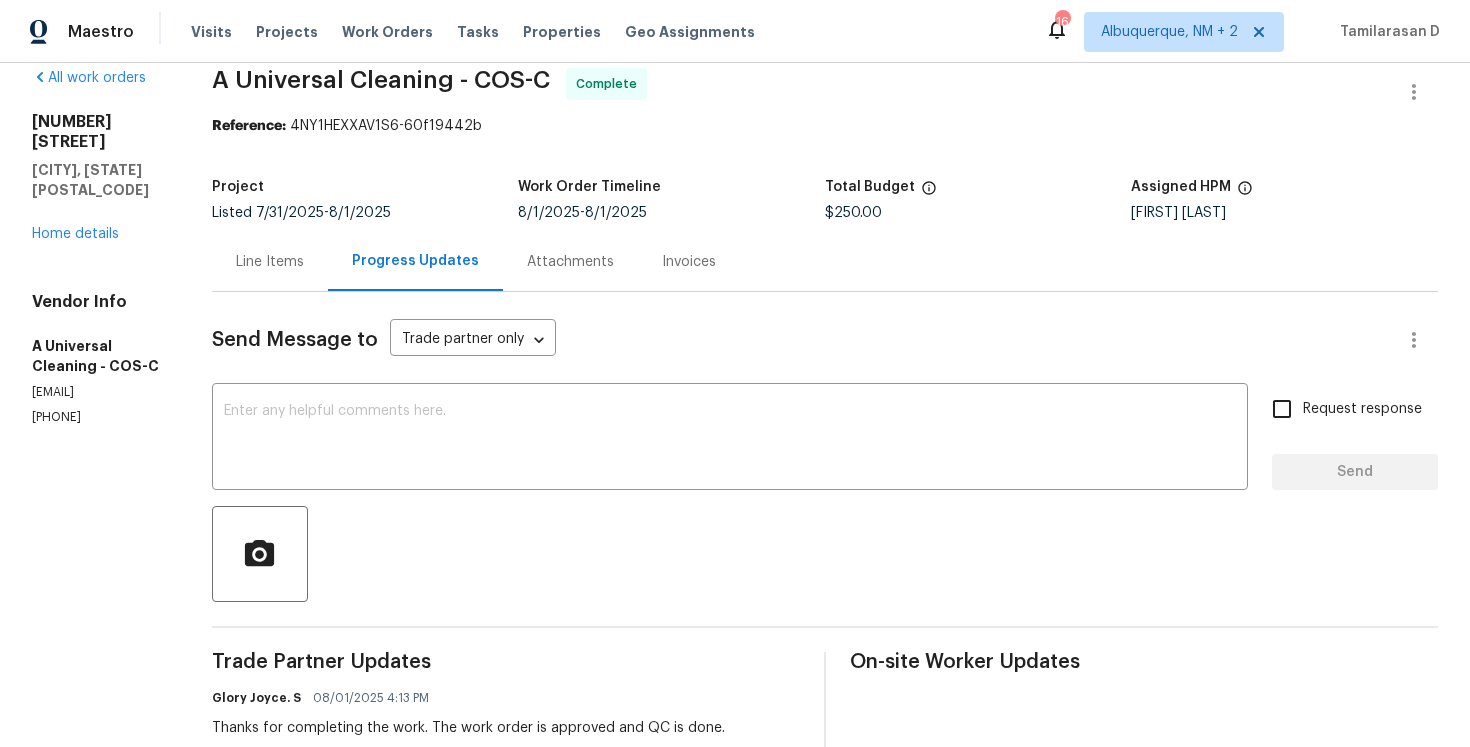 scroll, scrollTop: 0, scrollLeft: 0, axis: both 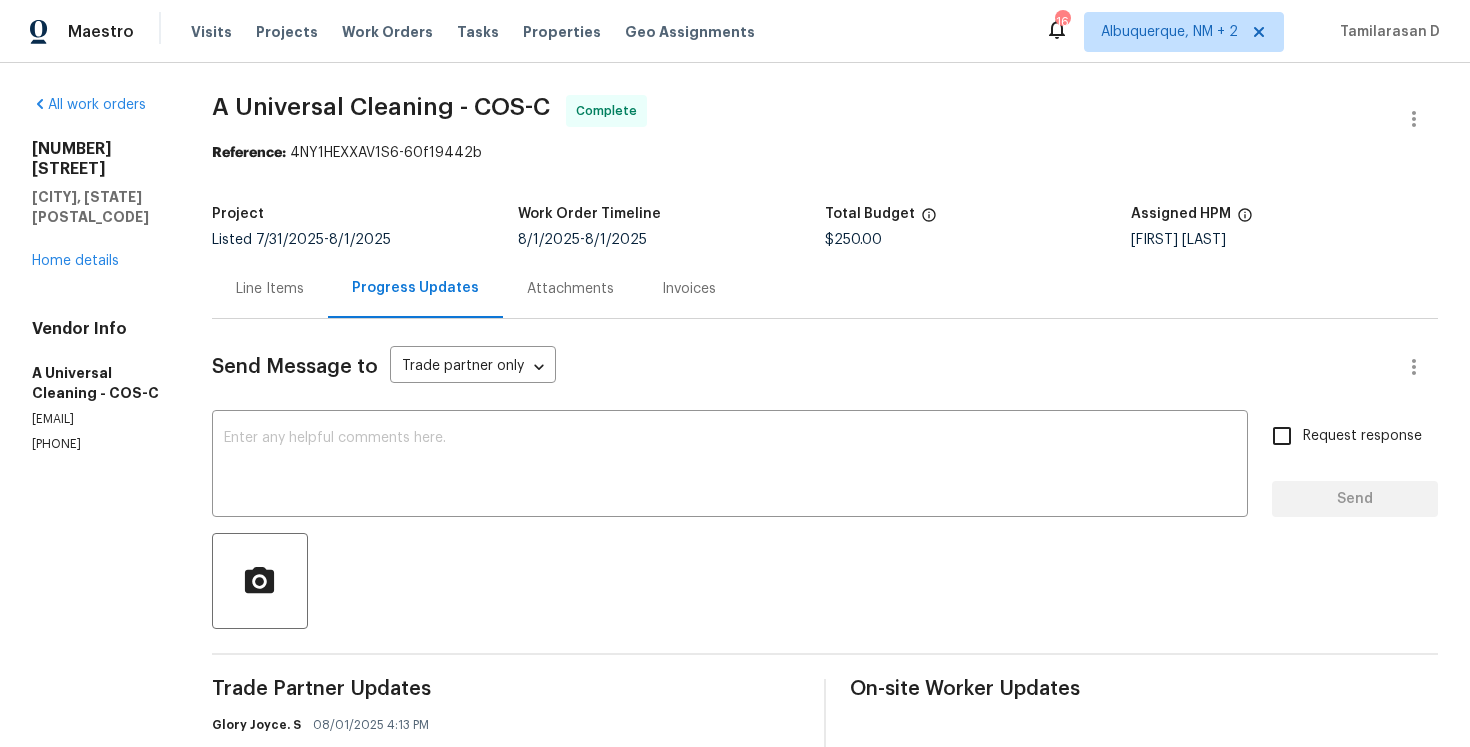 click on "Line Items" at bounding box center (270, 289) 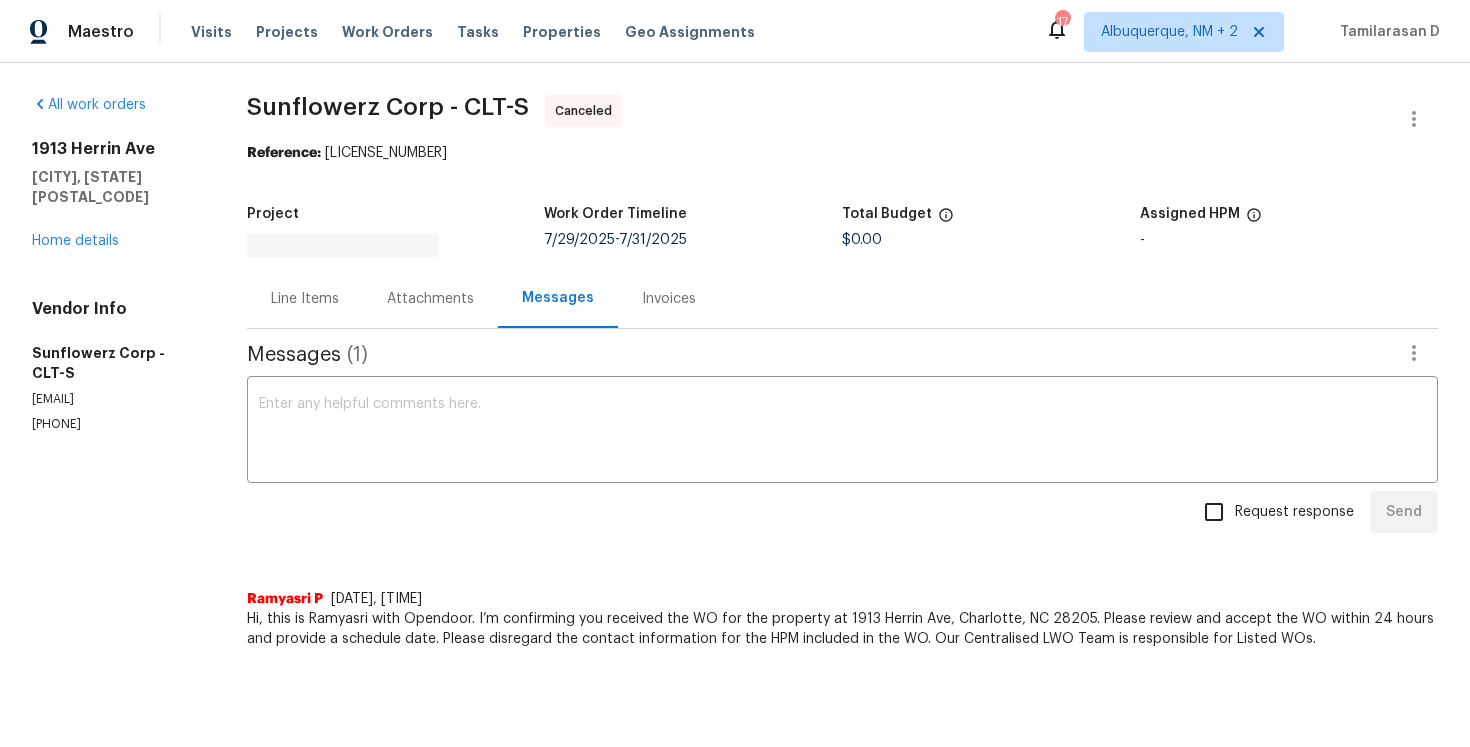 scroll, scrollTop: 0, scrollLeft: 0, axis: both 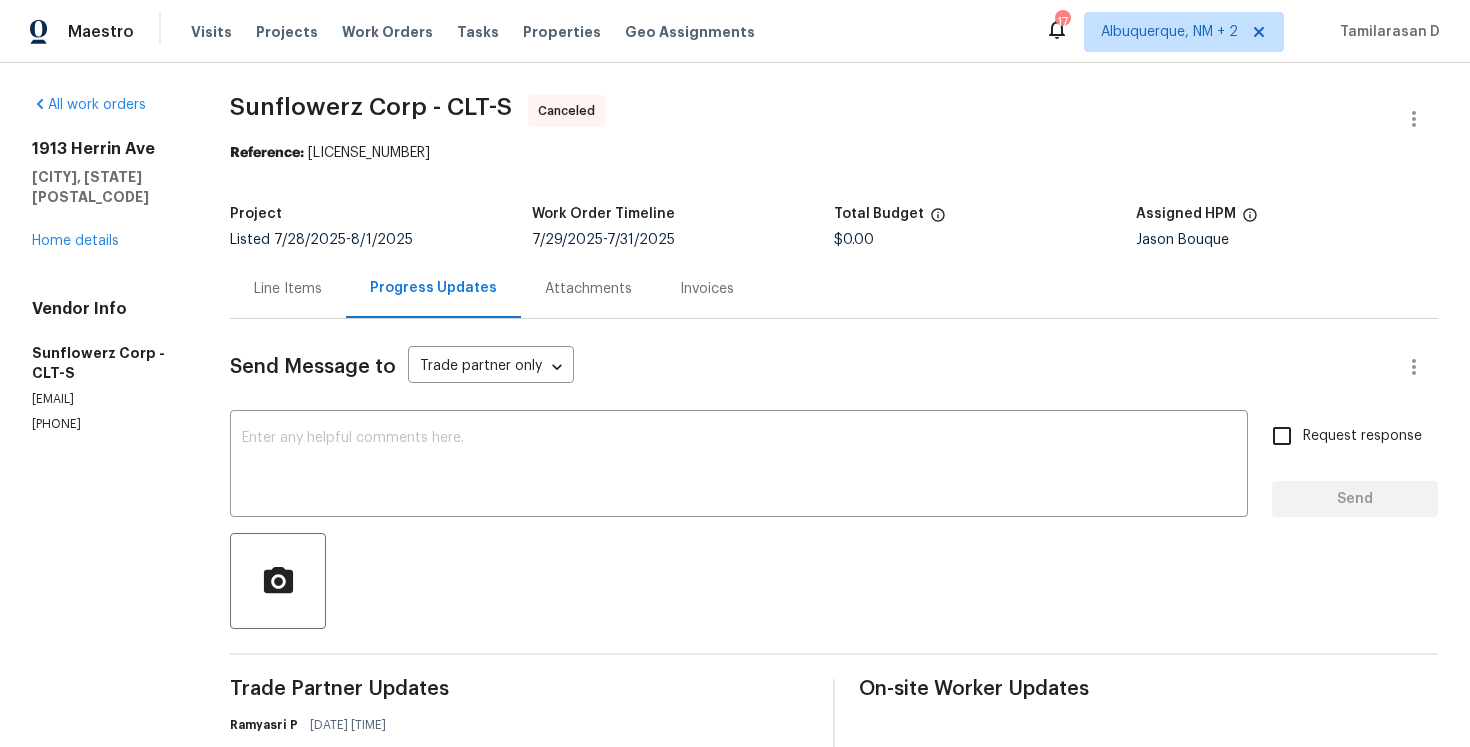 click on "Line Items" at bounding box center [288, 289] 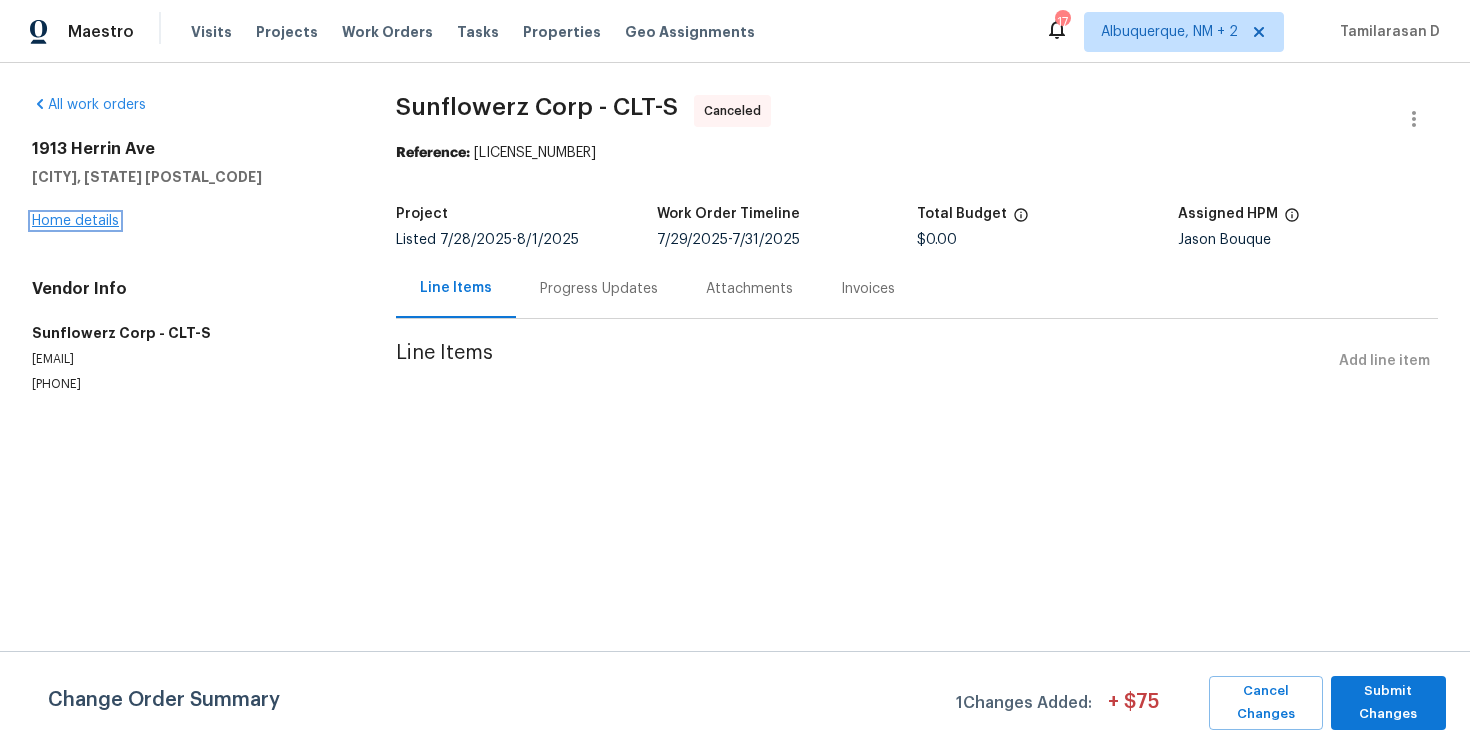 click on "Home details" at bounding box center (75, 221) 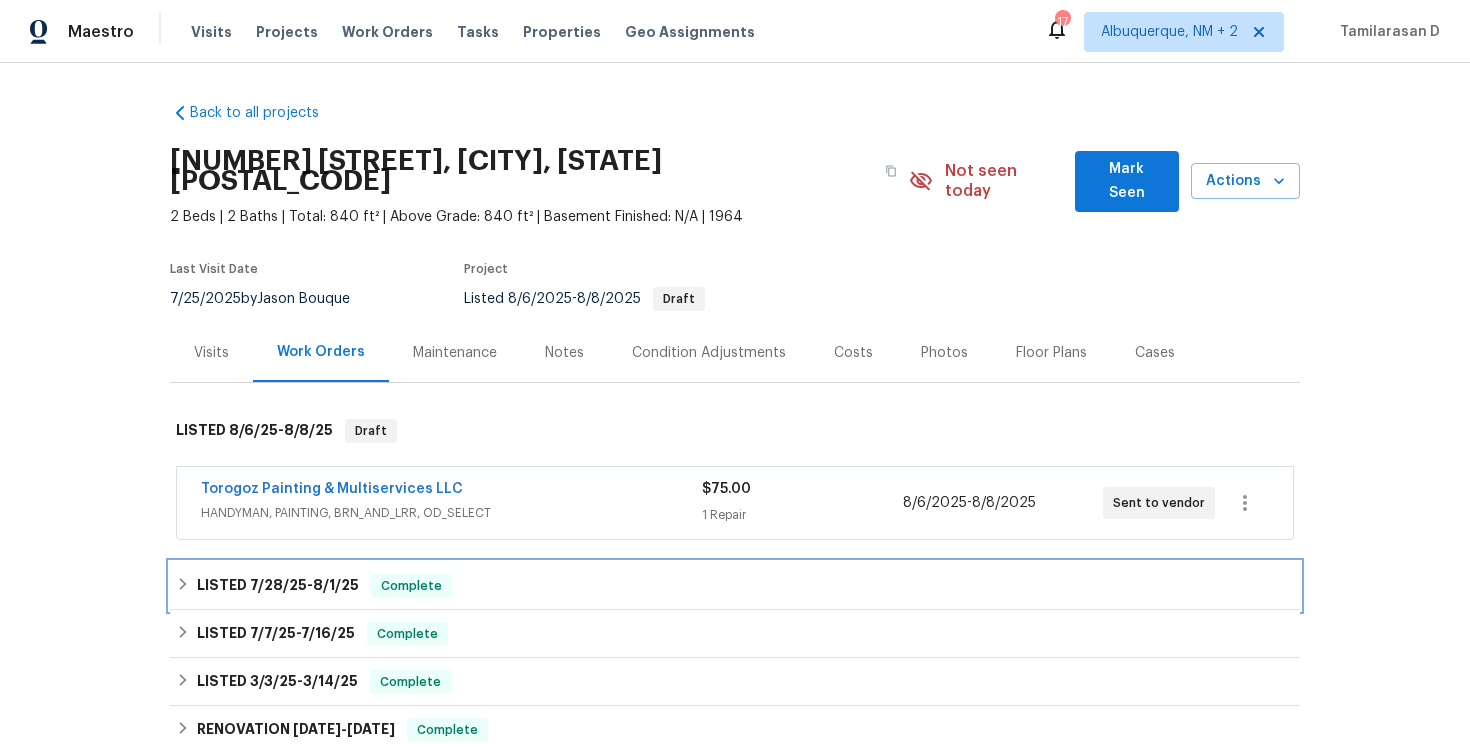 click on "LISTED   7/28/25  -  8/1/25 Complete" at bounding box center (735, 586) 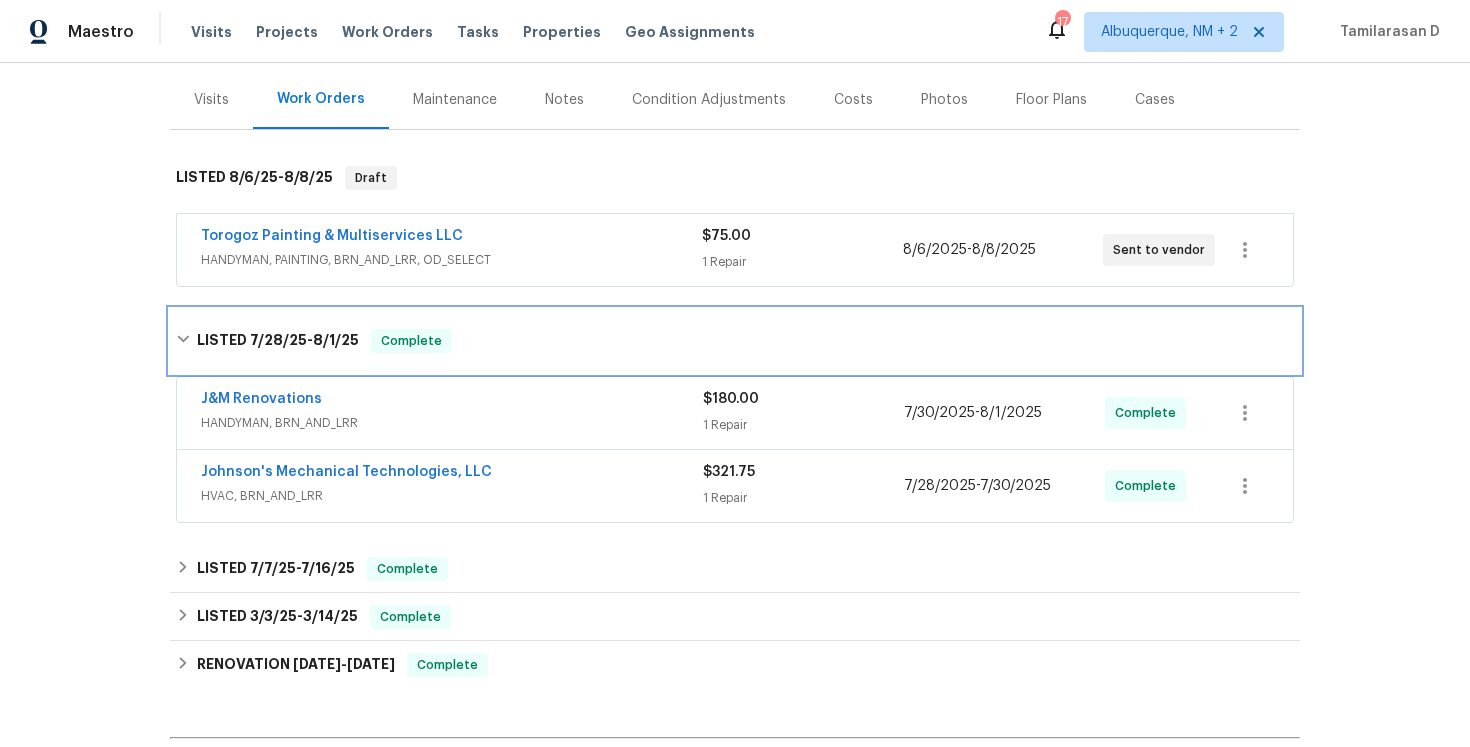 scroll, scrollTop: 280, scrollLeft: 0, axis: vertical 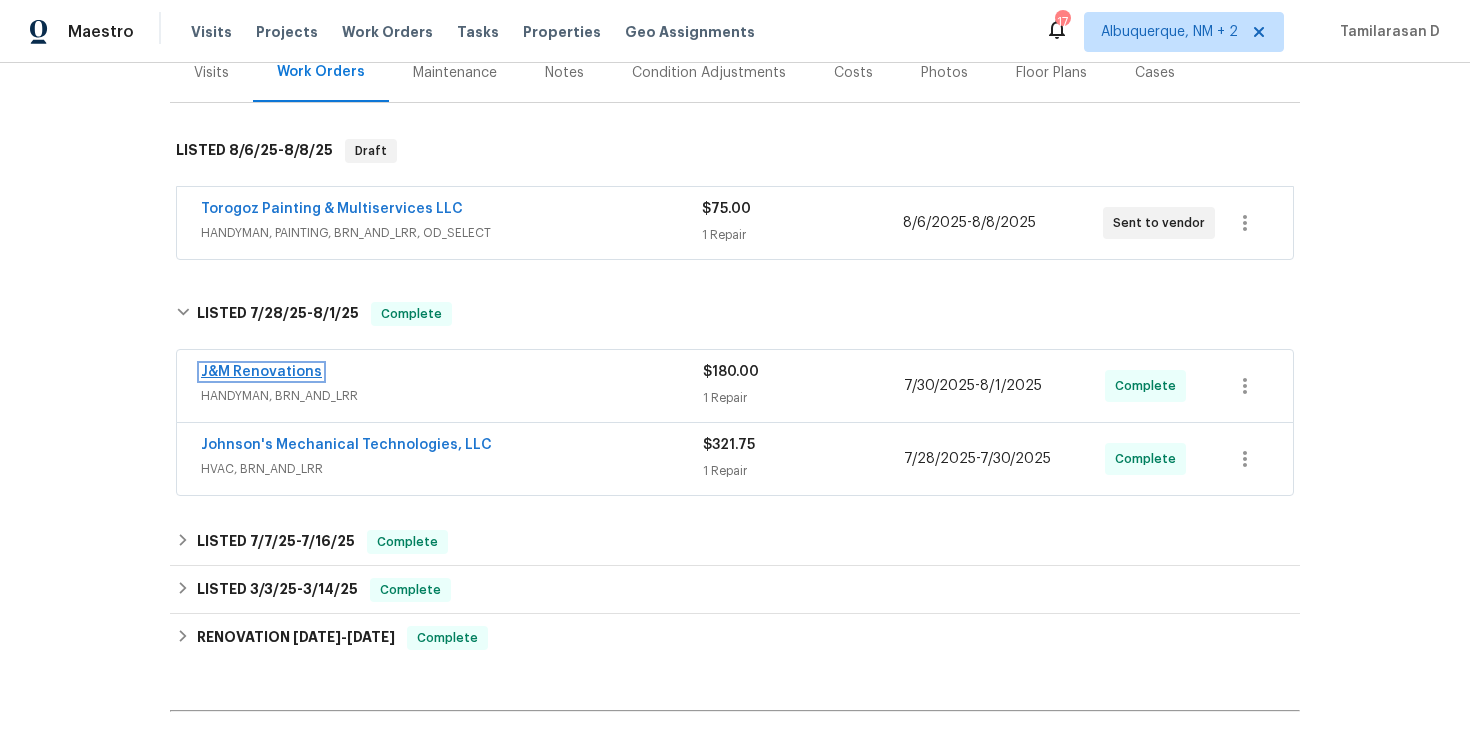 click on "J&M Renovations" at bounding box center (261, 372) 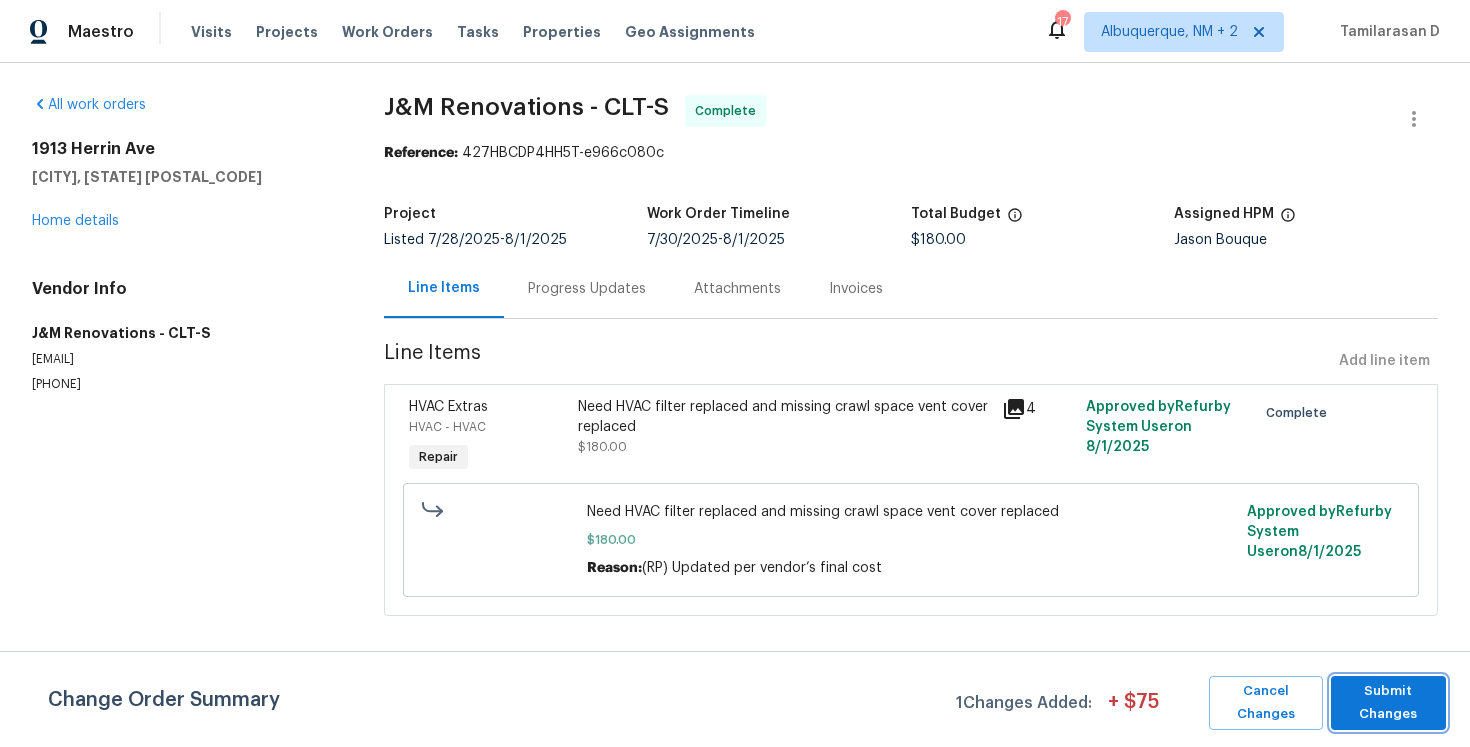 click on "Submit Changes" at bounding box center (1388, 703) 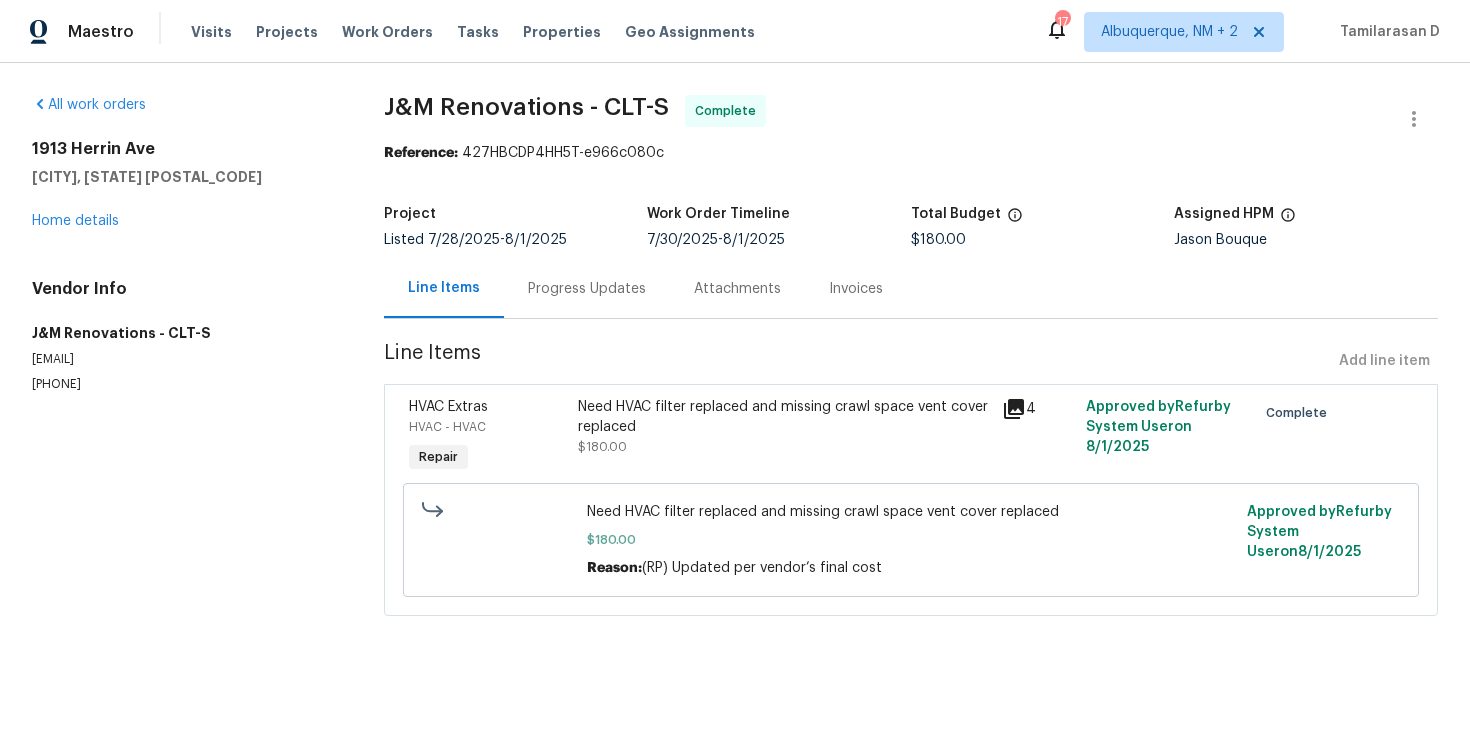 click on "Need HVAC filter replaced and missing crawl space vent cover replaced $180.00" at bounding box center [783, 437] 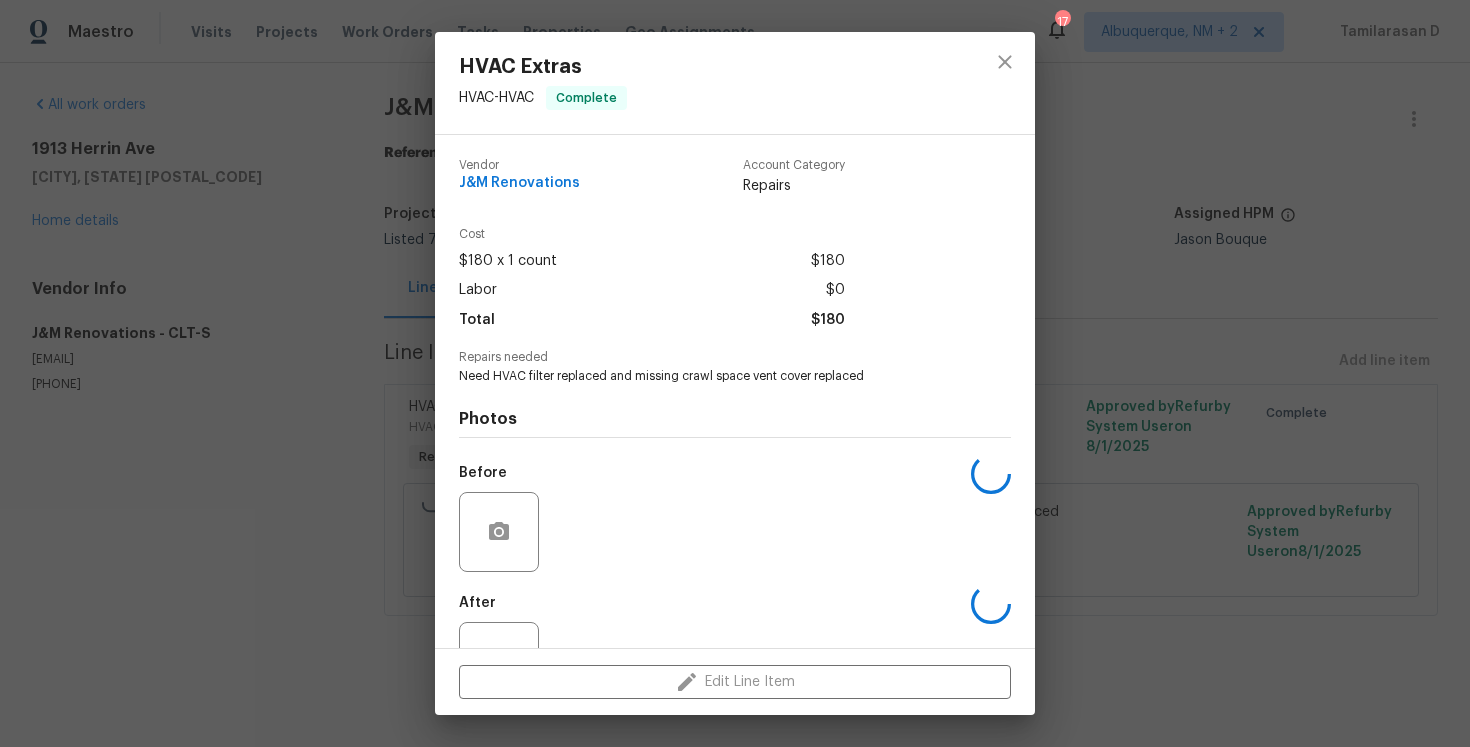 scroll, scrollTop: 74, scrollLeft: 0, axis: vertical 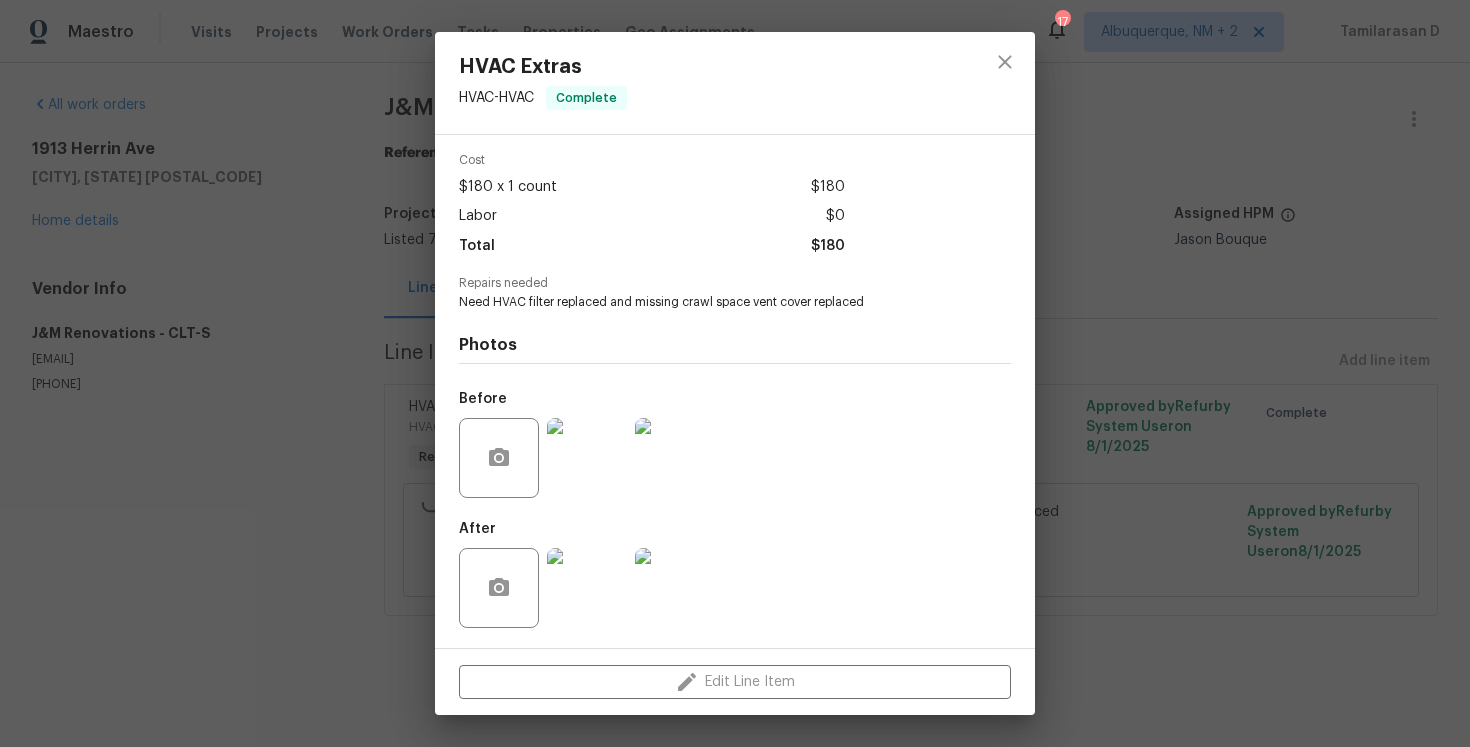 click at bounding box center (587, 588) 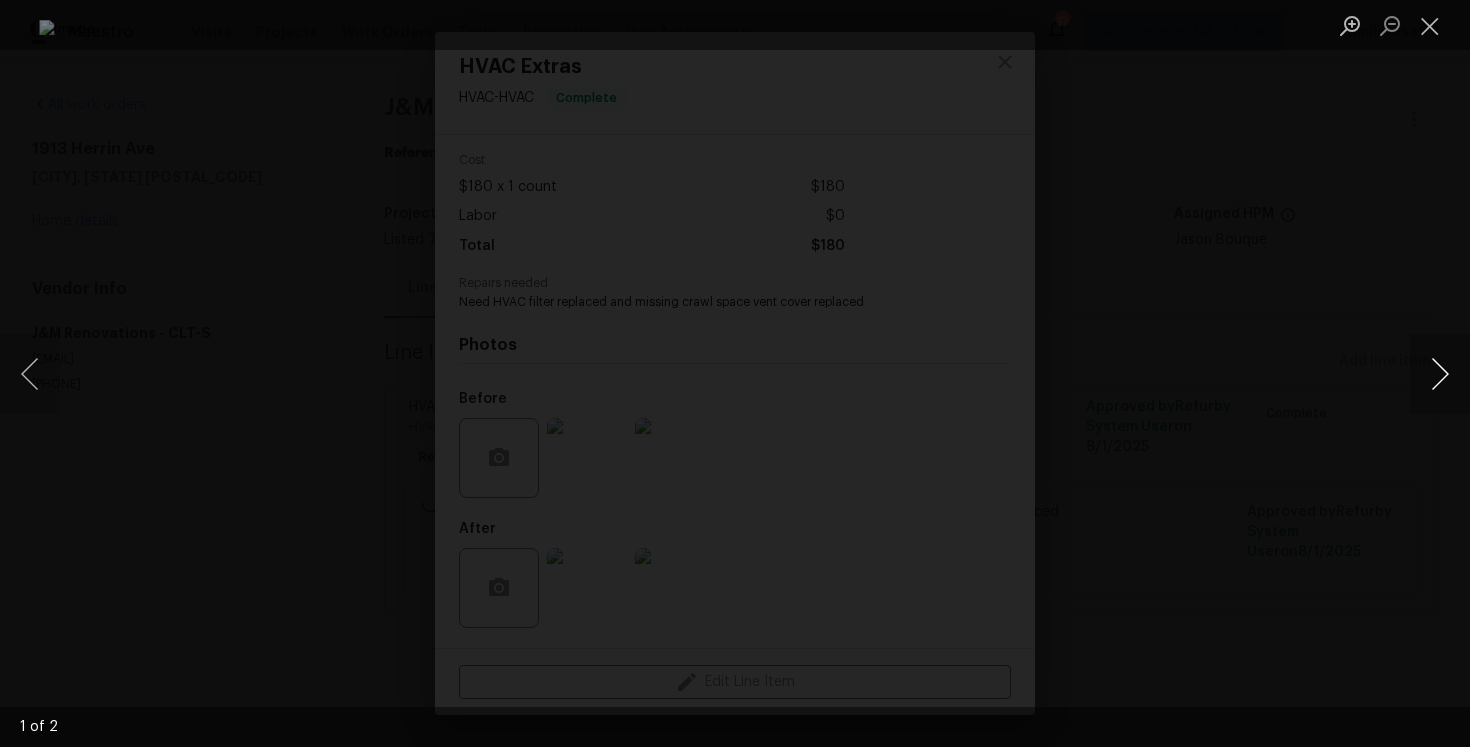 click at bounding box center [1440, 374] 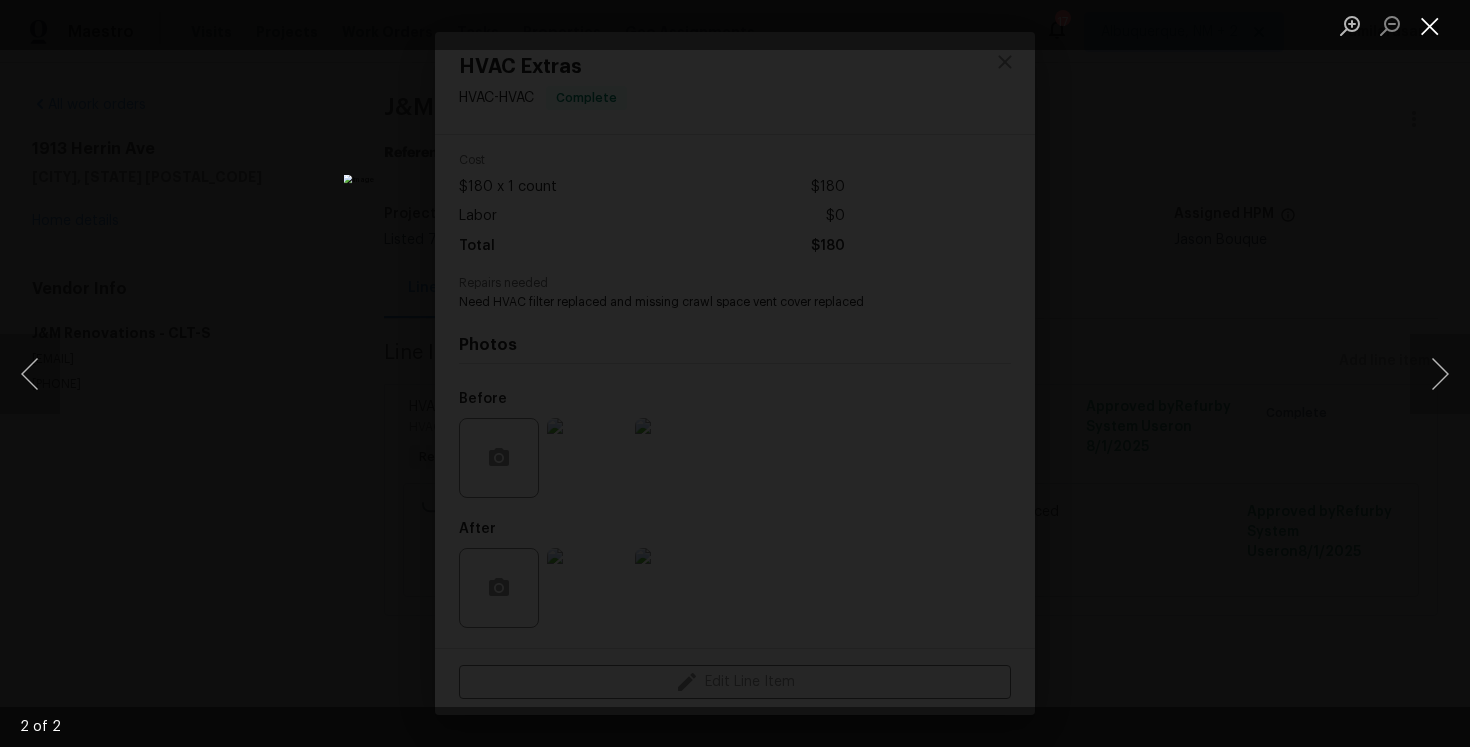 click at bounding box center (1430, 25) 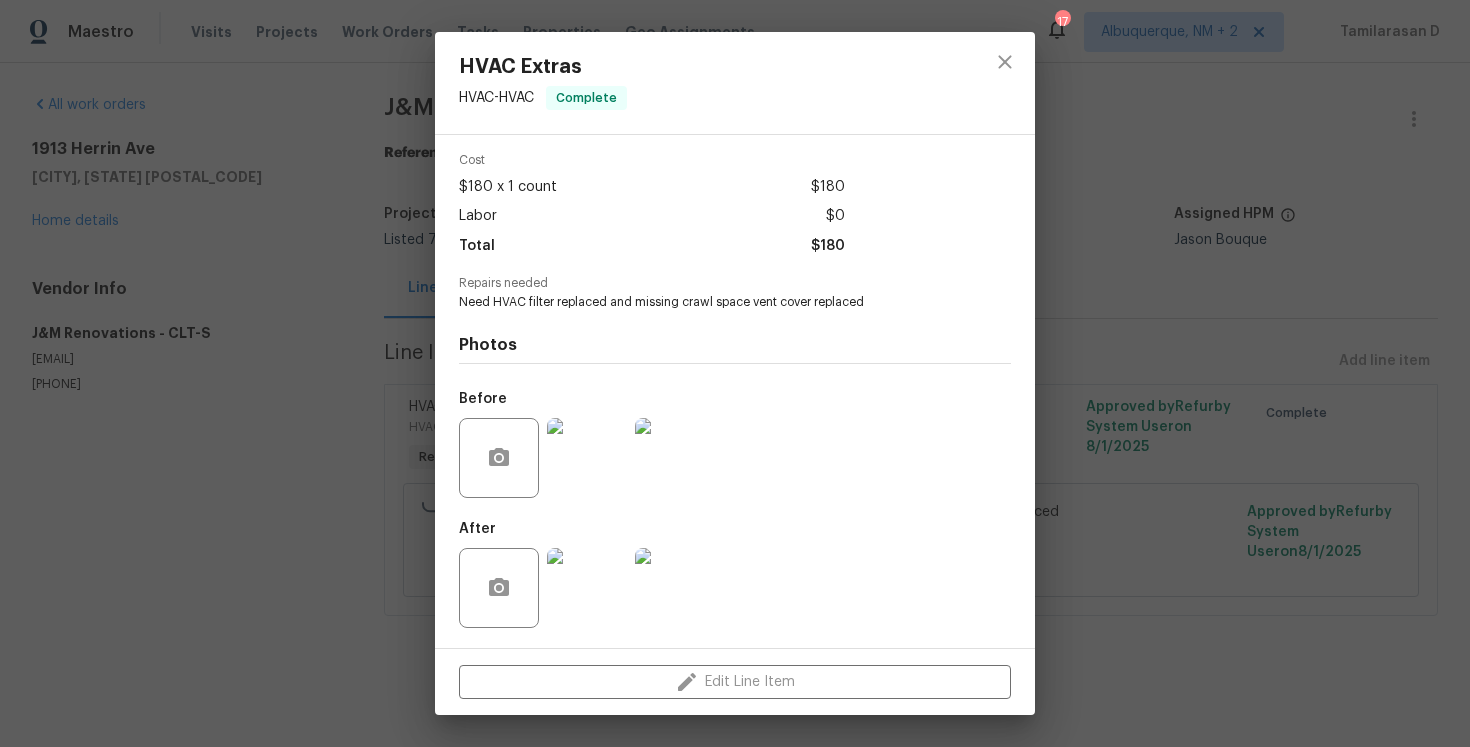 click at bounding box center (587, 458) 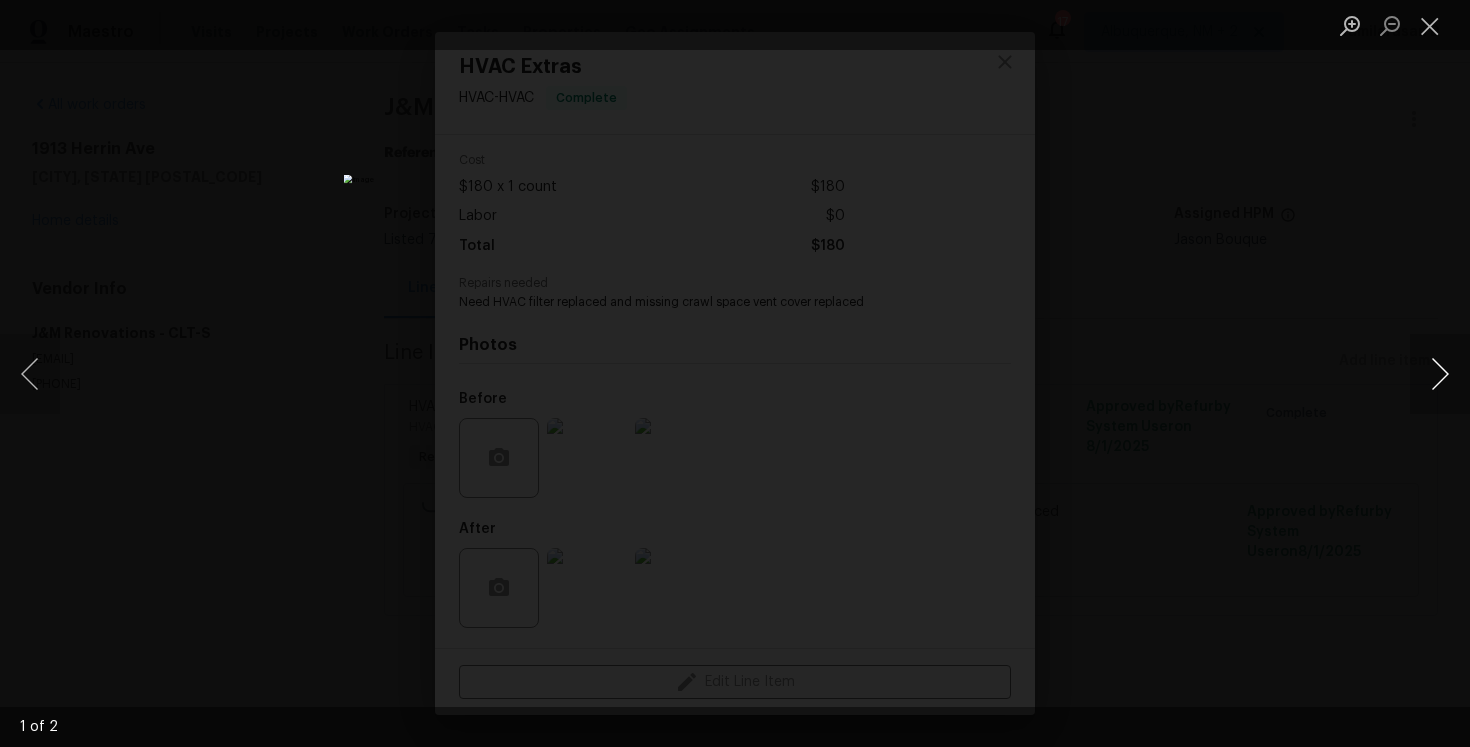 click at bounding box center (1440, 374) 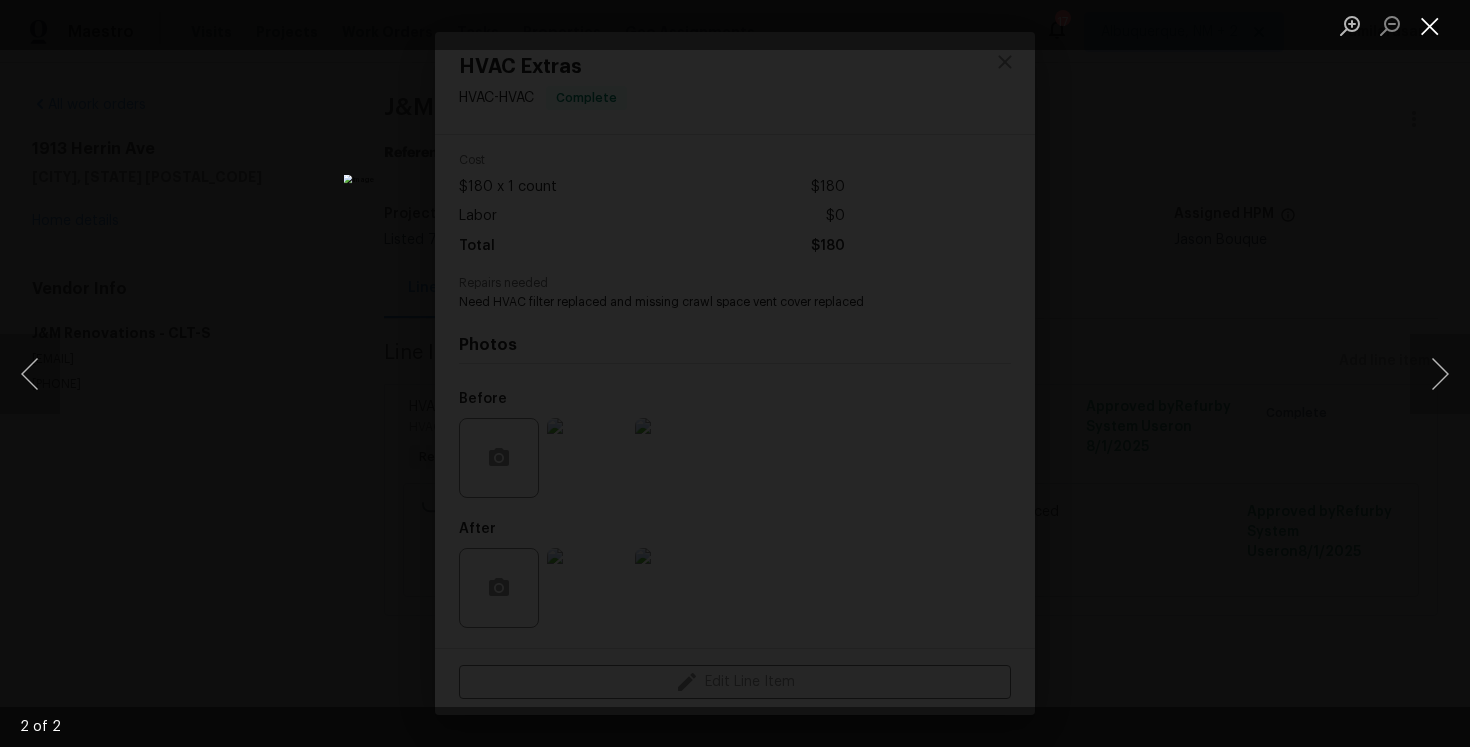 click at bounding box center (1430, 25) 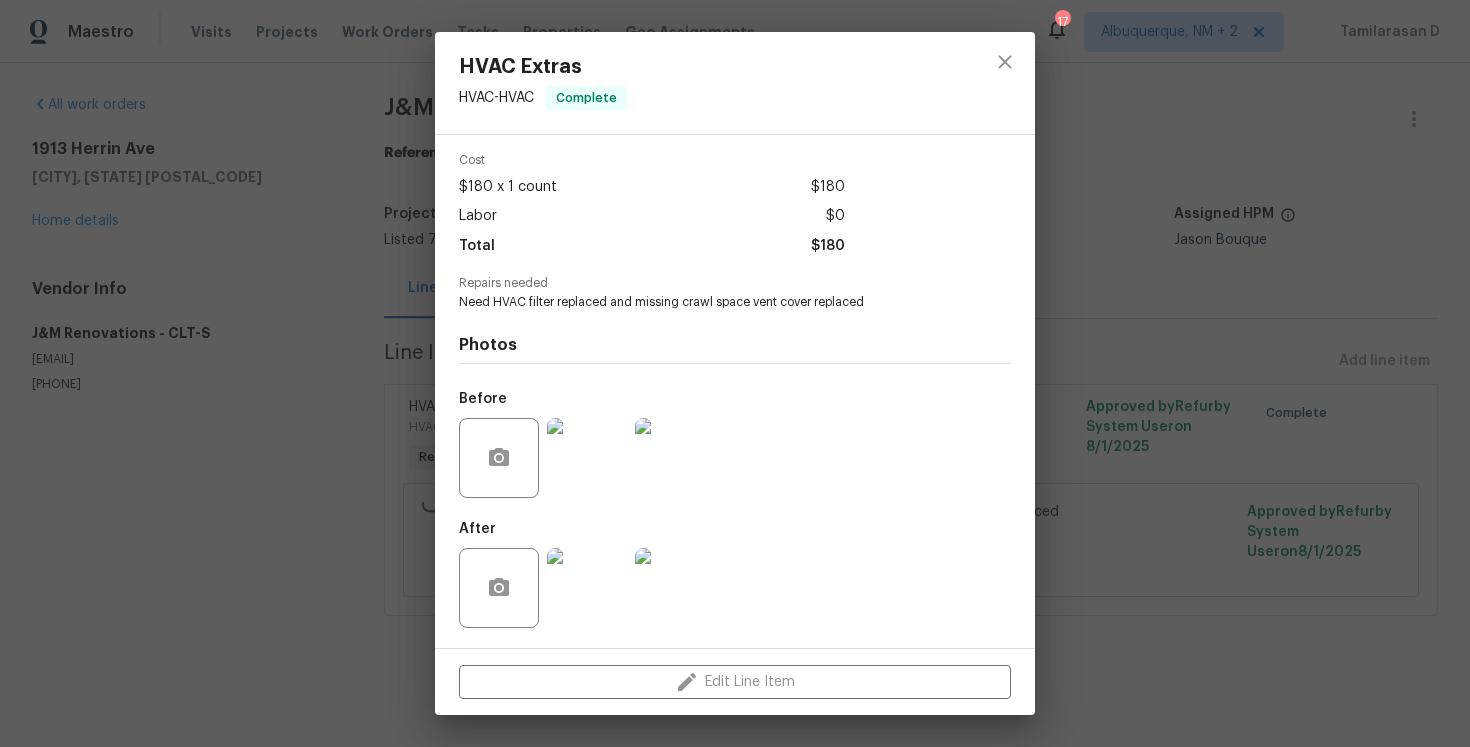 click at bounding box center [587, 588] 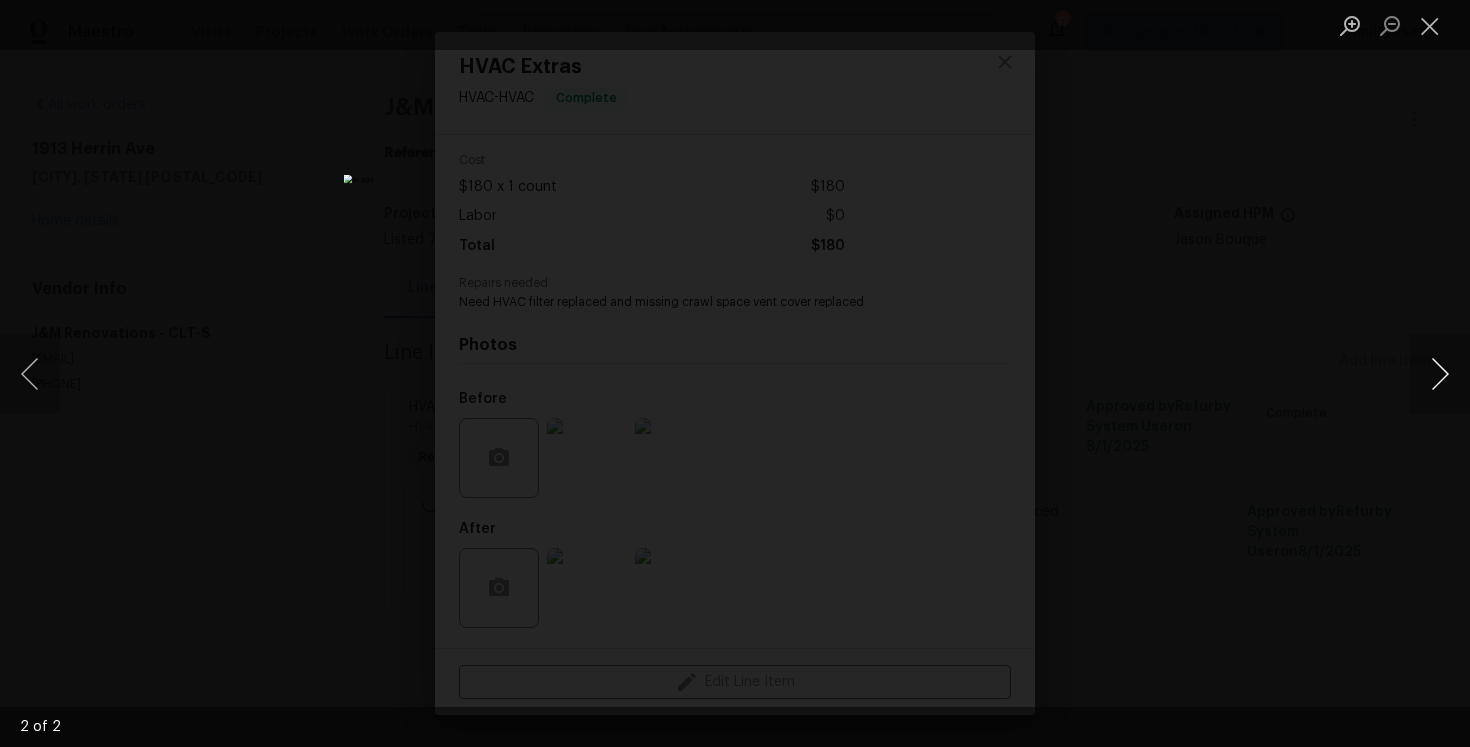 click at bounding box center (1440, 374) 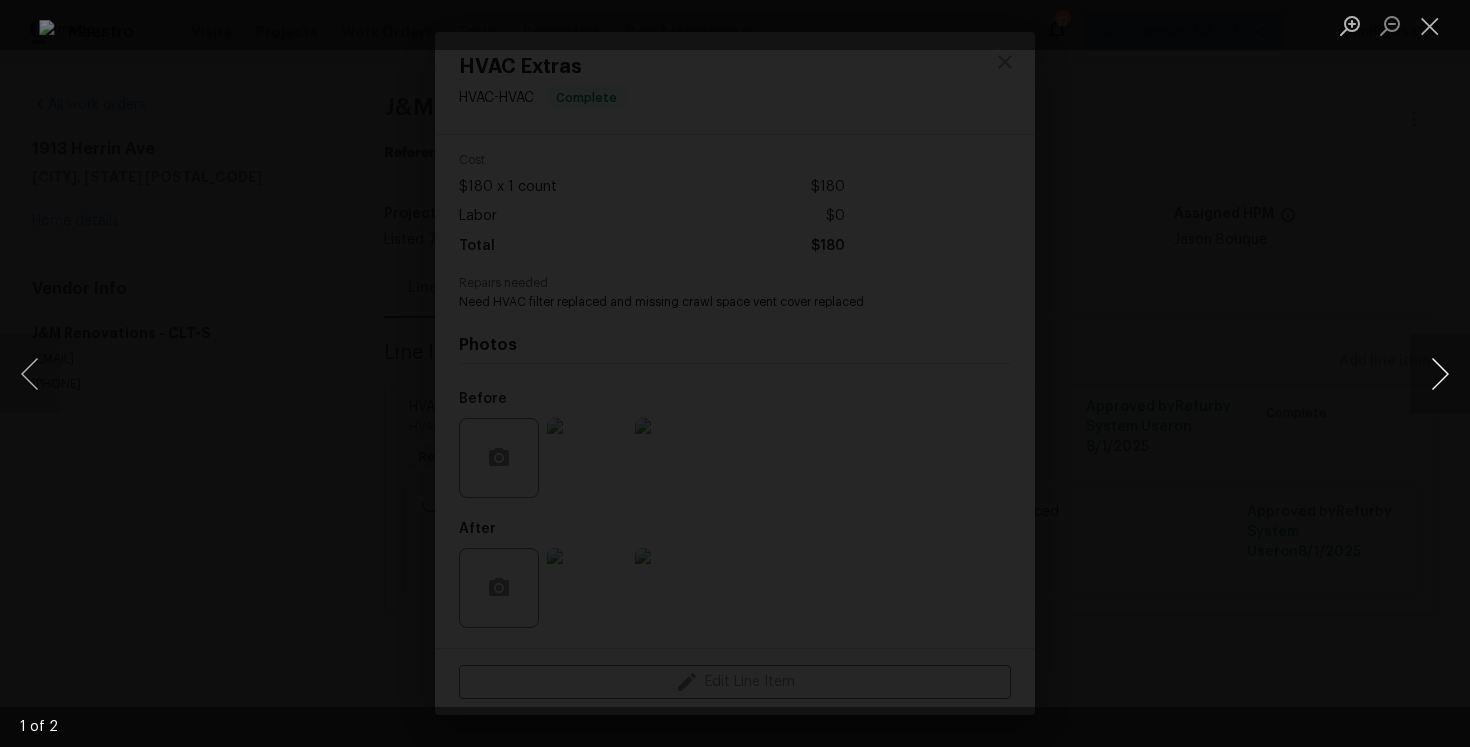 click at bounding box center (1440, 374) 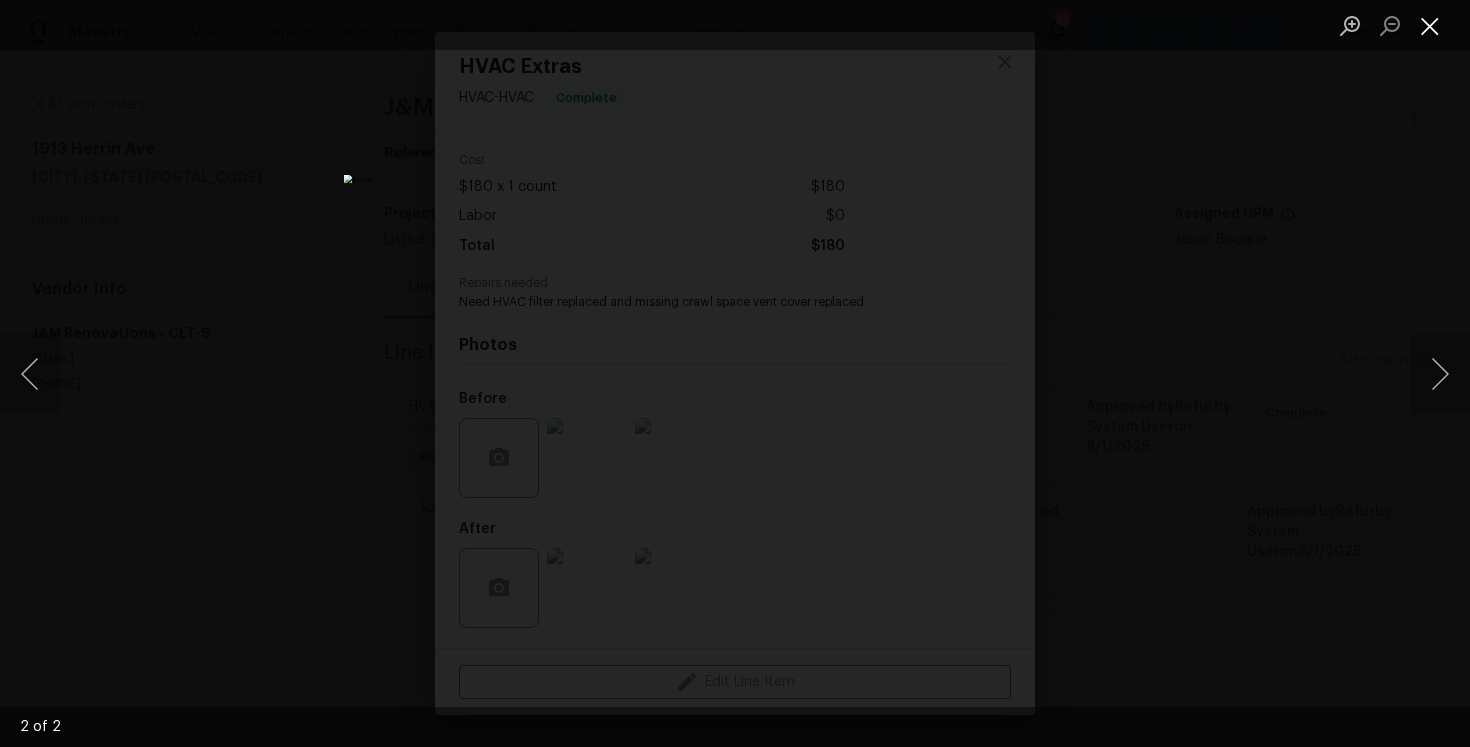 click at bounding box center (1430, 25) 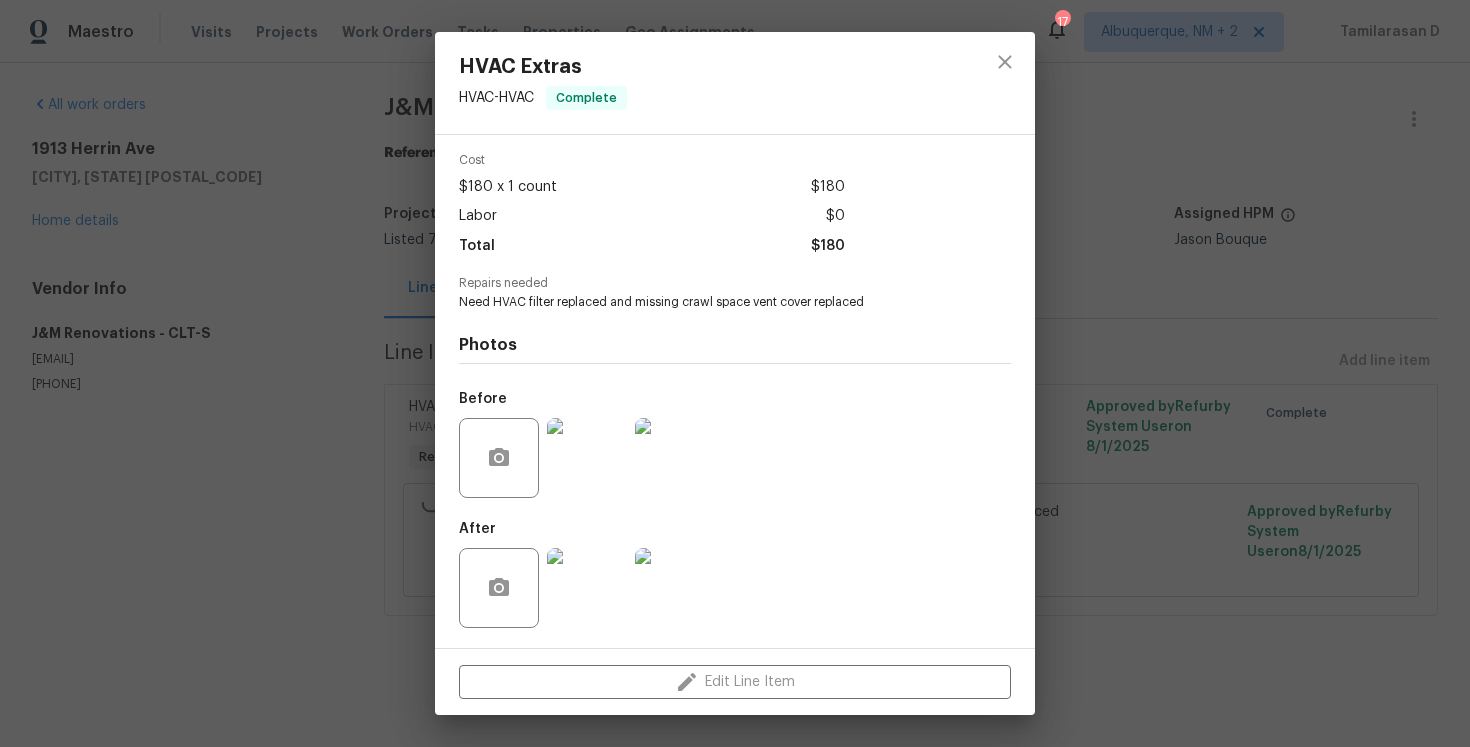 click at bounding box center (675, 458) 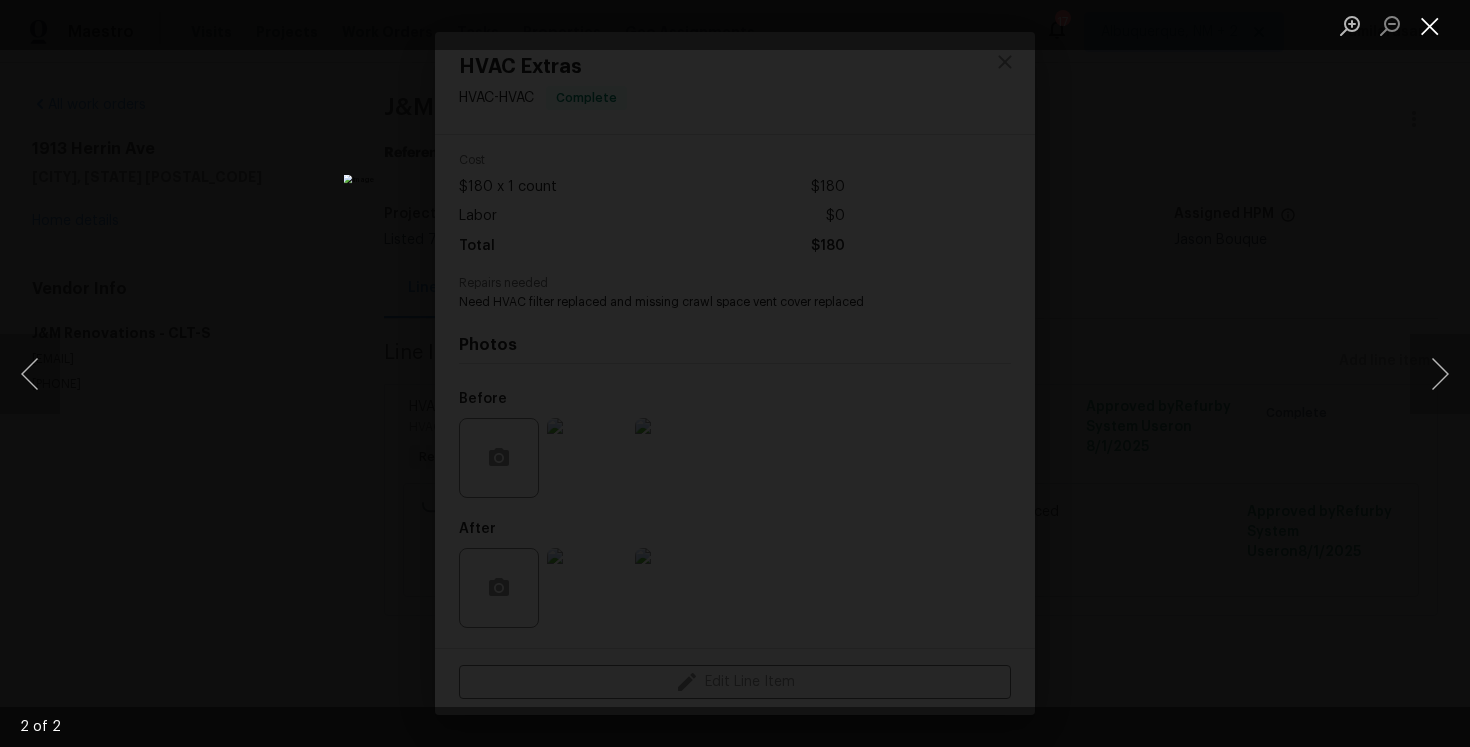 click at bounding box center (1430, 25) 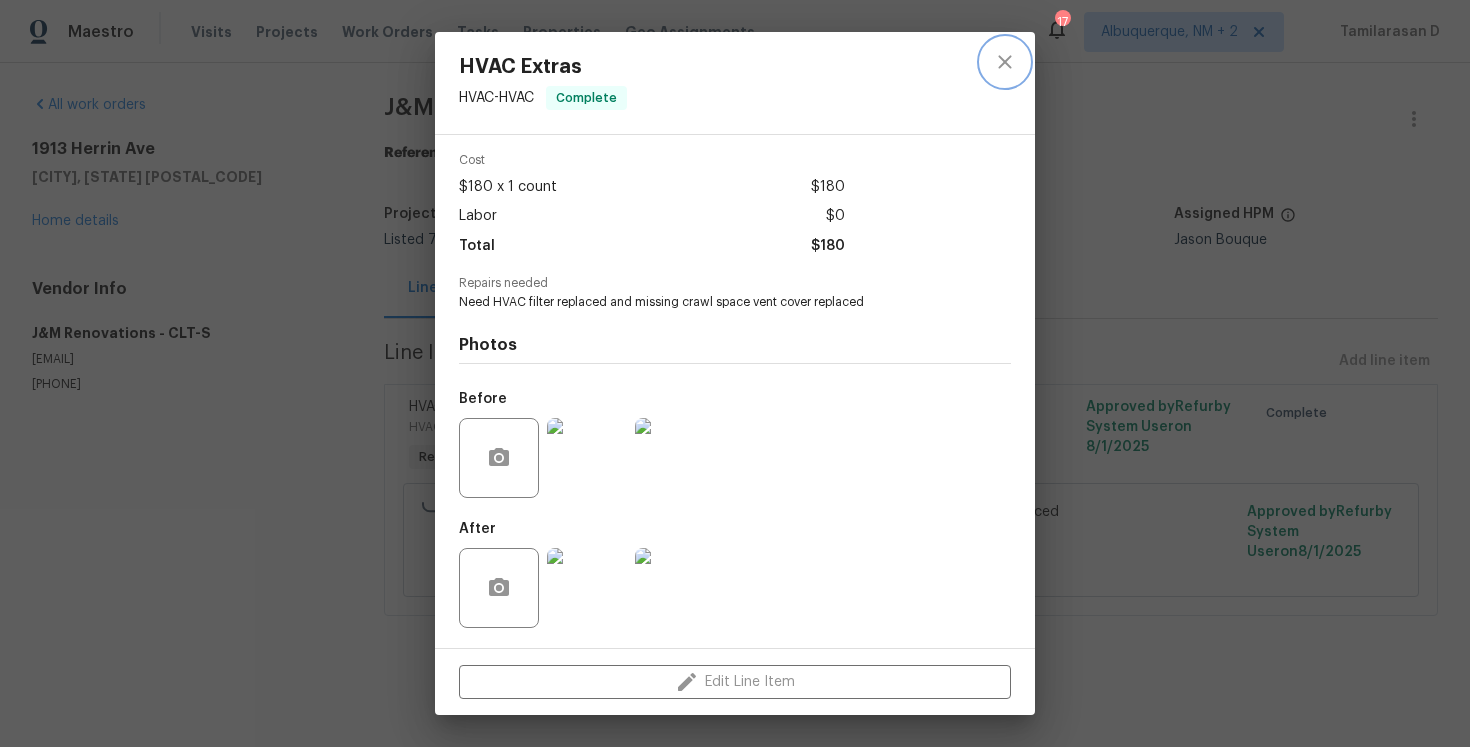 click 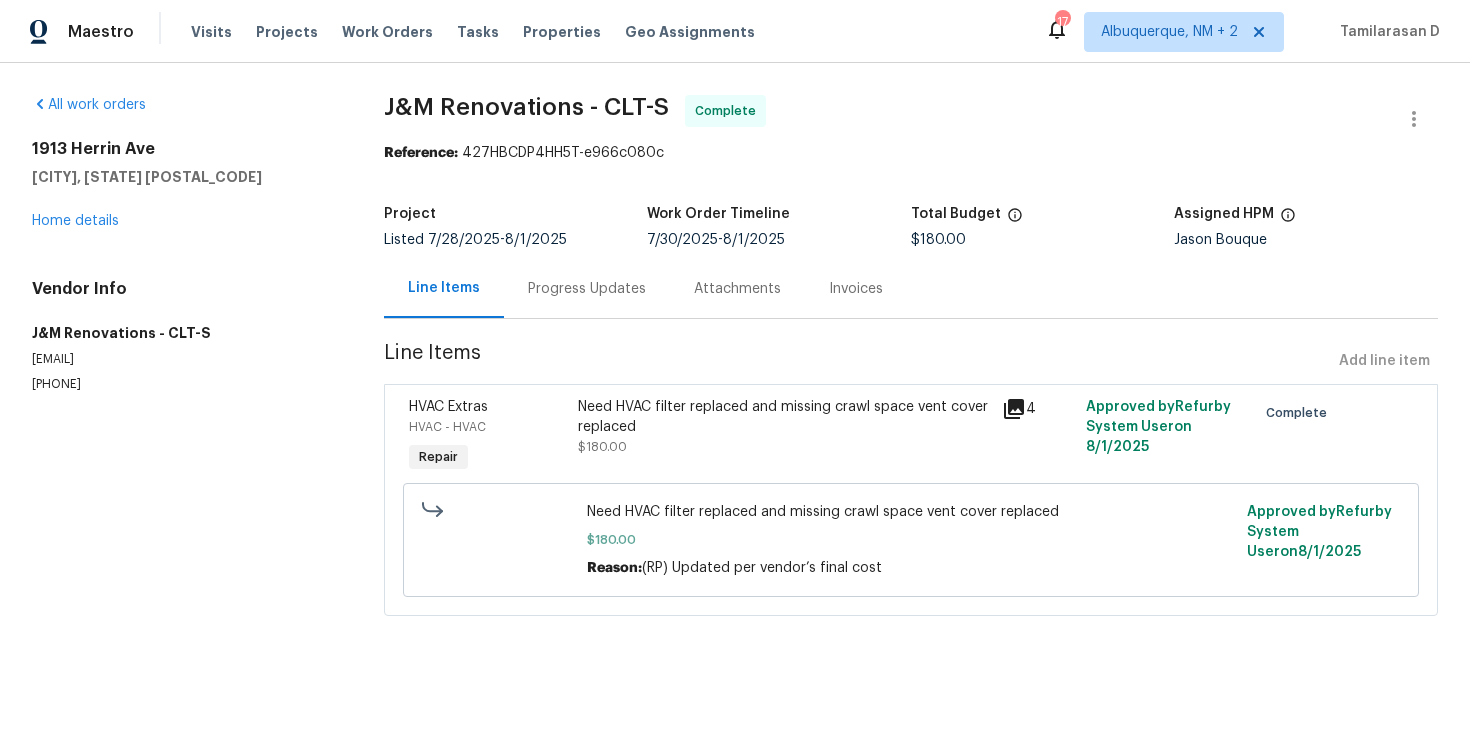 click on "Progress Updates" at bounding box center (587, 288) 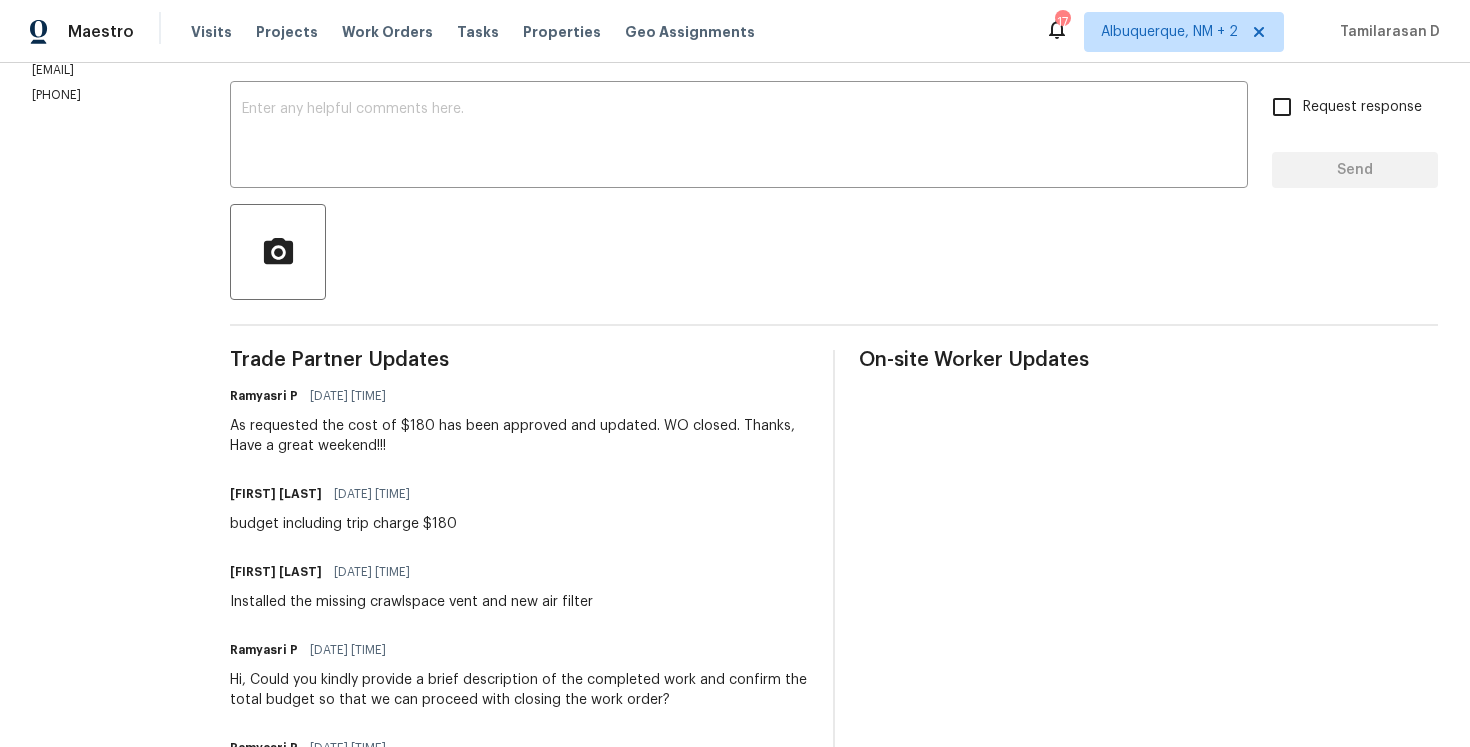 scroll, scrollTop: 0, scrollLeft: 0, axis: both 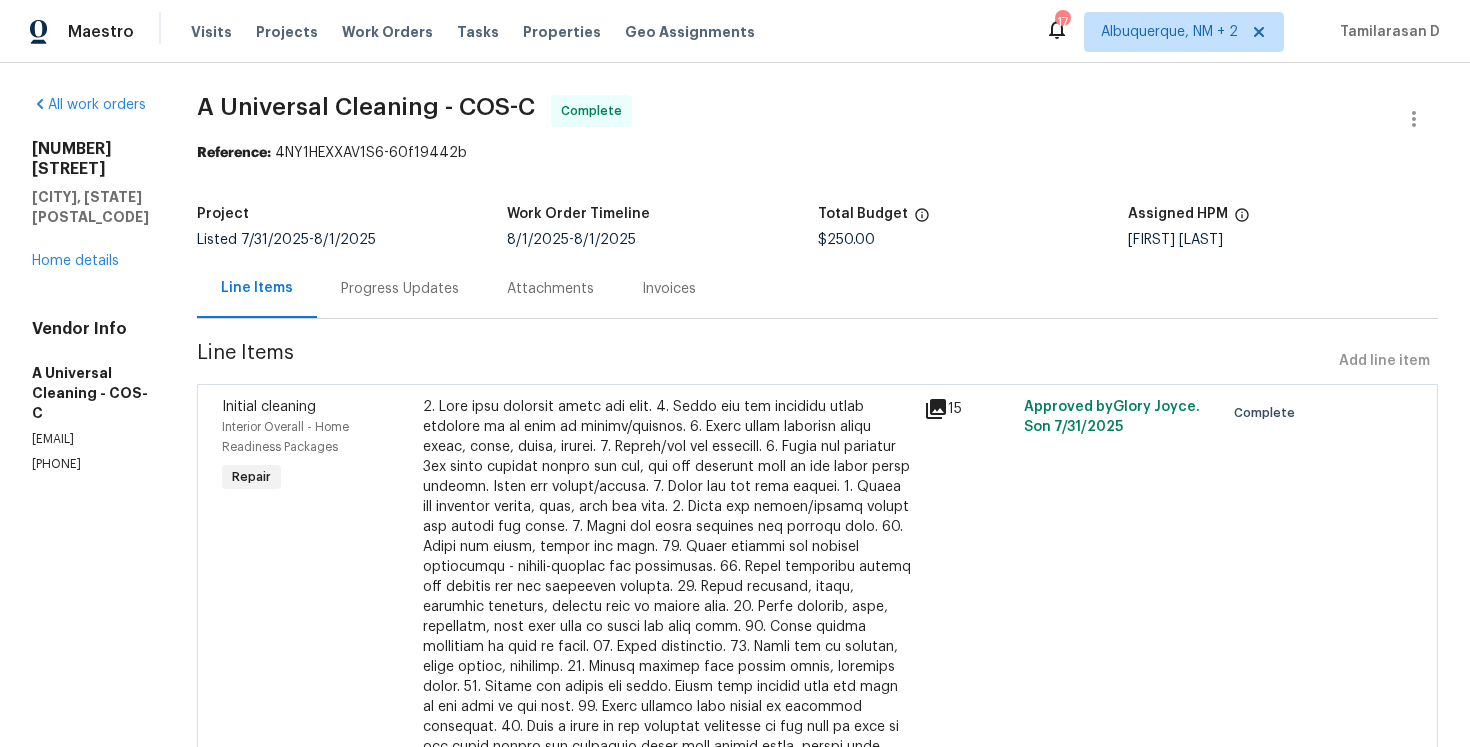 click at bounding box center [667, 587] 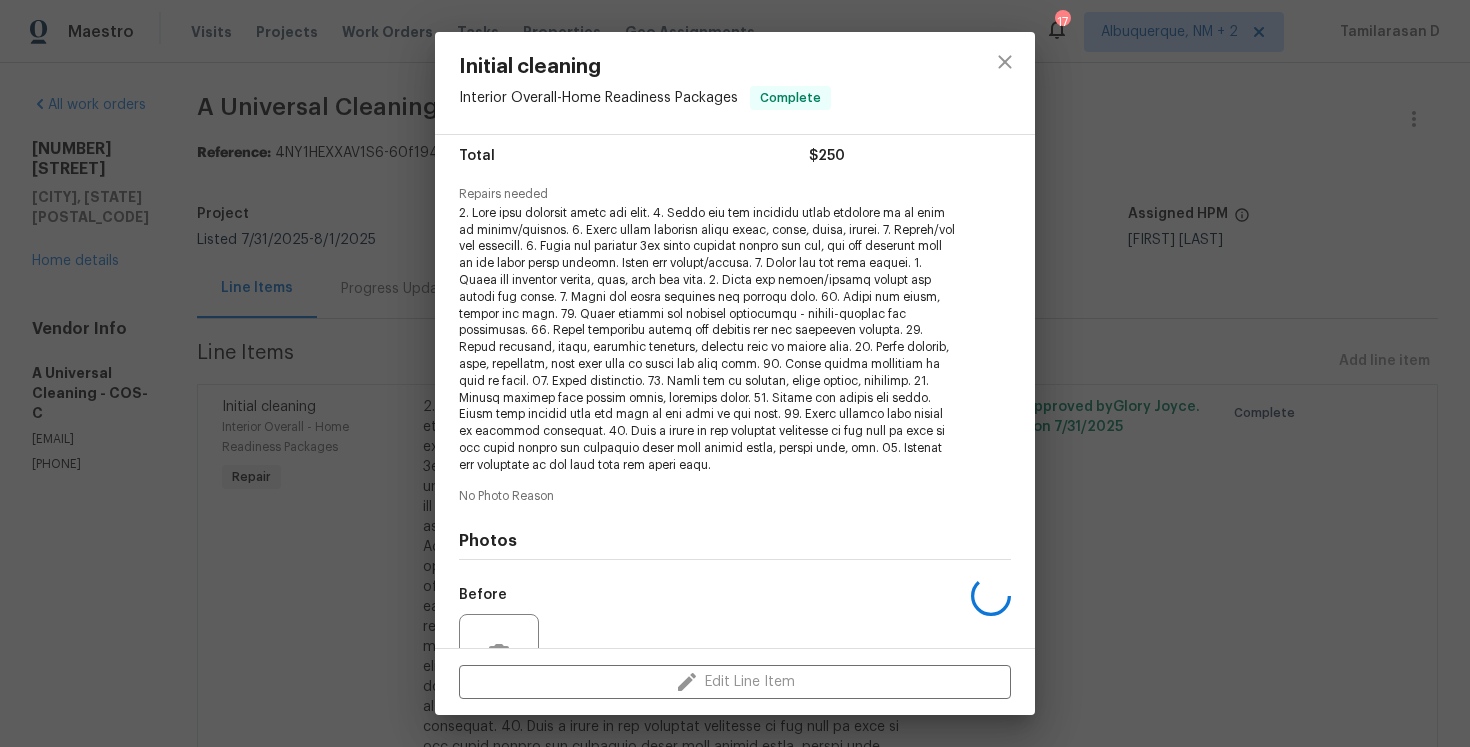 scroll, scrollTop: 358, scrollLeft: 0, axis: vertical 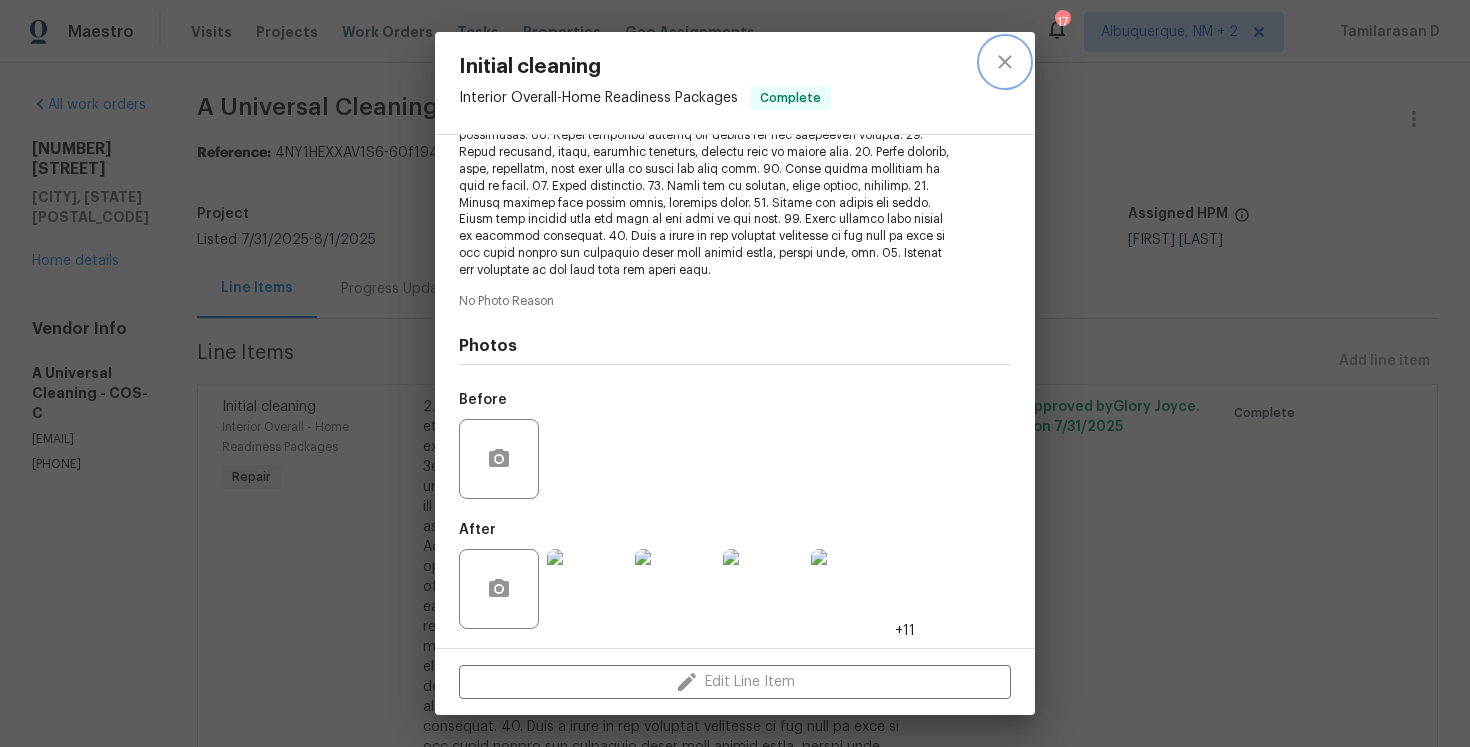 click 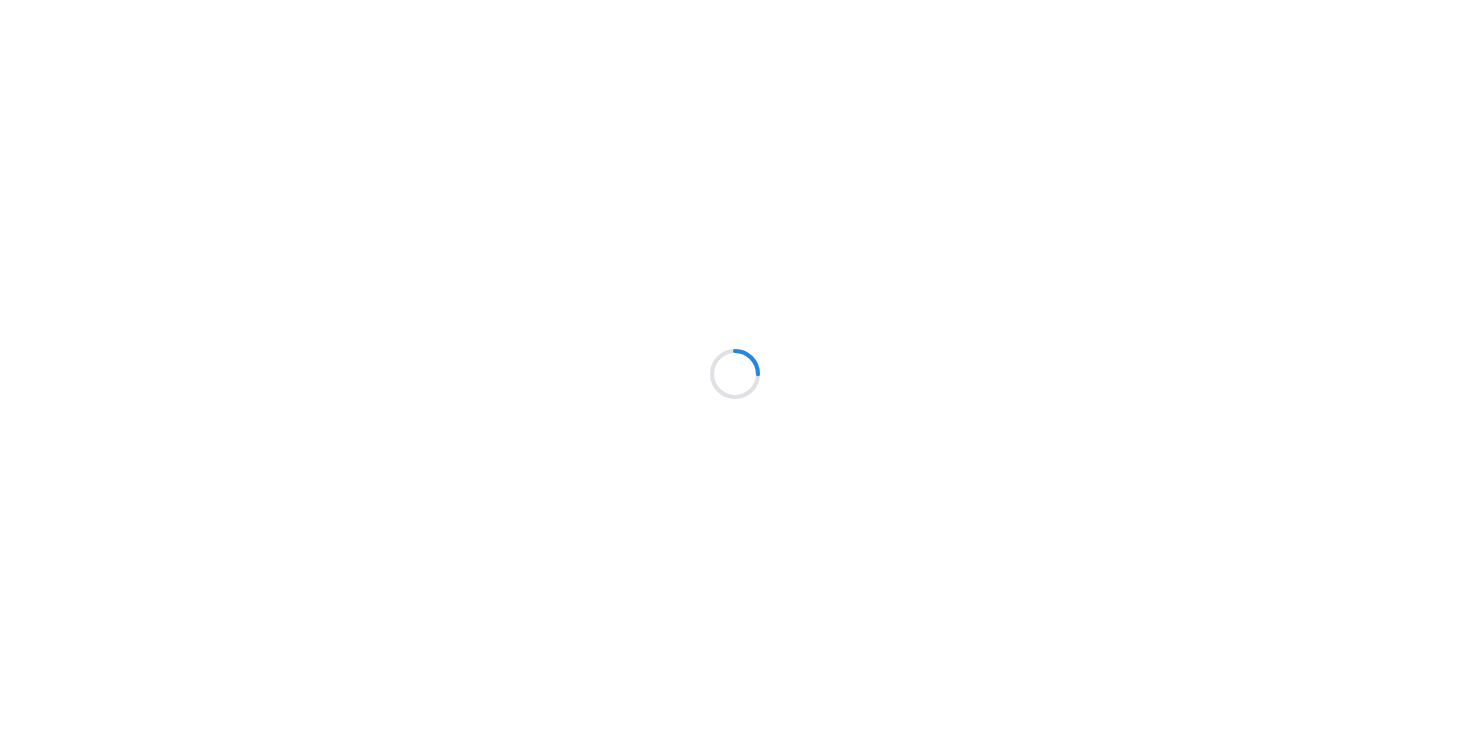 scroll, scrollTop: 0, scrollLeft: 0, axis: both 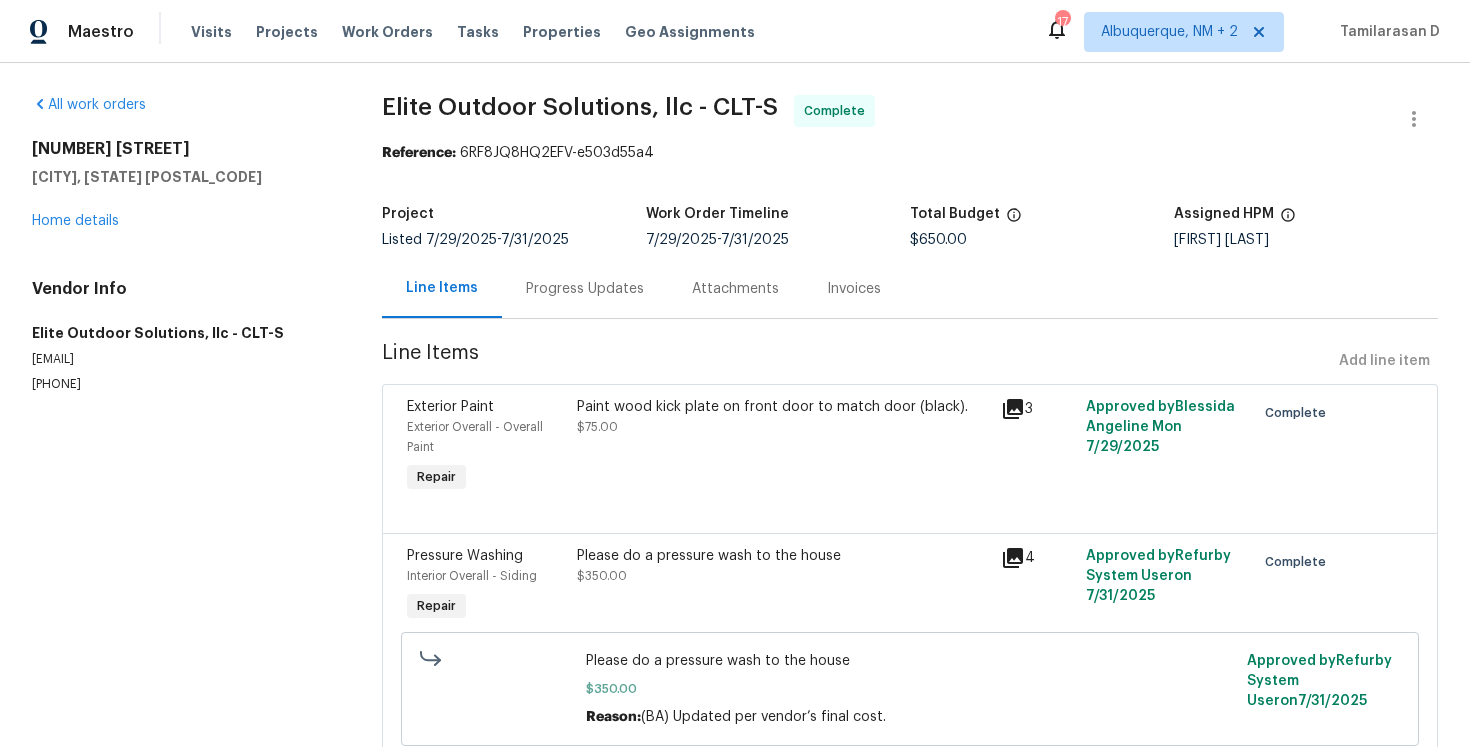 click on "Progress Updates" at bounding box center [585, 289] 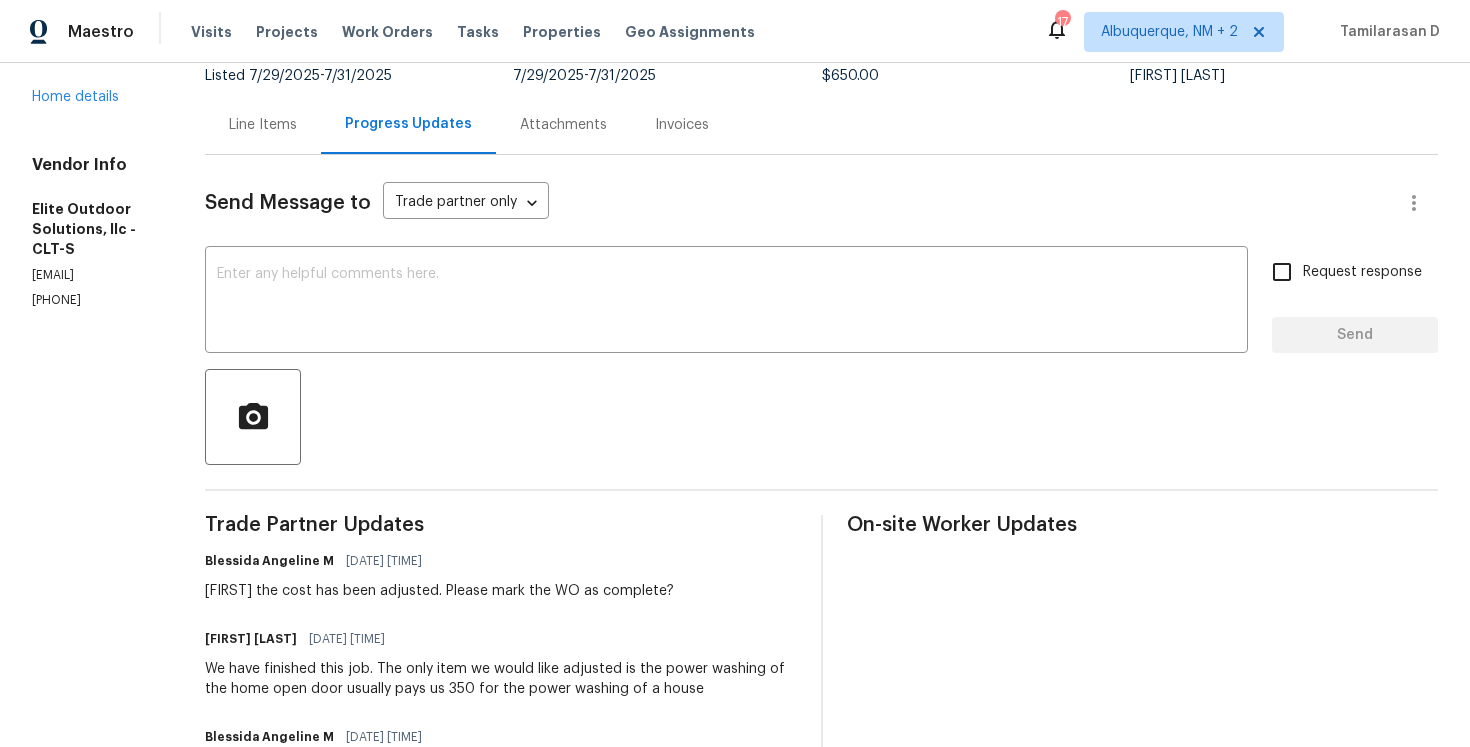 scroll, scrollTop: 132, scrollLeft: 0, axis: vertical 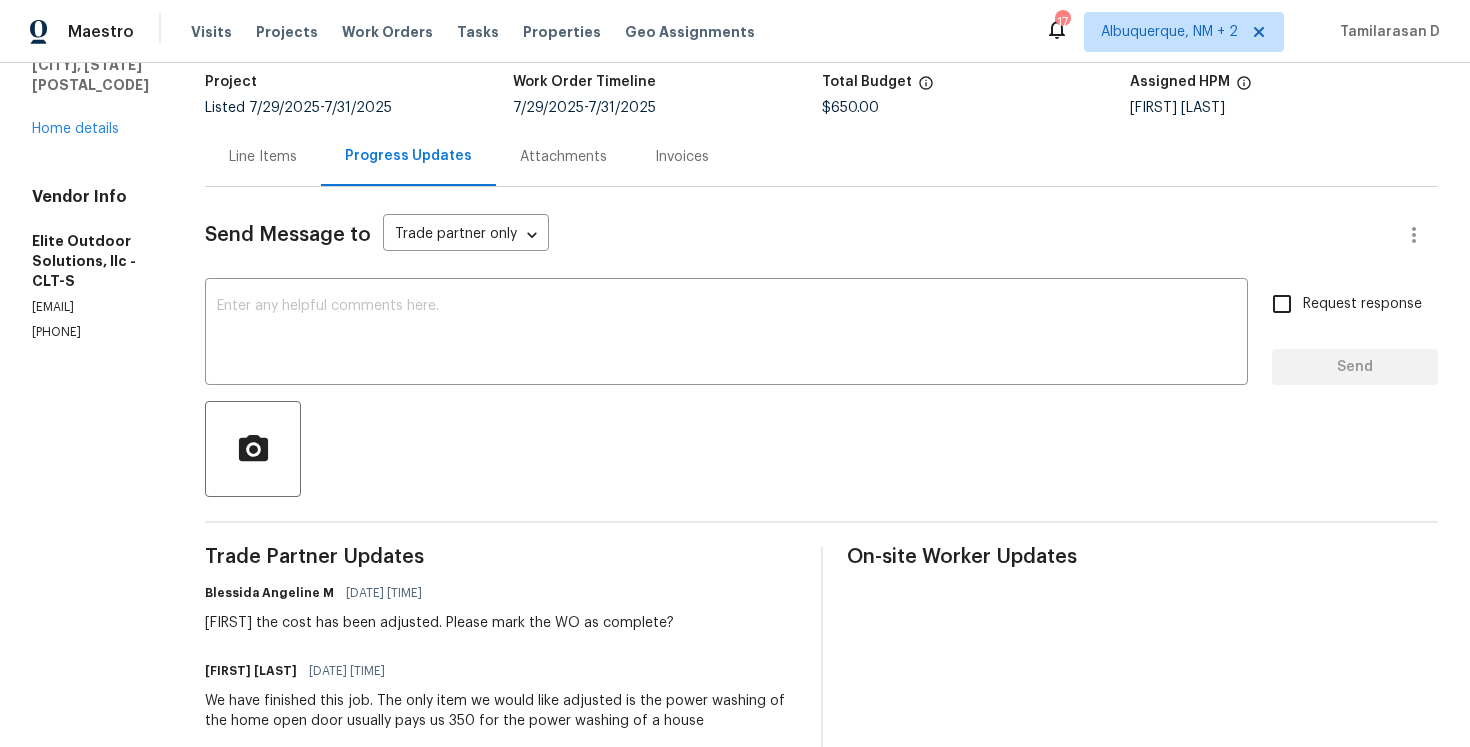 click on "Line Items" at bounding box center (263, 157) 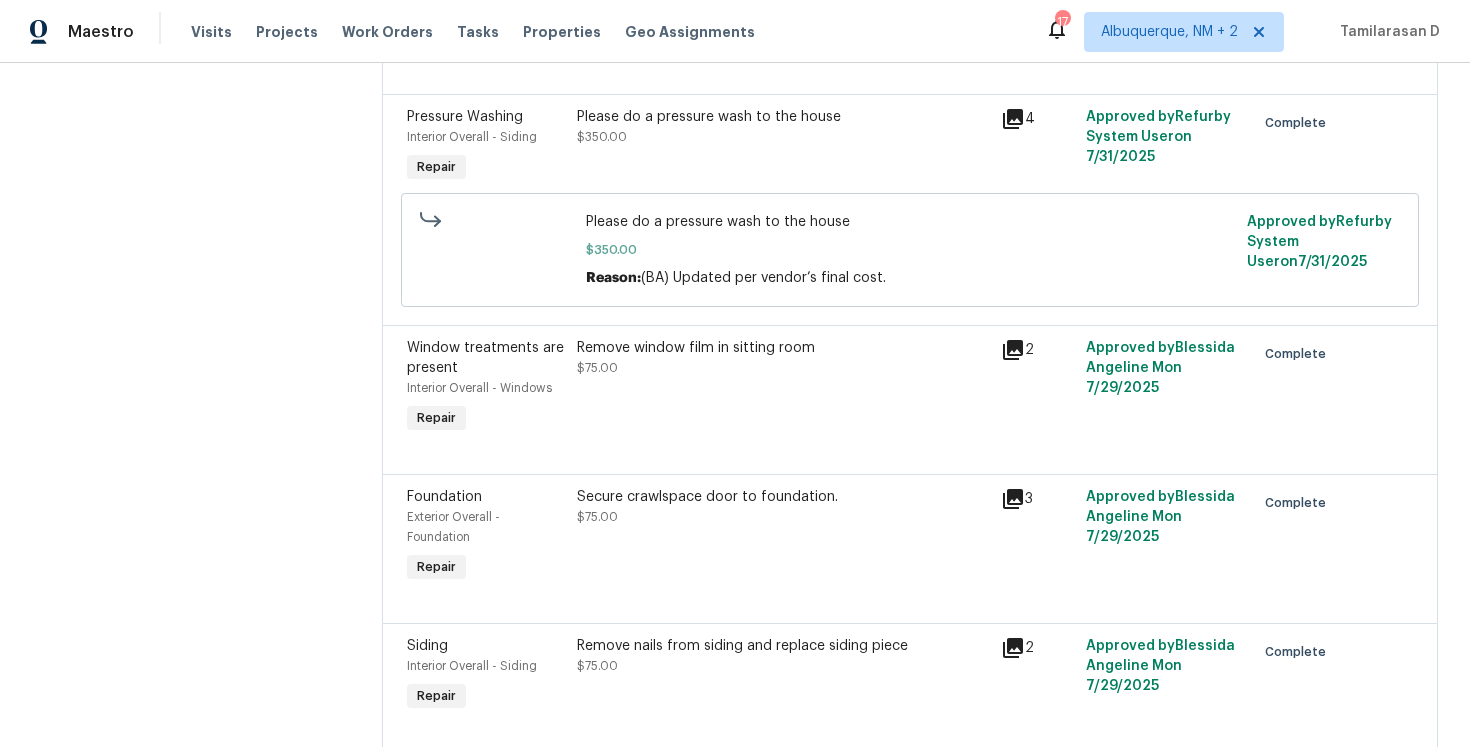 scroll, scrollTop: 505, scrollLeft: 0, axis: vertical 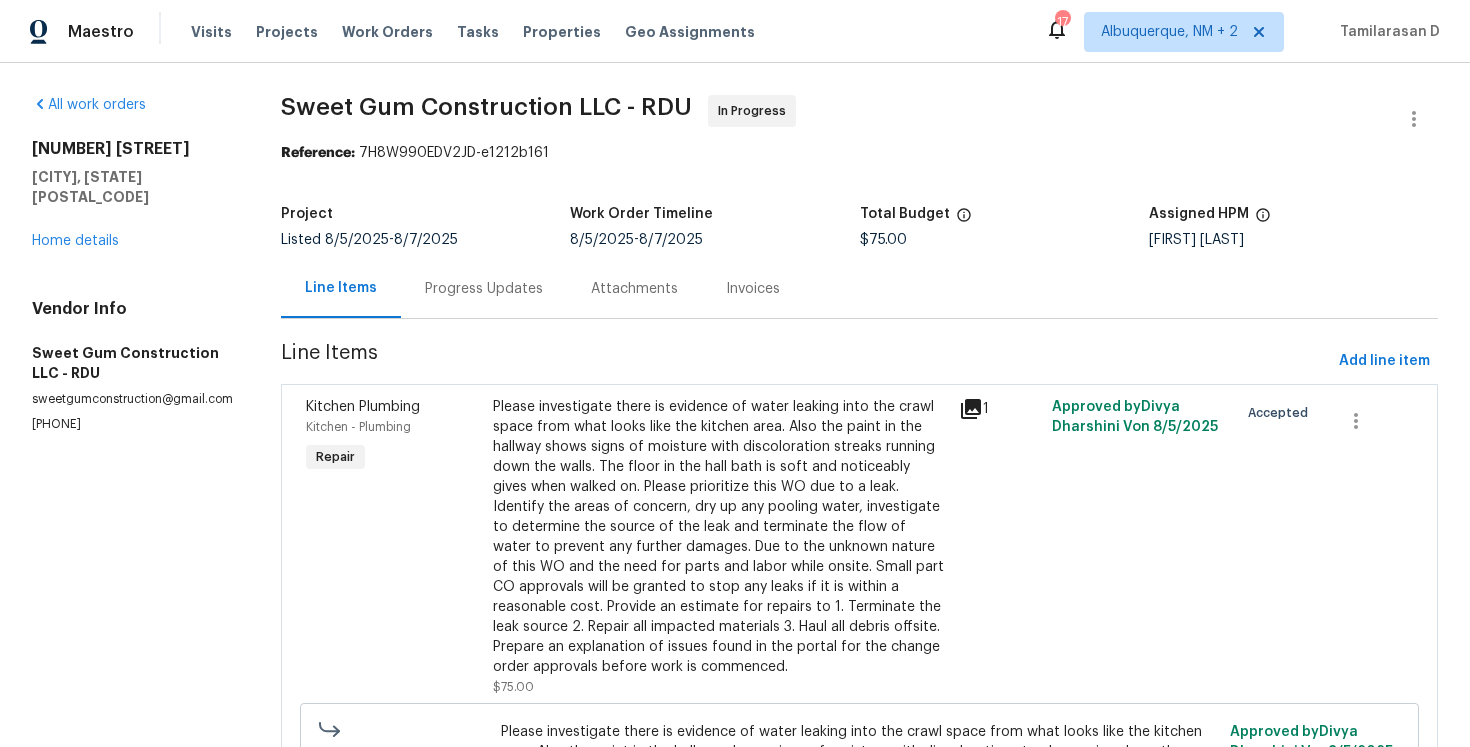 click on "Progress Updates" at bounding box center [484, 289] 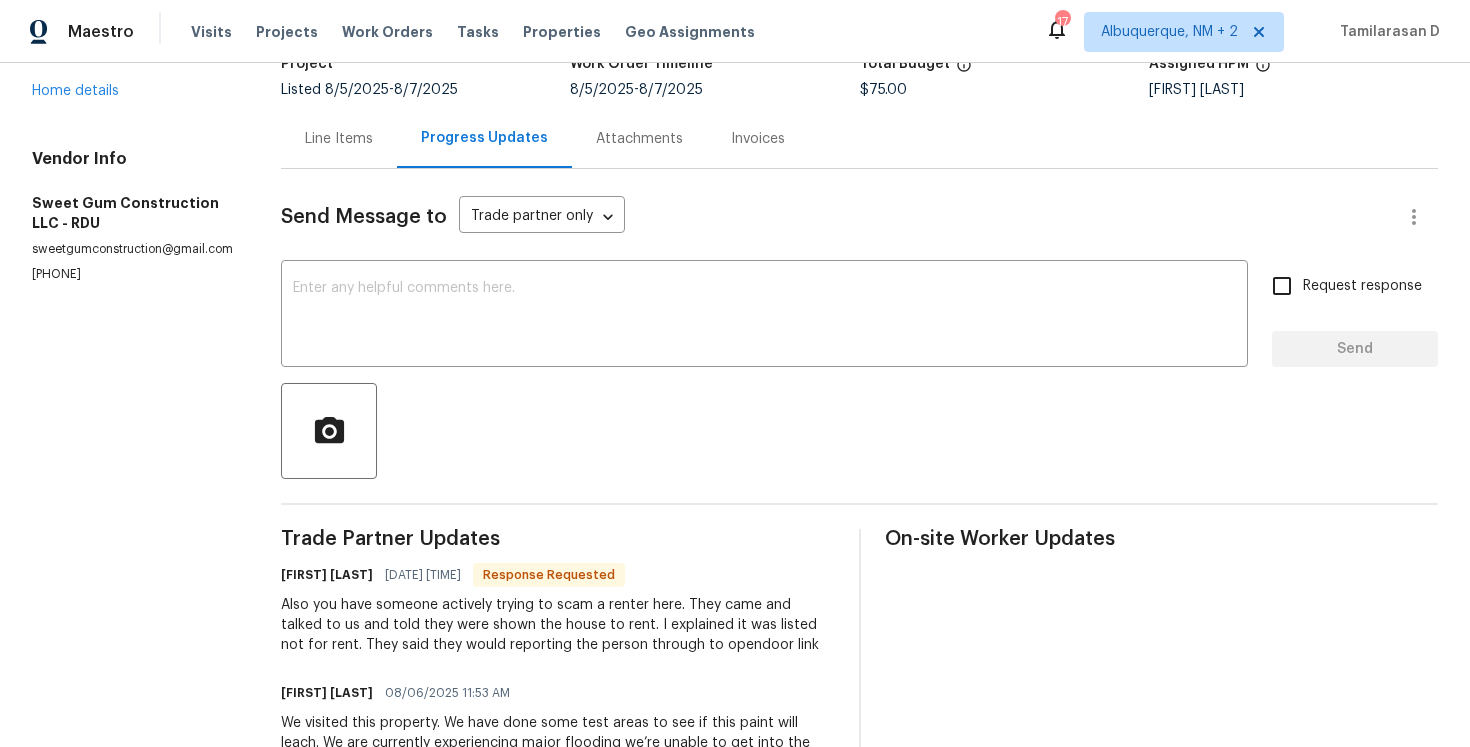 scroll, scrollTop: 74, scrollLeft: 0, axis: vertical 